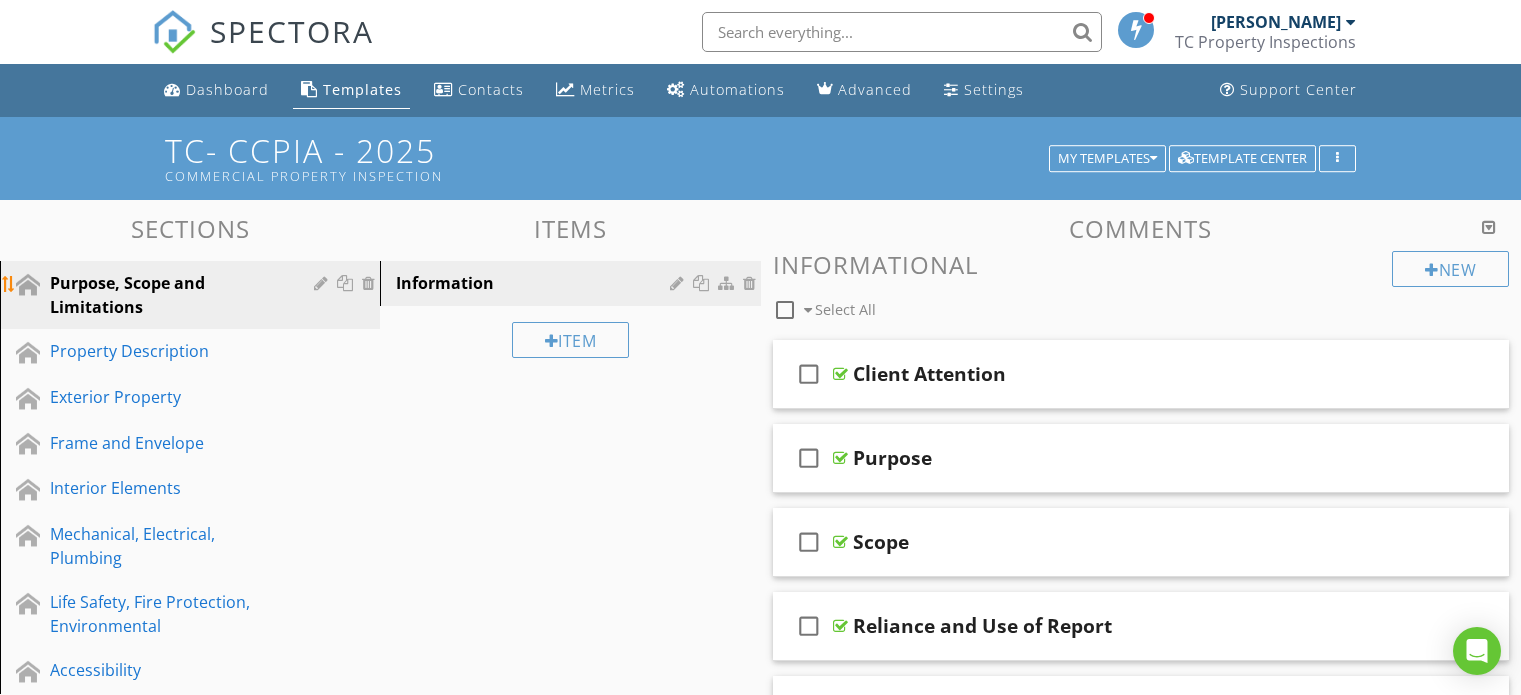 scroll, scrollTop: 0, scrollLeft: 0, axis: both 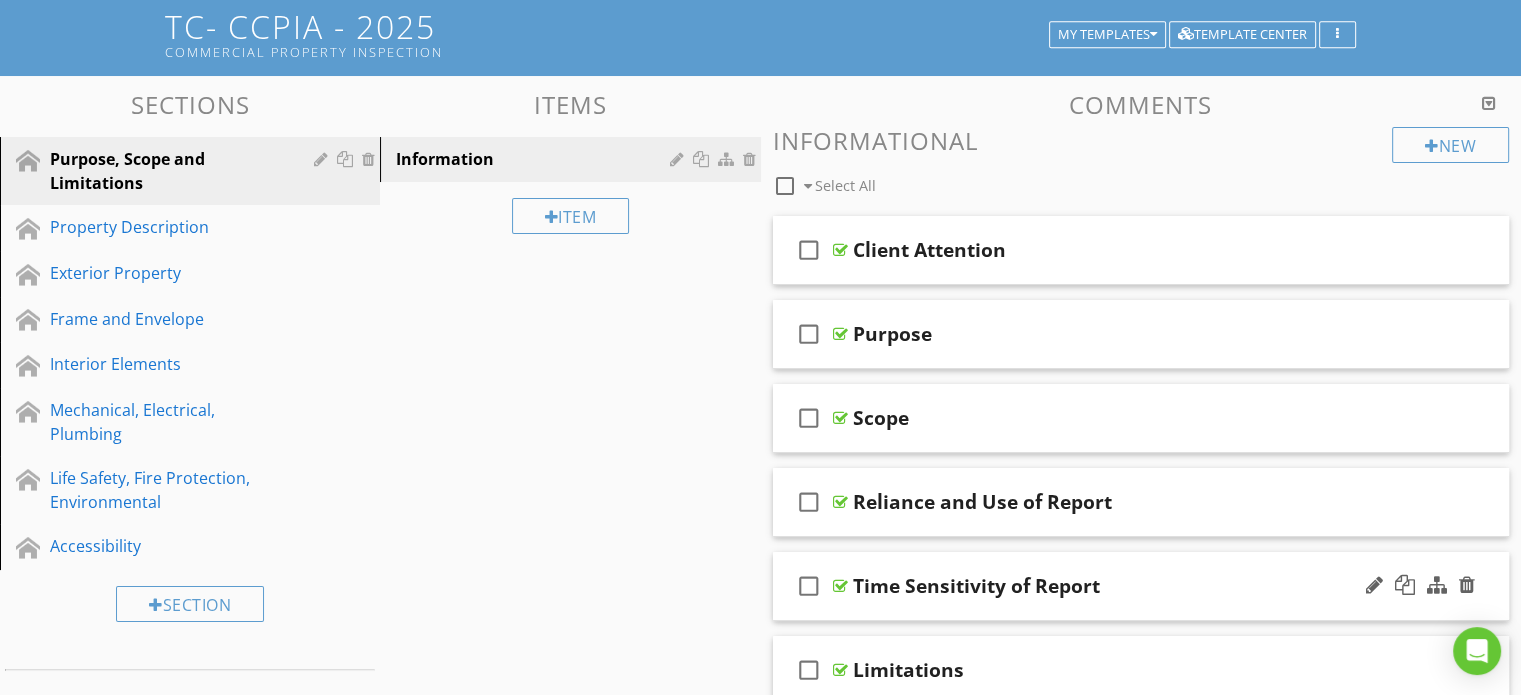 click on "Time Sensitivity of Report" at bounding box center (1114, 586) 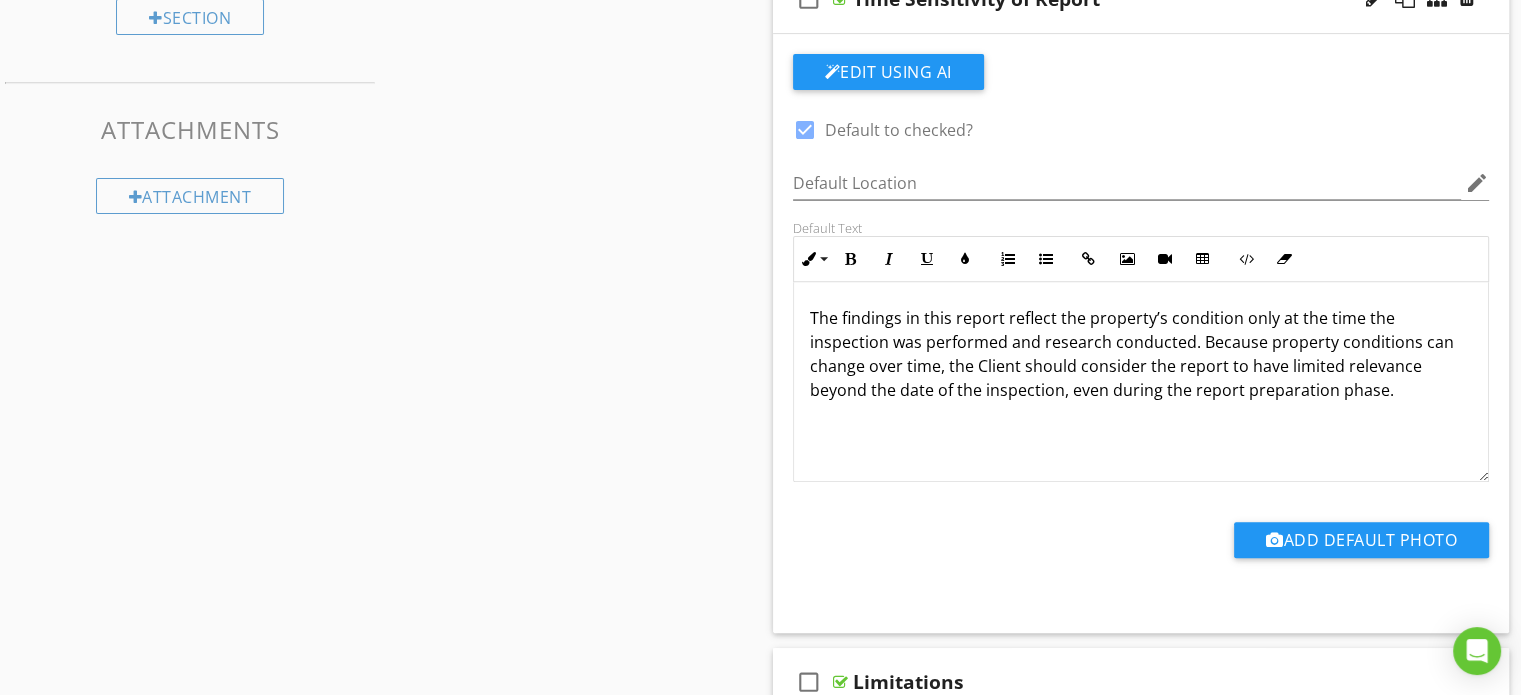scroll, scrollTop: 724, scrollLeft: 0, axis: vertical 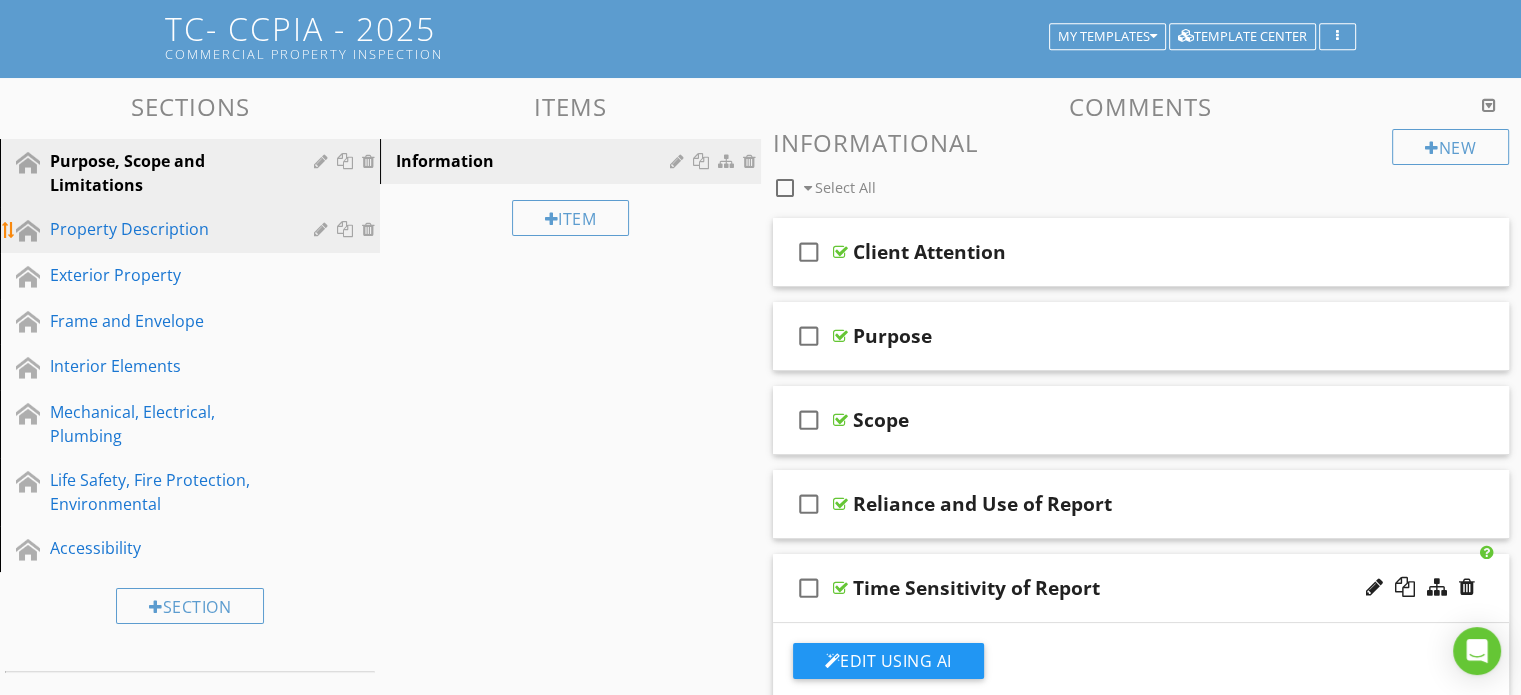 click on "Property Description" at bounding box center [167, 229] 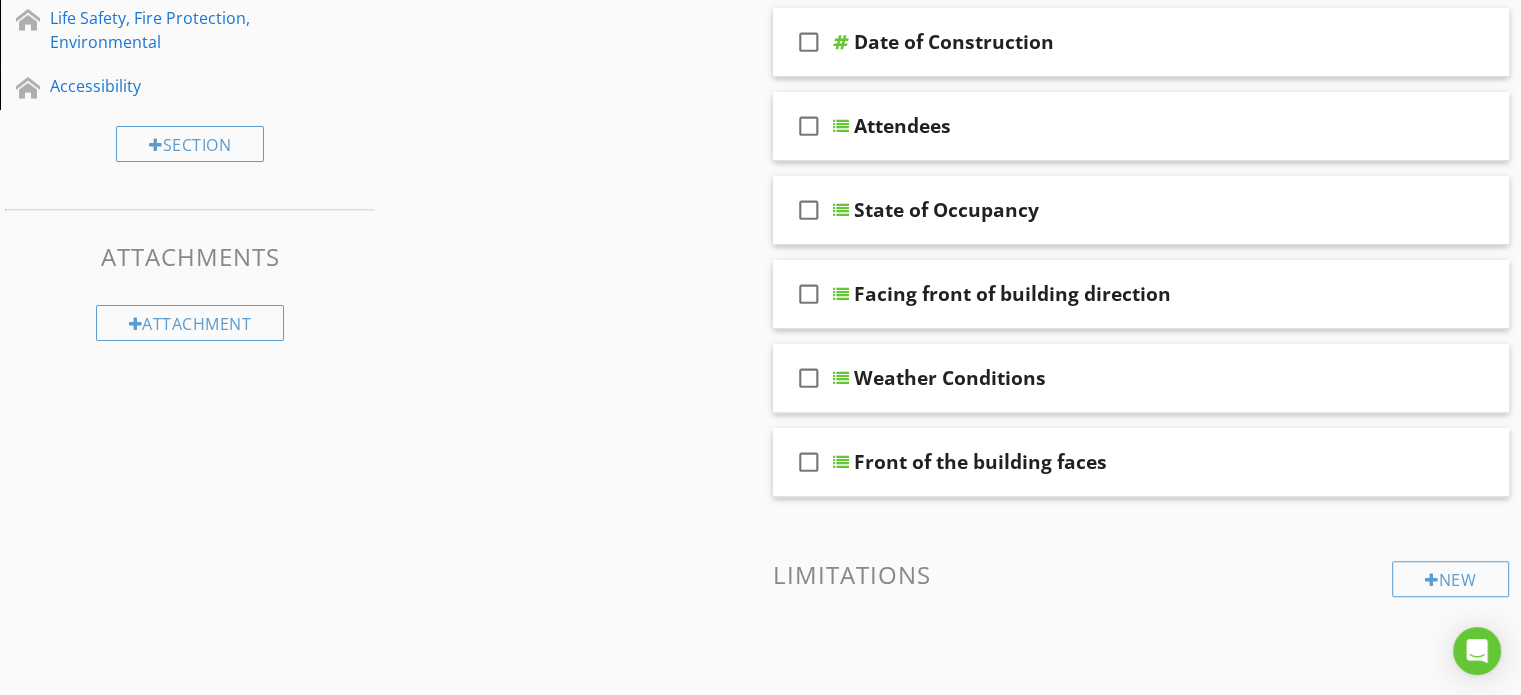 scroll, scrollTop: 275, scrollLeft: 0, axis: vertical 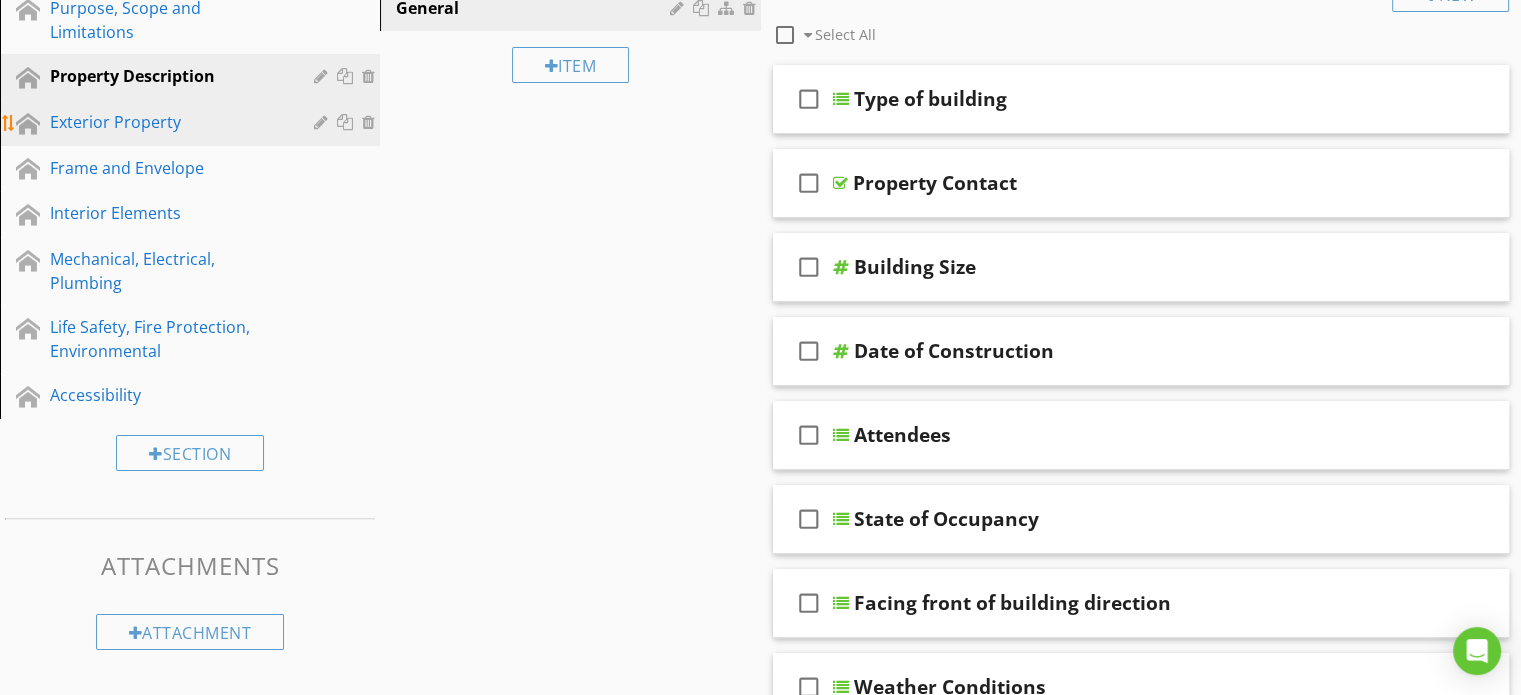 click on "Exterior Property" at bounding box center [167, 122] 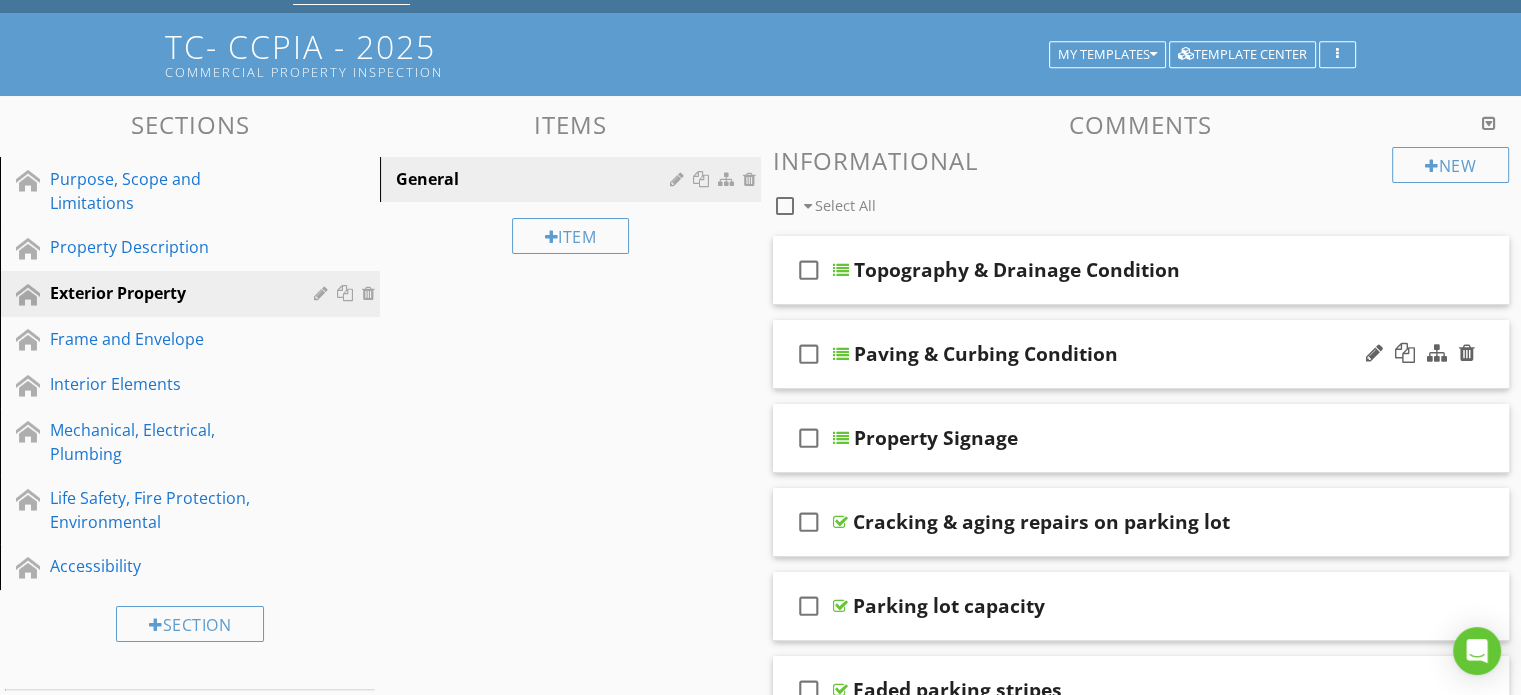 scroll, scrollTop: 91, scrollLeft: 0, axis: vertical 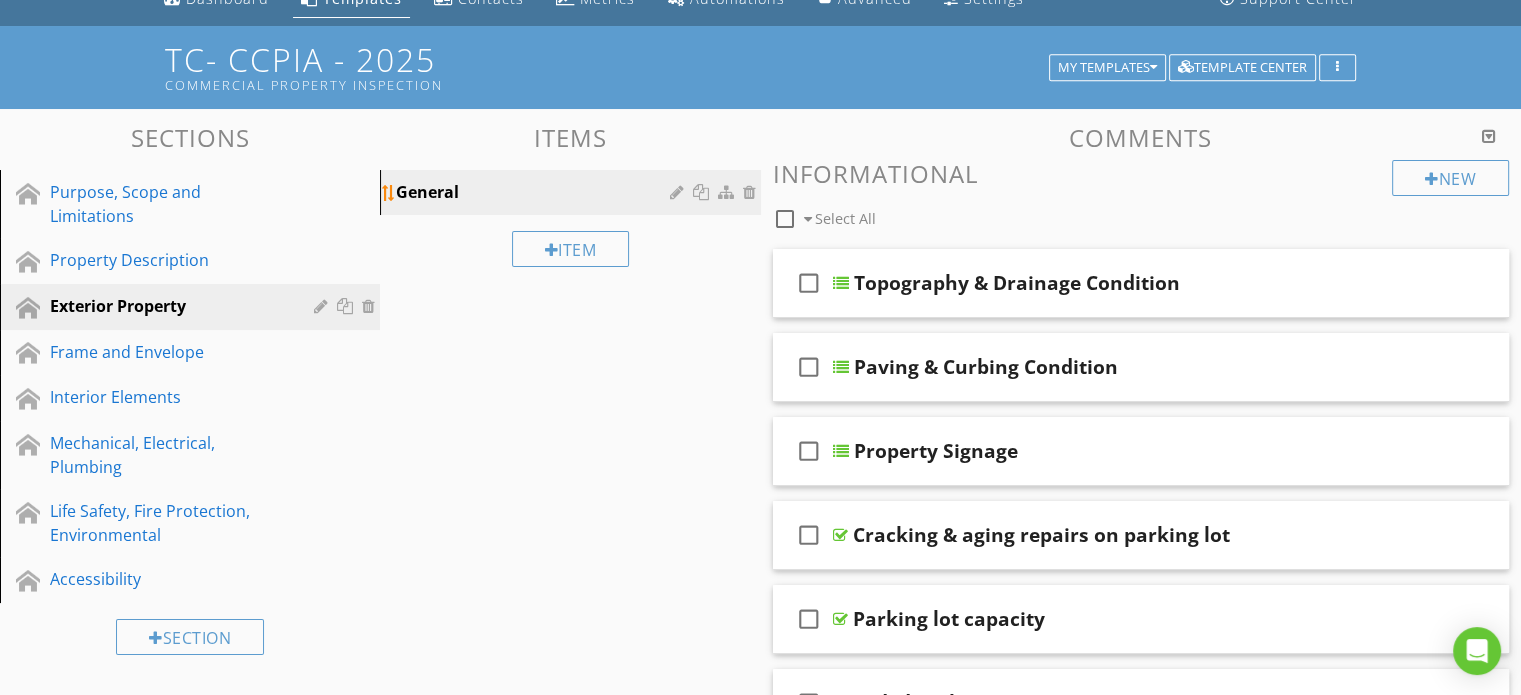 click at bounding box center [679, 192] 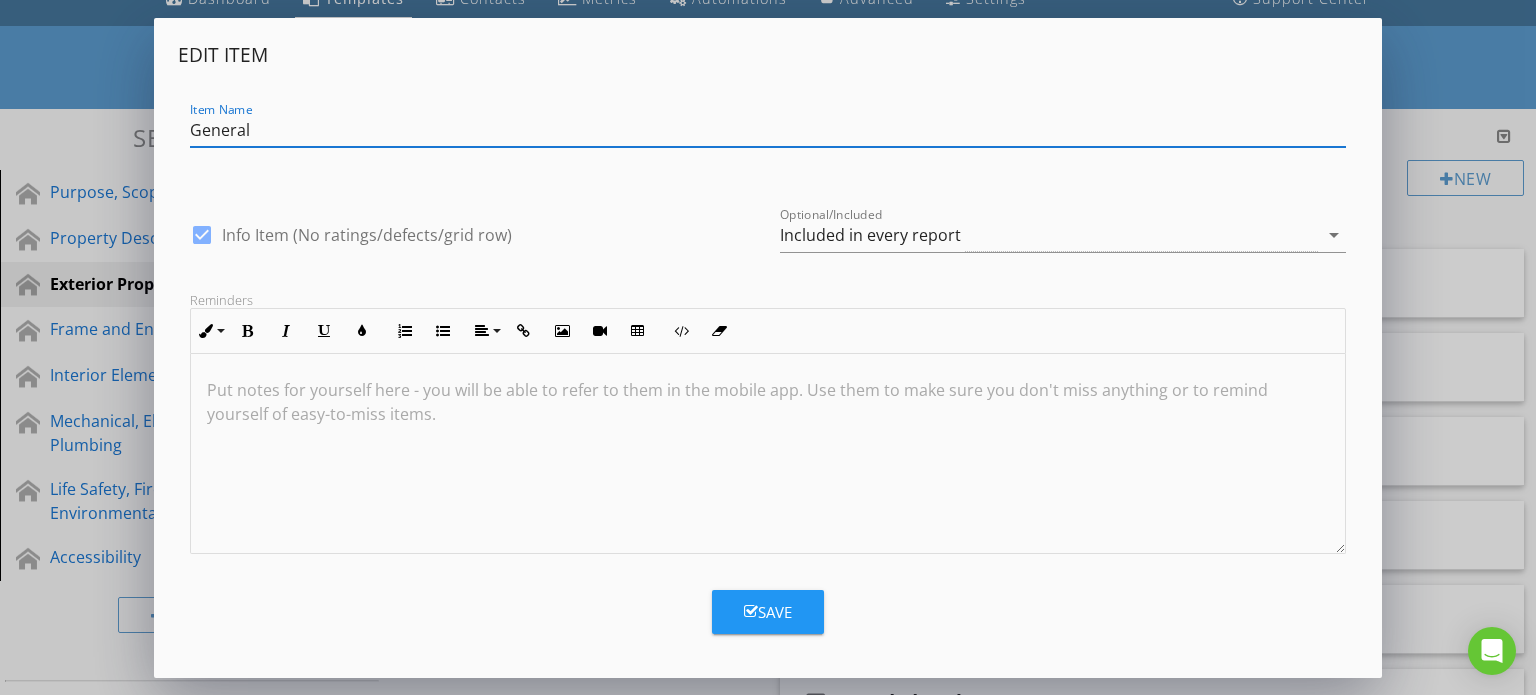click on "Edit Item   Item Name General     check_box Info Item (No ratings/defects/grid row)   Optional/Included Included in every report arrow_drop_down     Reminders   Inline Style XLarge Large Normal Small Light Small/Light Bold Italic Underline Colors Ordered List Unordered List Align Align Left Align Center Align Right Align Justify Insert Link Insert Image Insert Video Insert Table Code View Clear Formatting Put notes for yourself here - you will be able to refer to them in the mobile app. Use them to make sure you don't miss anything or to remind yourself of easy-to-miss items.
Save" at bounding box center (768, 347) 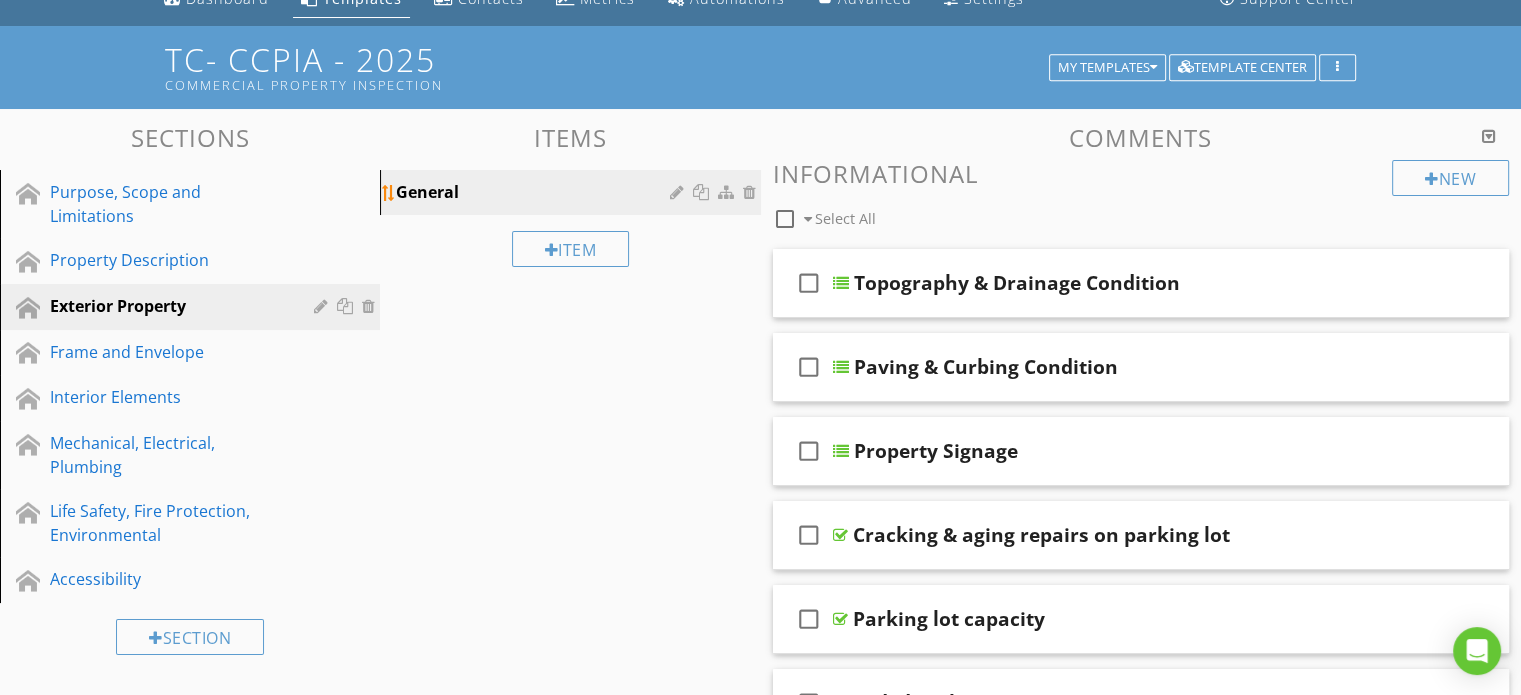 click at bounding box center [679, 192] 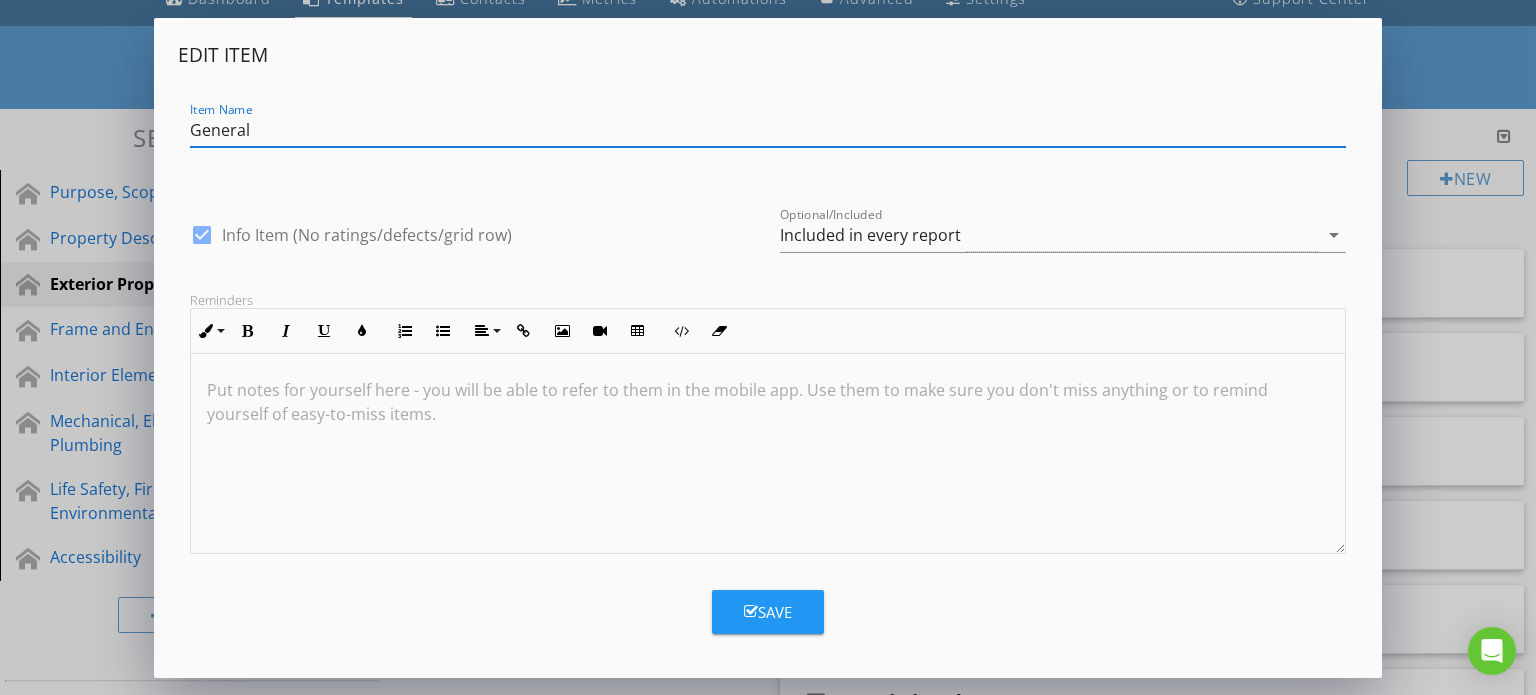 click at bounding box center (202, 235) 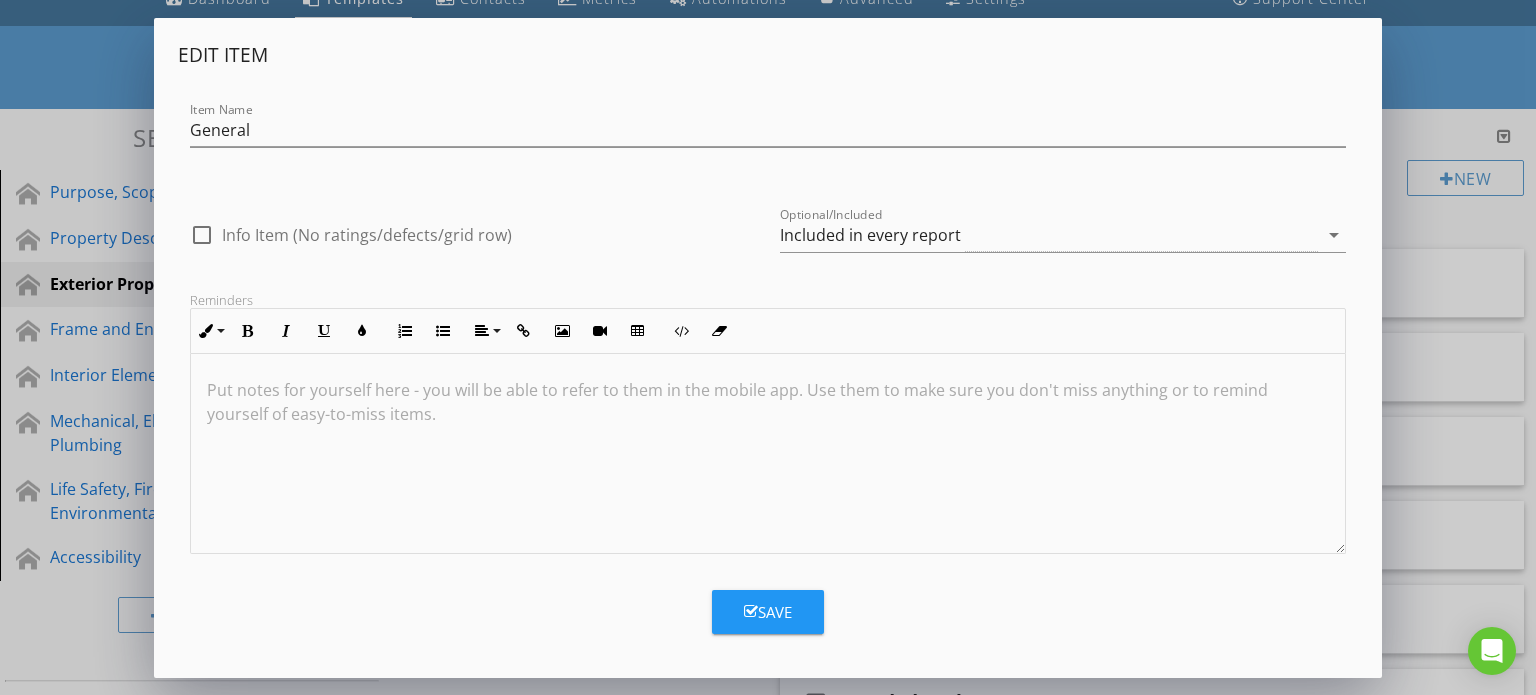 click at bounding box center (202, 235) 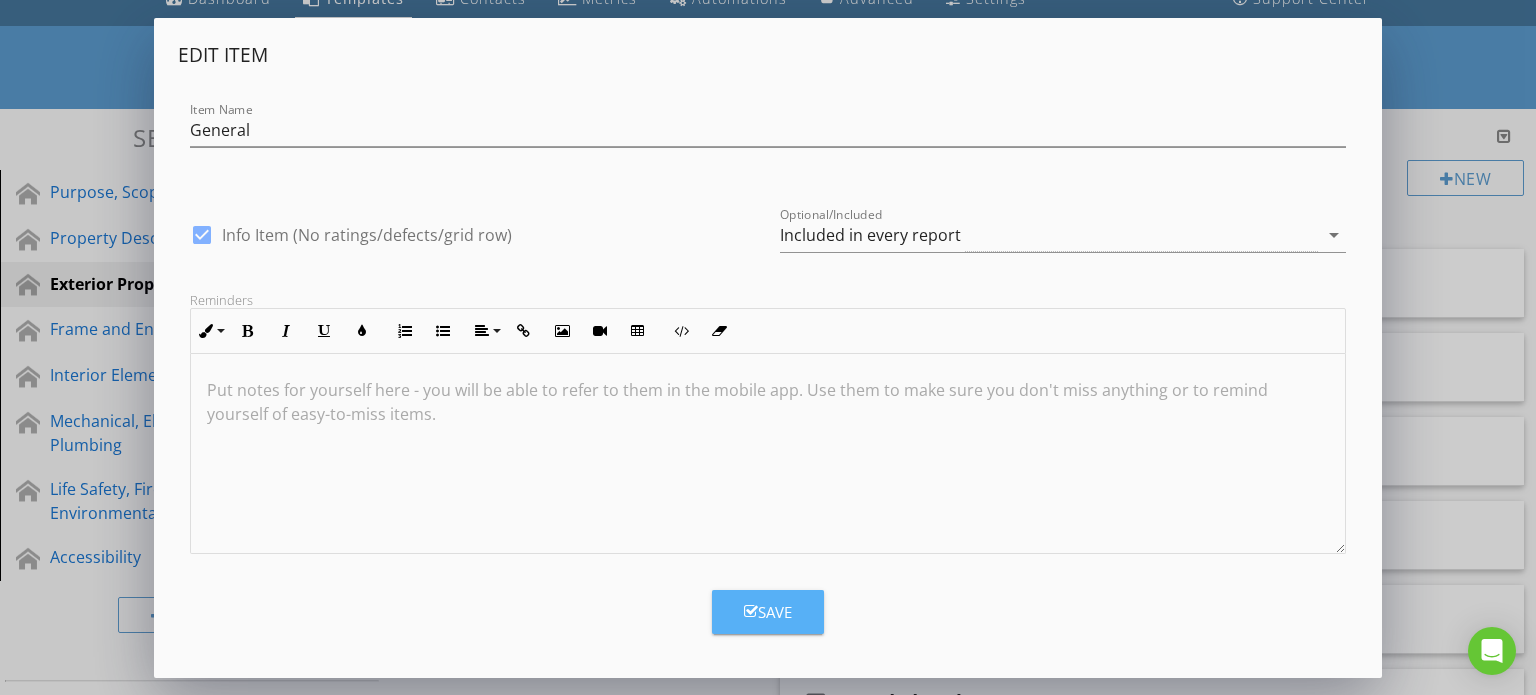 click on "Save" at bounding box center [768, 612] 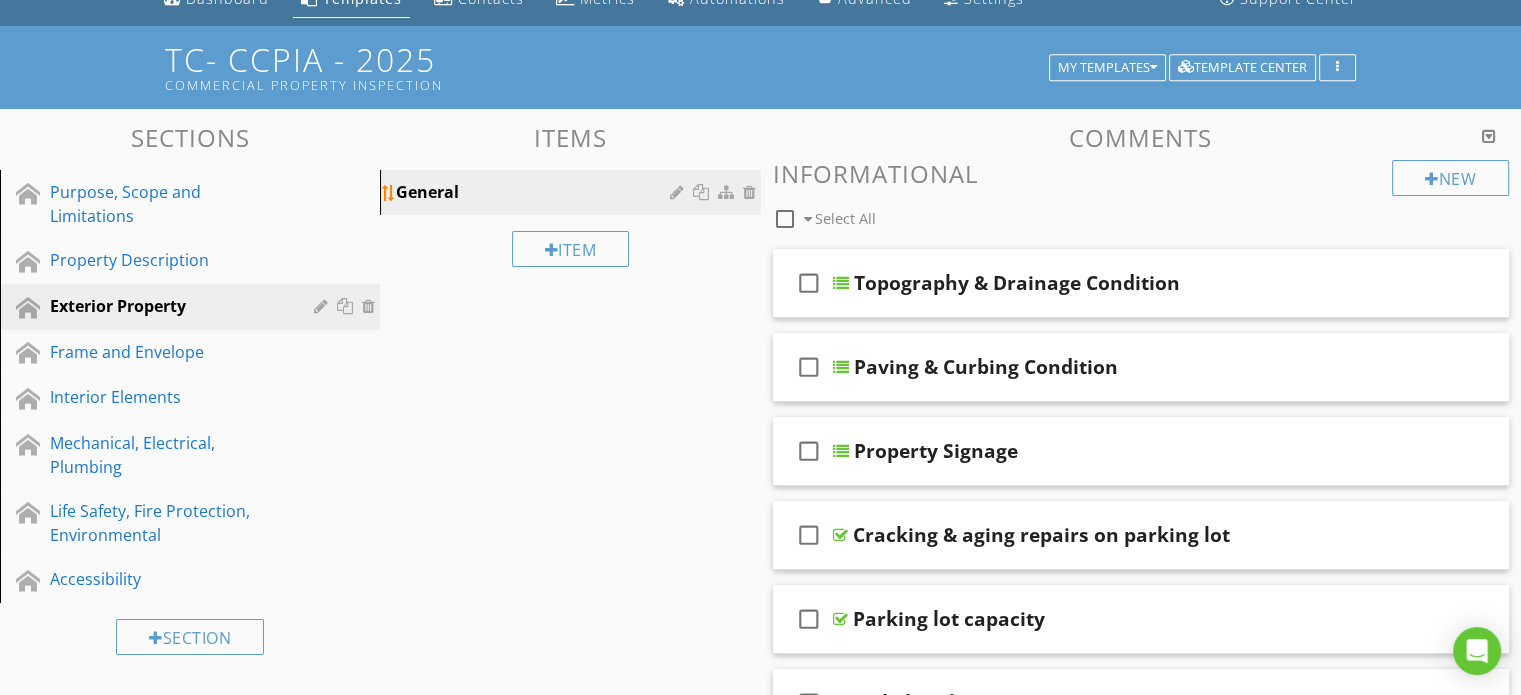 click at bounding box center [679, 192] 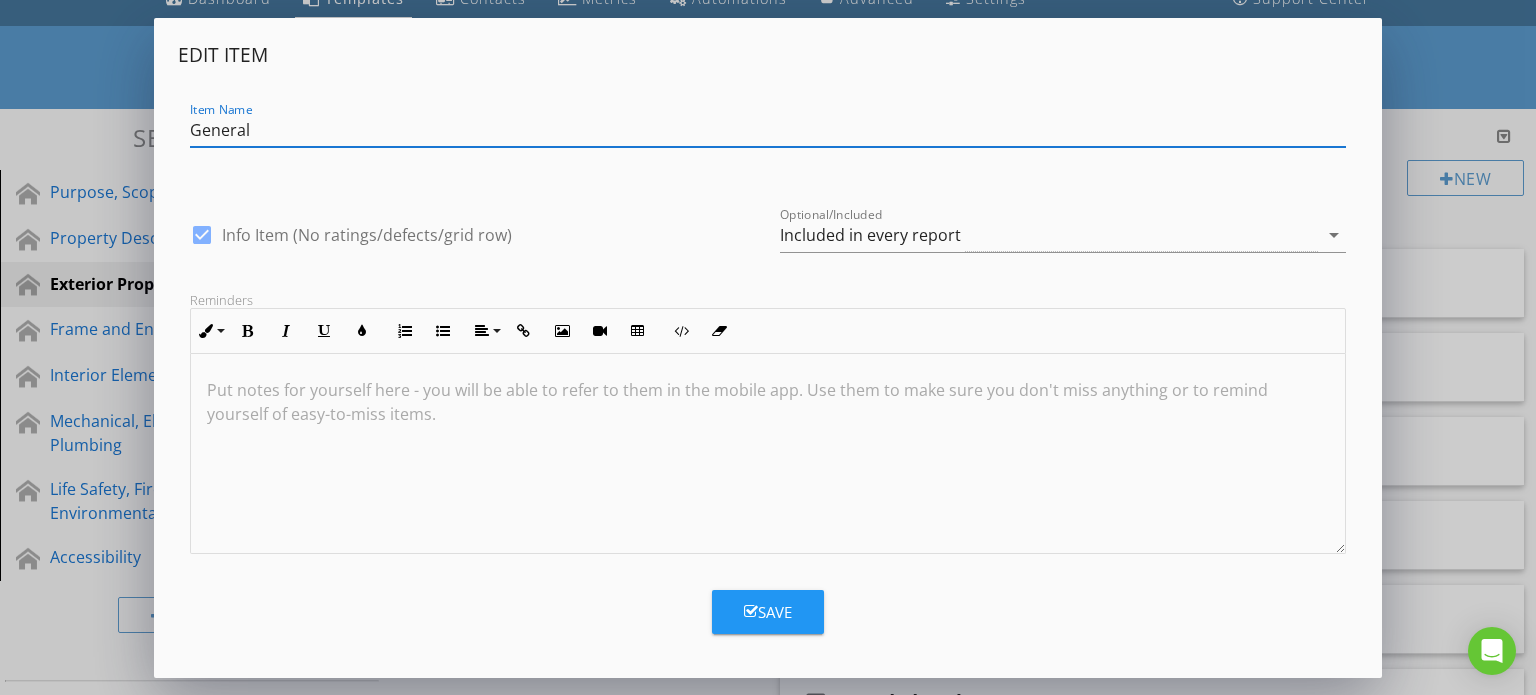 click at bounding box center [202, 235] 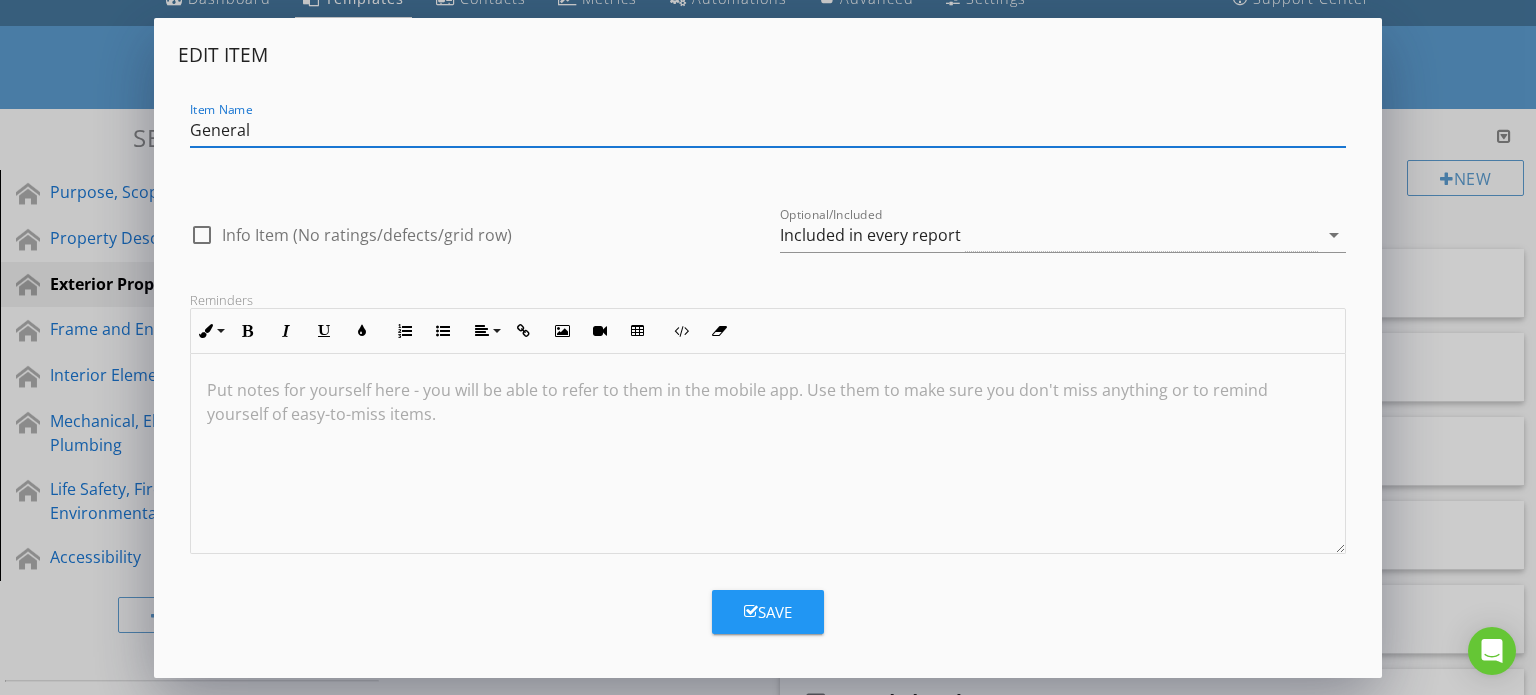 drag, startPoint x: 266, startPoint y: 127, endPoint x: 189, endPoint y: 118, distance: 77.52419 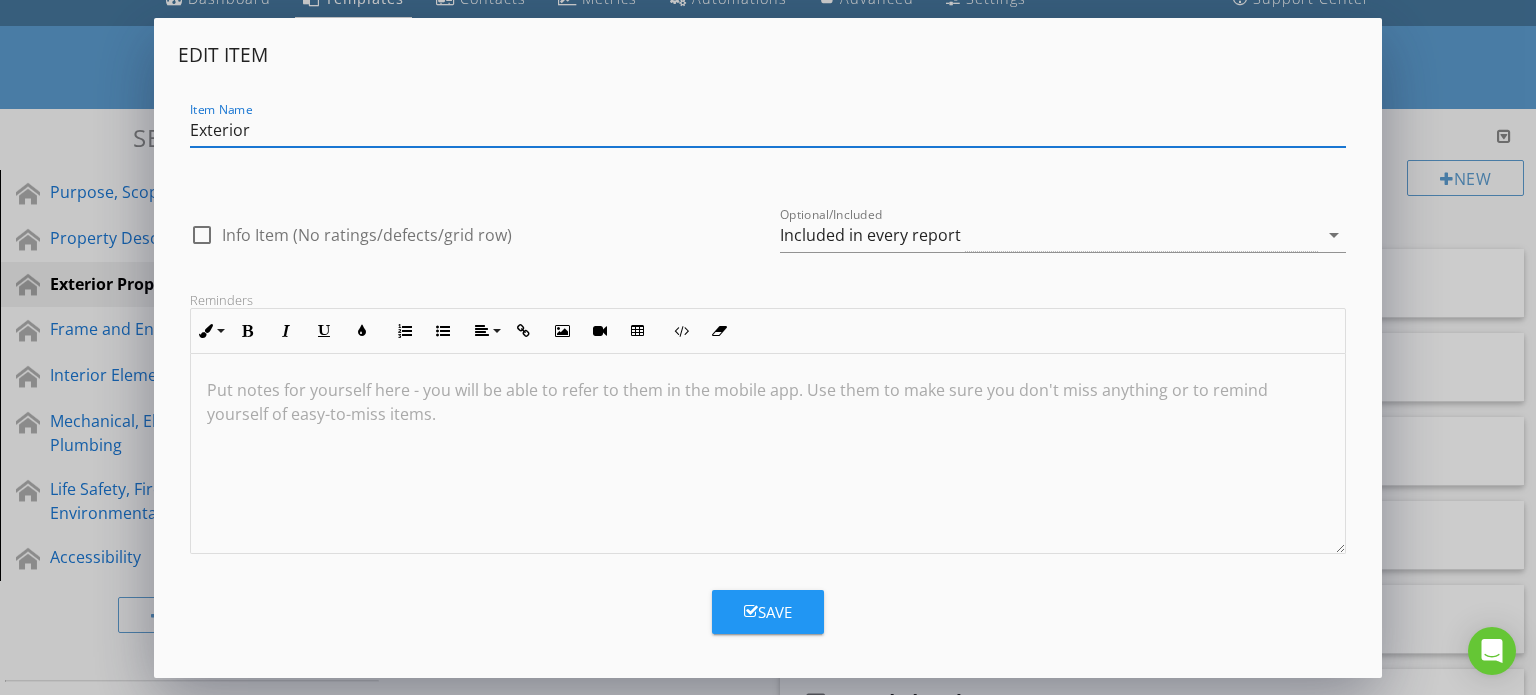 type on "Exterior Property" 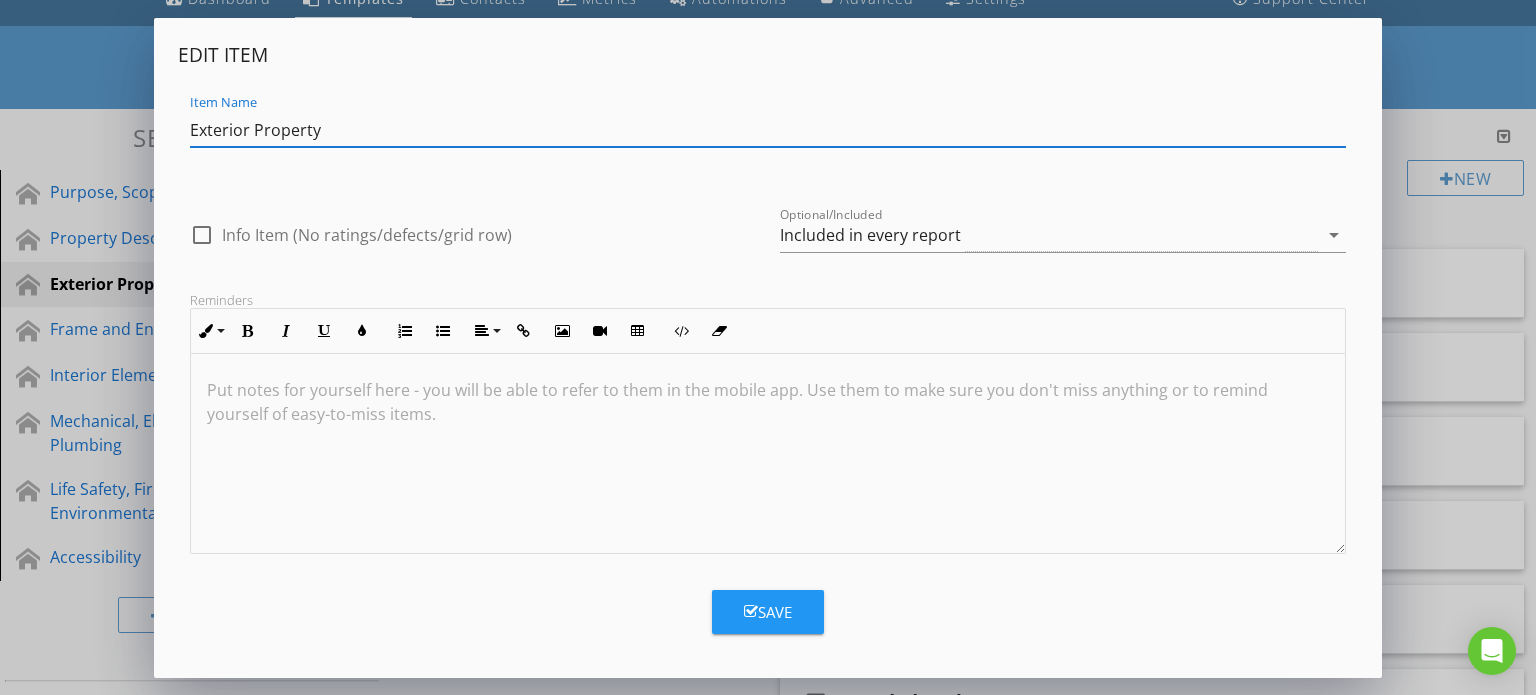 click on "Save" at bounding box center [768, 612] 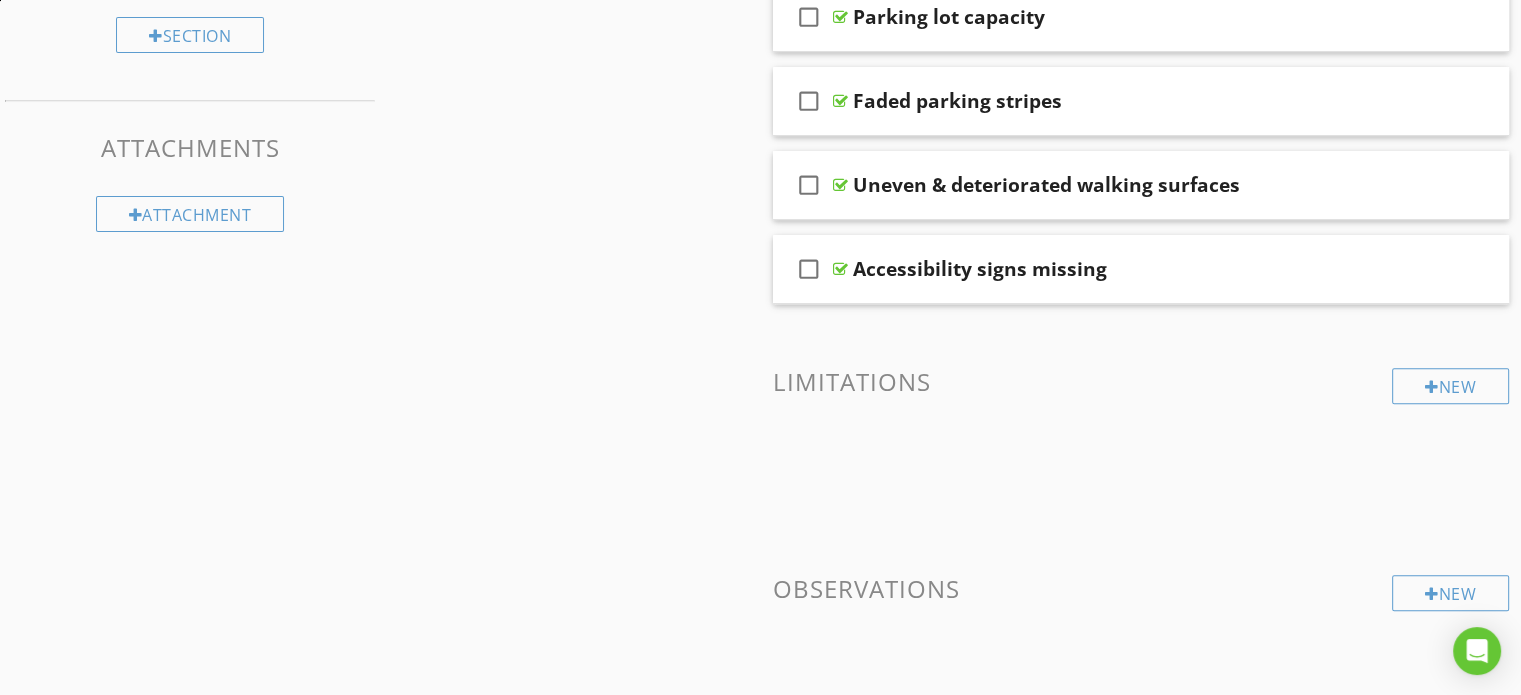 scroll, scrollTop: 698, scrollLeft: 0, axis: vertical 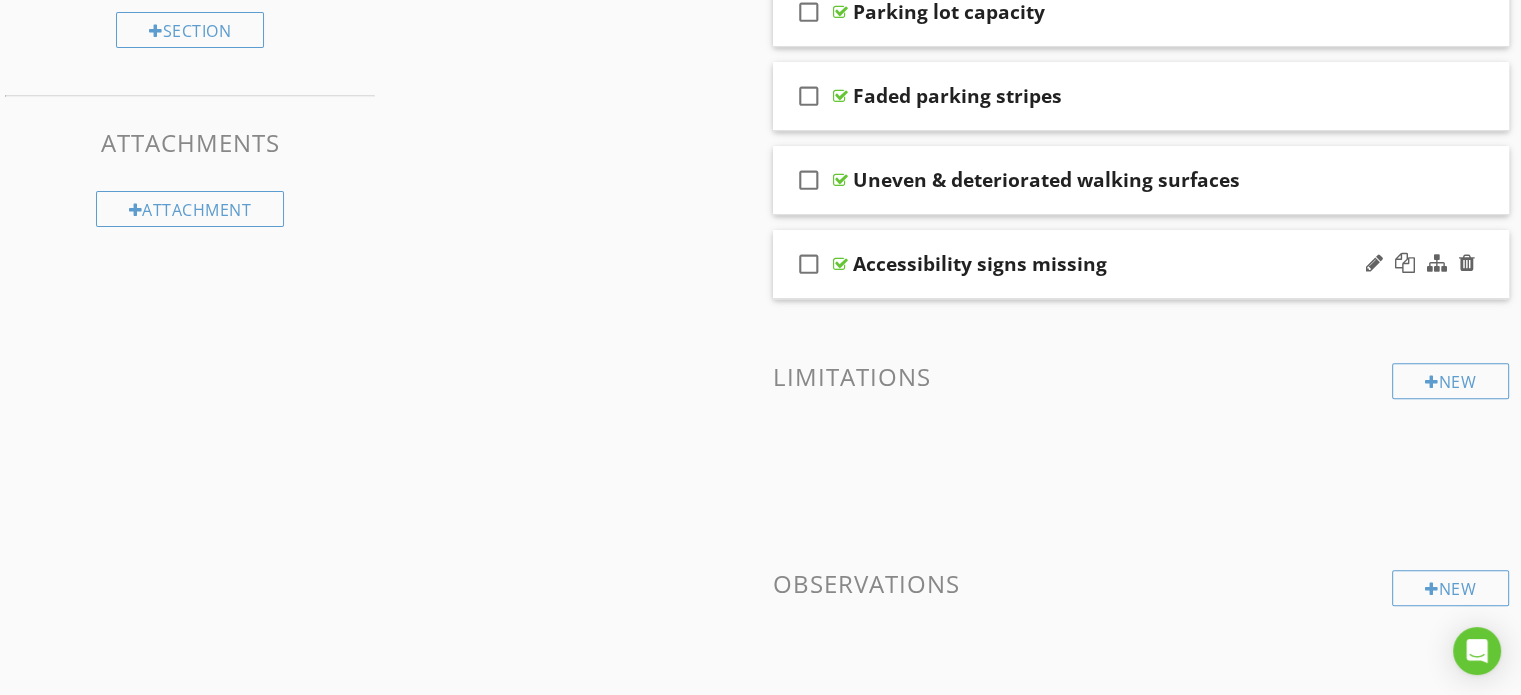 type 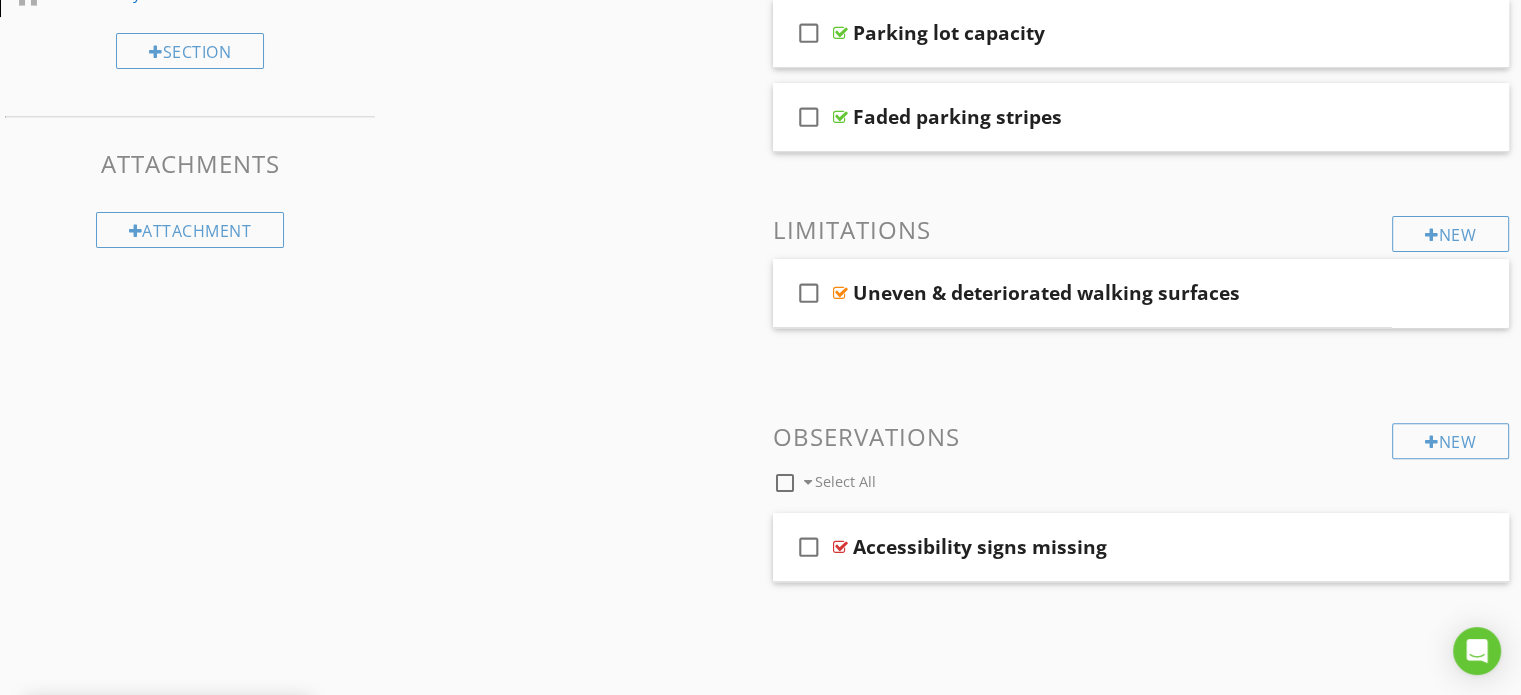 scroll, scrollTop: 698, scrollLeft: 0, axis: vertical 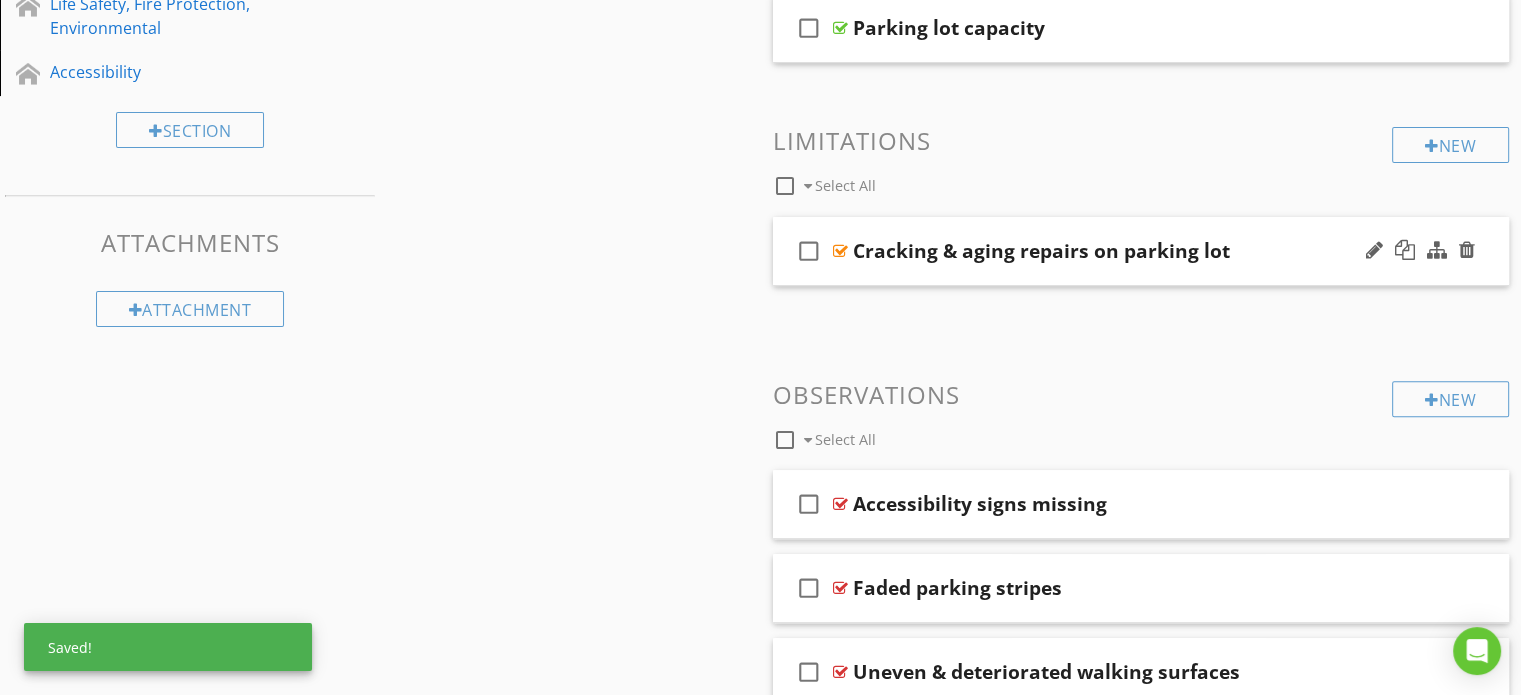 type 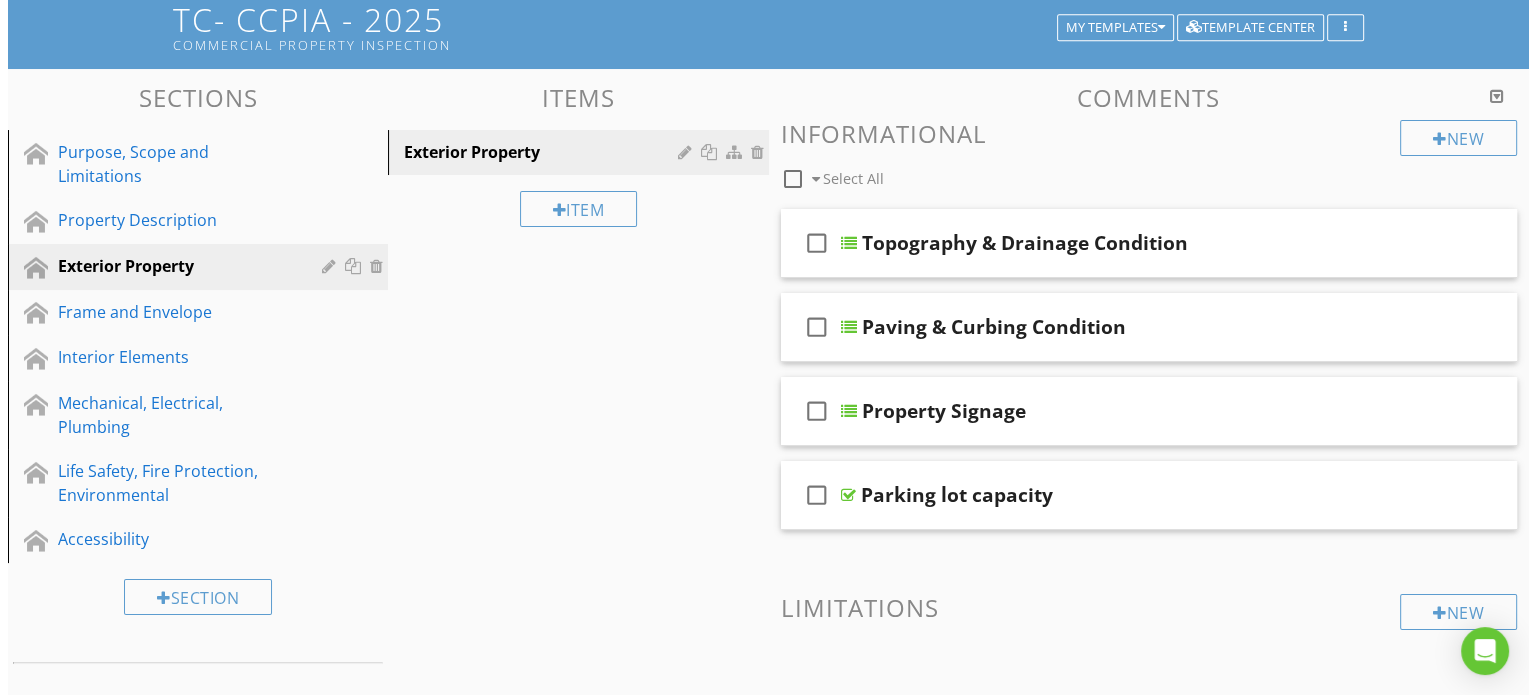 scroll, scrollTop: 129, scrollLeft: 0, axis: vertical 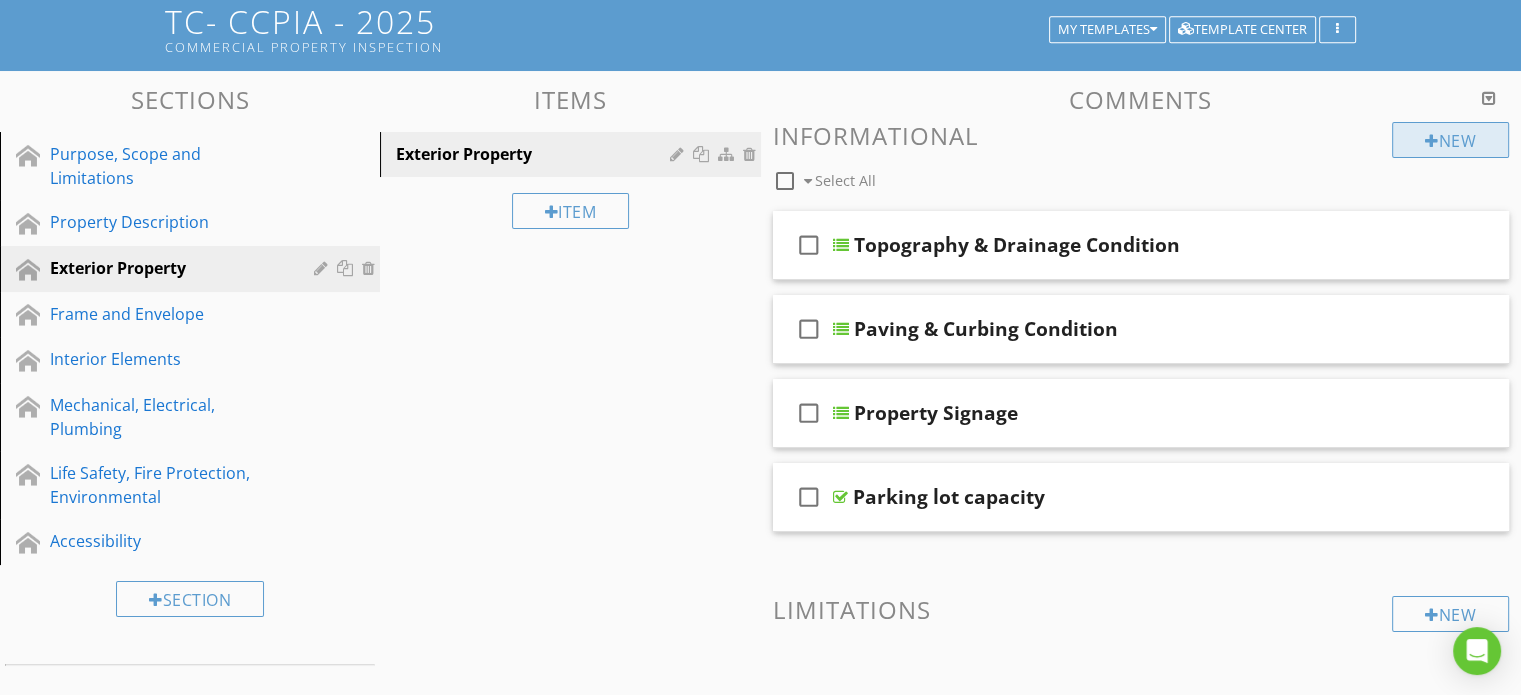click on "New" at bounding box center [1450, 140] 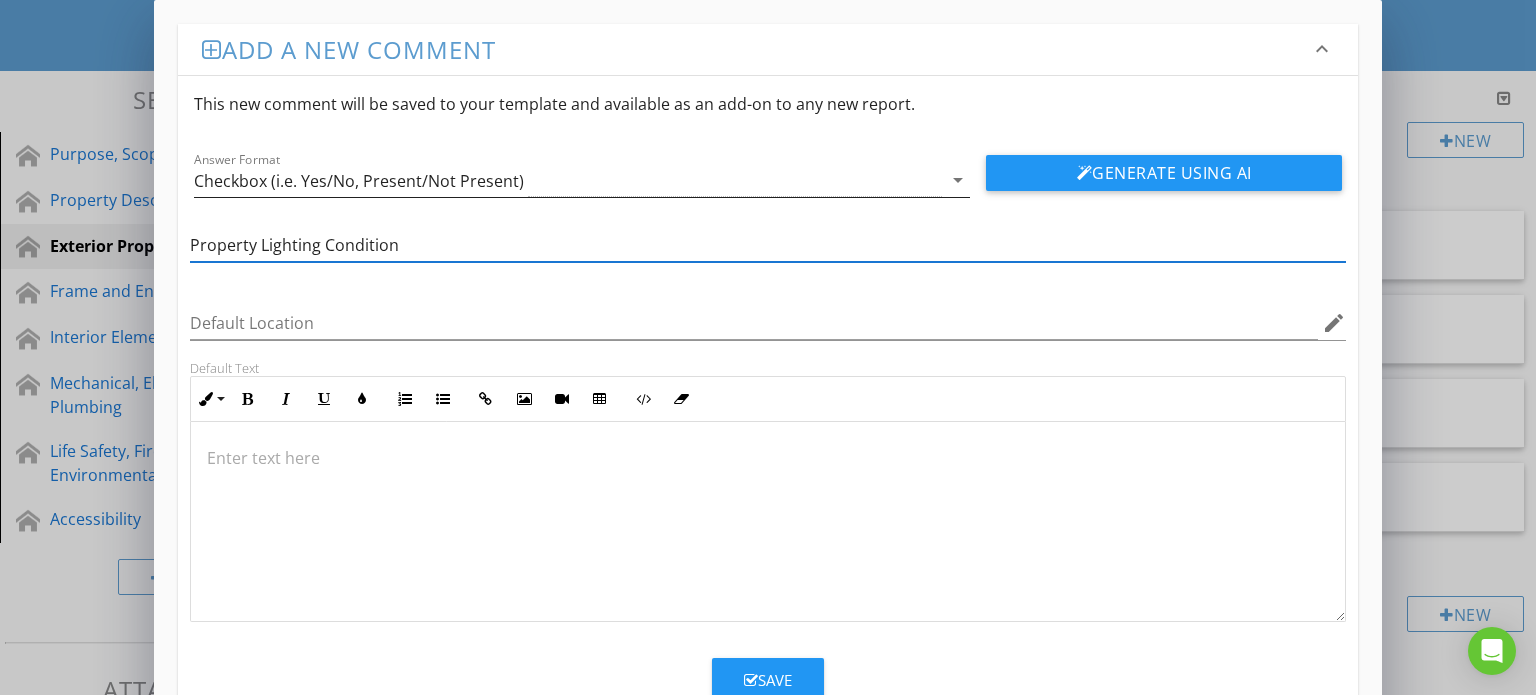type on "Property Lighting Condition" 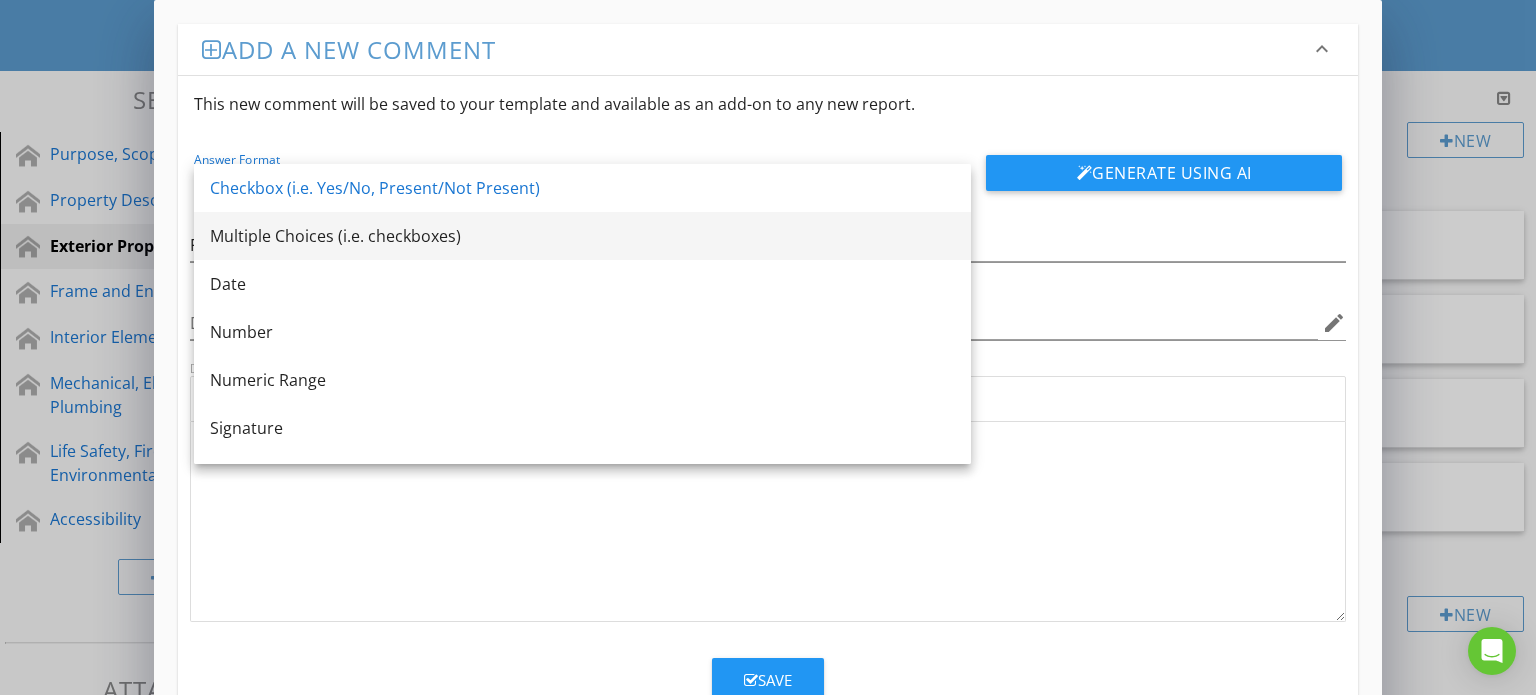 click on "Multiple Choices (i.e. checkboxes)" at bounding box center [582, 236] 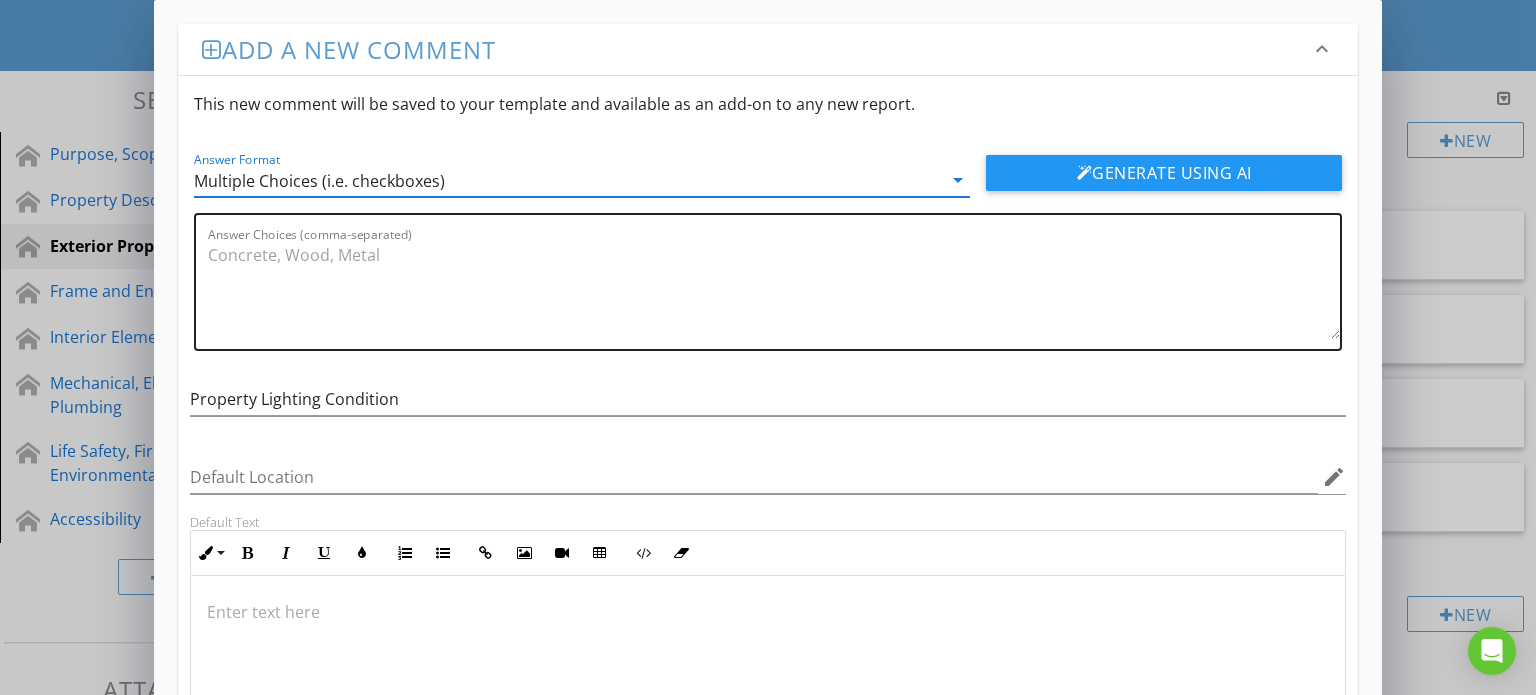 click on "Answer Choices (comma-separated)" at bounding box center [774, 289] 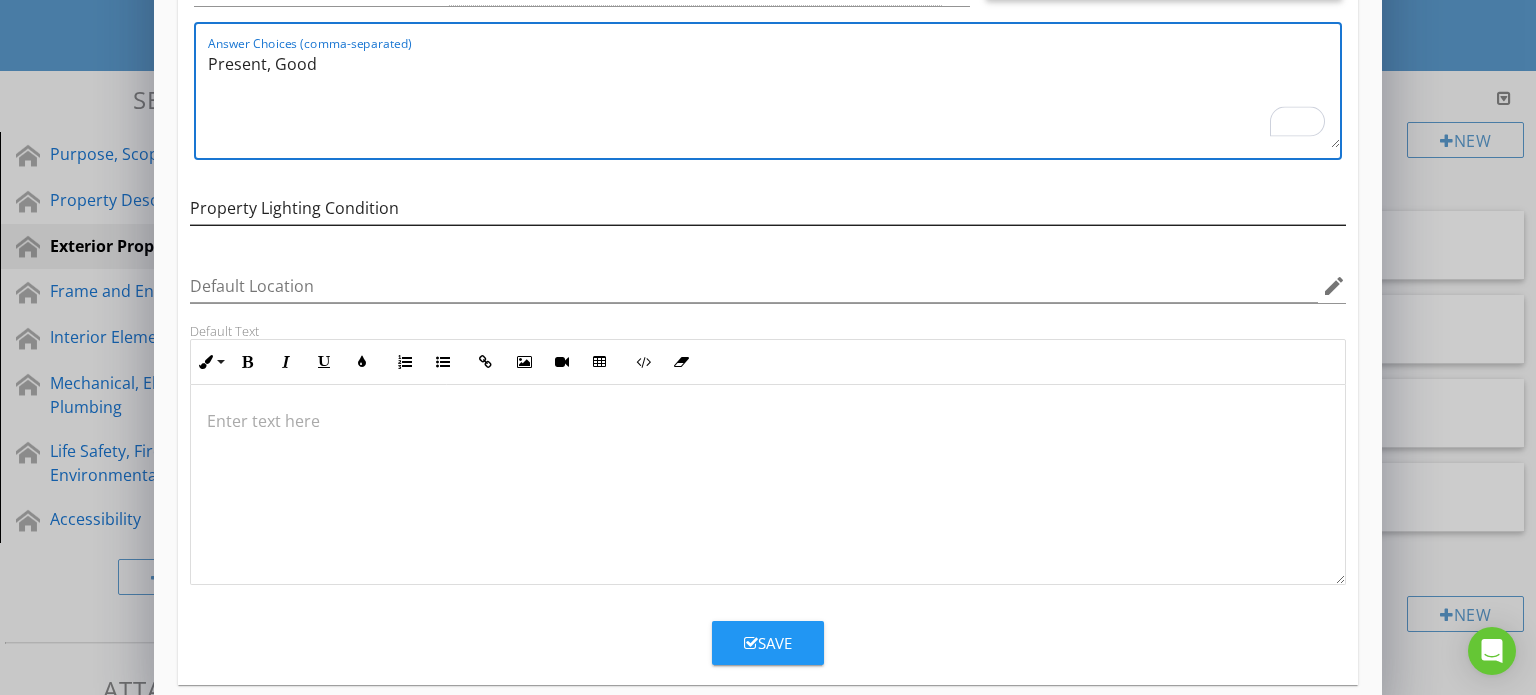 scroll, scrollTop: 215, scrollLeft: 0, axis: vertical 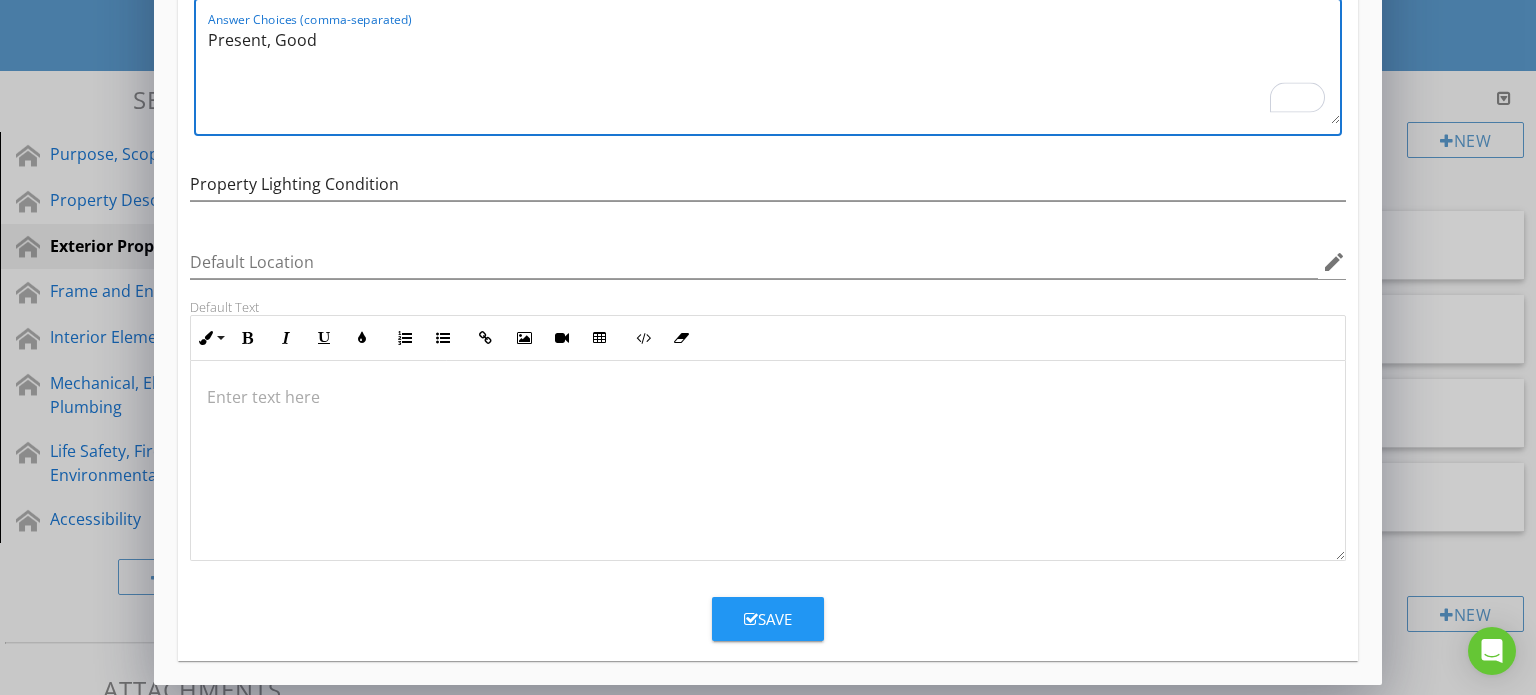 type on "Present, Good" 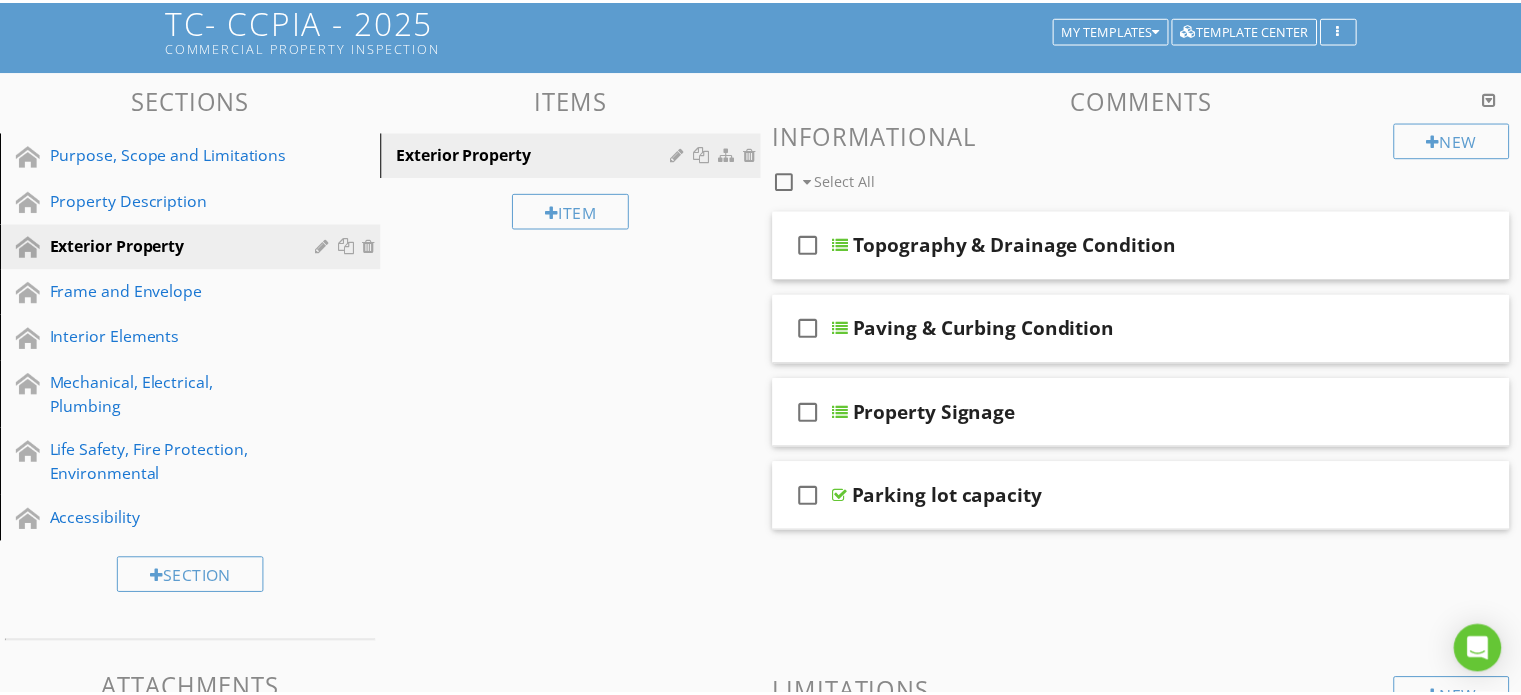 scroll, scrollTop: 119, scrollLeft: 0, axis: vertical 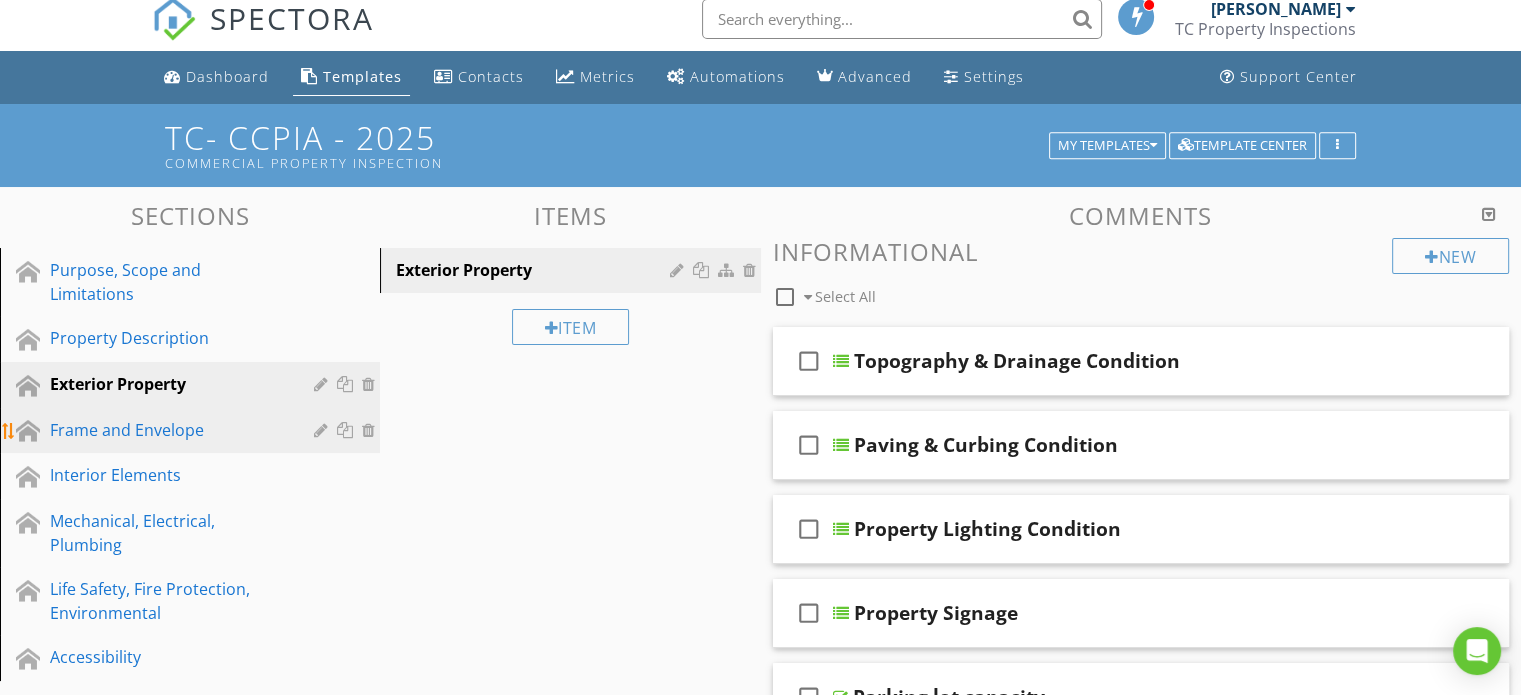 click on "Frame and Envelope" at bounding box center (167, 430) 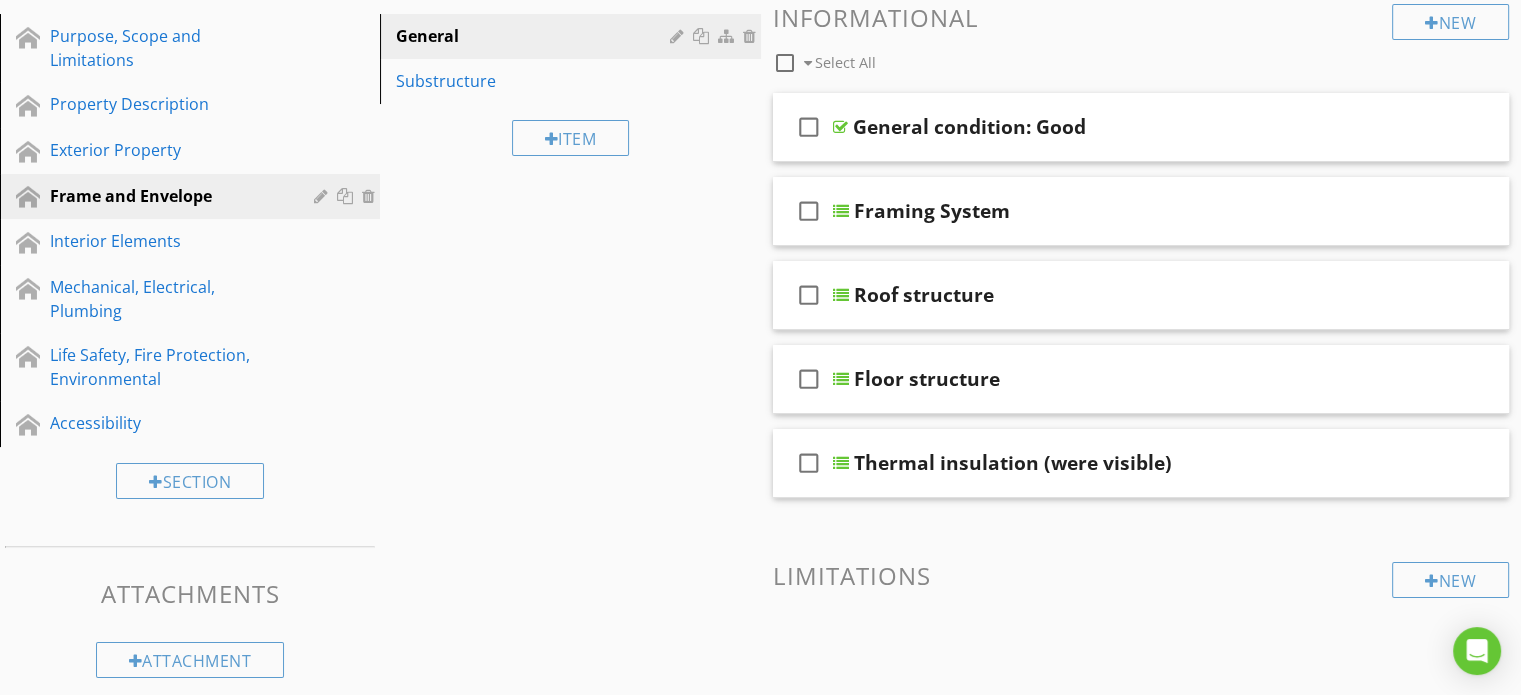 scroll, scrollTop: 240, scrollLeft: 0, axis: vertical 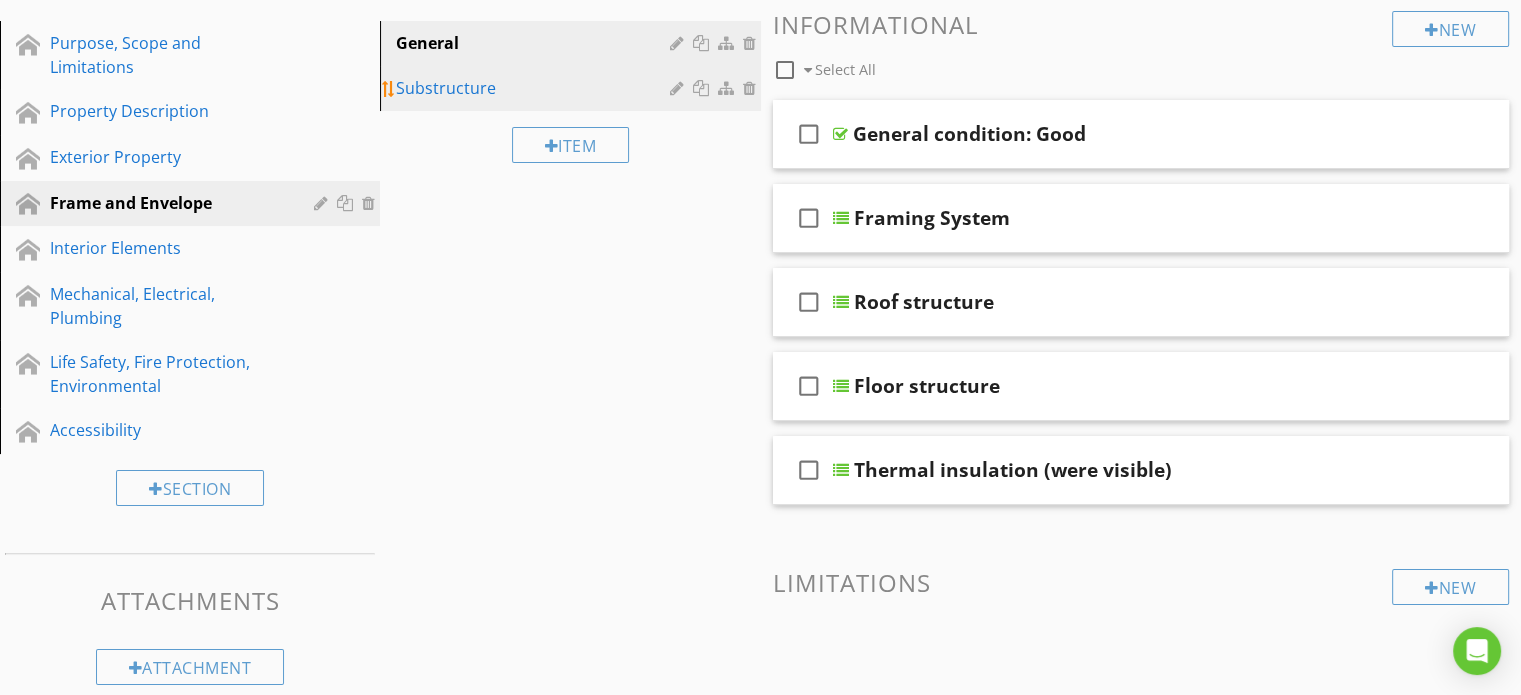 click on "Substructure" at bounding box center [535, 88] 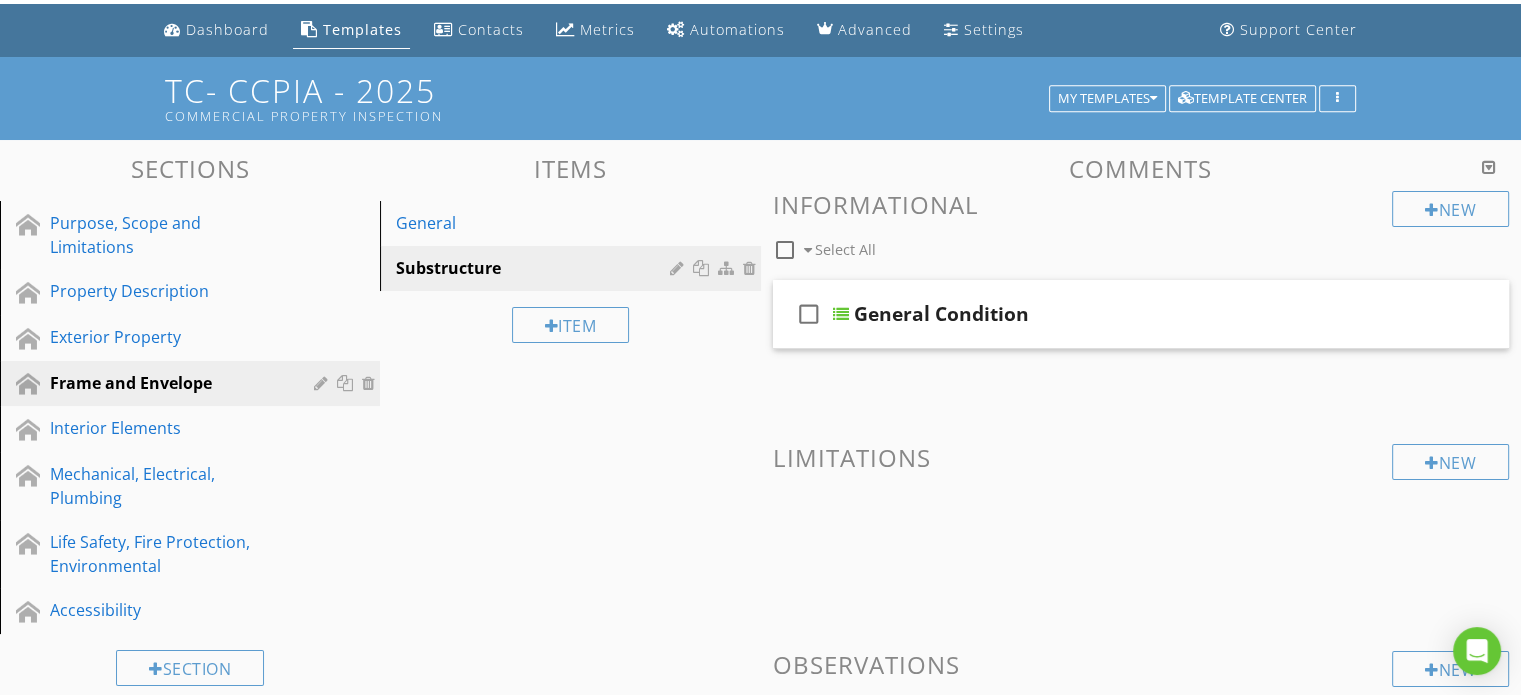 scroll, scrollTop: 40, scrollLeft: 0, axis: vertical 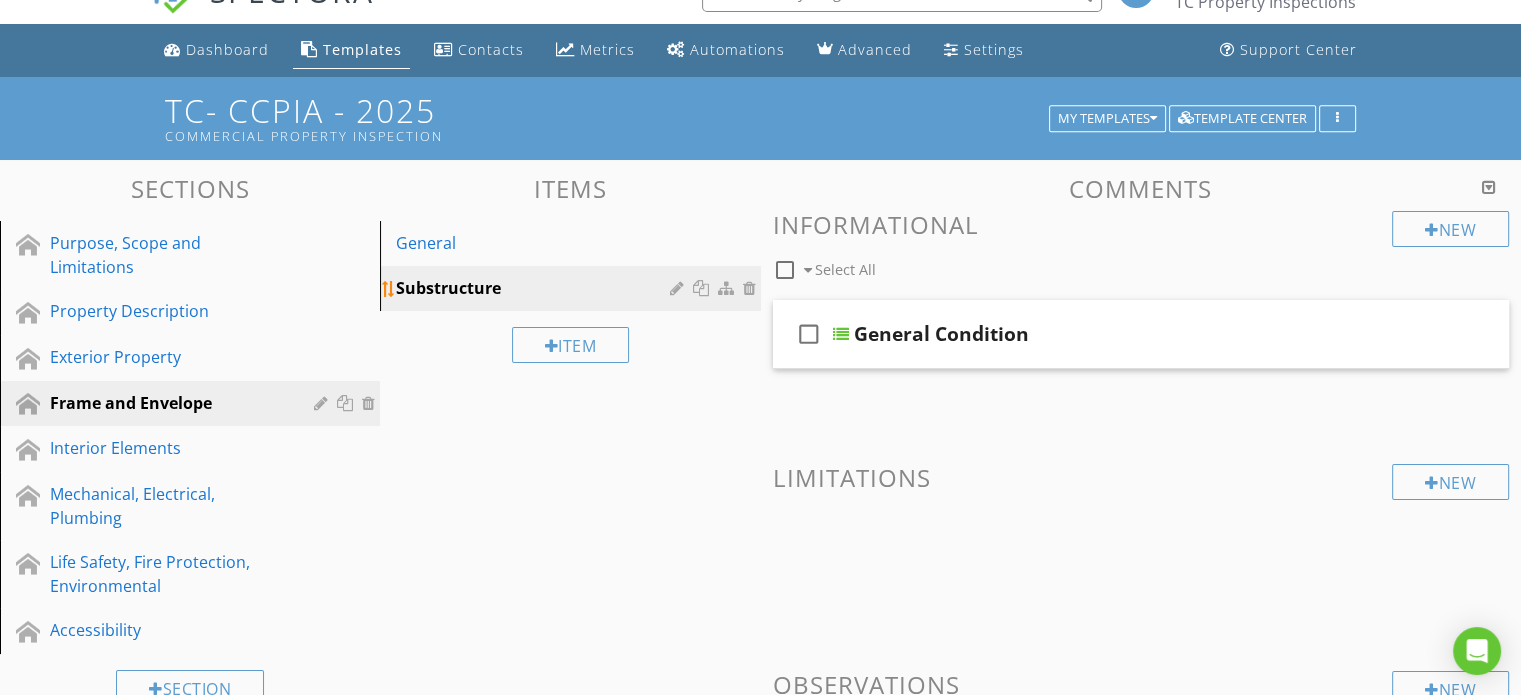 click at bounding box center (679, 288) 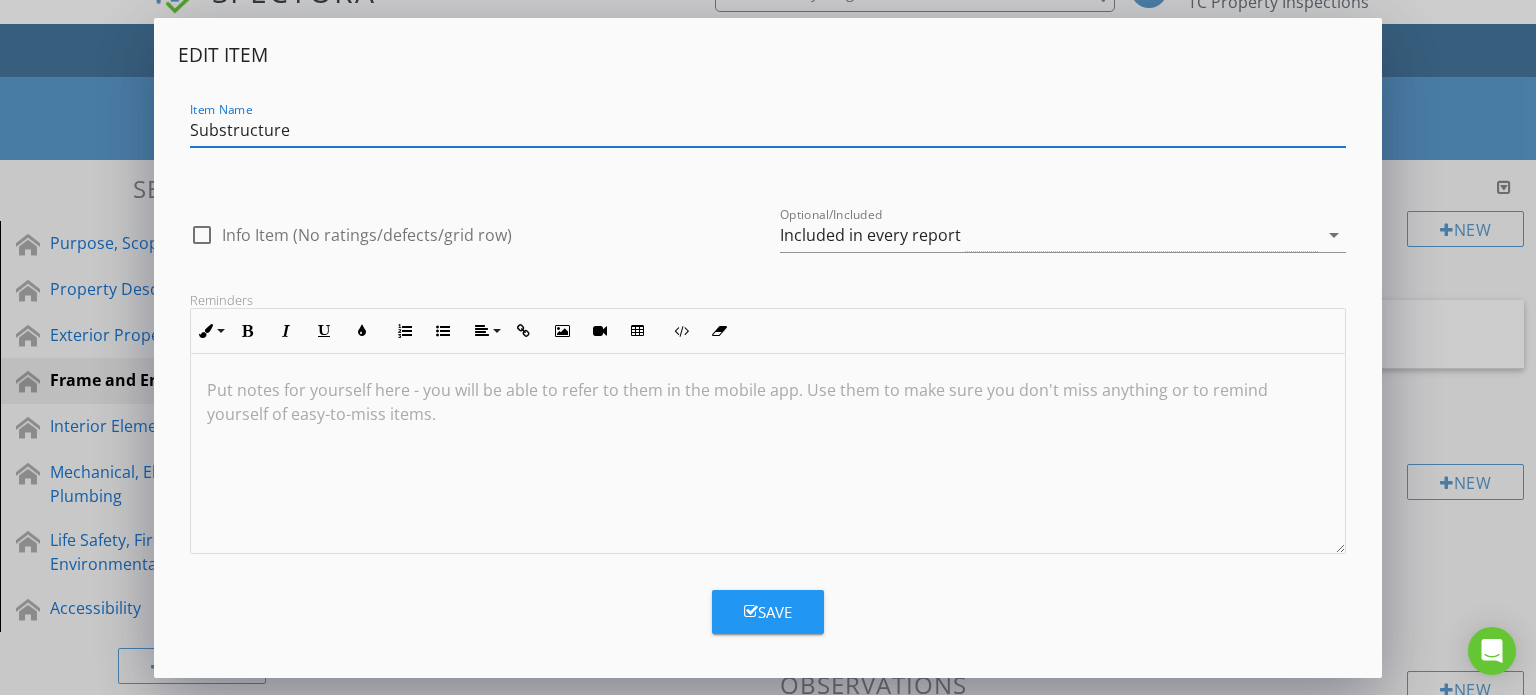drag, startPoint x: 222, startPoint y: 136, endPoint x: 180, endPoint y: 119, distance: 45.310043 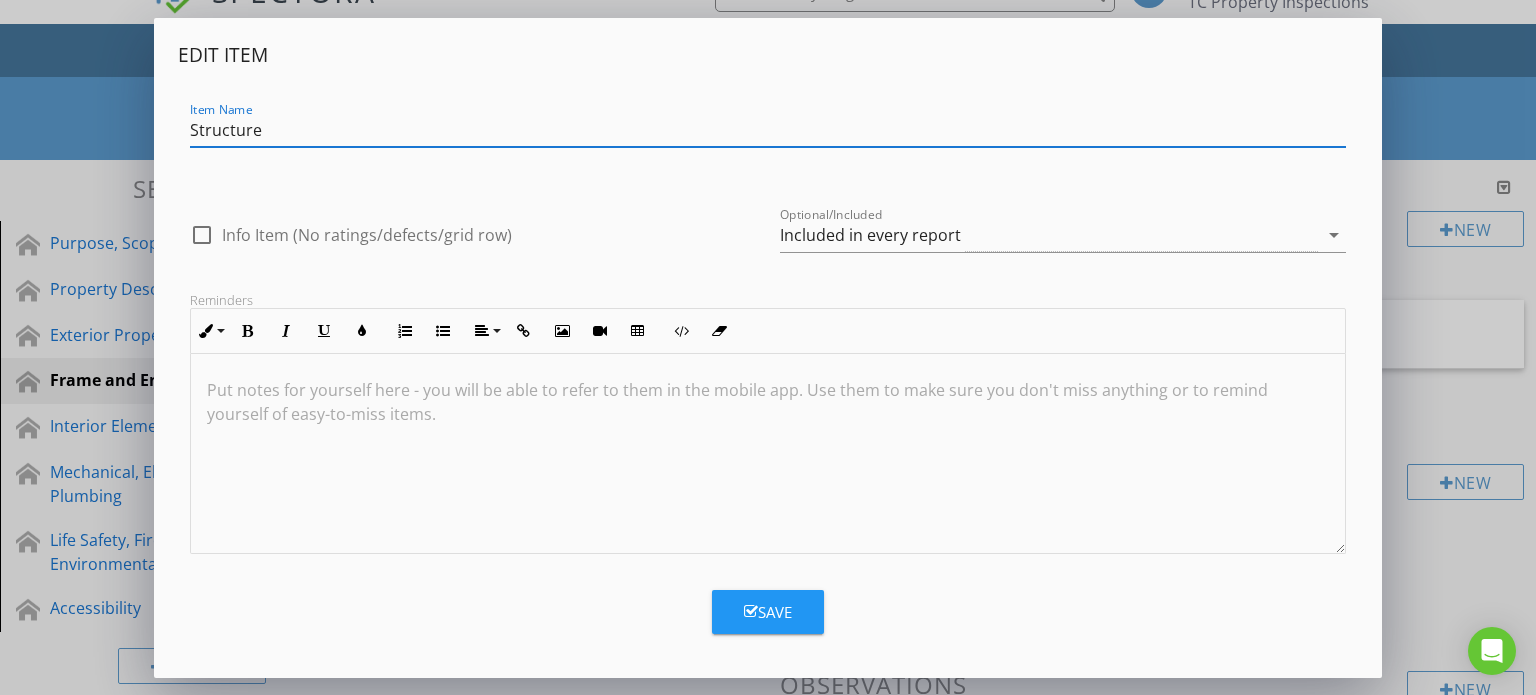 type on "Structure" 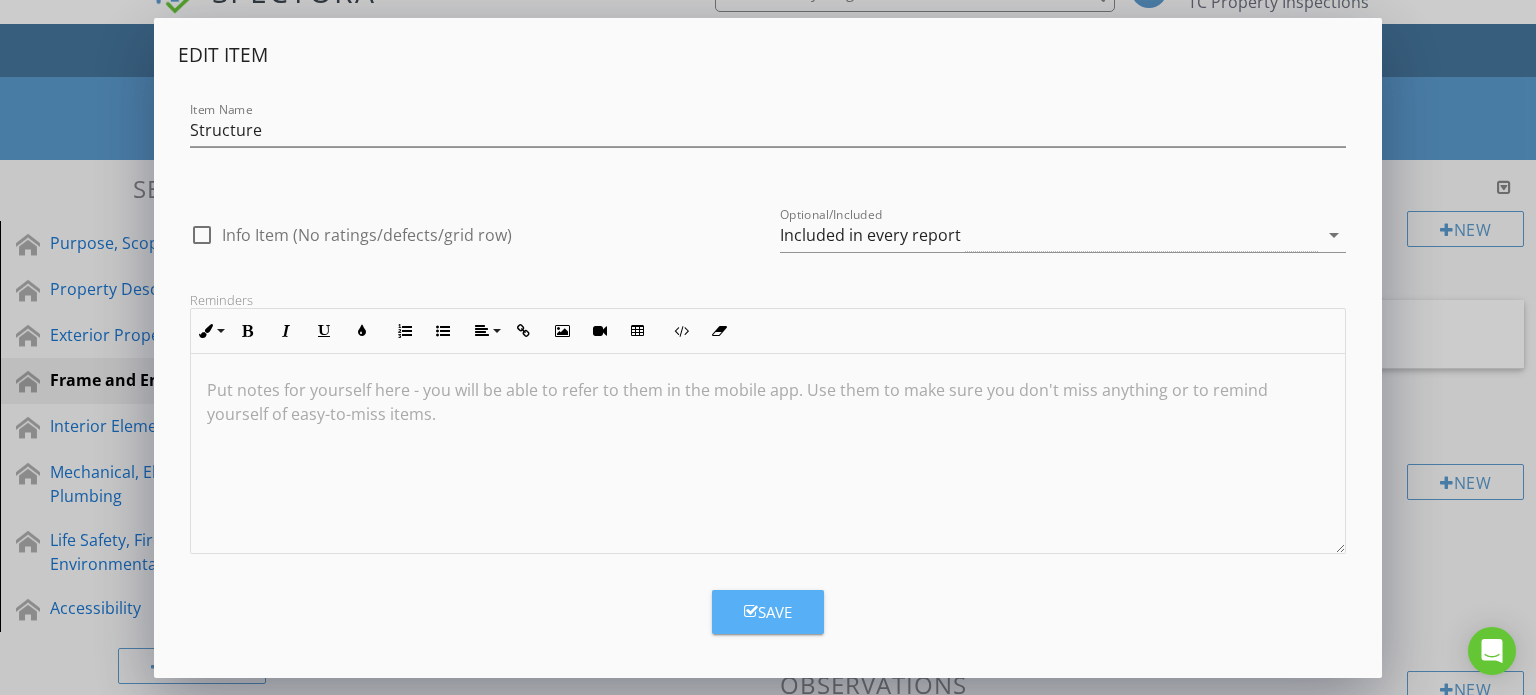 click on "Save" at bounding box center (768, 612) 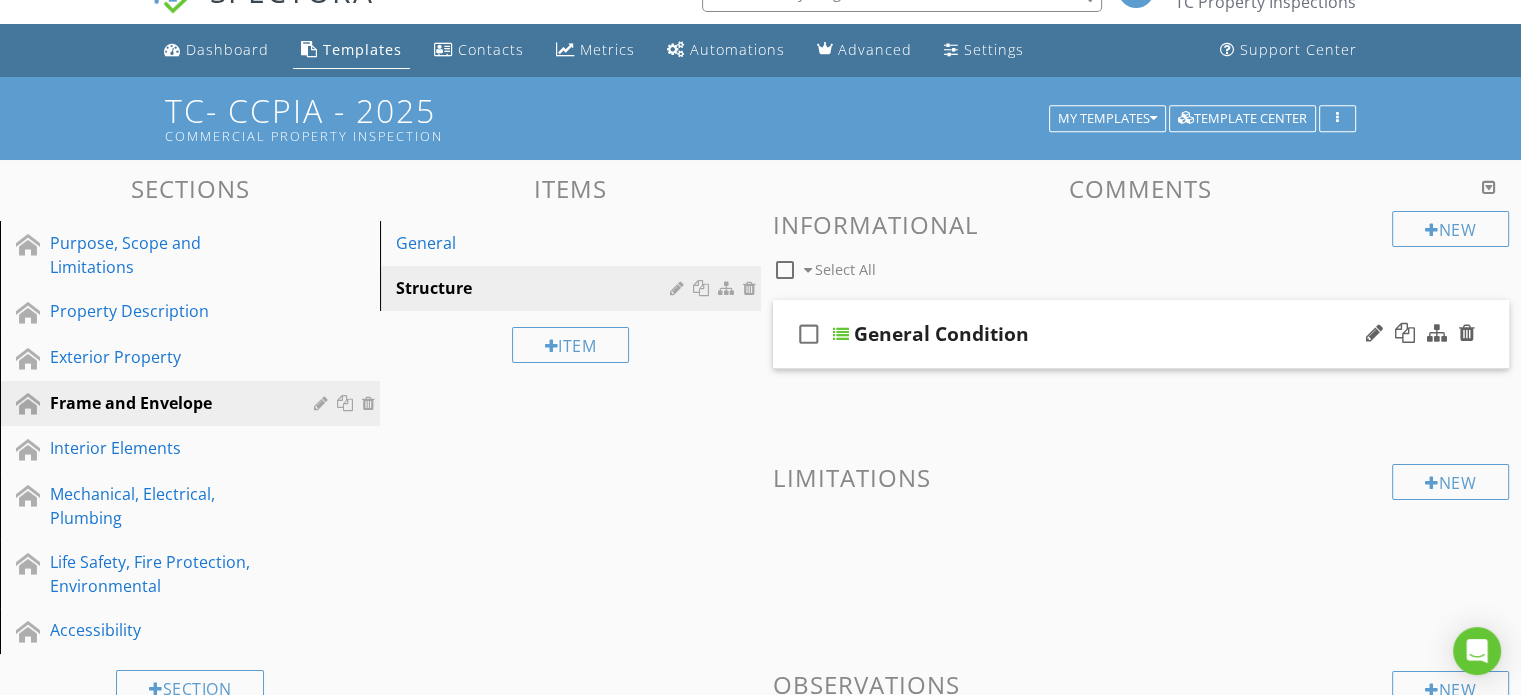 click on "General Condition" at bounding box center (1115, 334) 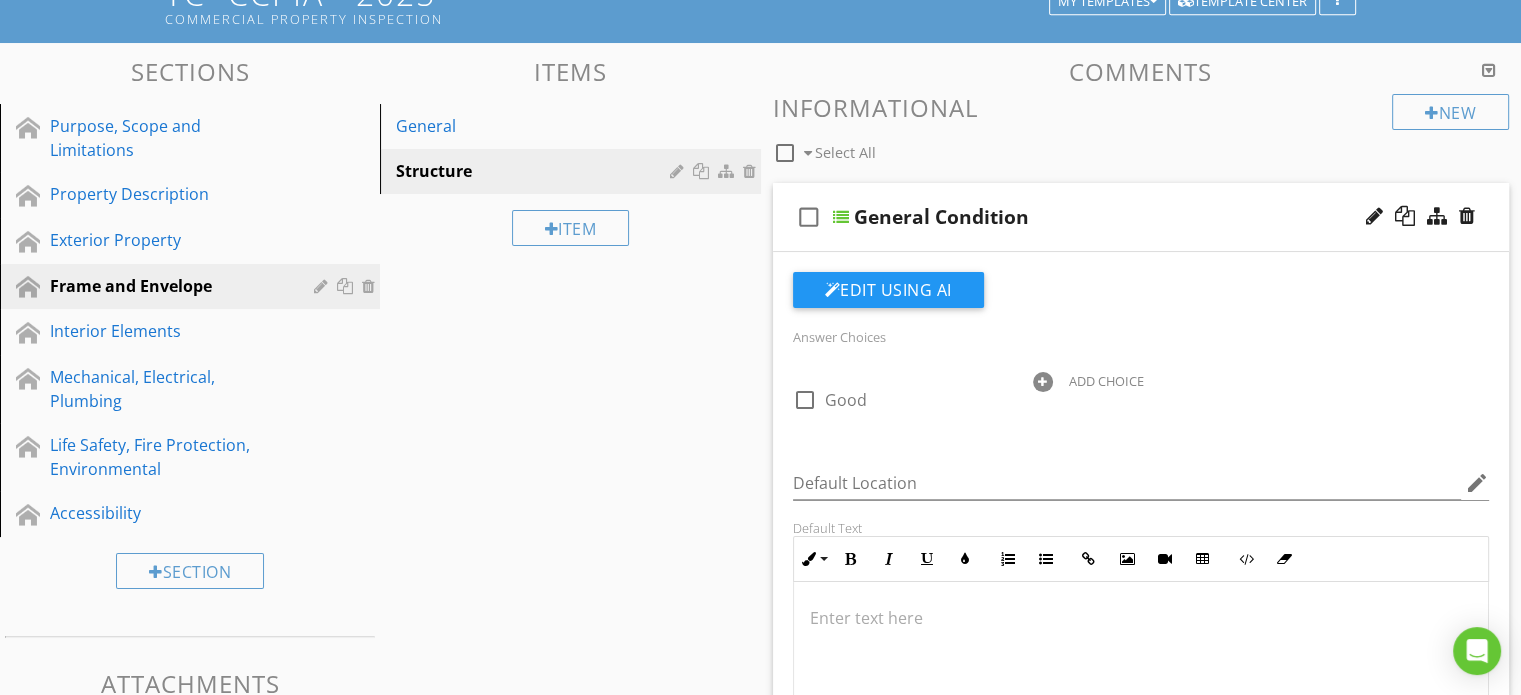 scroll, scrollTop: 240, scrollLeft: 0, axis: vertical 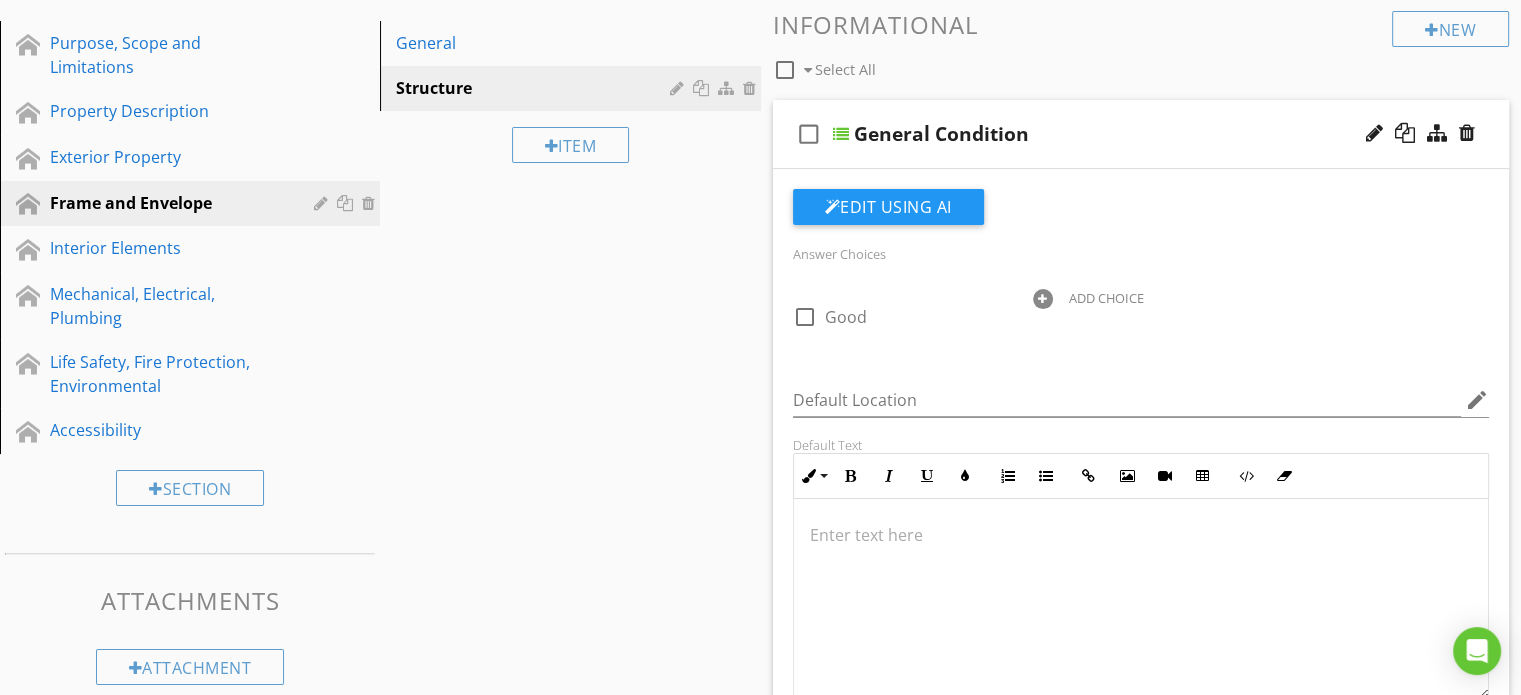 click at bounding box center [1141, 535] 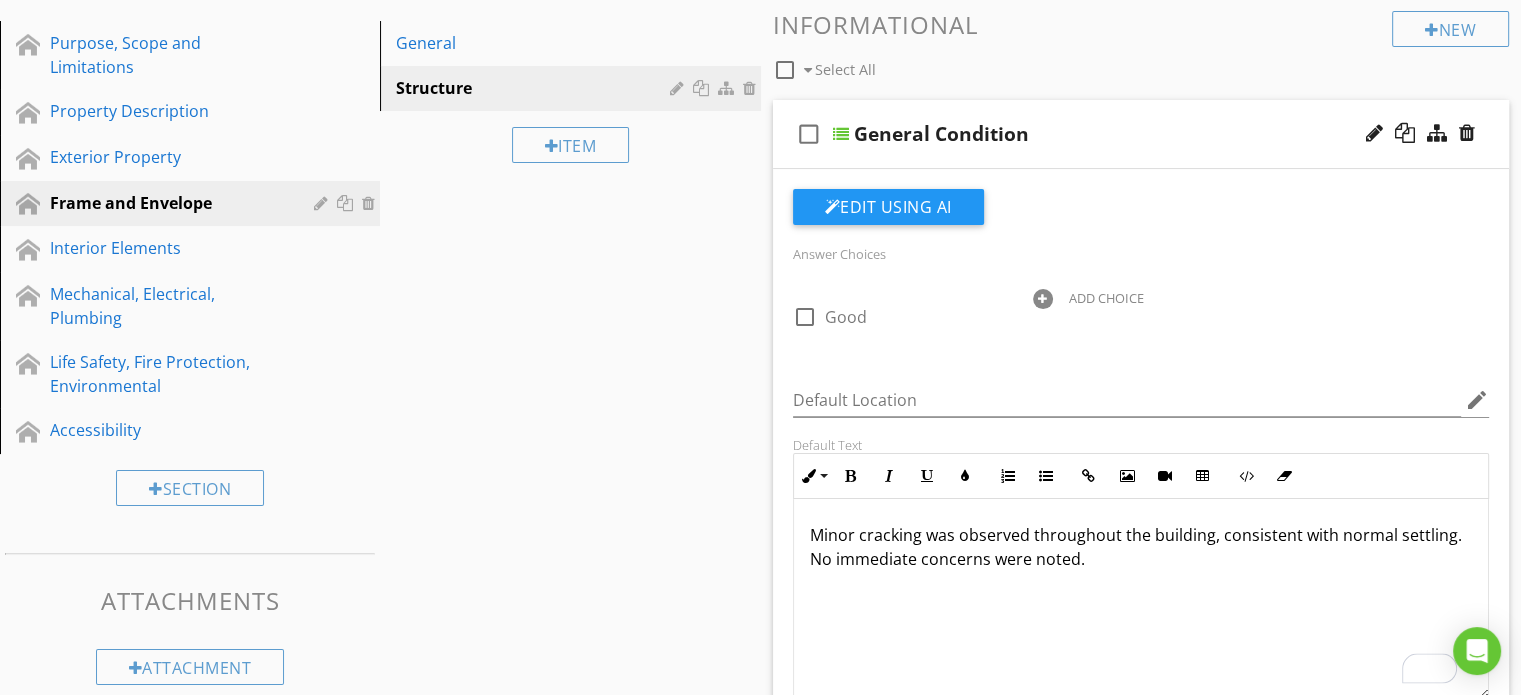 click on "Sections
Purpose, Scope and Limitations           Property Description           Exterior Property           Frame and Envelope           Interior Elements           Mechanical, Electrical, Plumbing           Life Safety, Fire Protection, Environmental           Accessibility
Section
Attachments
Attachment
Items
General           Structure
Item
Comments
New
Informational   check_box_outline_blank     Select All       check_box_outline_blank
General Condition
Edit Using AI
Answer Choices   check_box_outline_blank Good         ADD CHOICE     Default Location edit       Default Text   Inline Style XLarge Large Normal Small Light Small/Light Bold Italic Underline Colors Ordered List Unordered List Insert Link Code View" at bounding box center [760, 644] 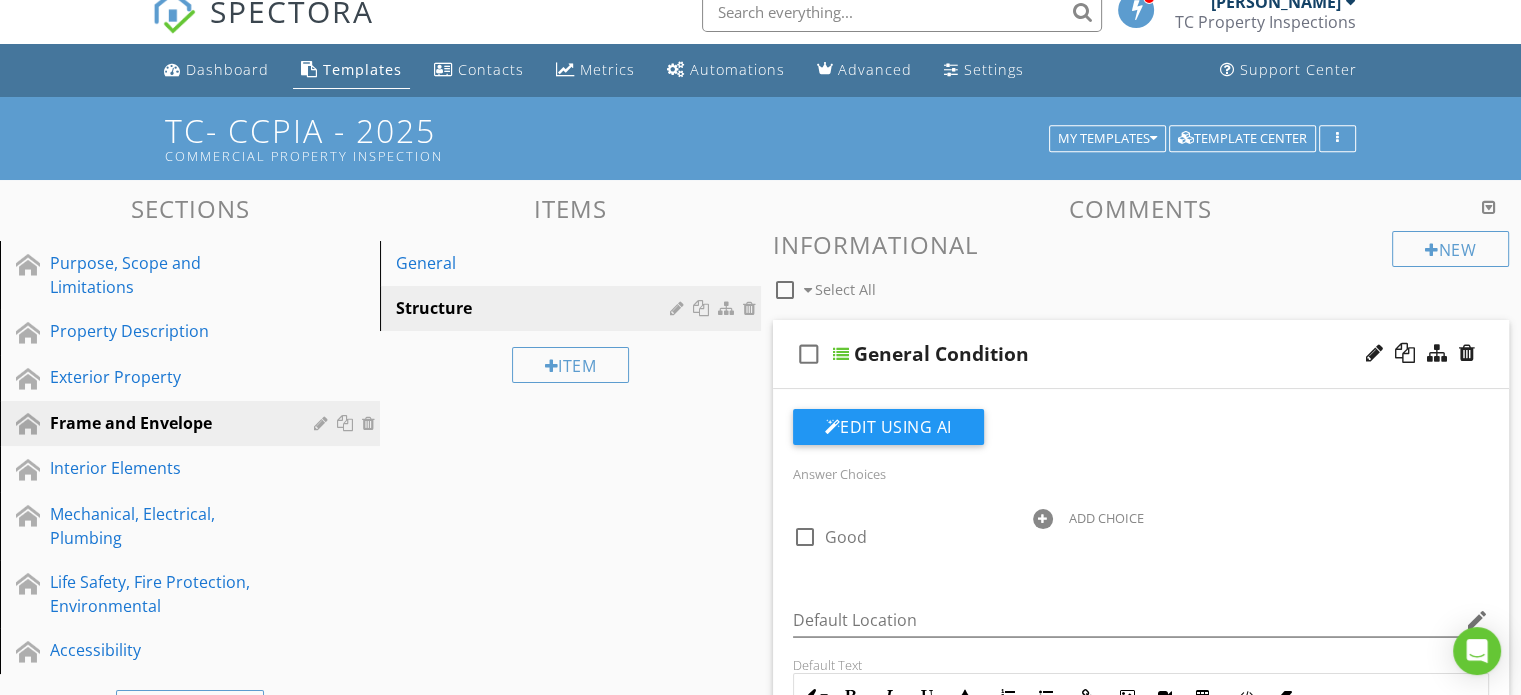 scroll, scrollTop: 0, scrollLeft: 0, axis: both 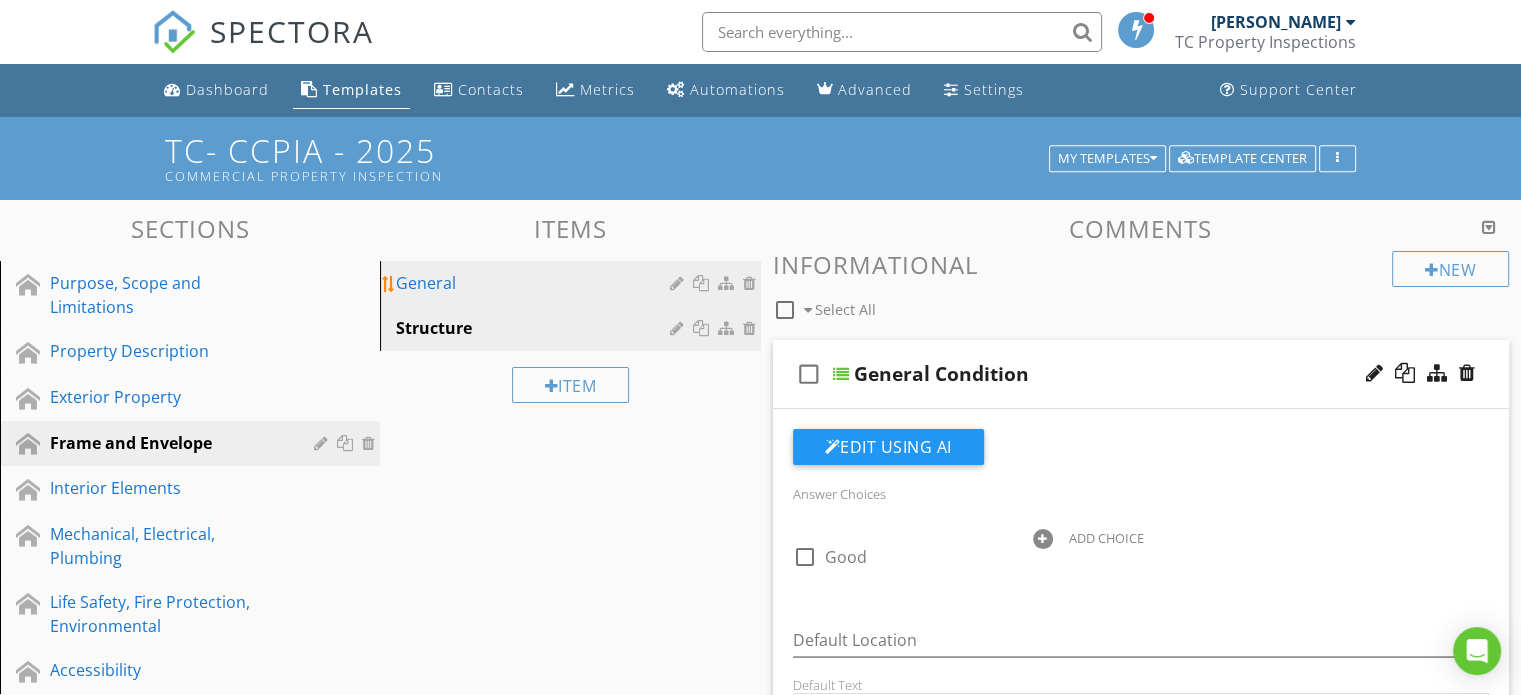 click on "General" at bounding box center (535, 283) 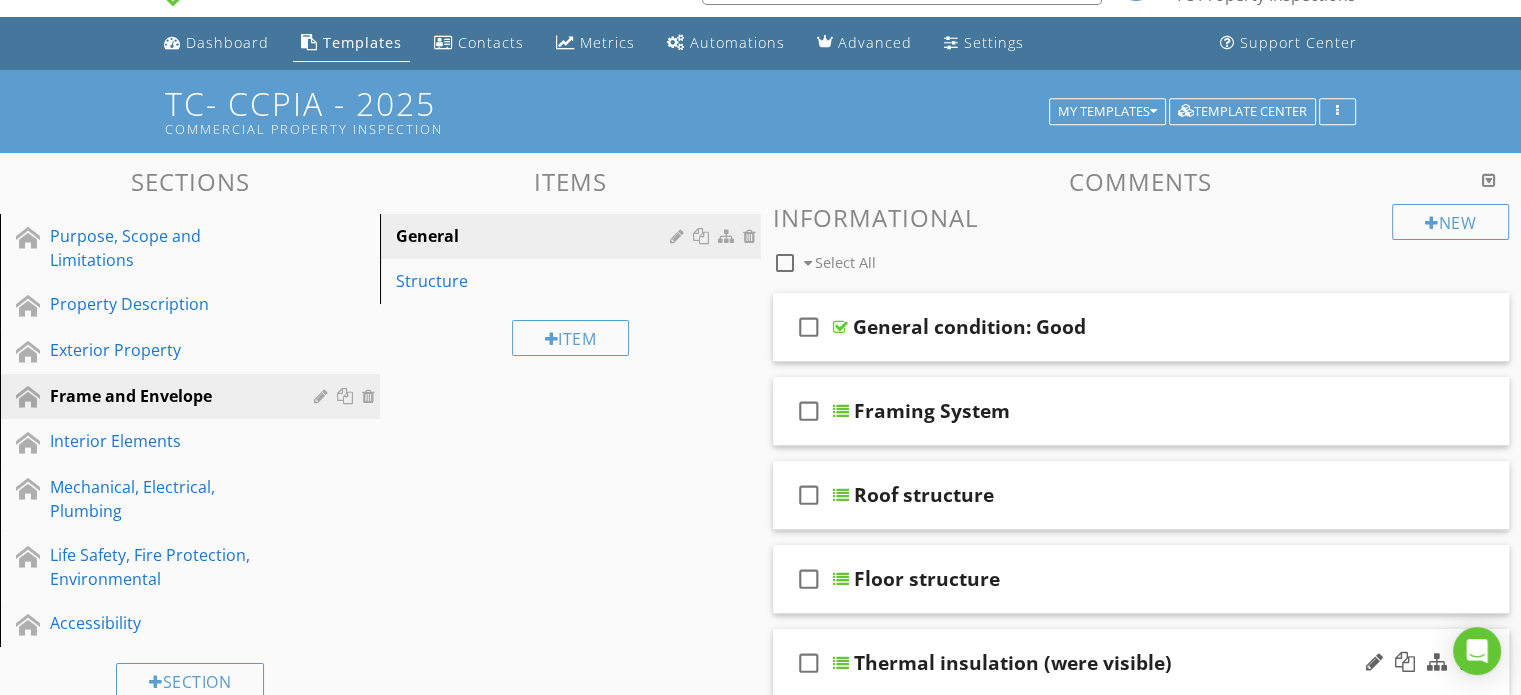 scroll, scrollTop: 0, scrollLeft: 0, axis: both 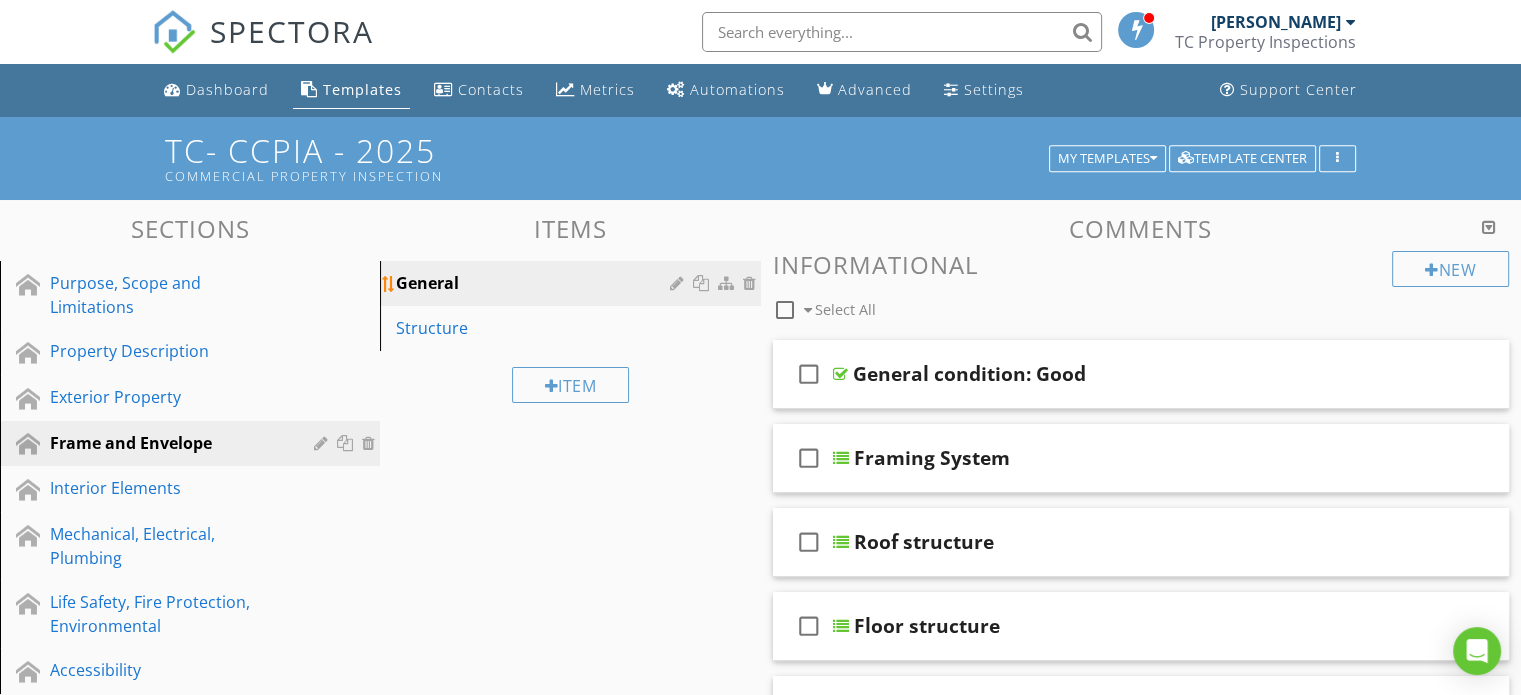 click at bounding box center (679, 283) 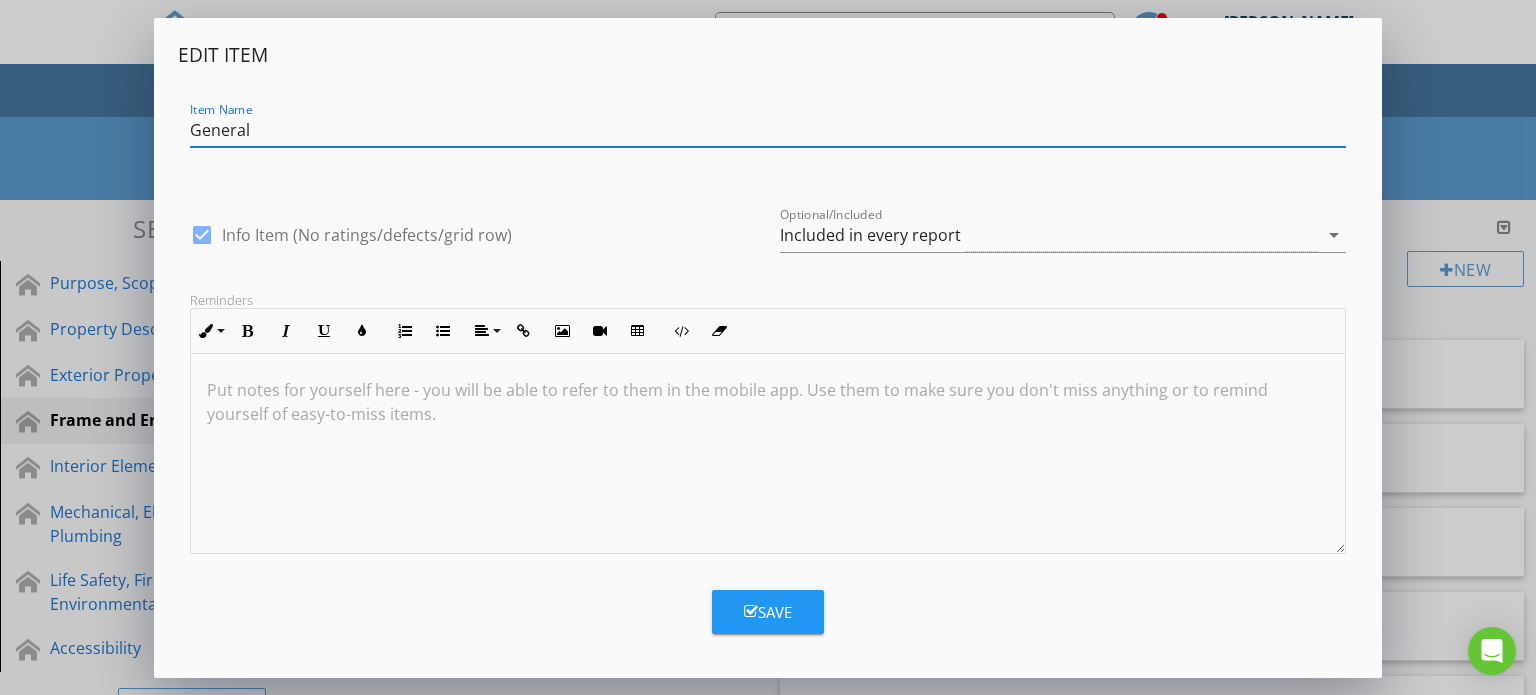 click at bounding box center [202, 235] 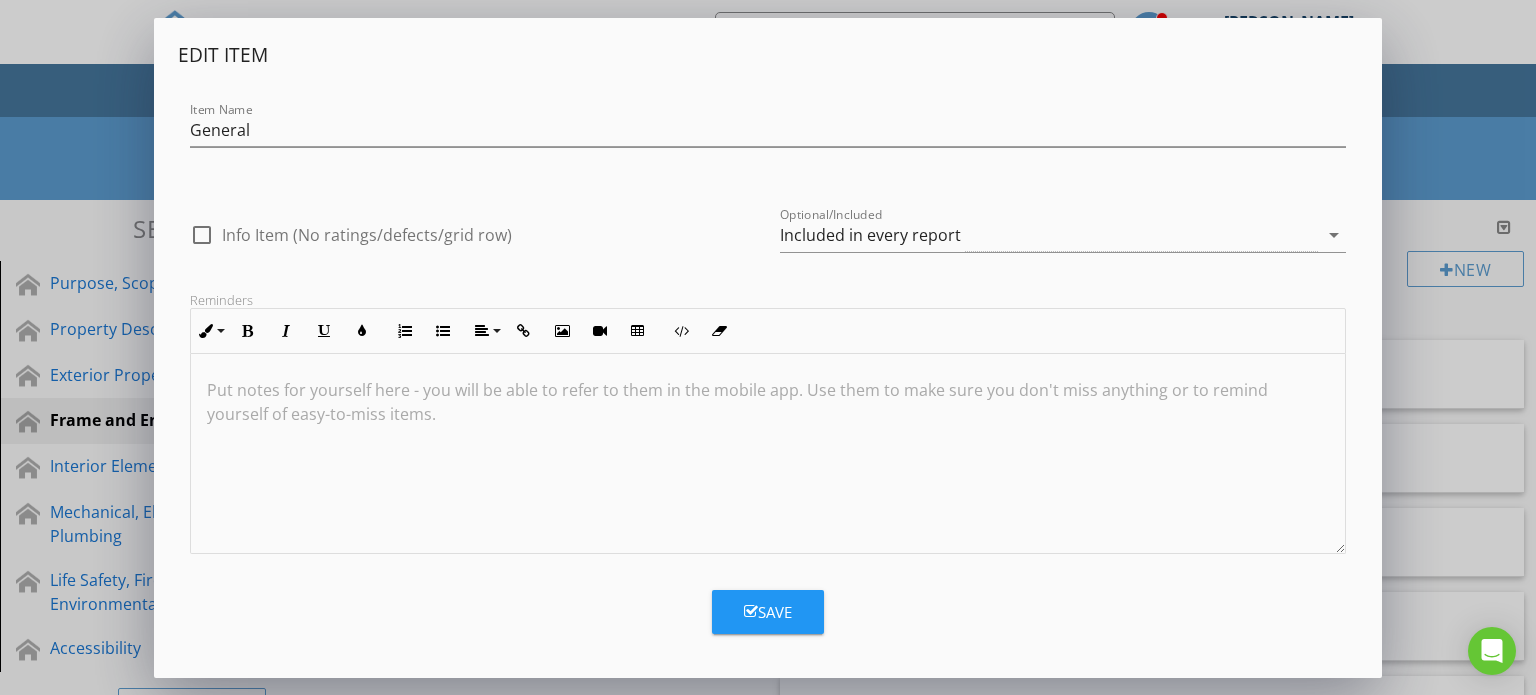 click at bounding box center (751, 611) 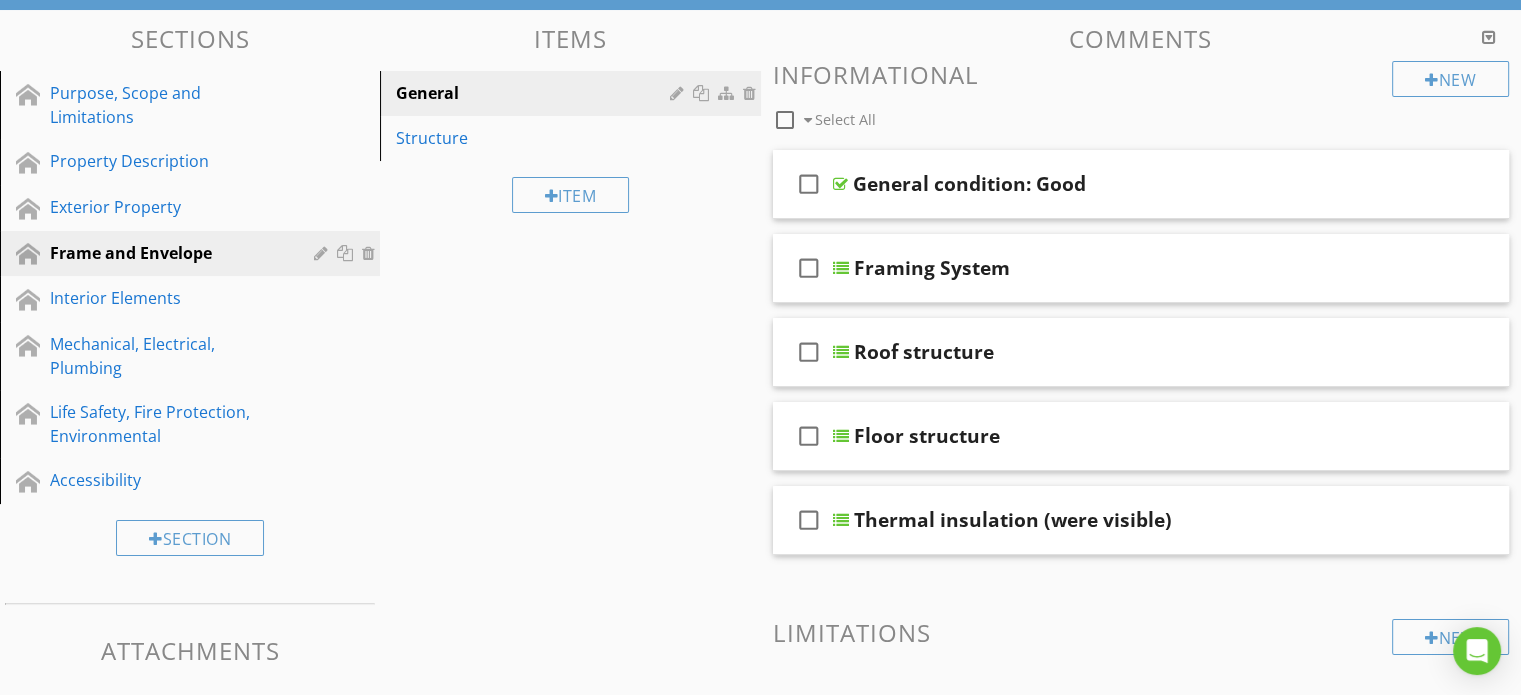 scroll, scrollTop: 147, scrollLeft: 0, axis: vertical 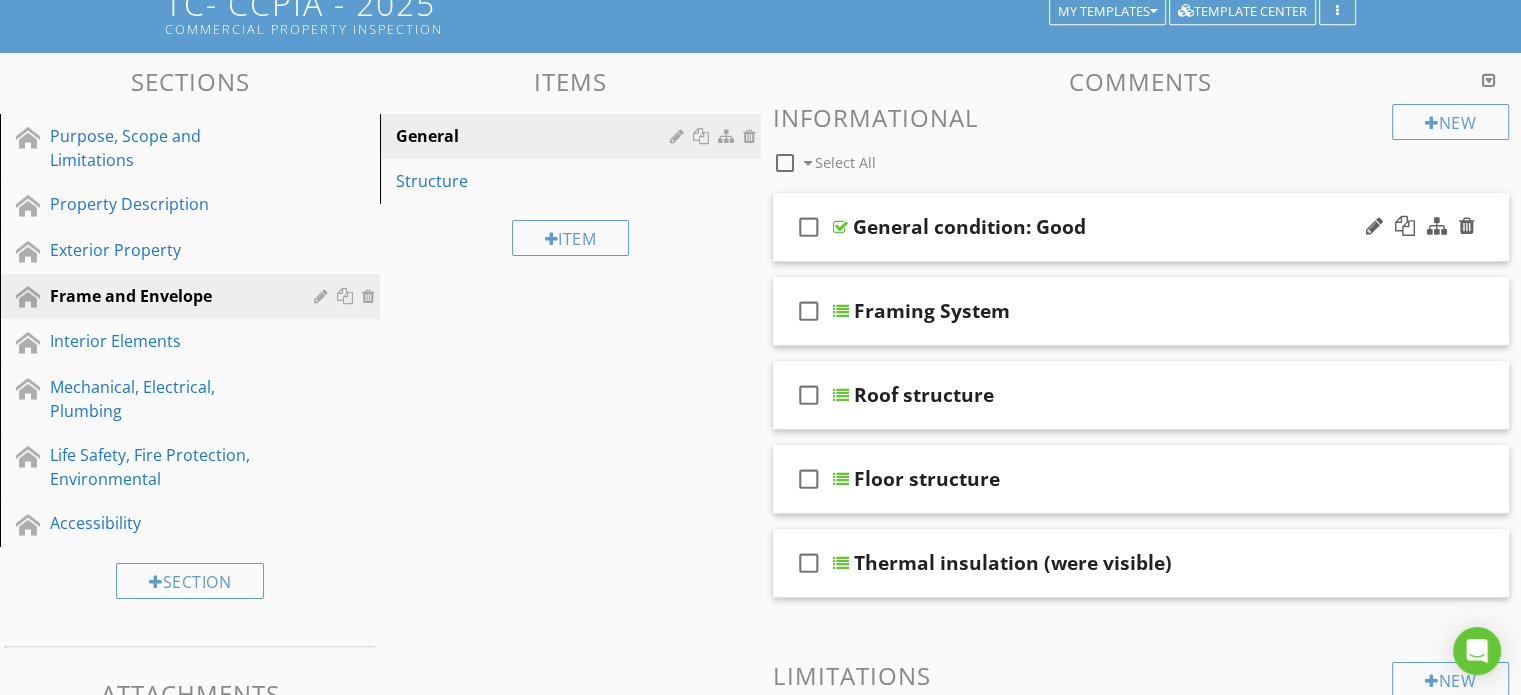 click on "General condition: Good" at bounding box center [1114, 227] 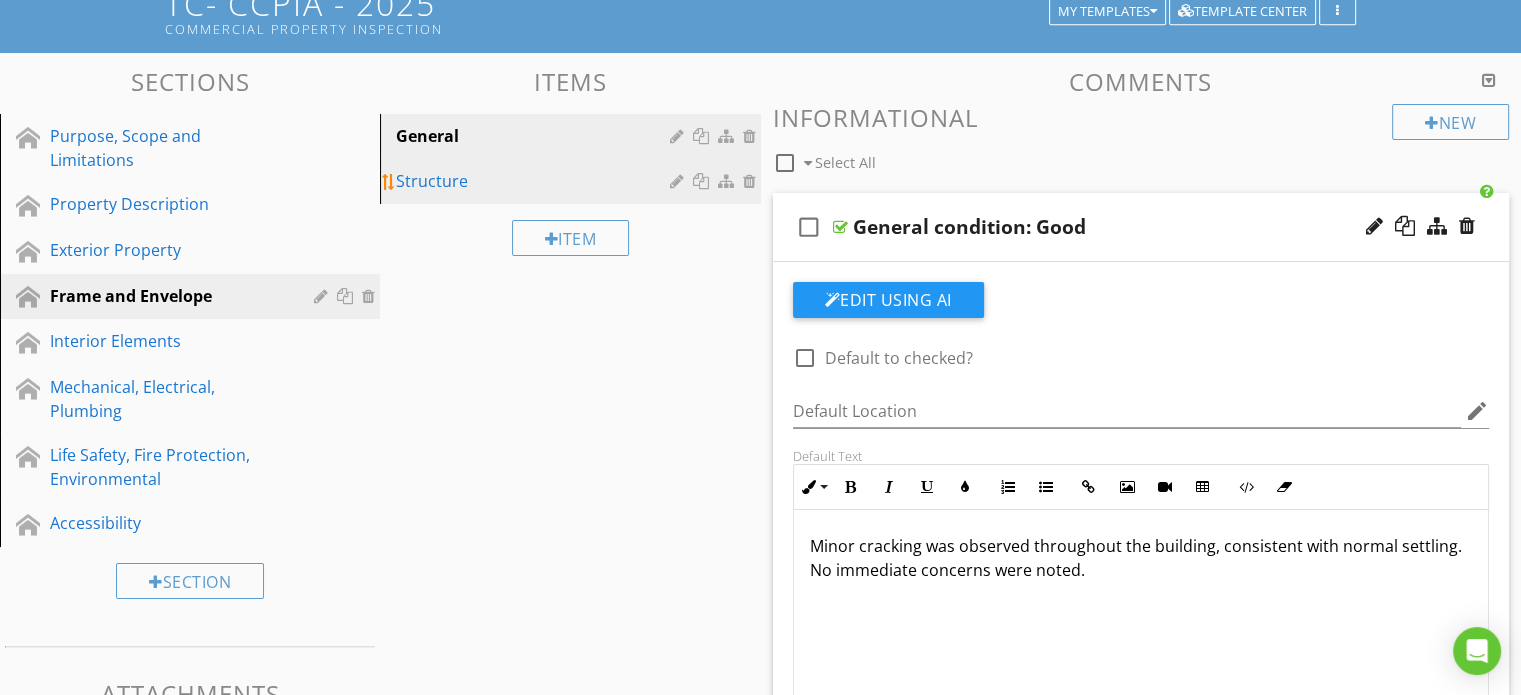 click on "Structure" at bounding box center (535, 181) 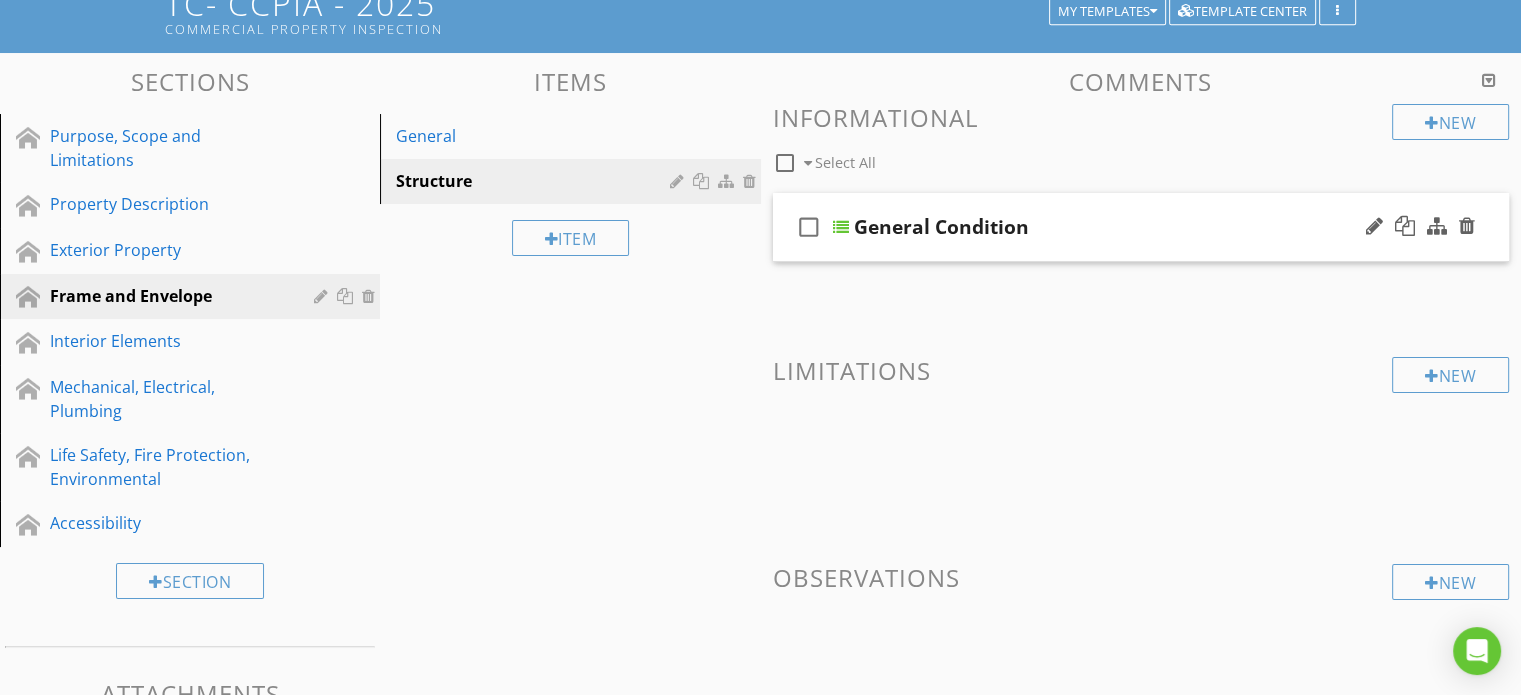 click on "check_box_outline_blank
General Condition" at bounding box center [1141, 227] 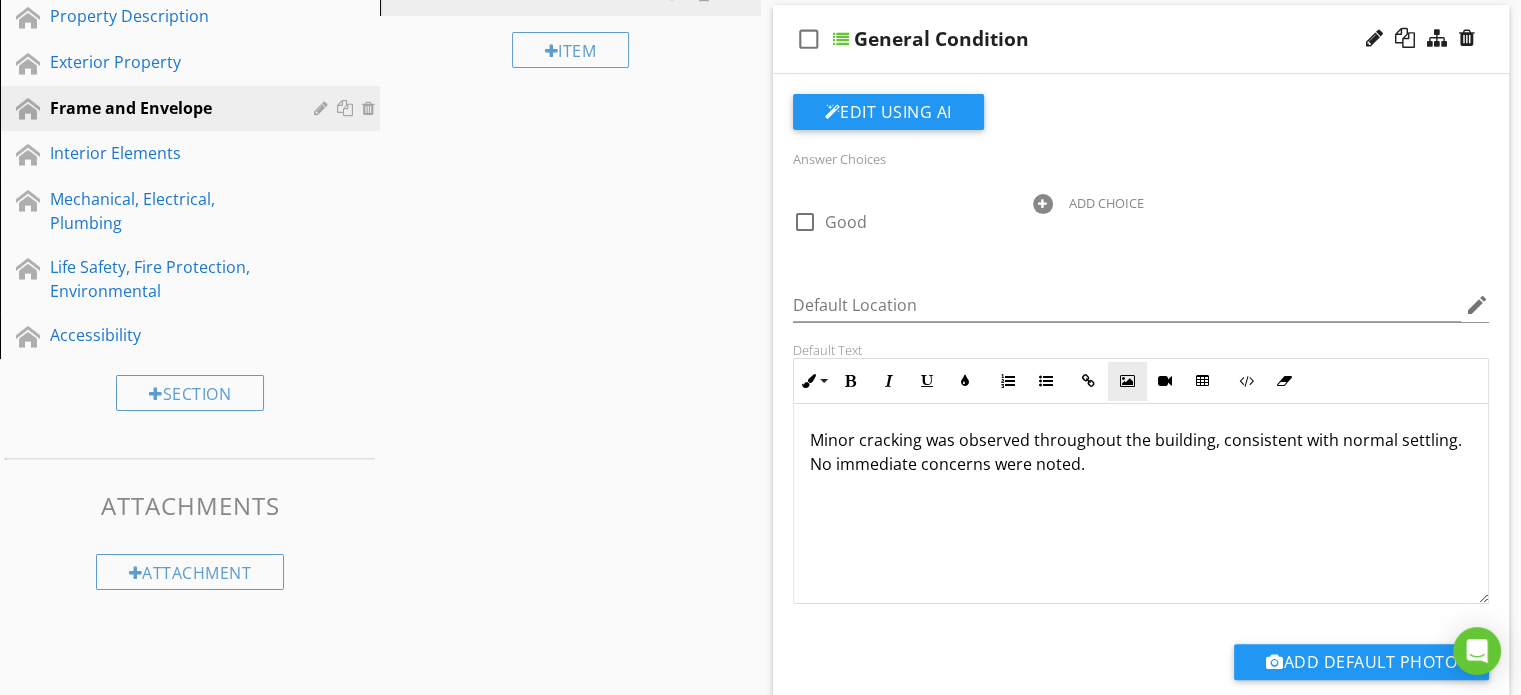 scroll, scrollTop: 347, scrollLeft: 0, axis: vertical 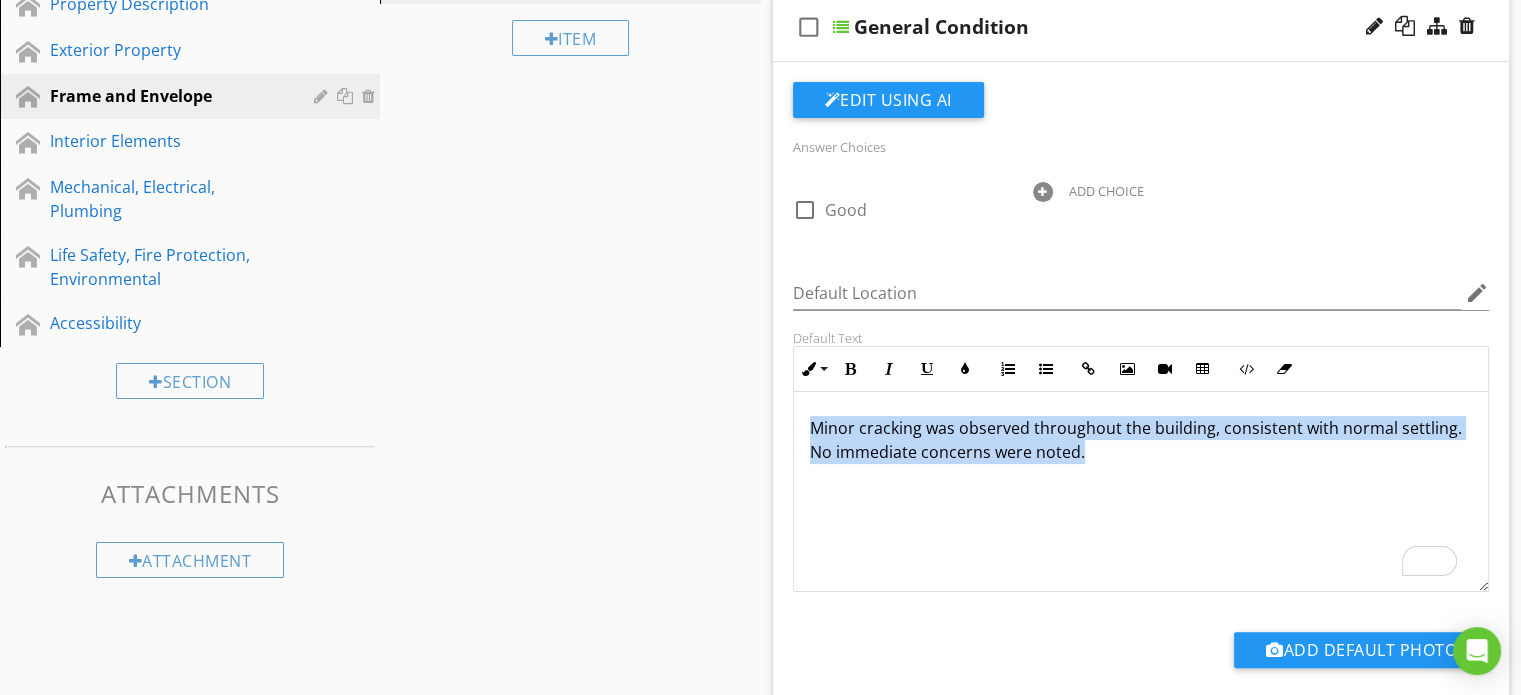 drag, startPoint x: 1096, startPoint y: 459, endPoint x: 764, endPoint y: 423, distance: 333.9461 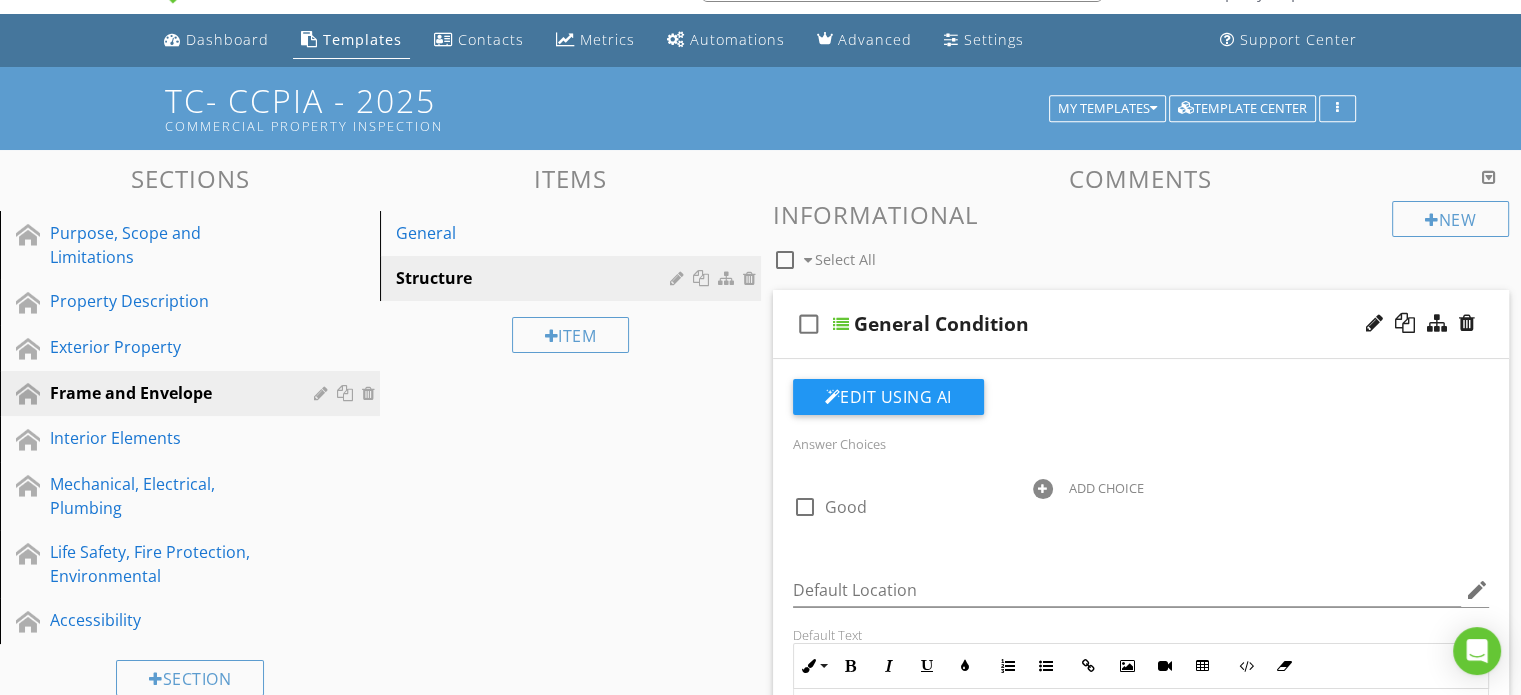 scroll, scrollTop: 47, scrollLeft: 0, axis: vertical 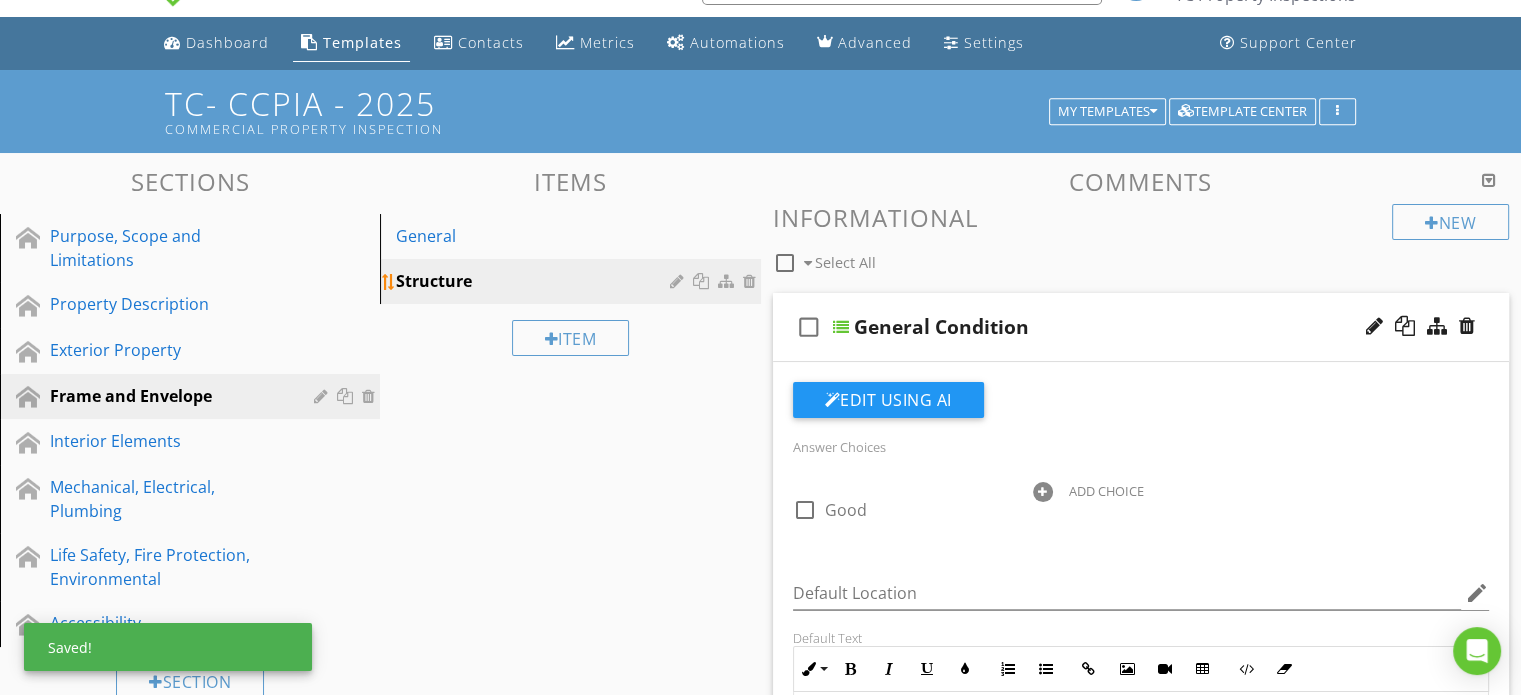 click on "Structure" at bounding box center [573, 281] 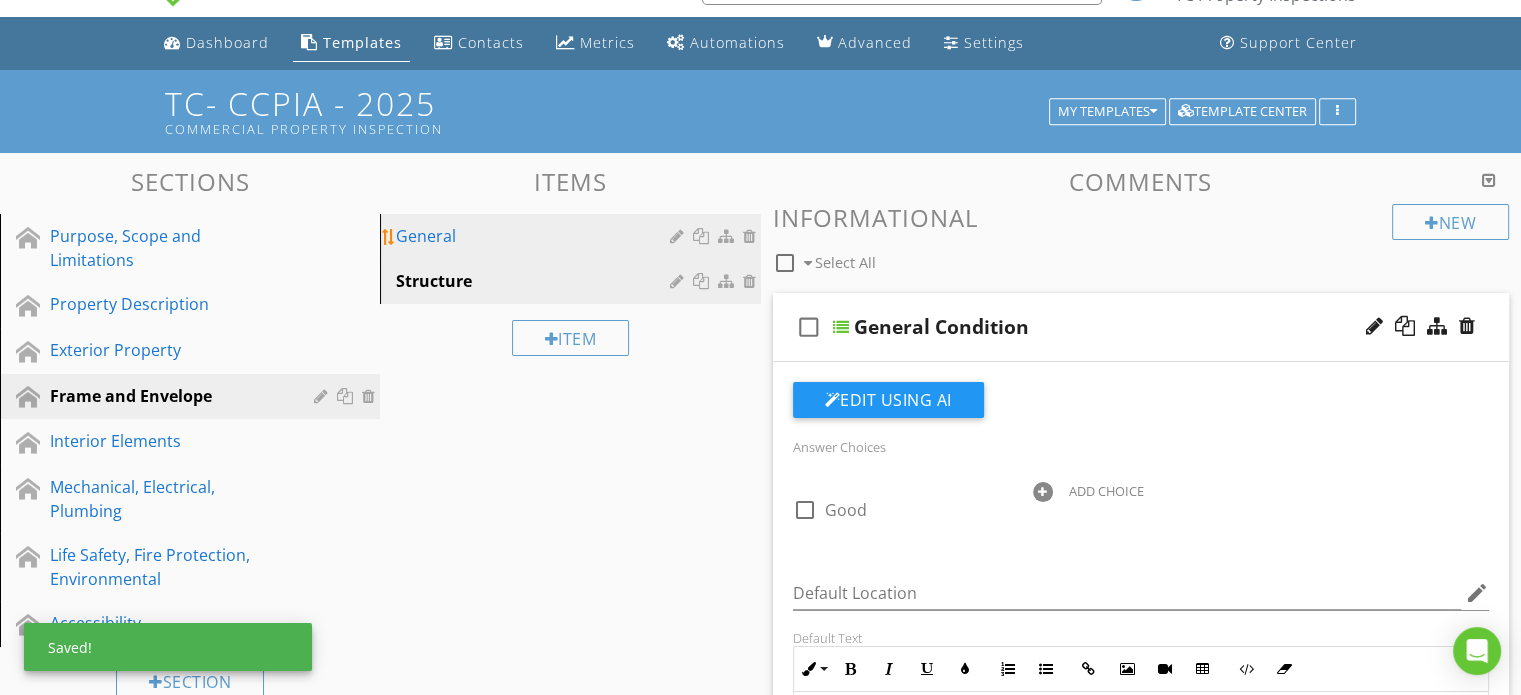 click on "General" at bounding box center (535, 236) 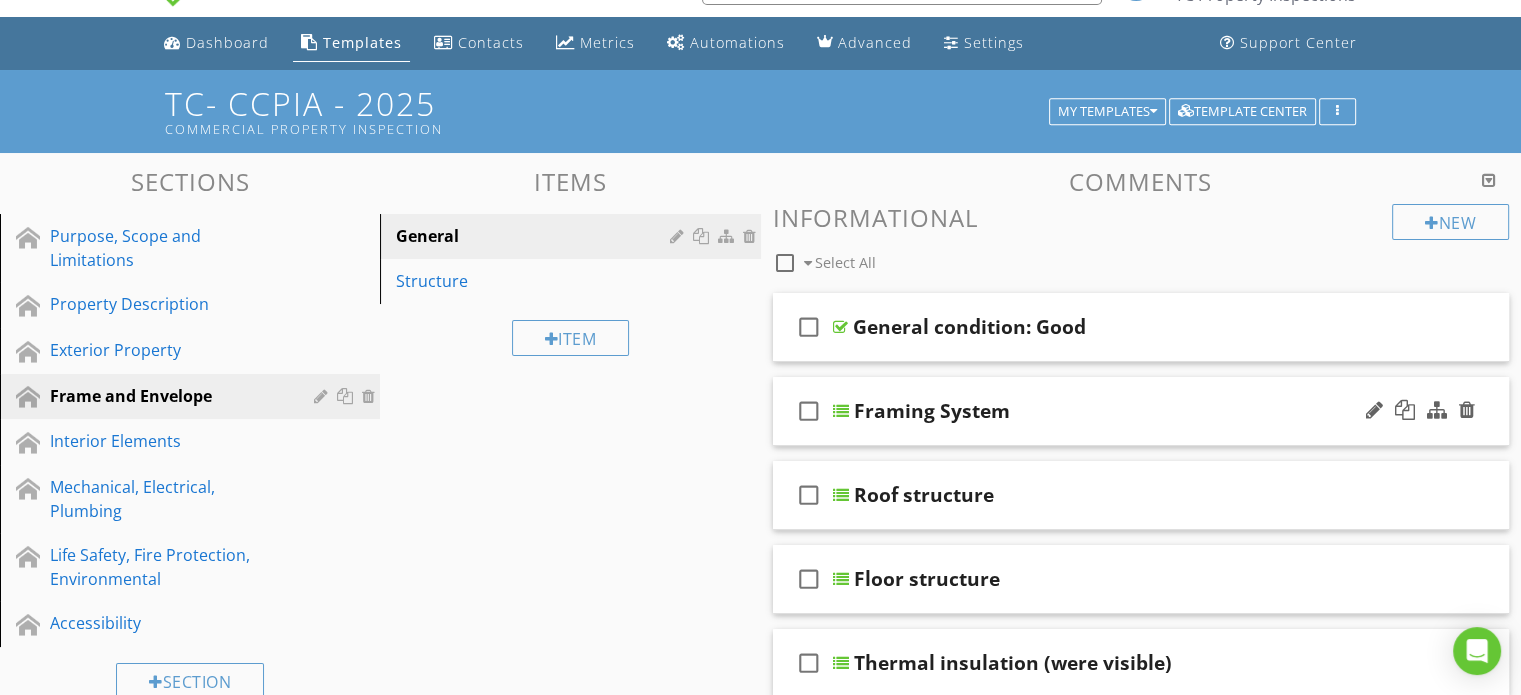 click on "Framing System" at bounding box center [1115, 411] 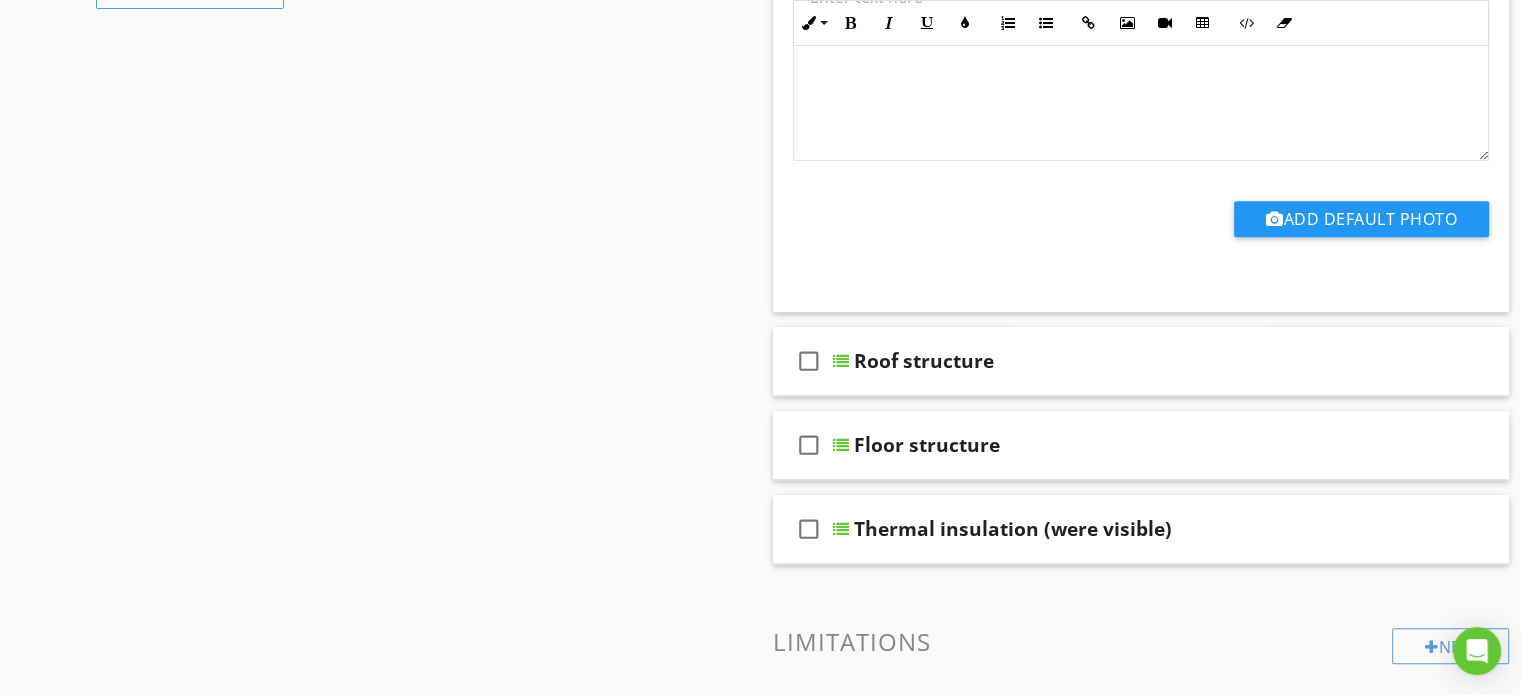 scroll, scrollTop: 947, scrollLeft: 0, axis: vertical 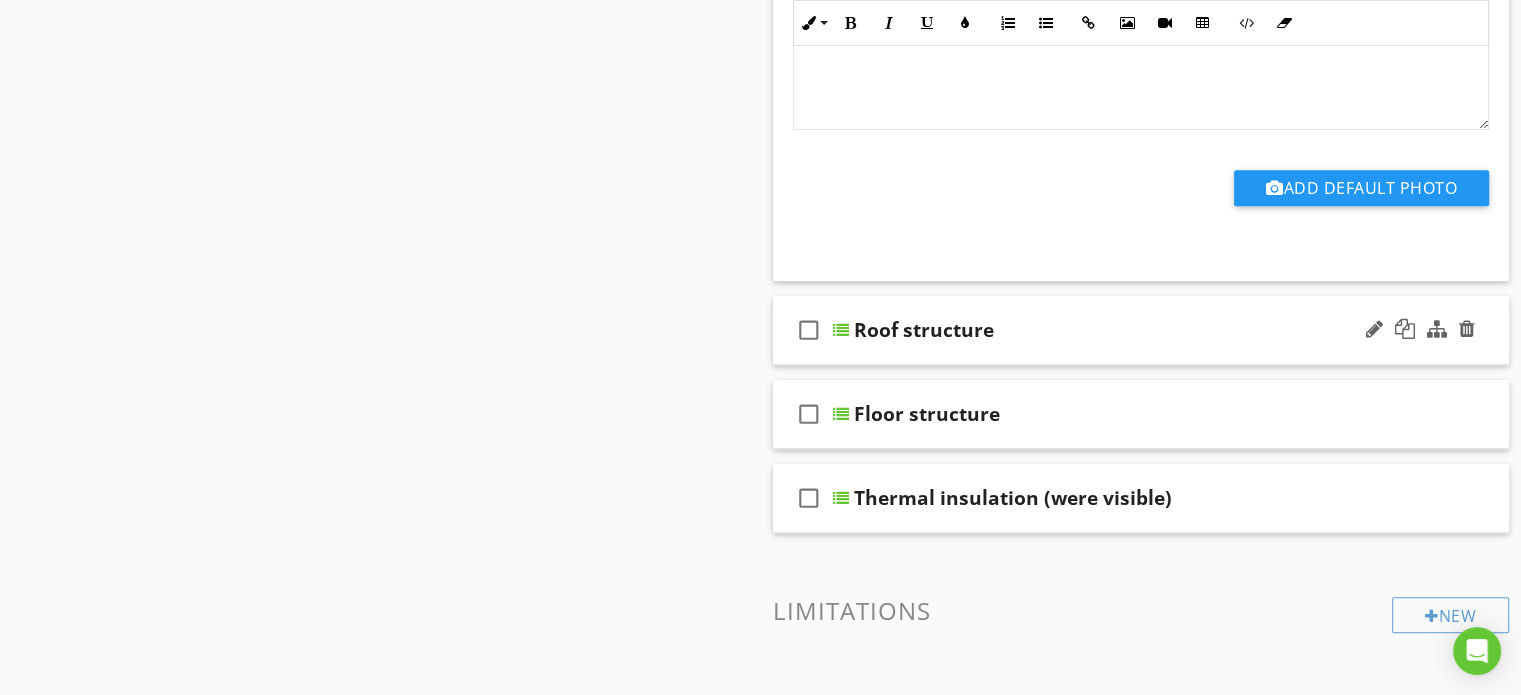 click on "check_box_outline_blank
Roof structure" at bounding box center [1141, 330] 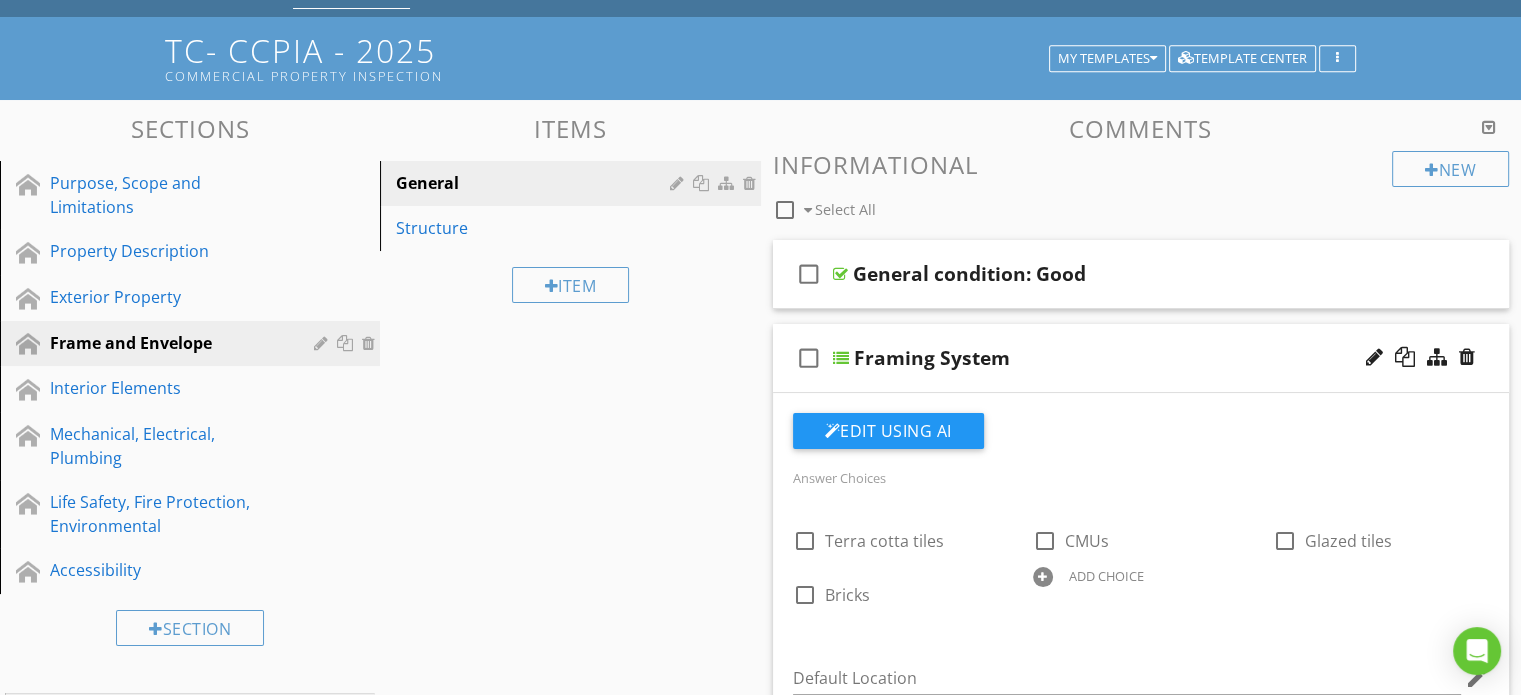 scroll, scrollTop: 0, scrollLeft: 0, axis: both 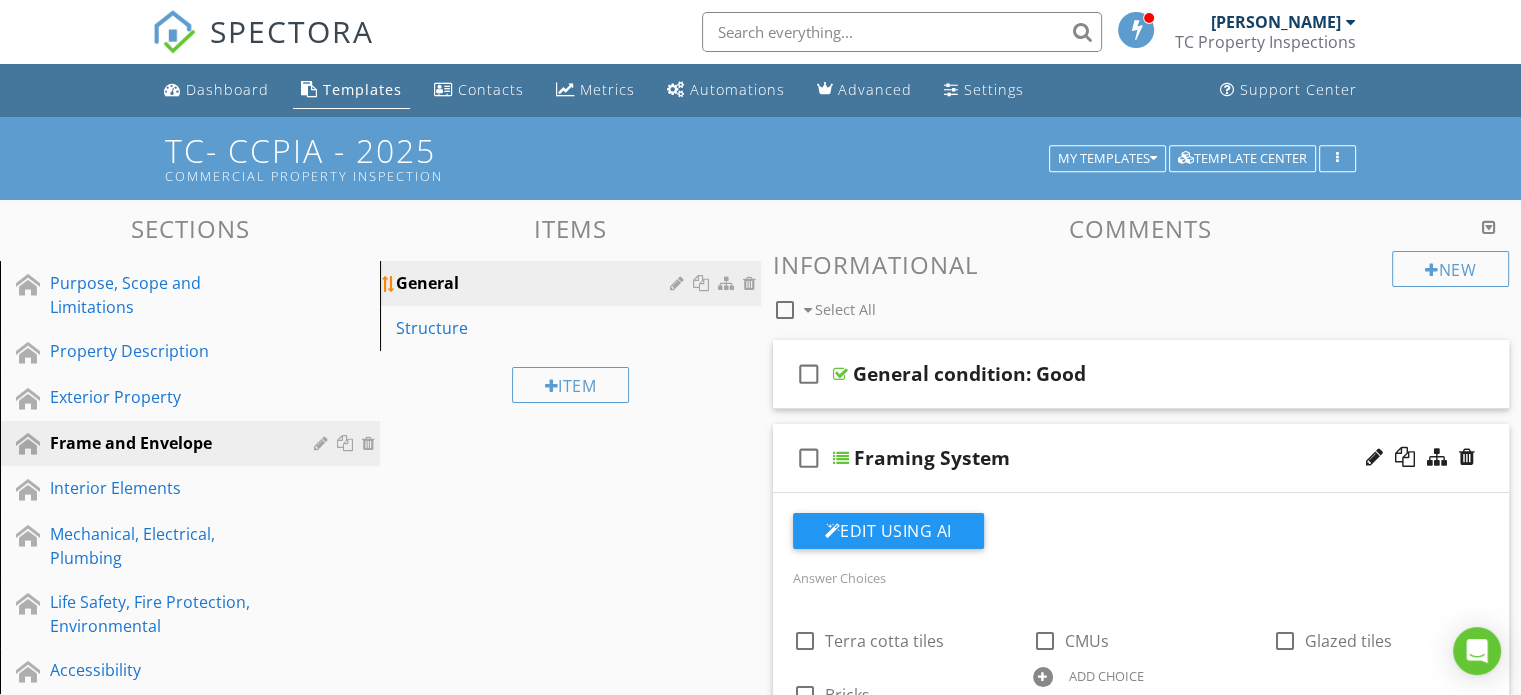 click at bounding box center (679, 283) 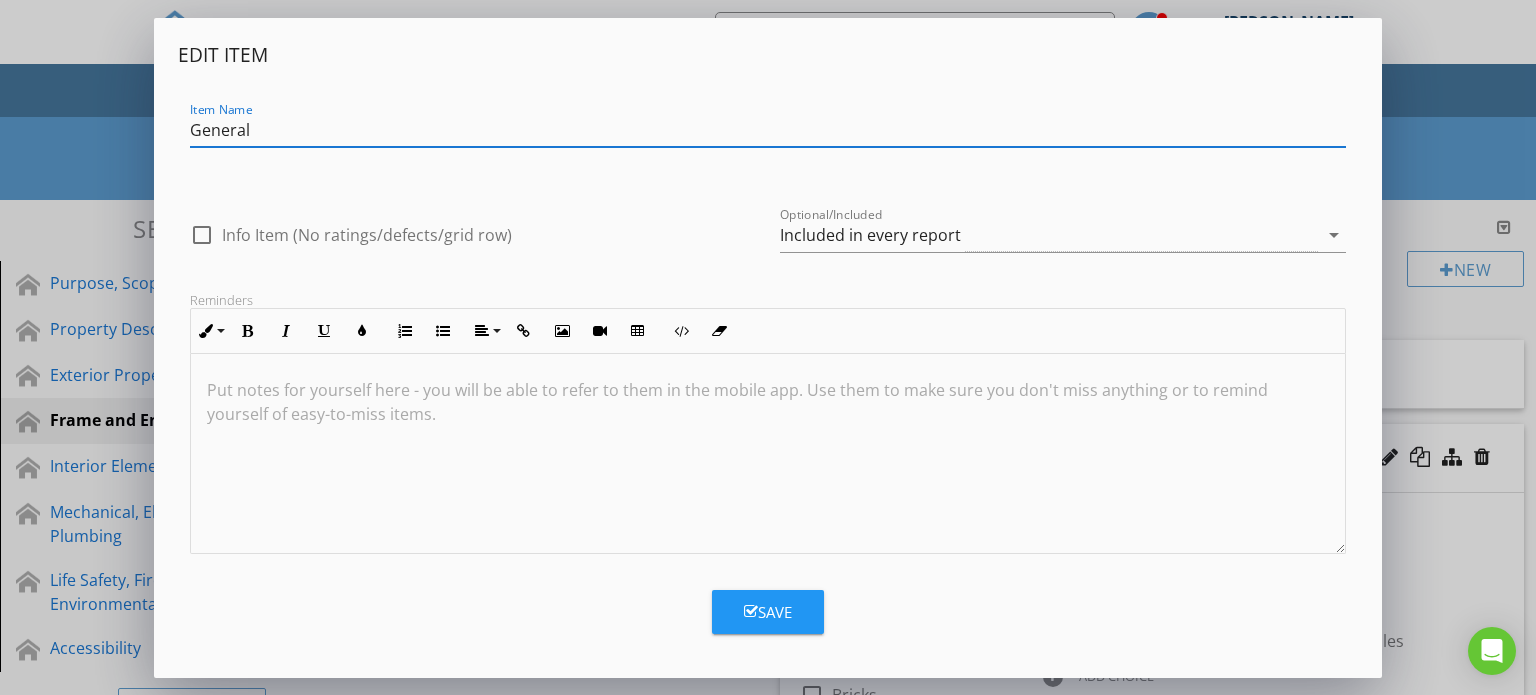 drag, startPoint x: 272, startPoint y: 134, endPoint x: 188, endPoint y: 124, distance: 84.59315 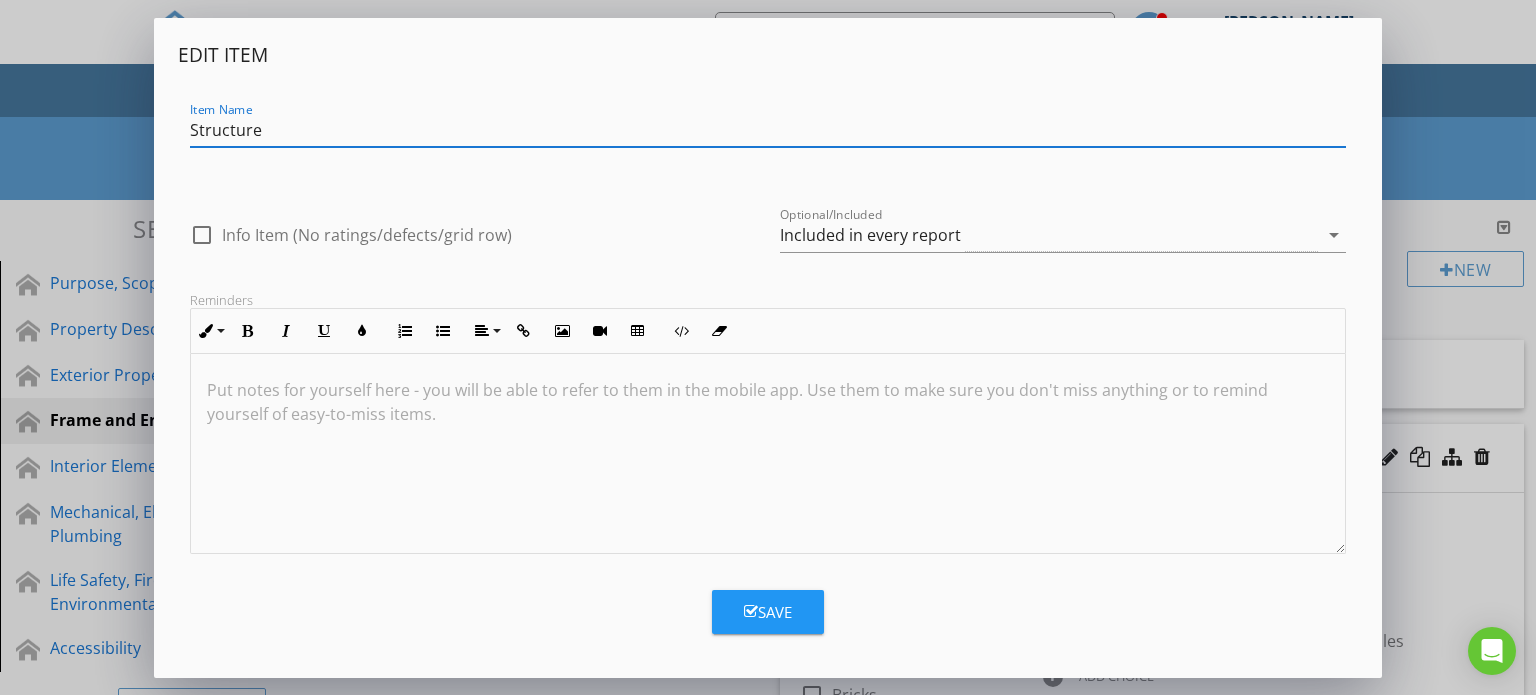type on "Structure" 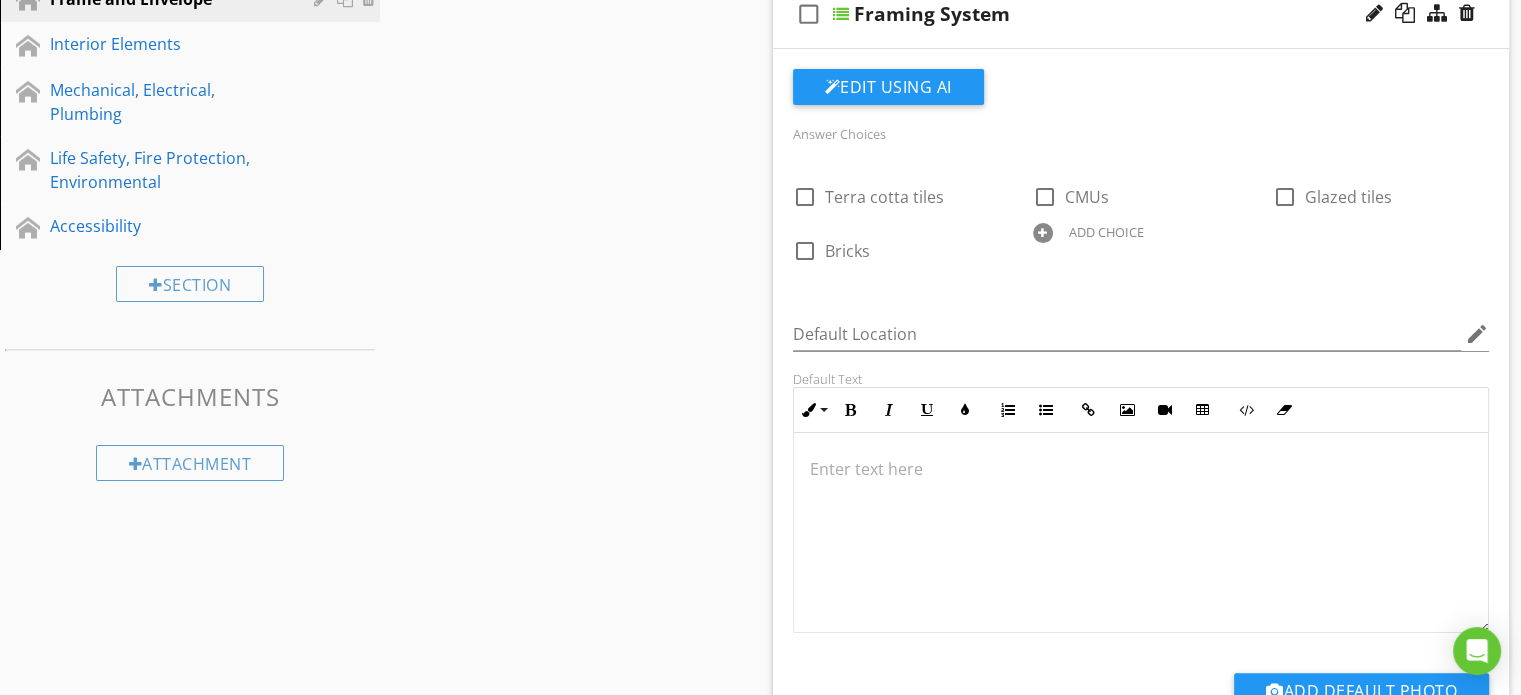 scroll, scrollTop: 600, scrollLeft: 0, axis: vertical 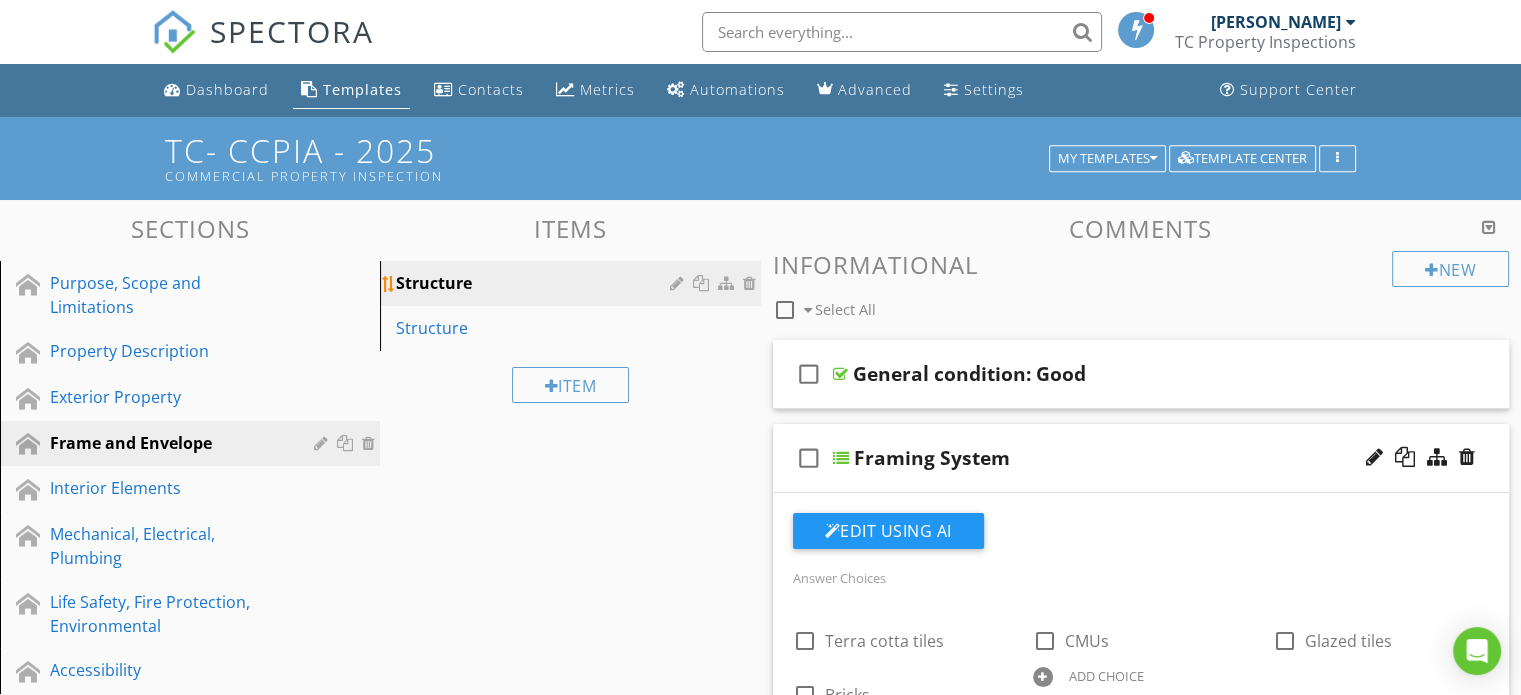 click on "Structure" at bounding box center (535, 283) 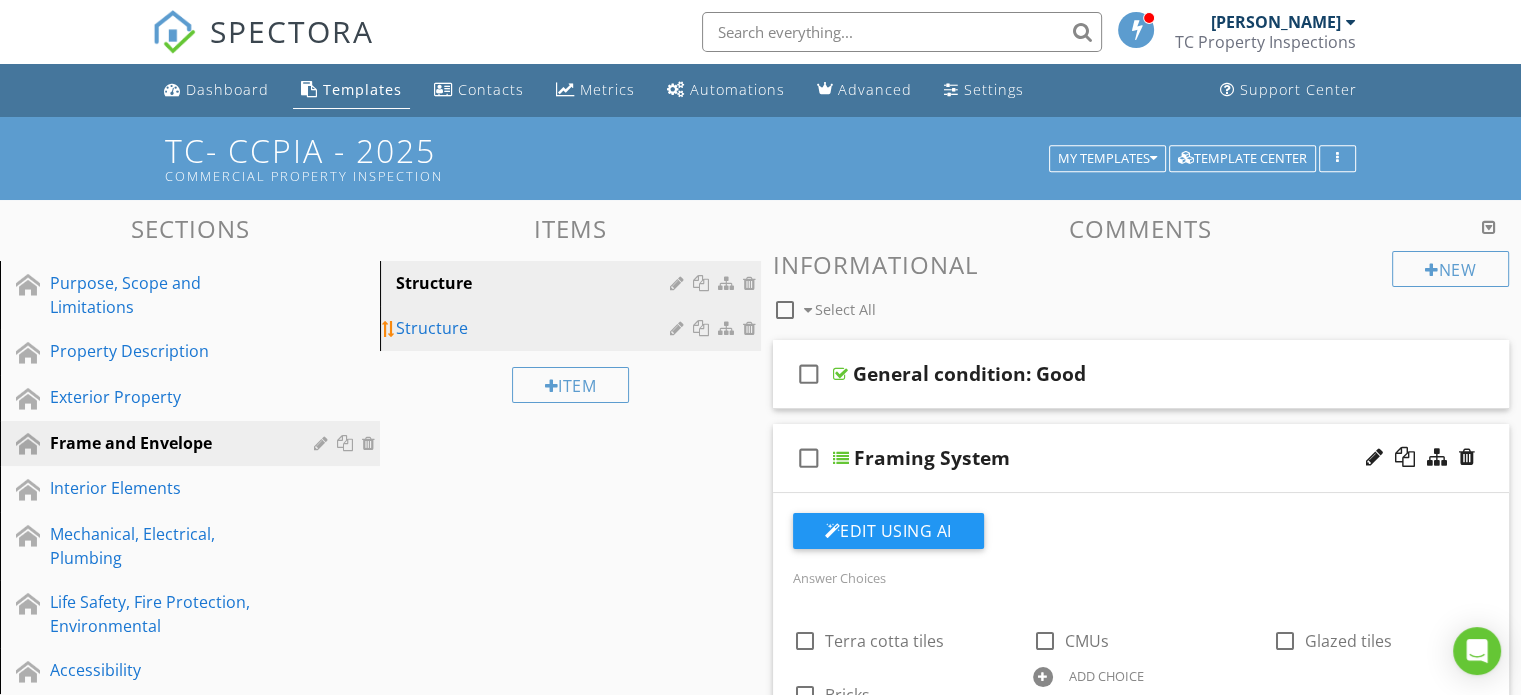 click on "Structure" at bounding box center [535, 328] 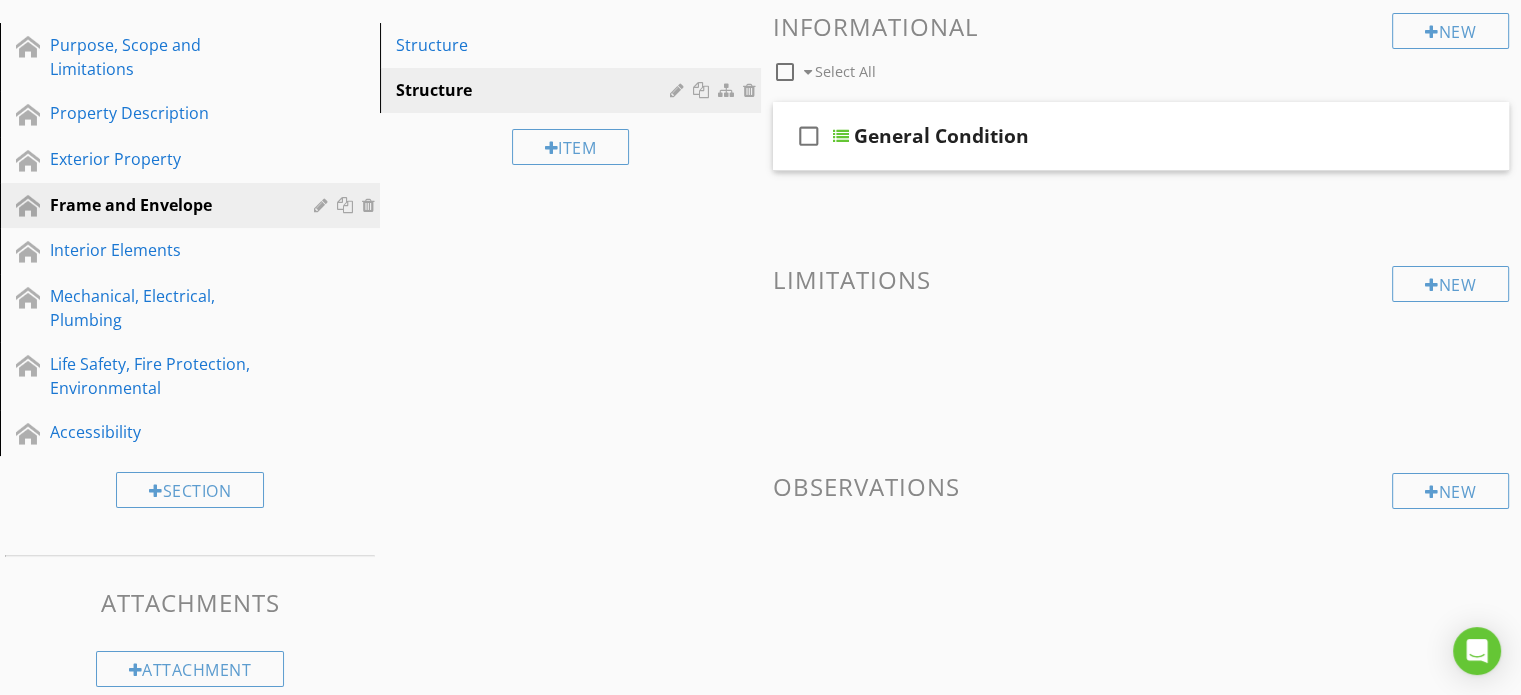 scroll, scrollTop: 243, scrollLeft: 0, axis: vertical 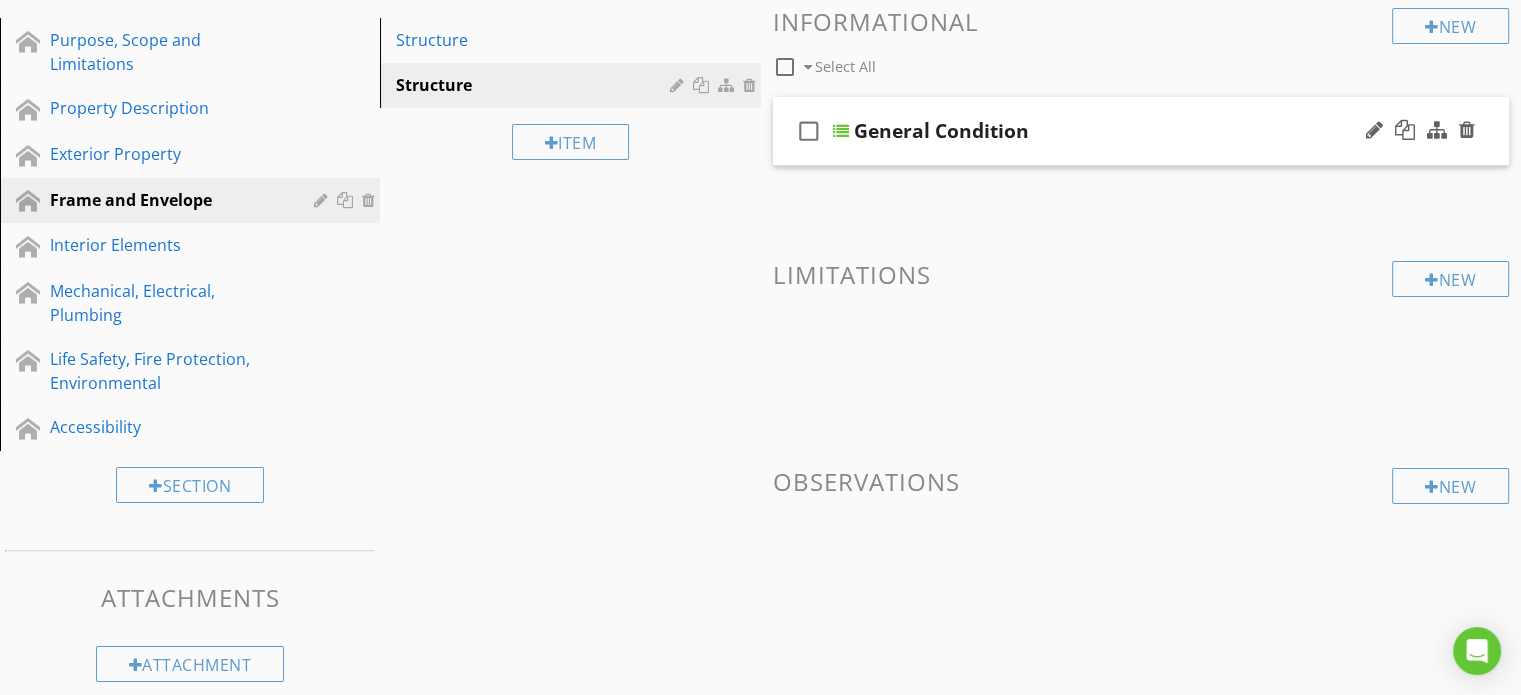click on "General Condition" at bounding box center (1115, 131) 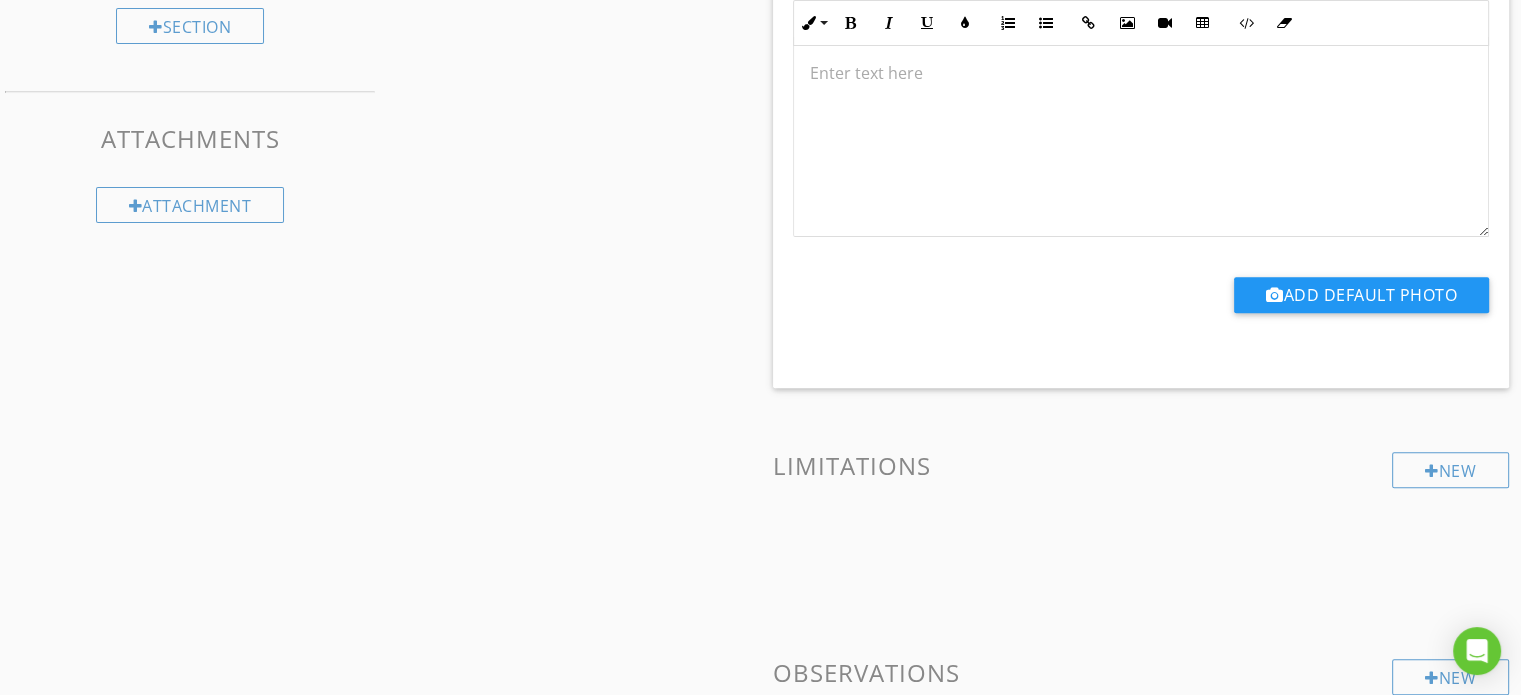 scroll, scrollTop: 743, scrollLeft: 0, axis: vertical 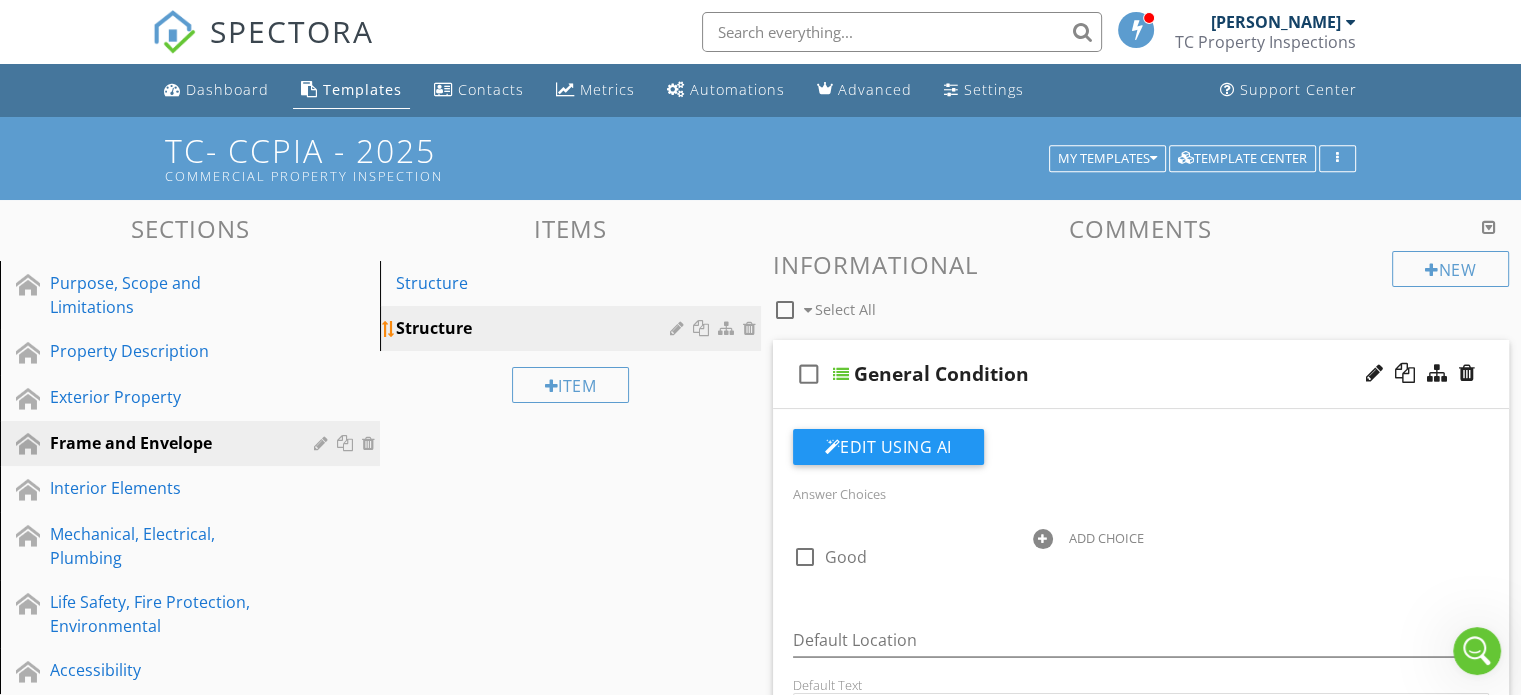 click at bounding box center [679, 328] 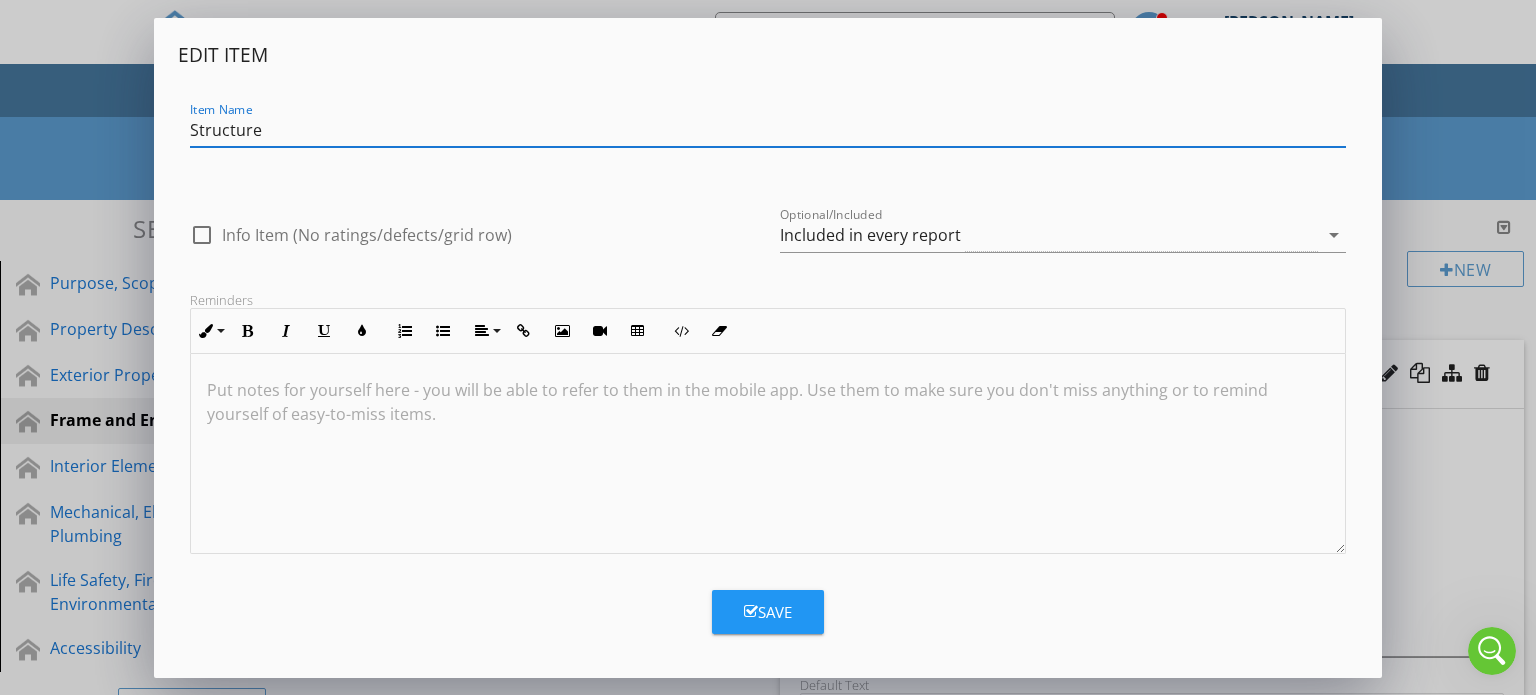 drag, startPoint x: 276, startPoint y: 127, endPoint x: 191, endPoint y: 127, distance: 85 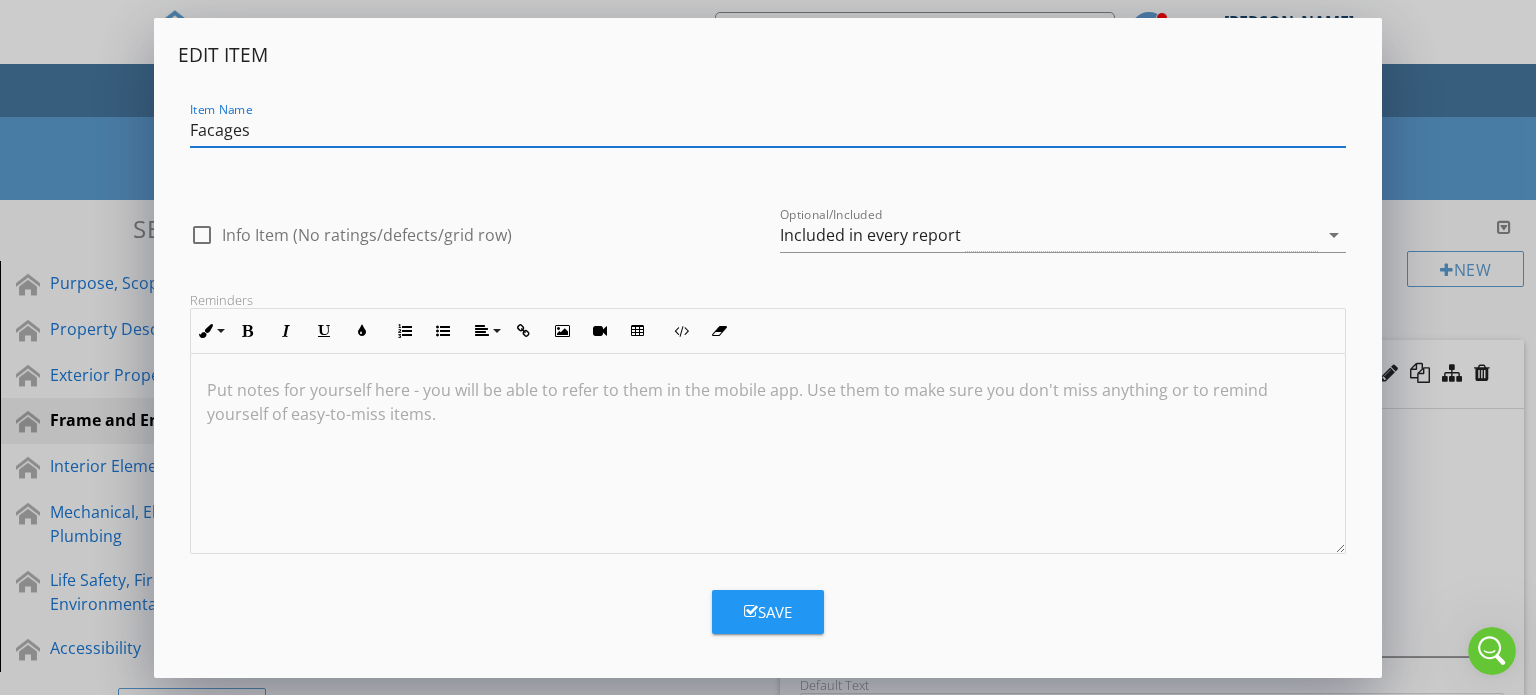 click on "Facages" at bounding box center (768, 130) 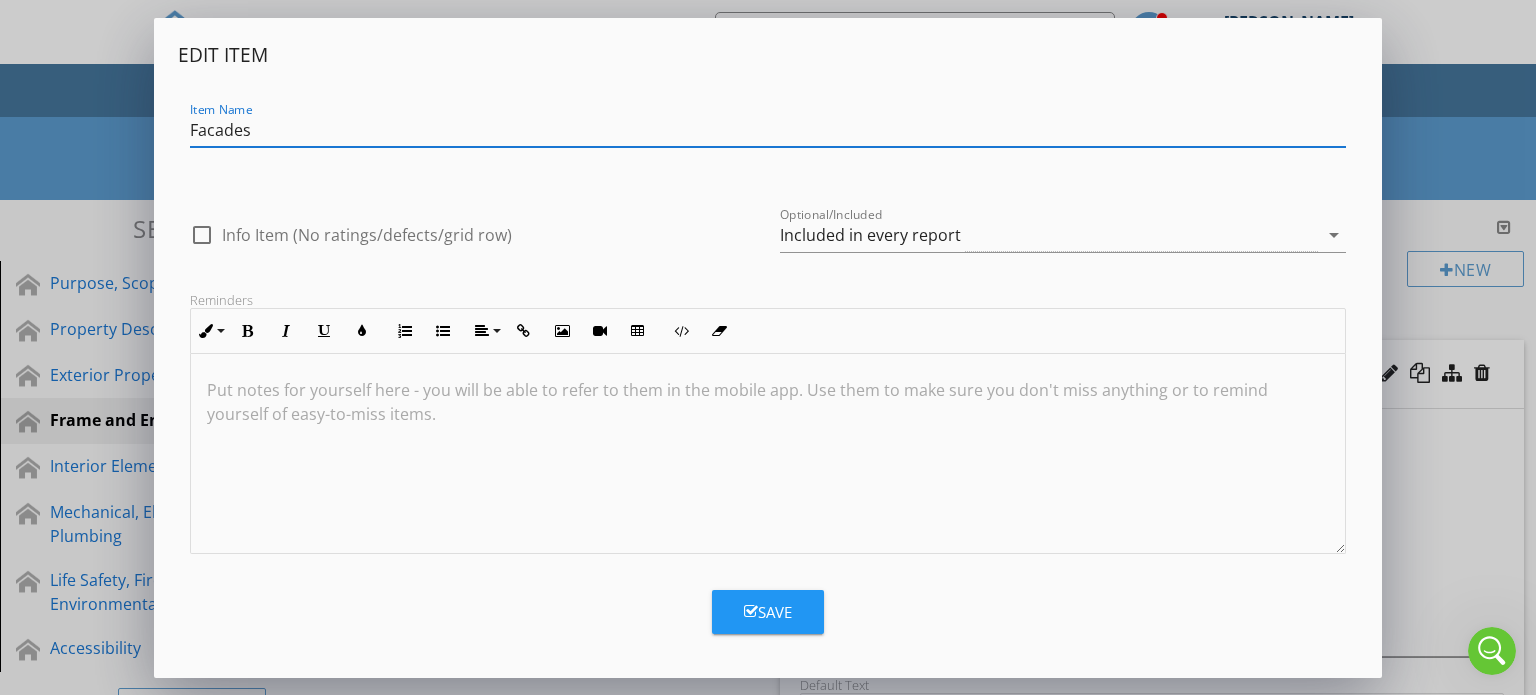 type on "Facades" 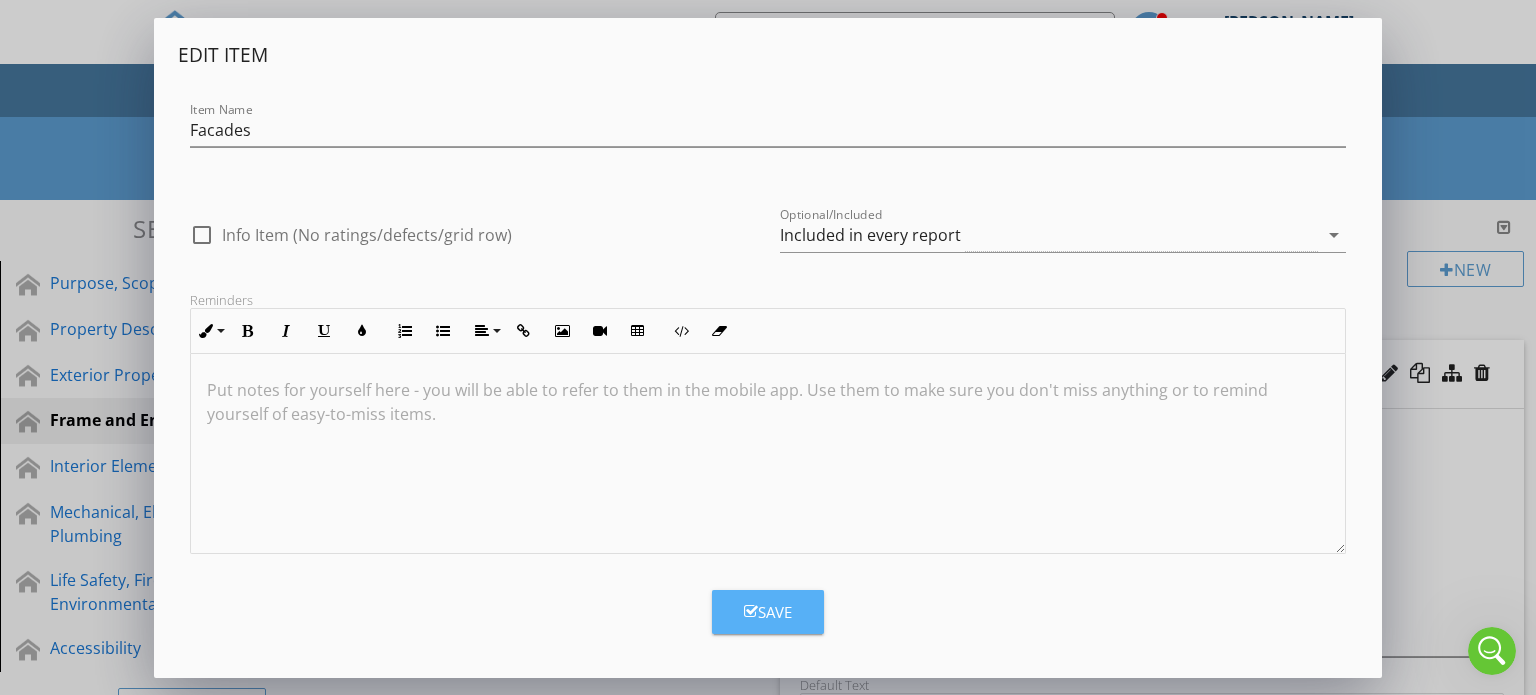 click on "Save" at bounding box center [768, 612] 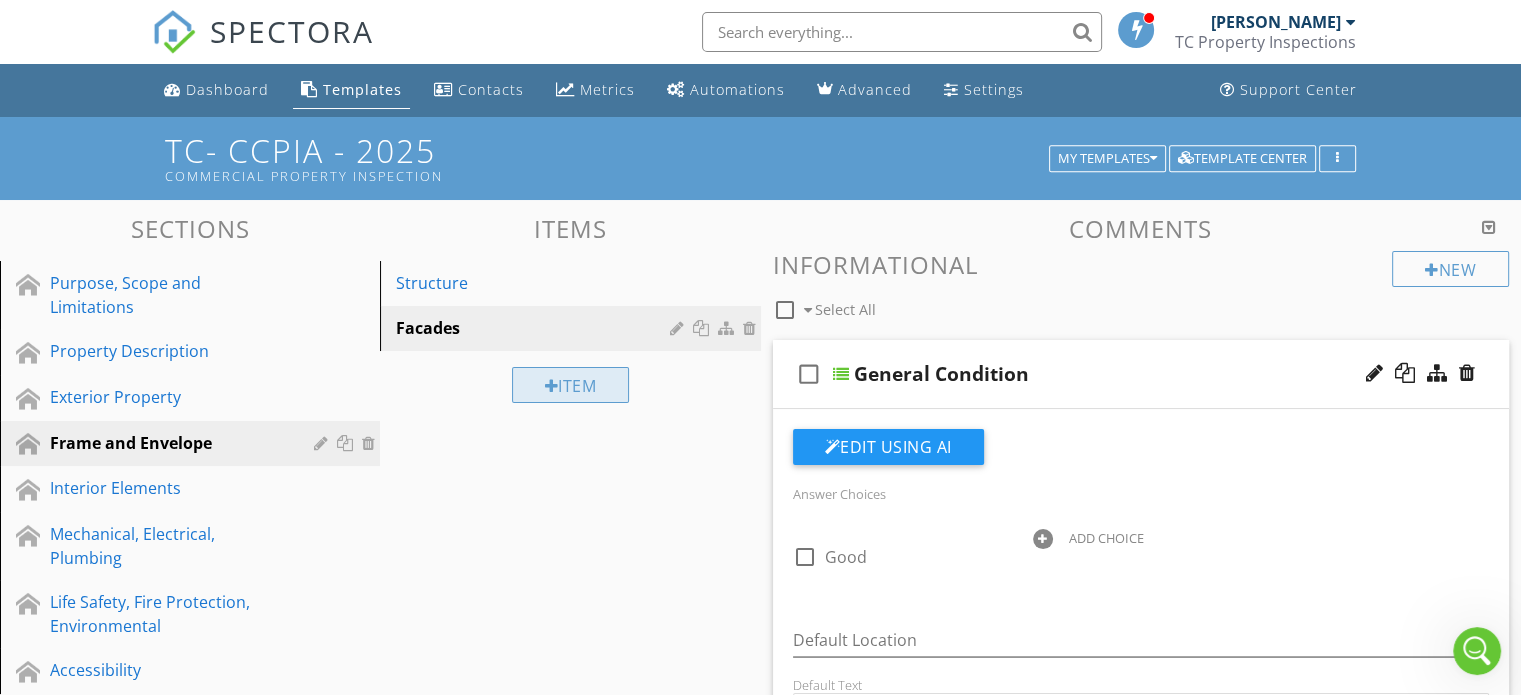 click on "Item" at bounding box center [571, 385] 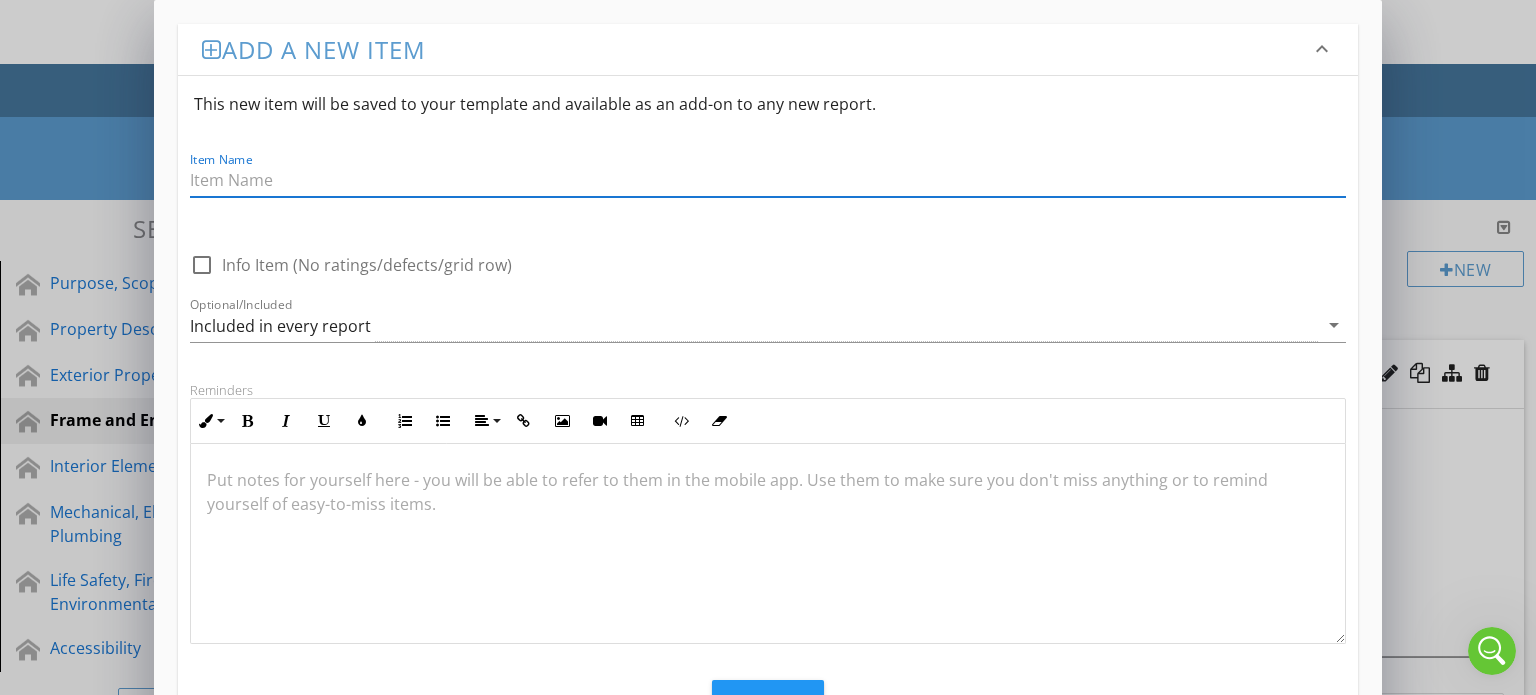 click at bounding box center [768, 180] 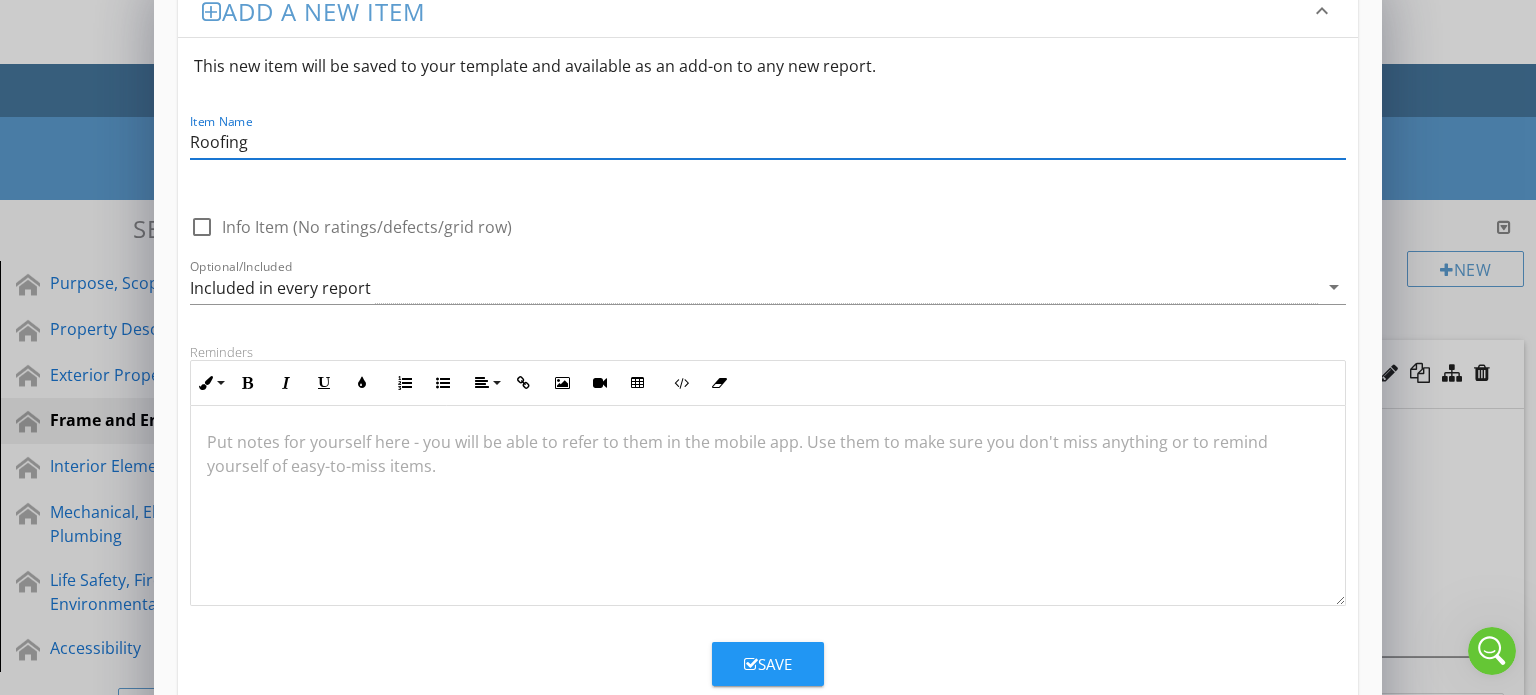 scroll, scrollTop: 268, scrollLeft: 0, axis: vertical 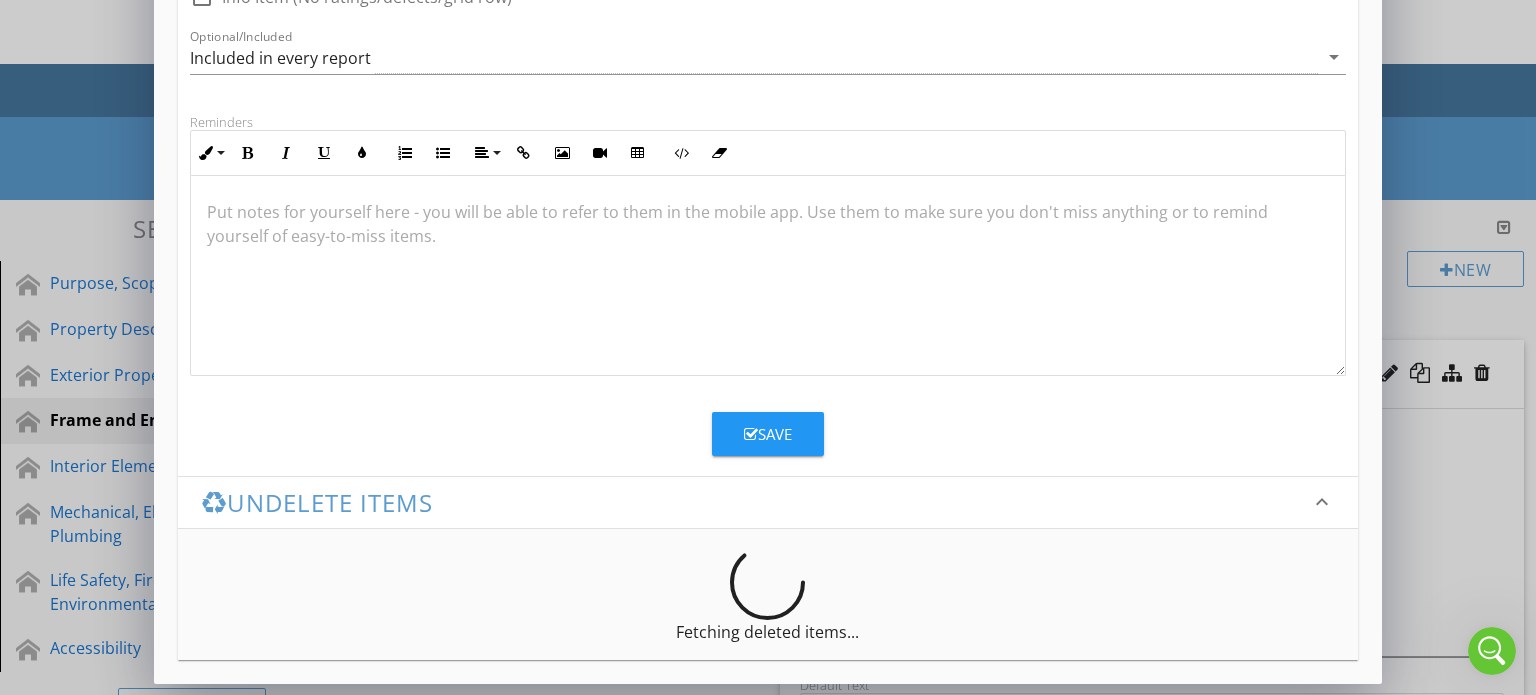 type on "Roofing" 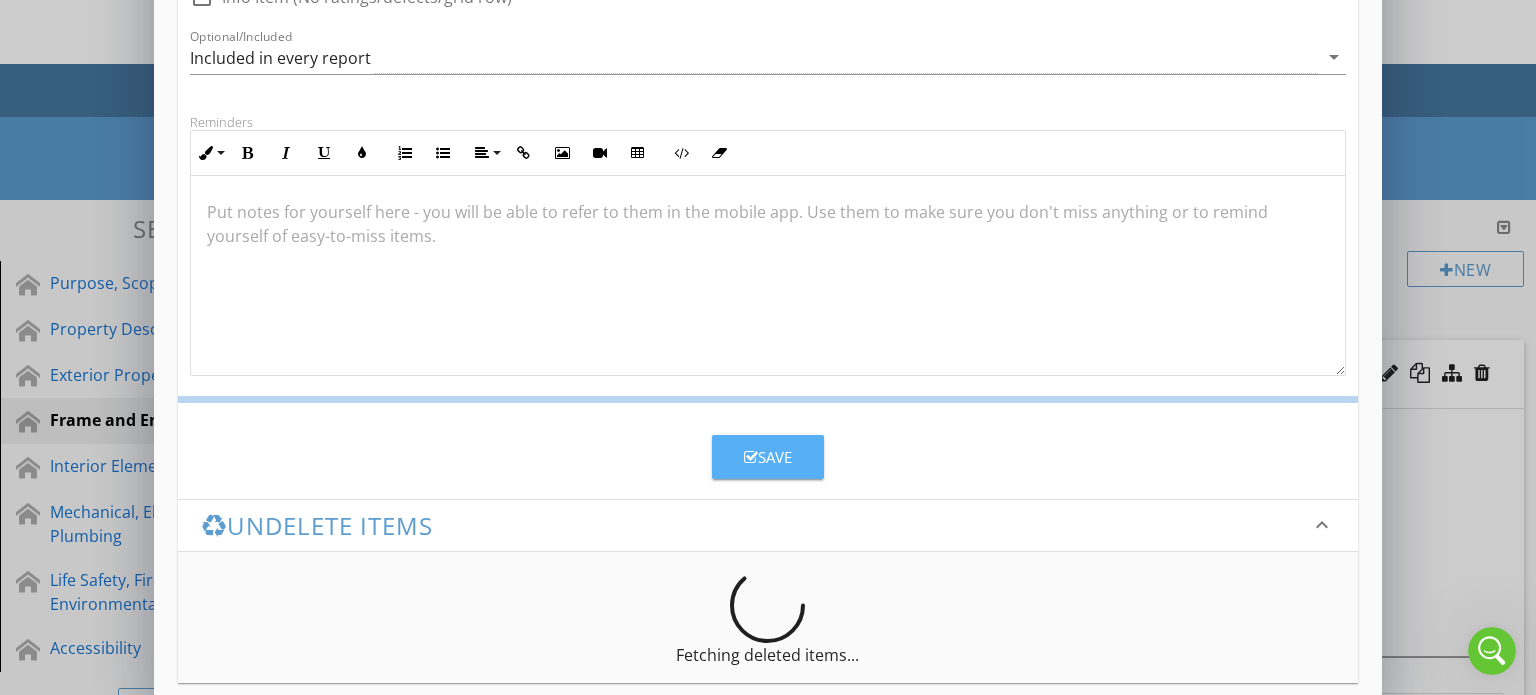 scroll, scrollTop: 172, scrollLeft: 0, axis: vertical 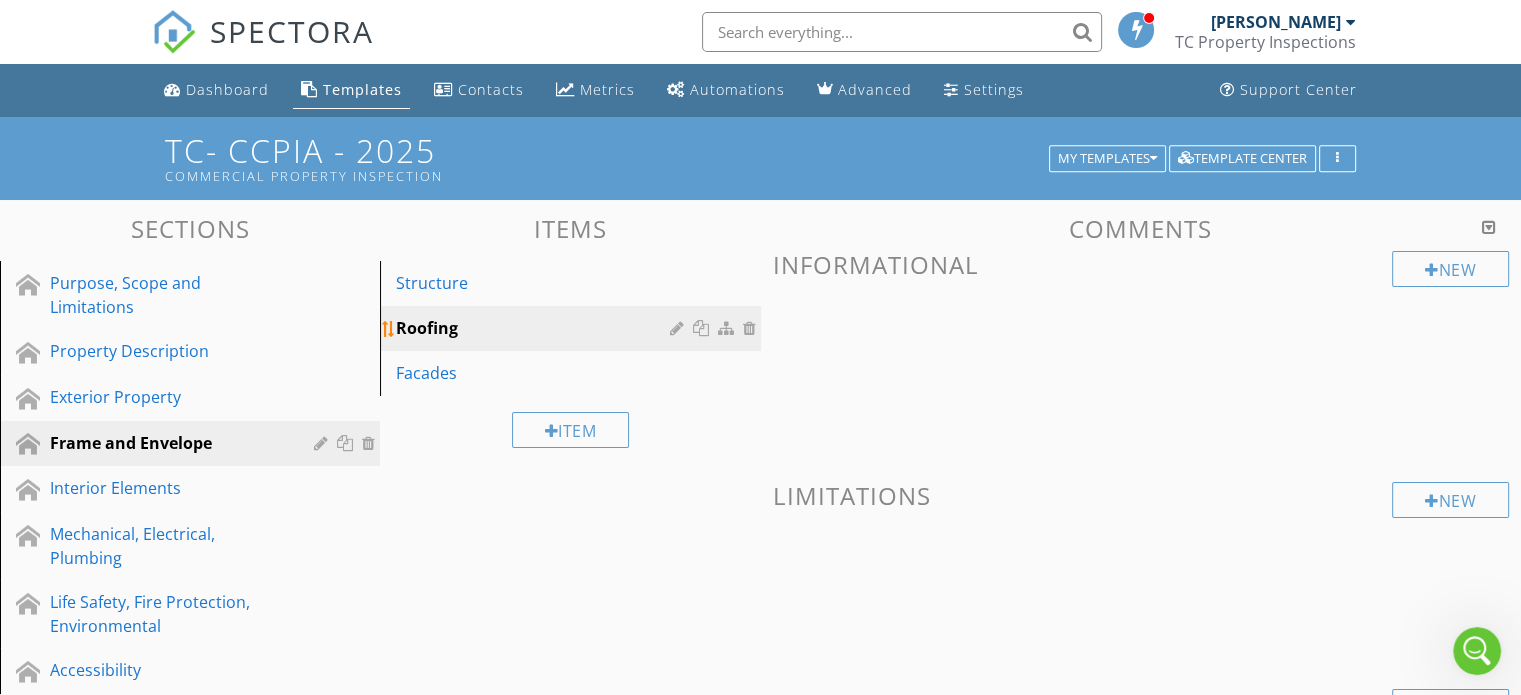type 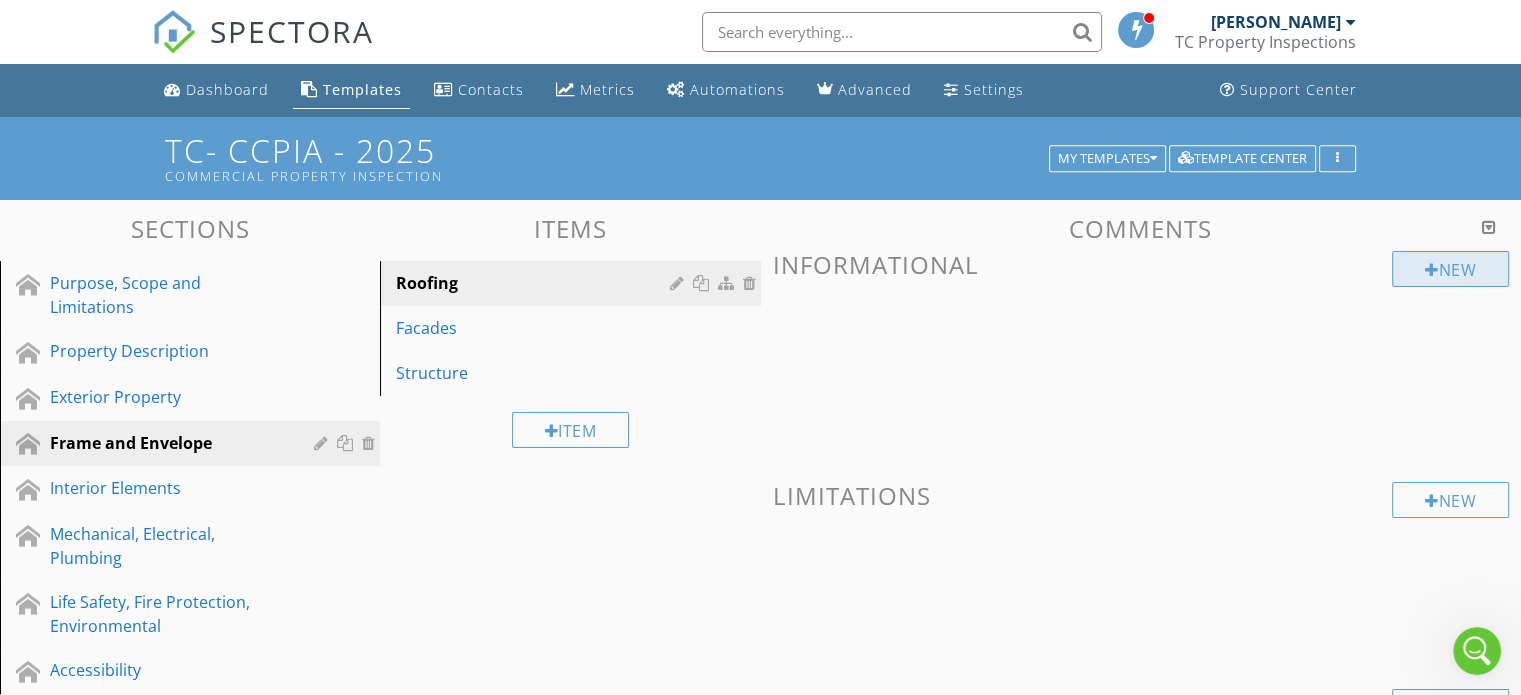 click on "New" at bounding box center (1450, 269) 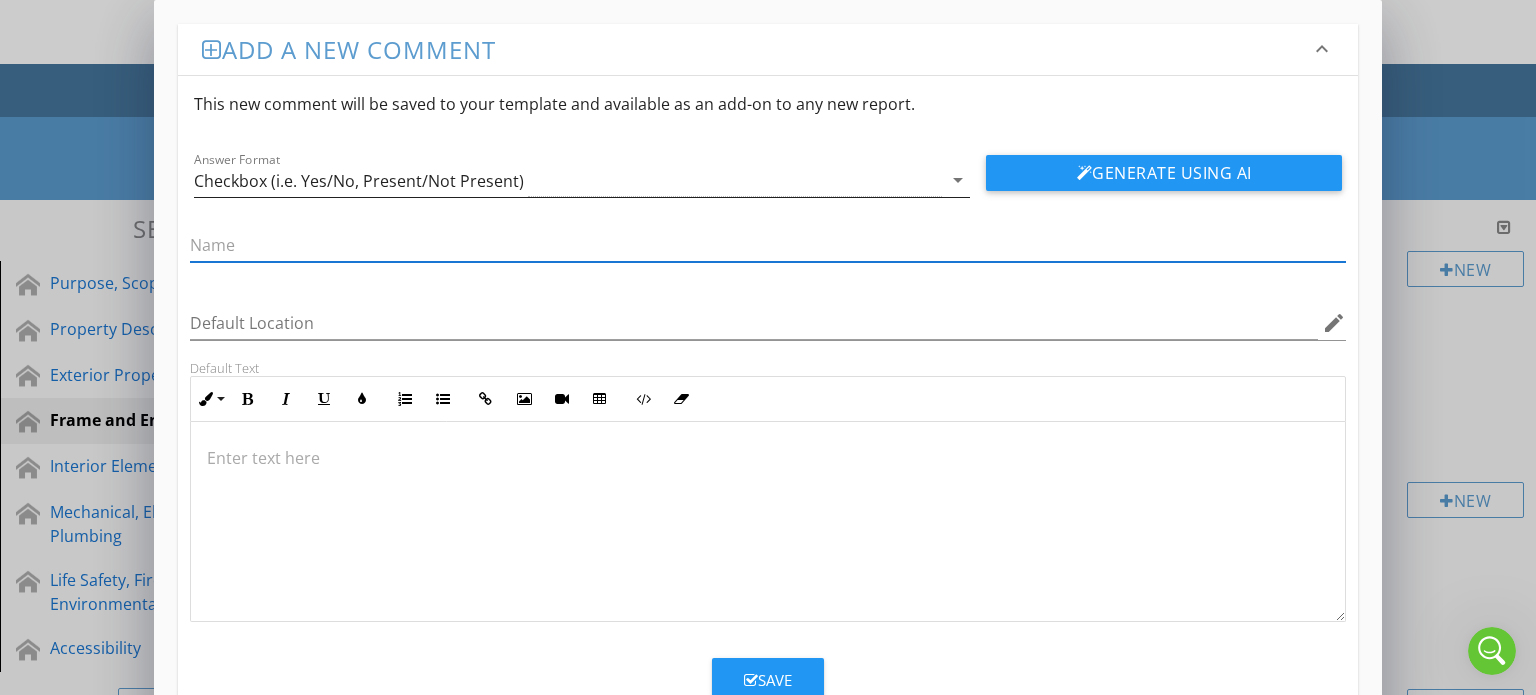 click on "Checkbox (i.e. Yes/No, Present/Not Present)" at bounding box center (359, 181) 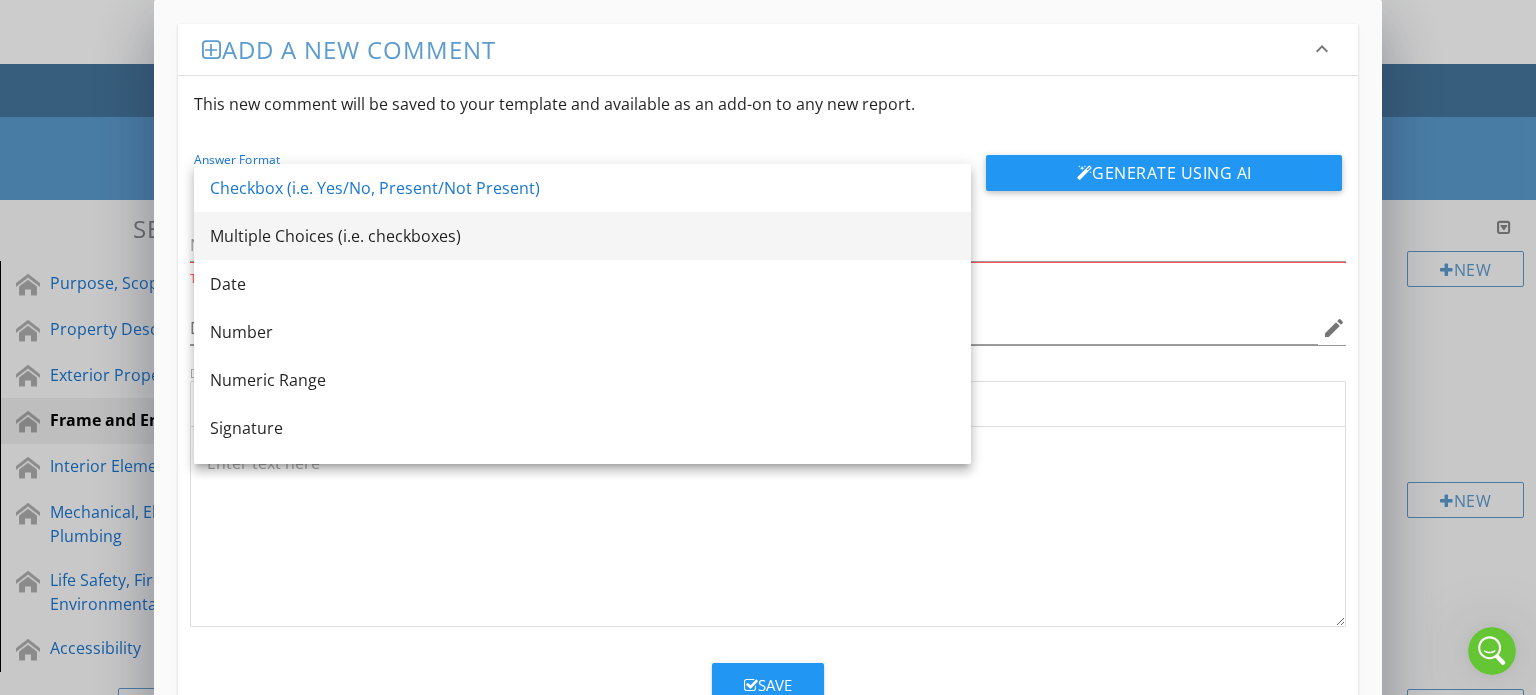 click on "Multiple Choices (i.e. checkboxes)" at bounding box center (582, 236) 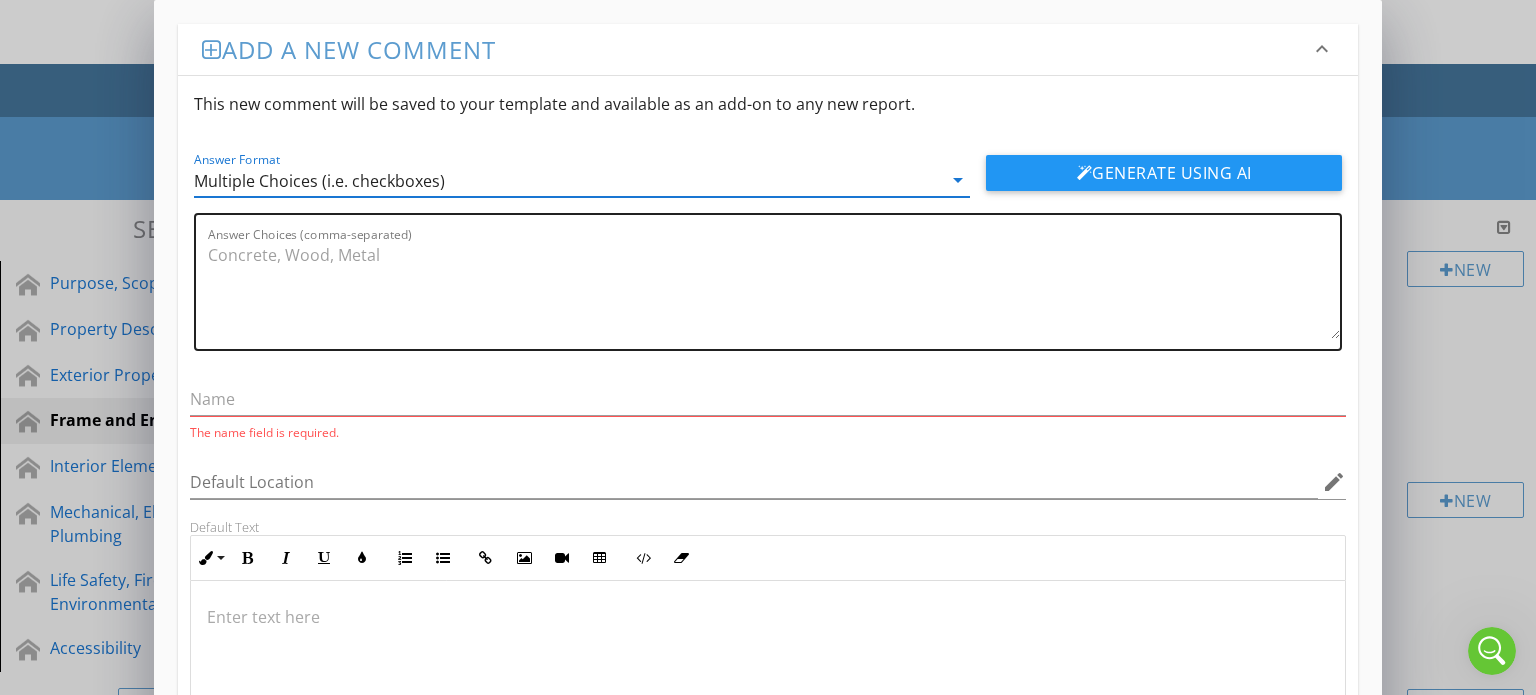 click on "Answer Choices (comma-separated)" at bounding box center [774, 289] 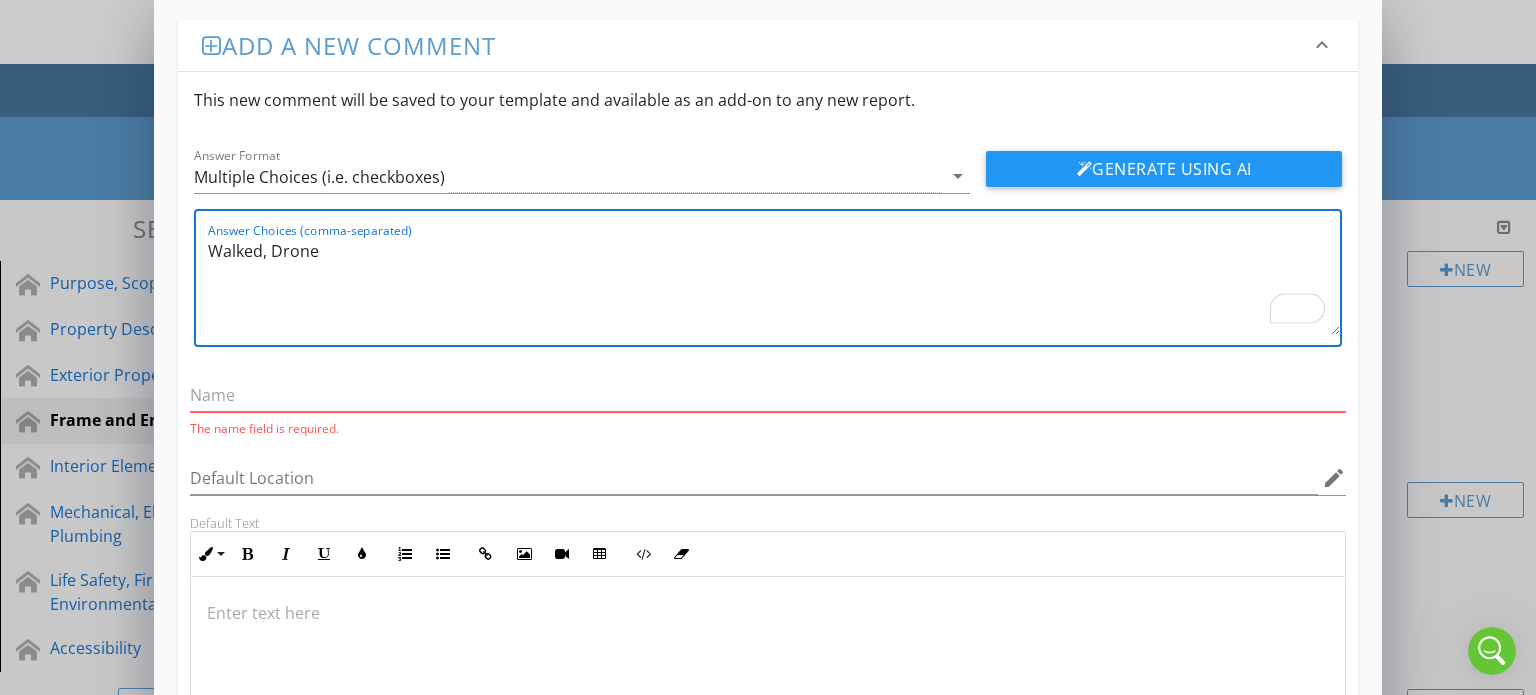 scroll, scrollTop: 0, scrollLeft: 0, axis: both 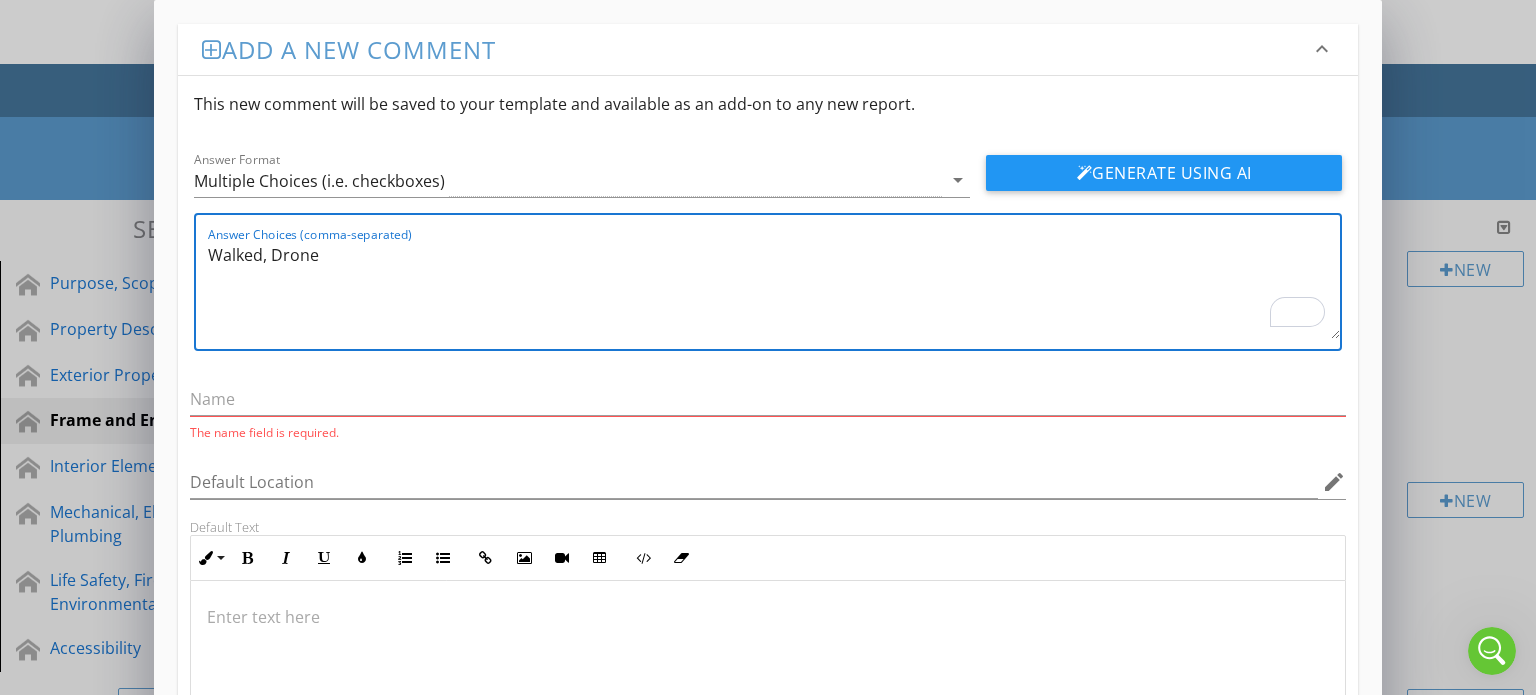 type on "Walked, Drone" 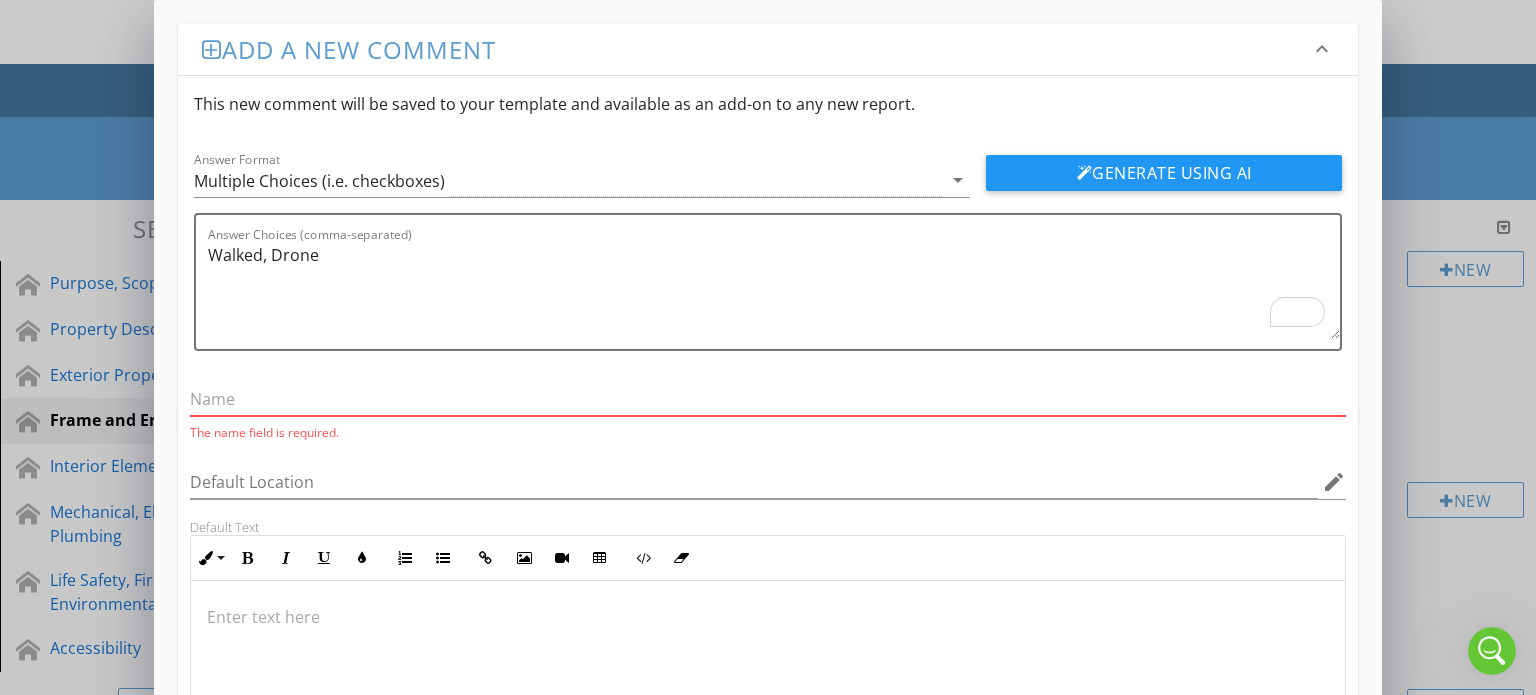 click at bounding box center [768, 399] 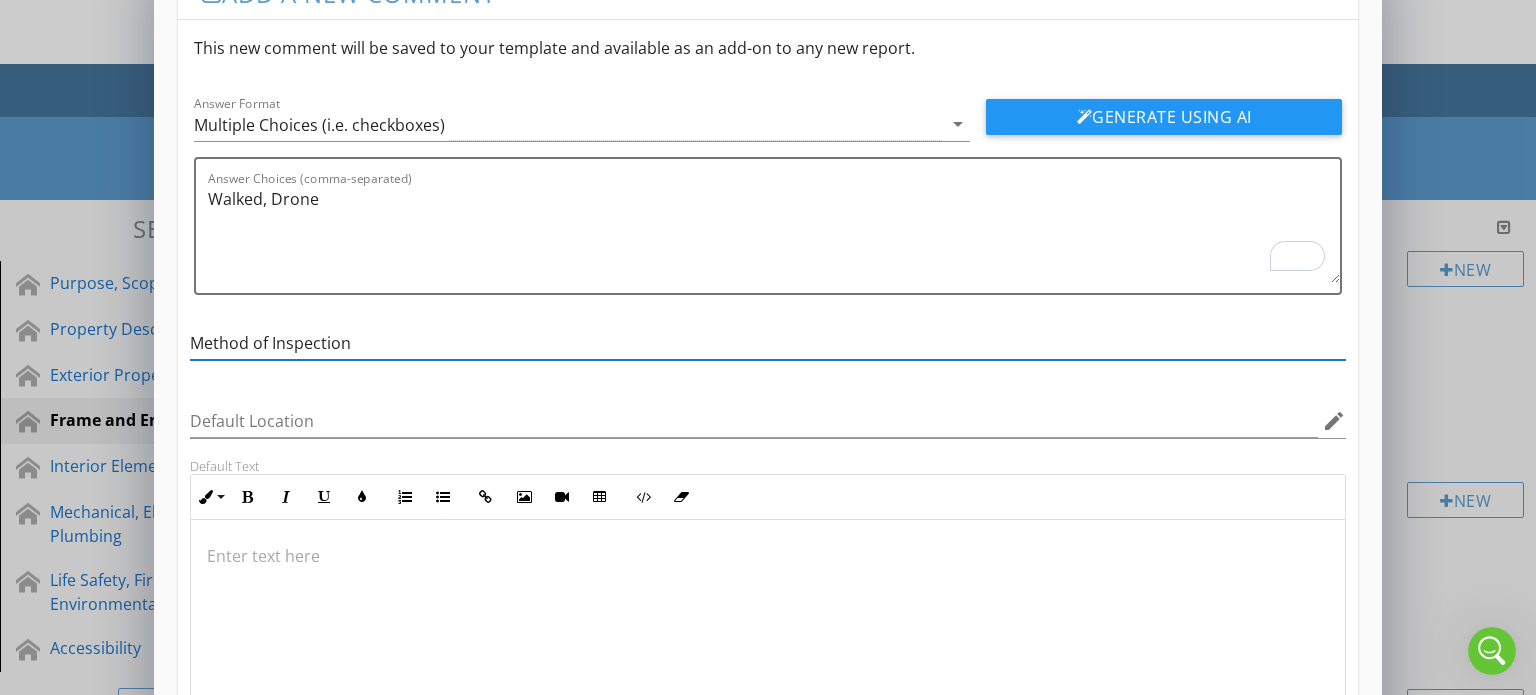 scroll, scrollTop: 215, scrollLeft: 0, axis: vertical 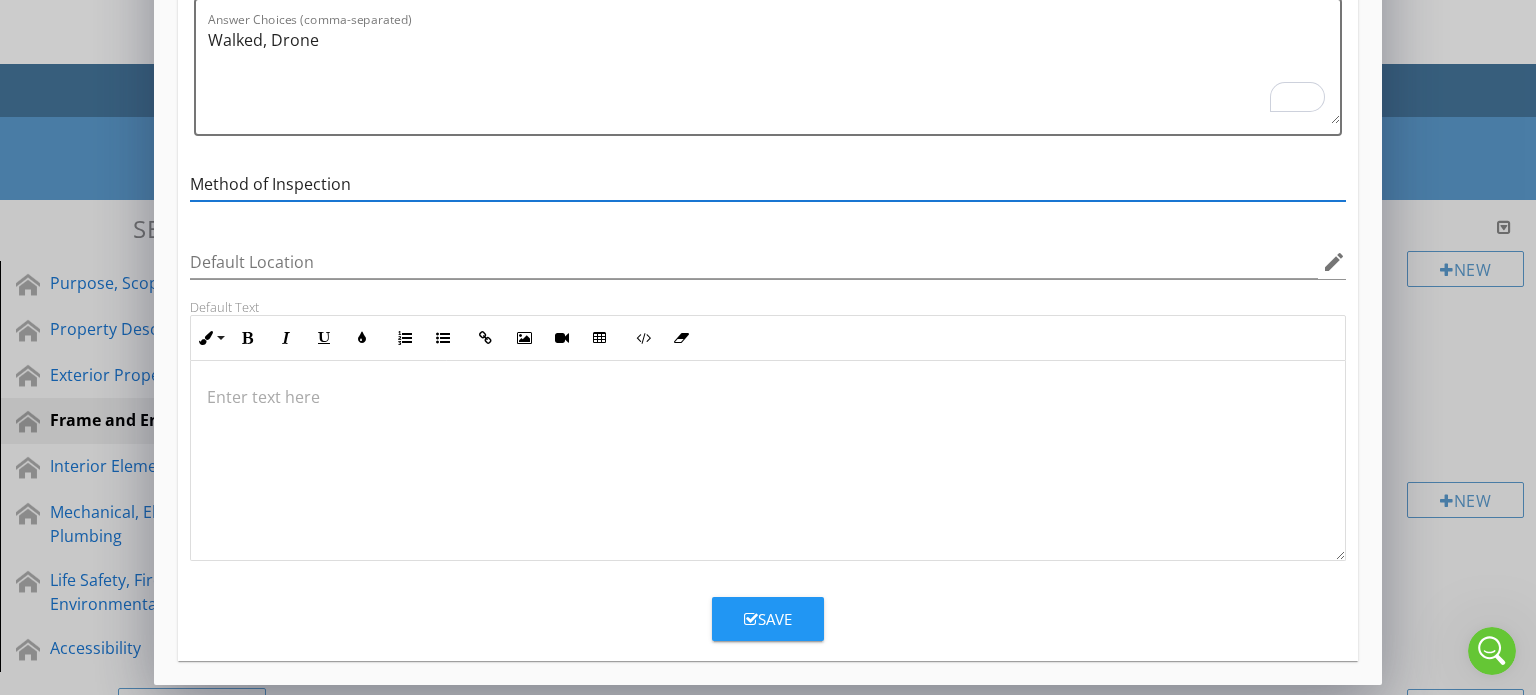 type on "Method of Inspection" 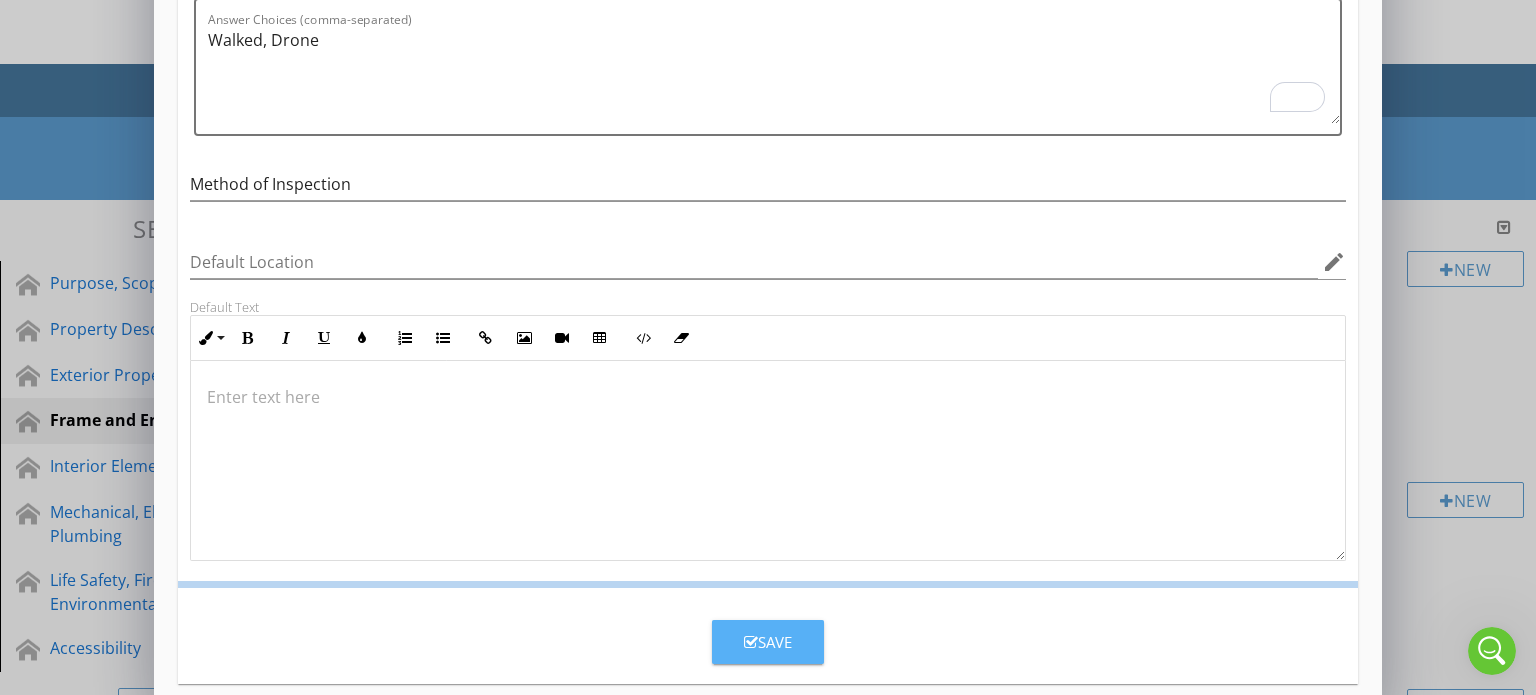scroll, scrollTop: 119, scrollLeft: 0, axis: vertical 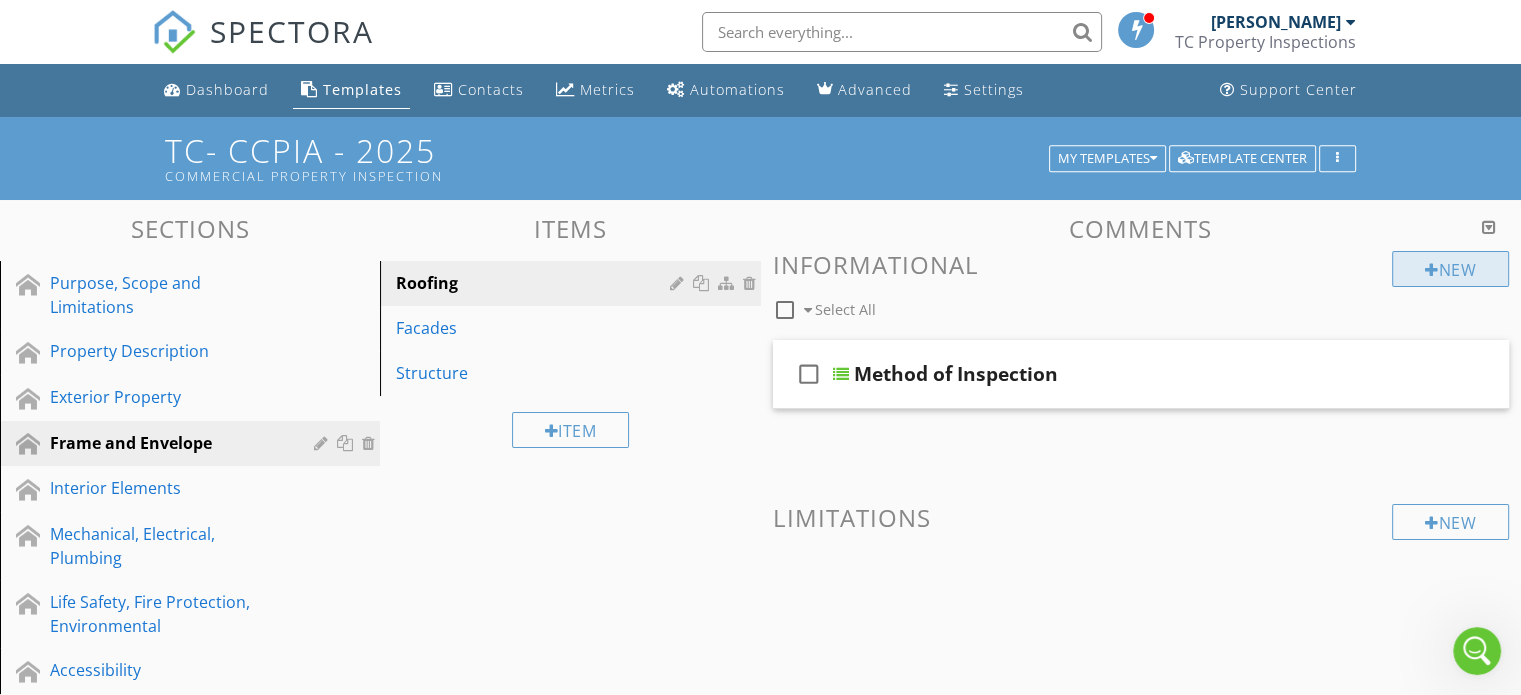 click at bounding box center (1432, 270) 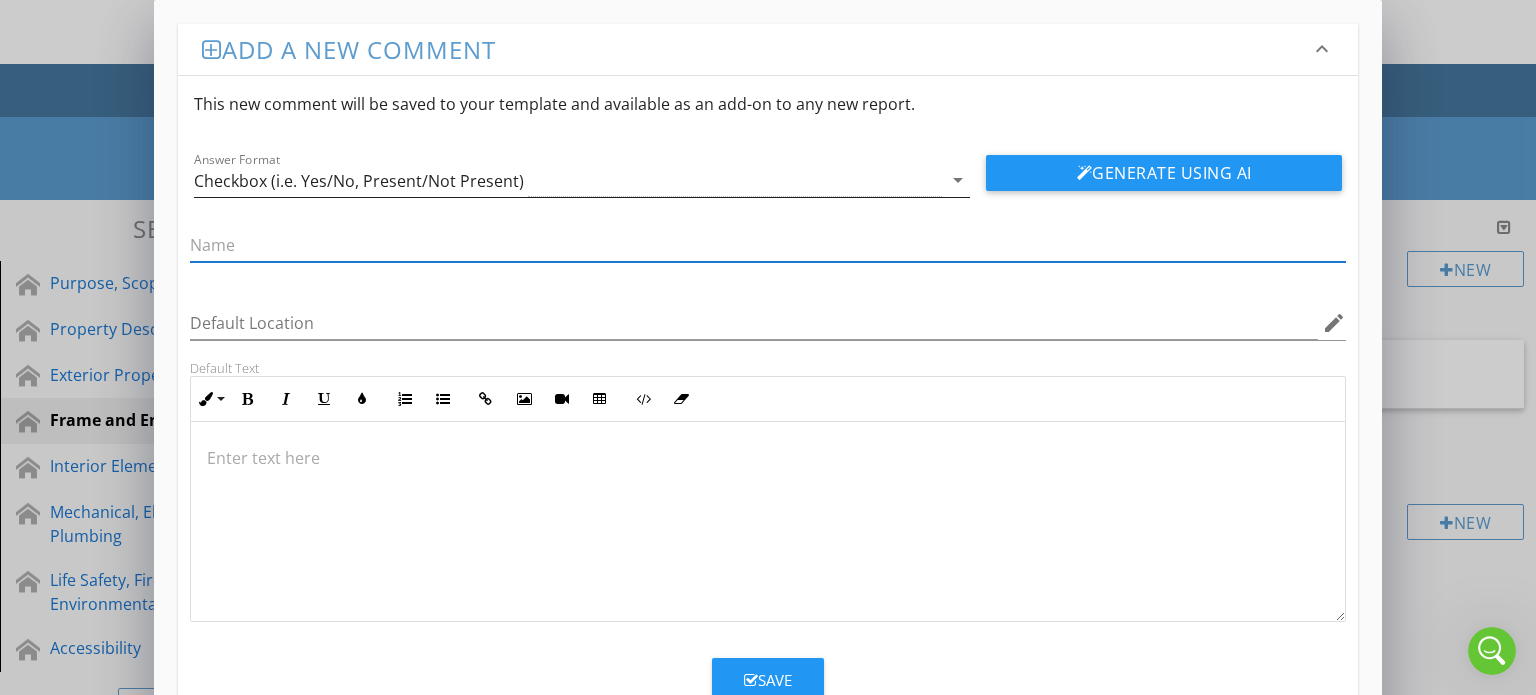click on "Checkbox (i.e. Yes/No, Present/Not Present)" at bounding box center (359, 181) 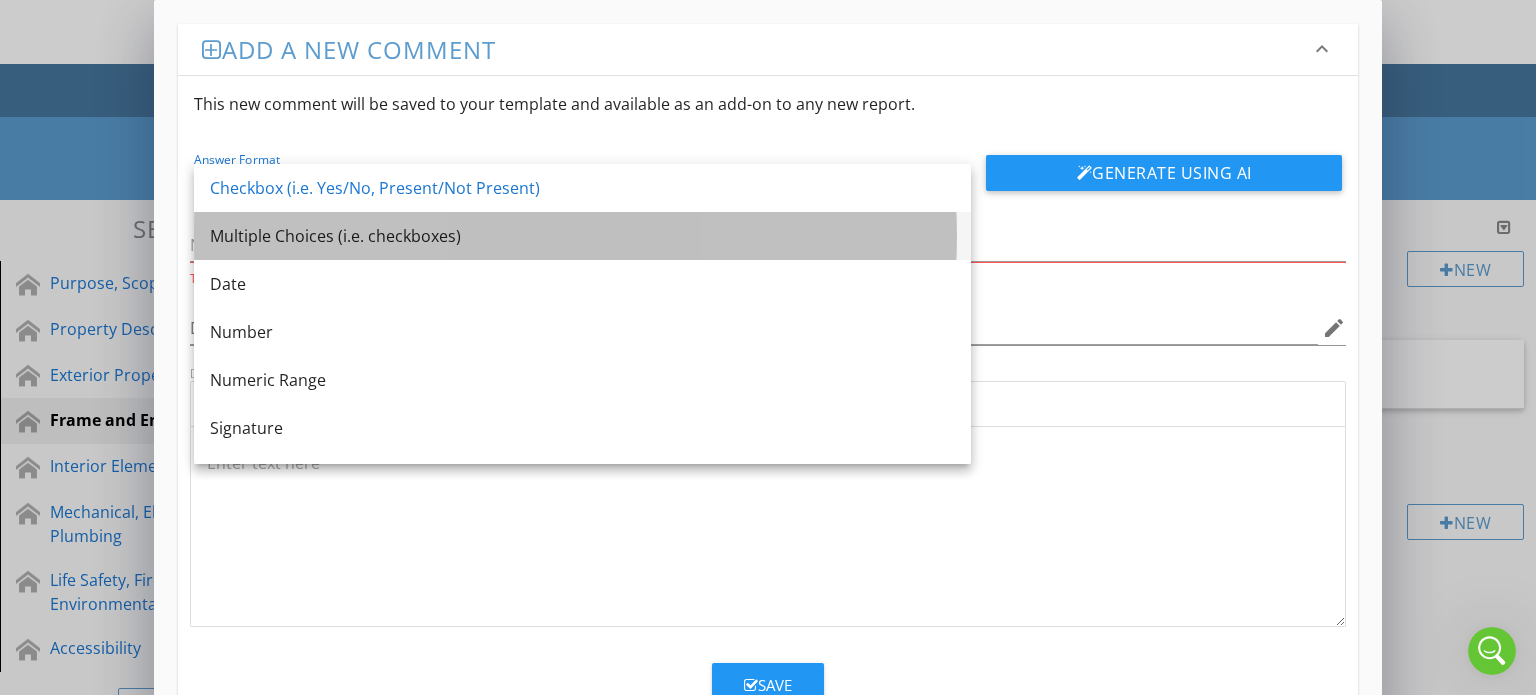 click on "Multiple Choices (i.e. checkboxes)" at bounding box center (582, 236) 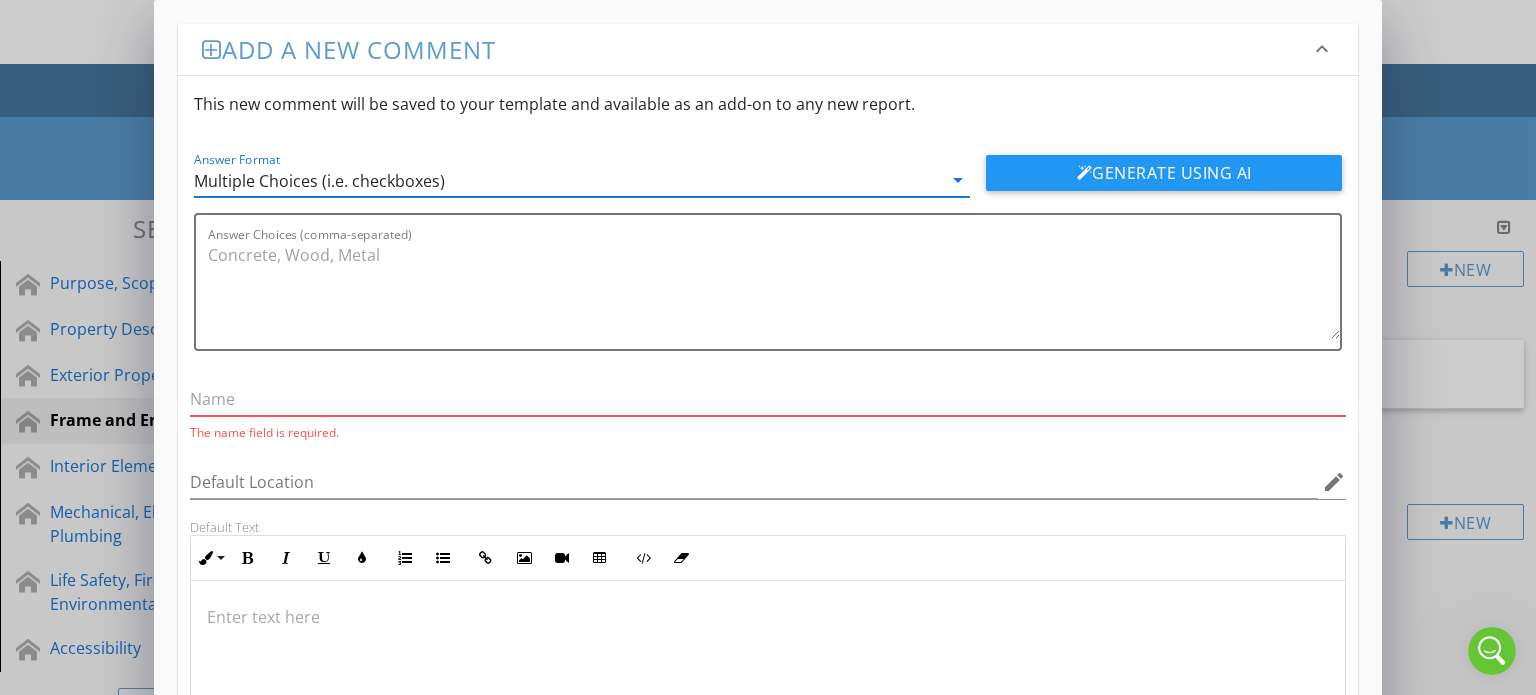 click at bounding box center [768, 399] 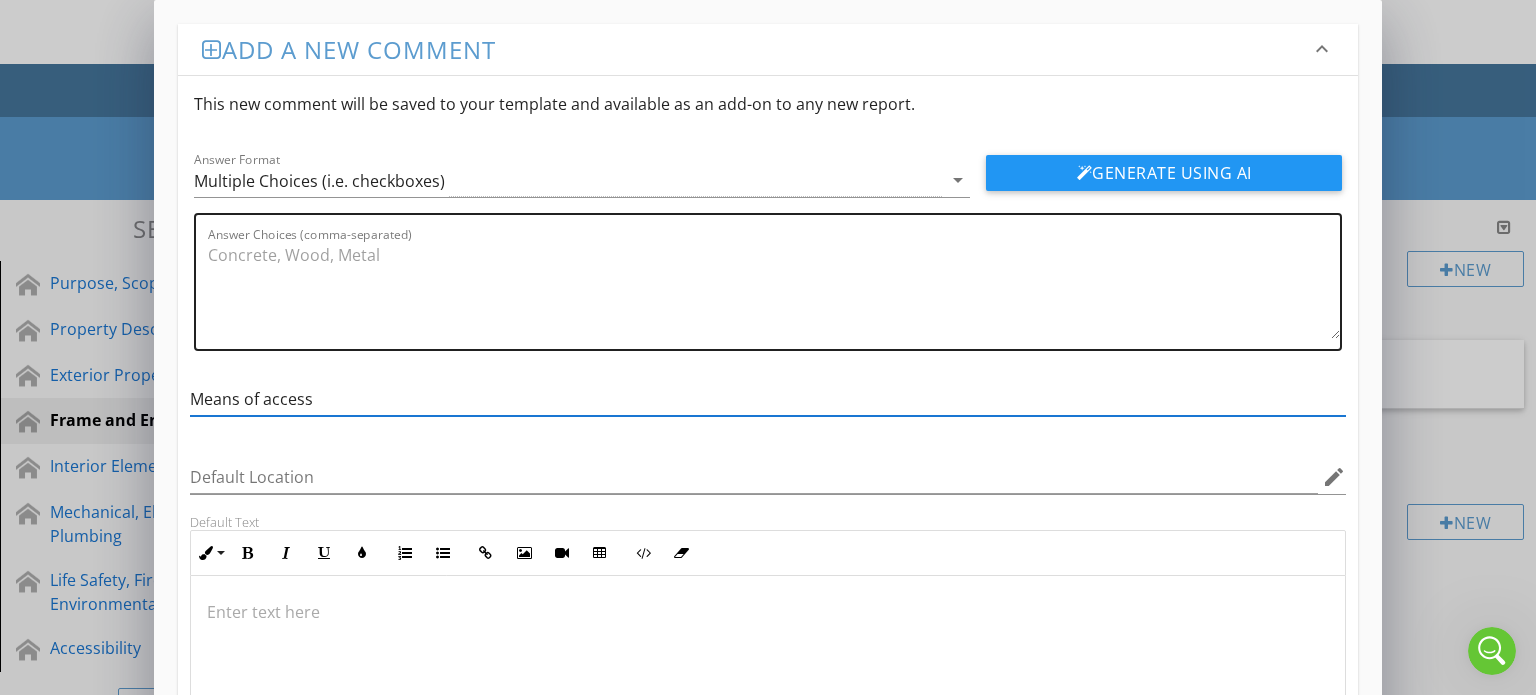 type on "Means of access" 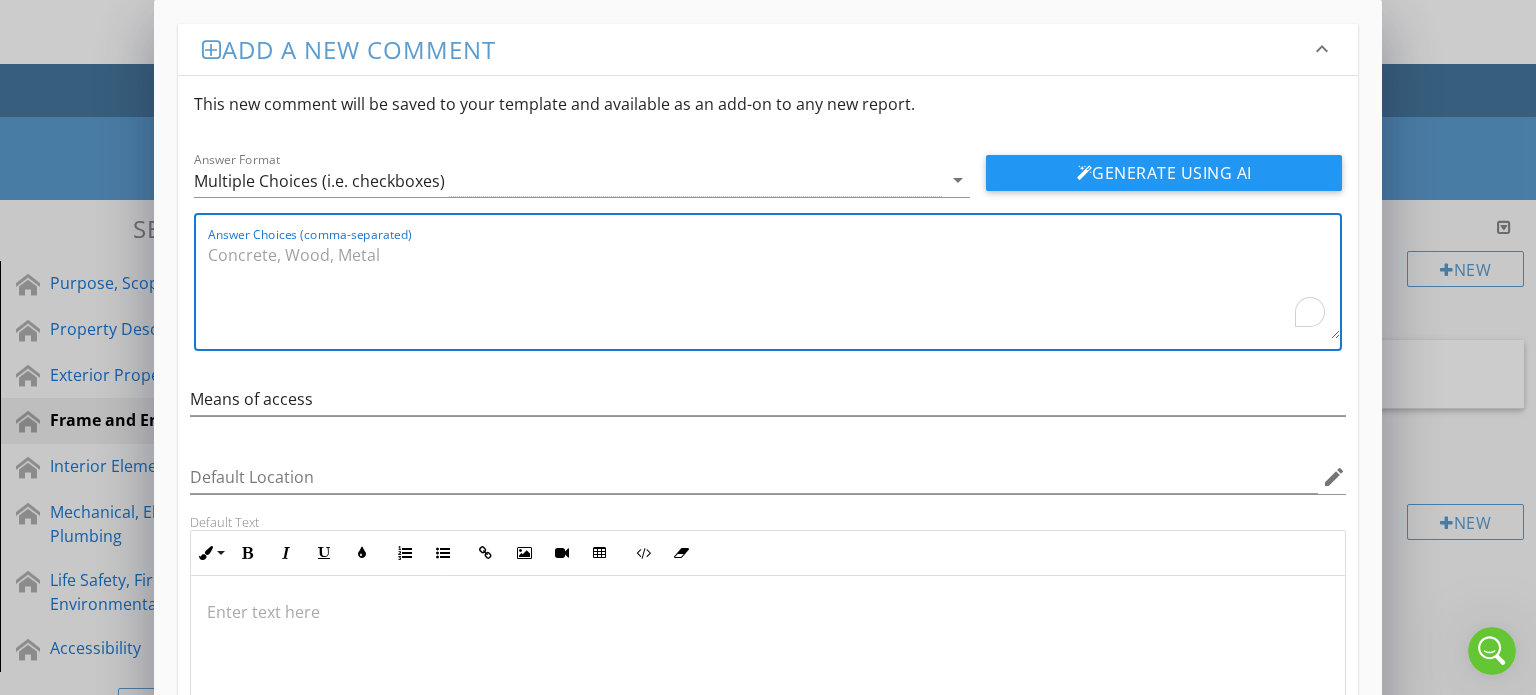 click on "Answer Choices (comma-separated)" at bounding box center [774, 289] 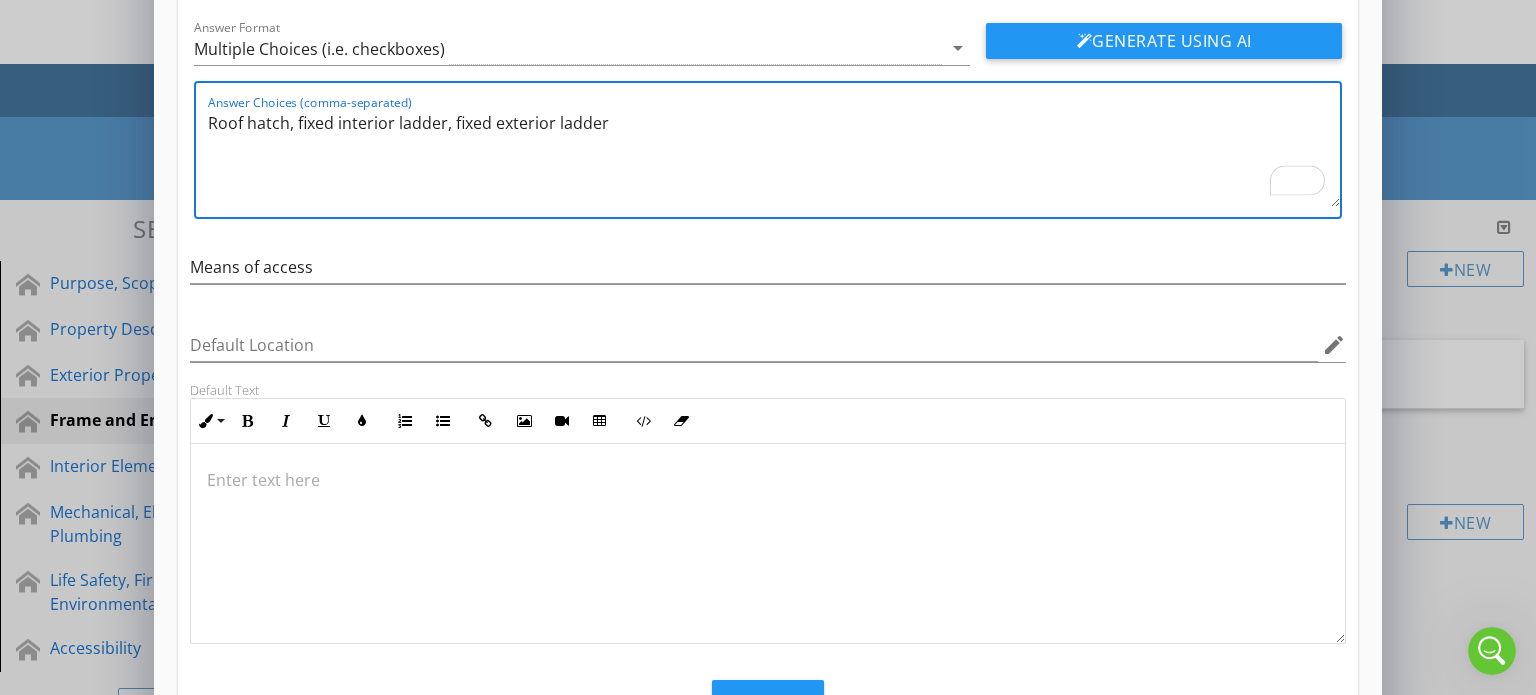 scroll, scrollTop: 215, scrollLeft: 0, axis: vertical 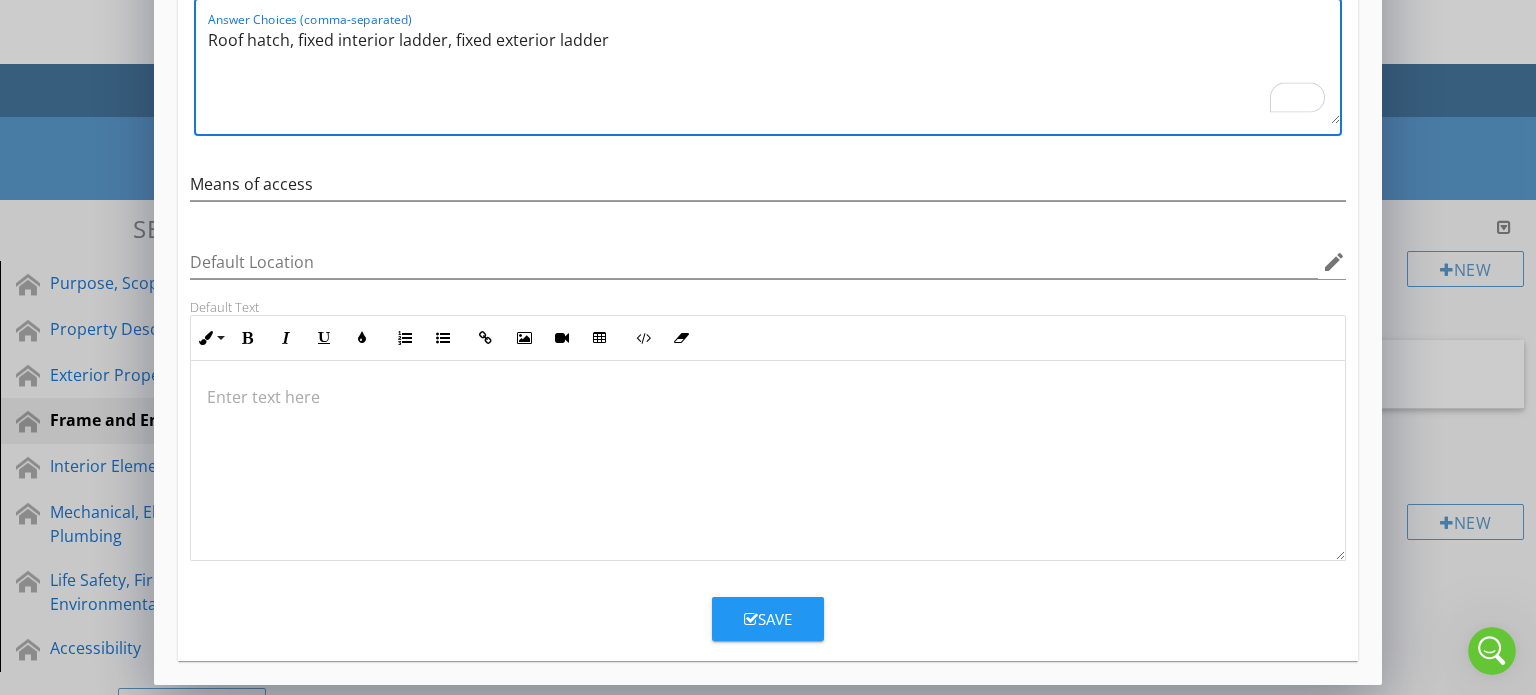 type on "Roof hatch, fixed interior ladder, fixed exterior ladder" 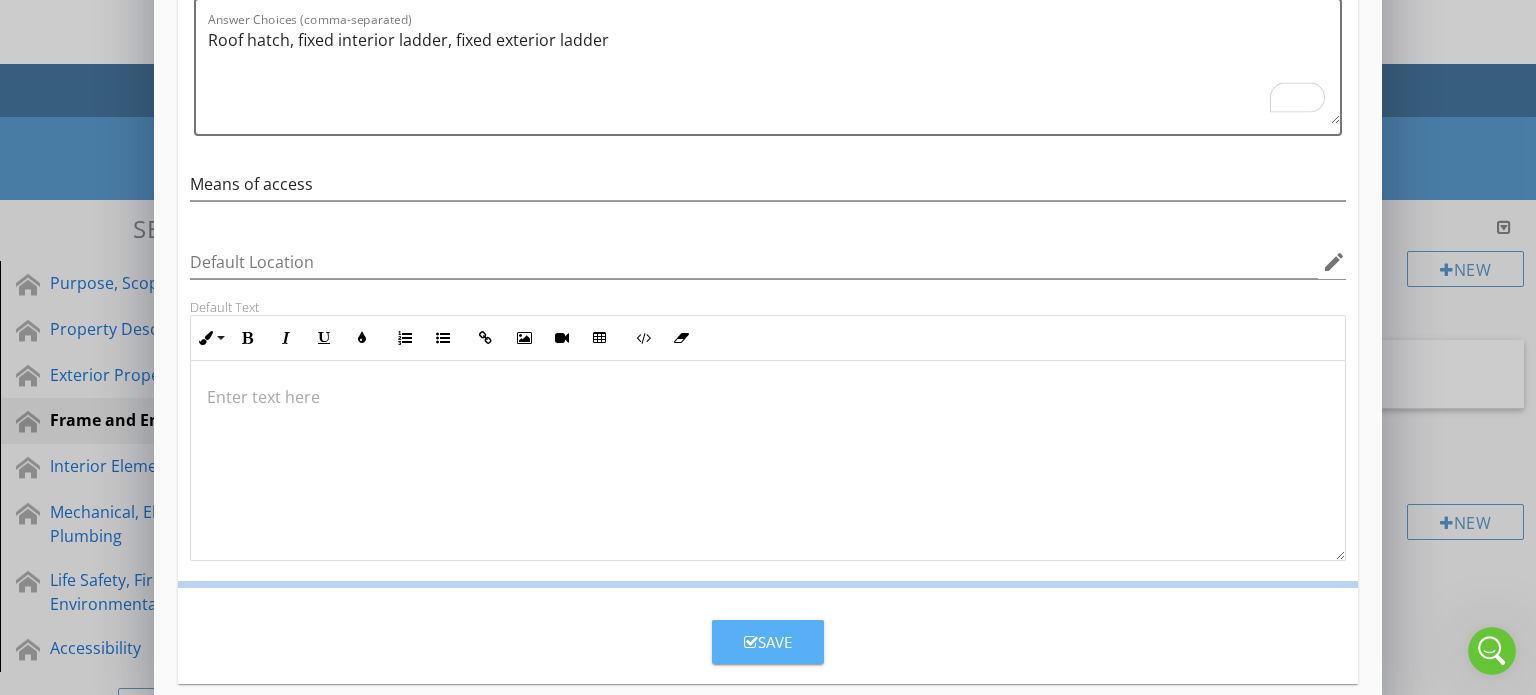 scroll, scrollTop: 119, scrollLeft: 0, axis: vertical 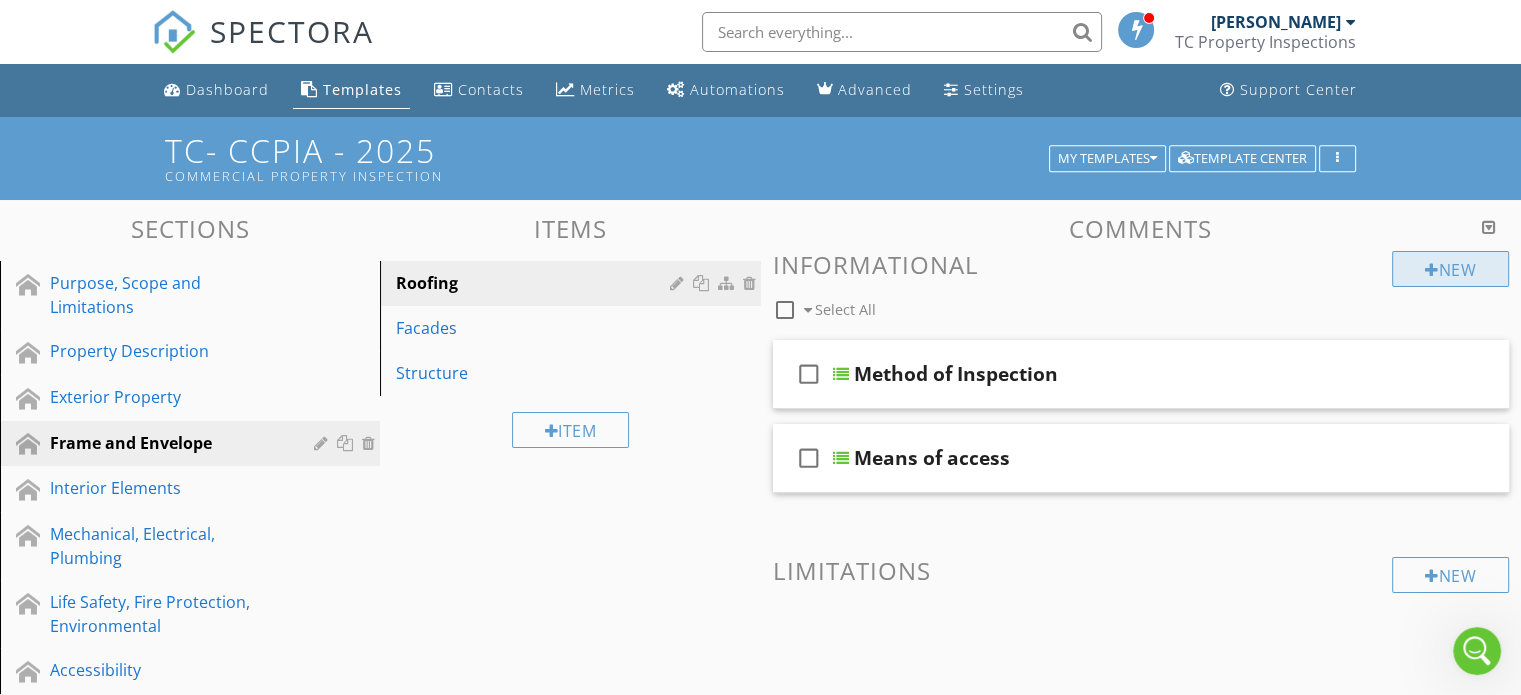 click on "New" at bounding box center (1450, 269) 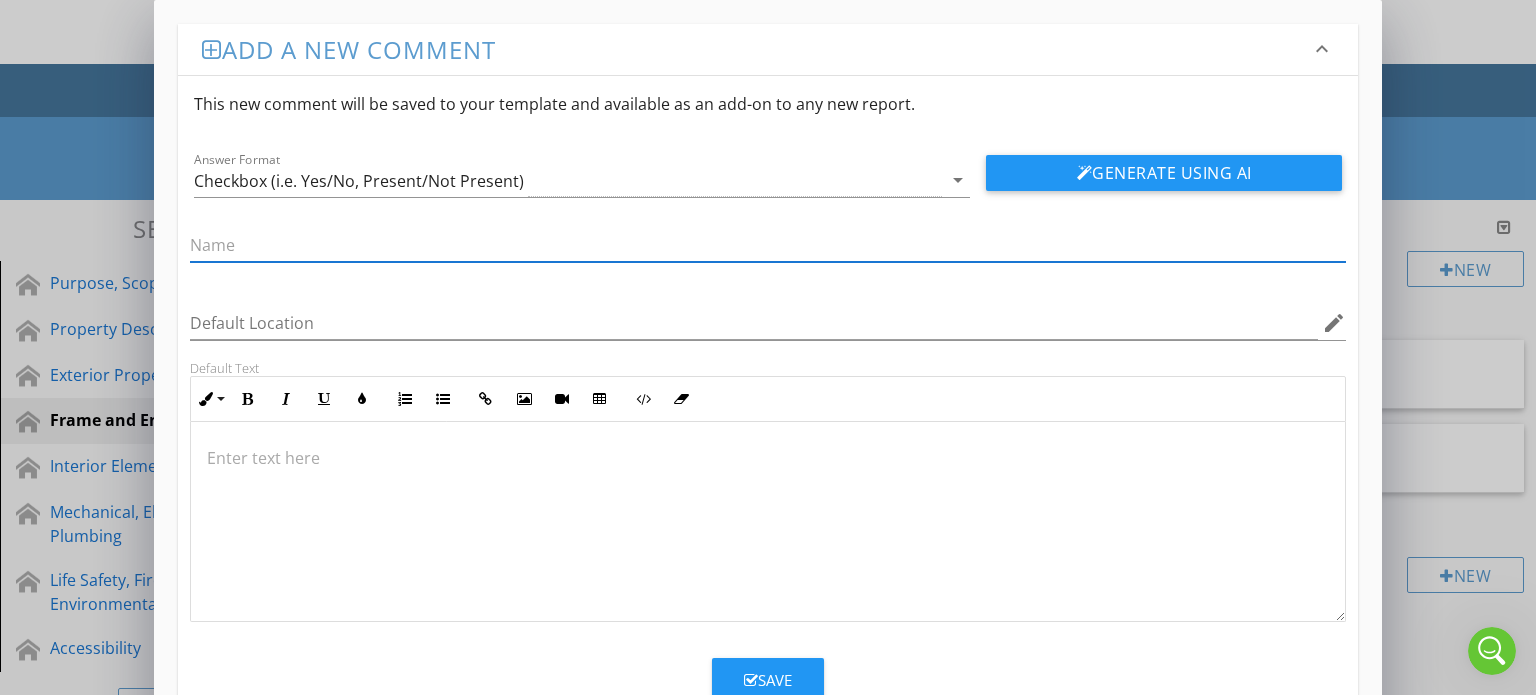 click at bounding box center (768, 245) 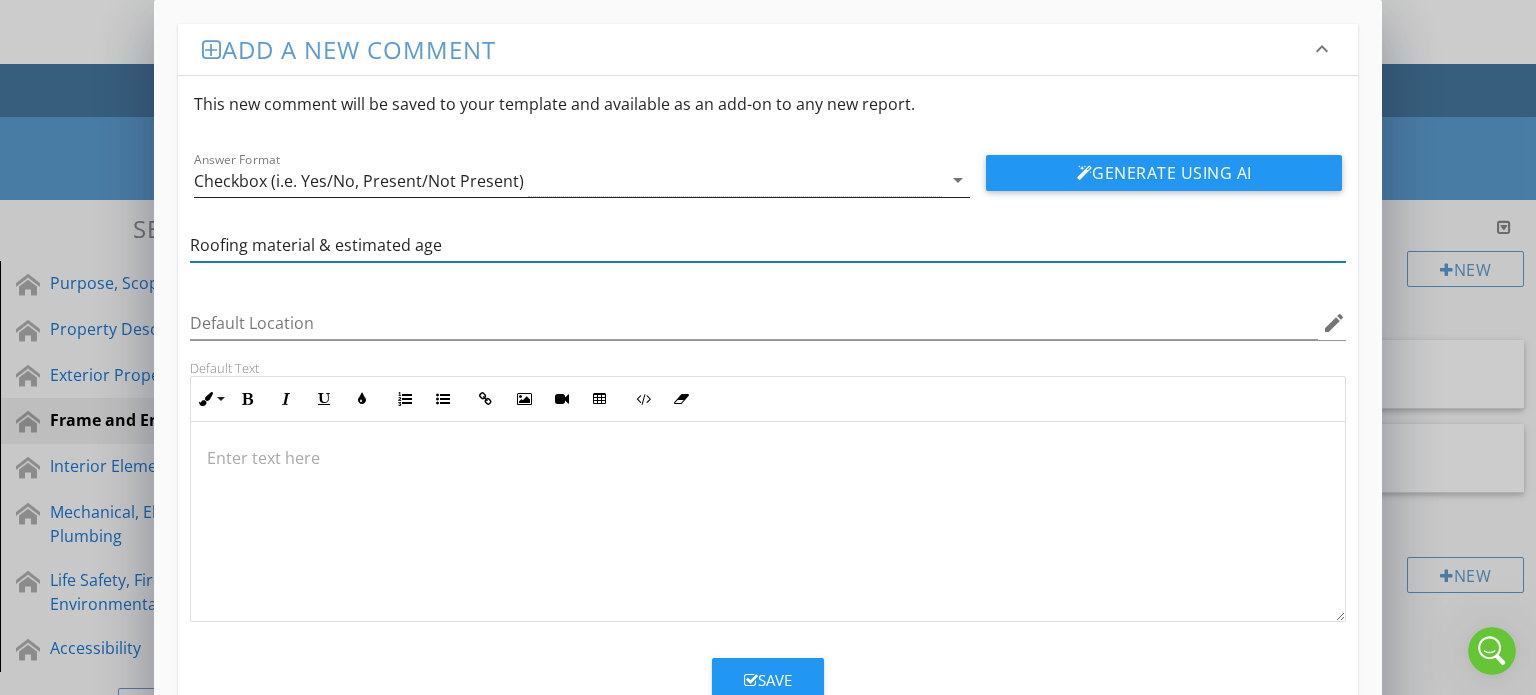type on "Roofing material & estimated age" 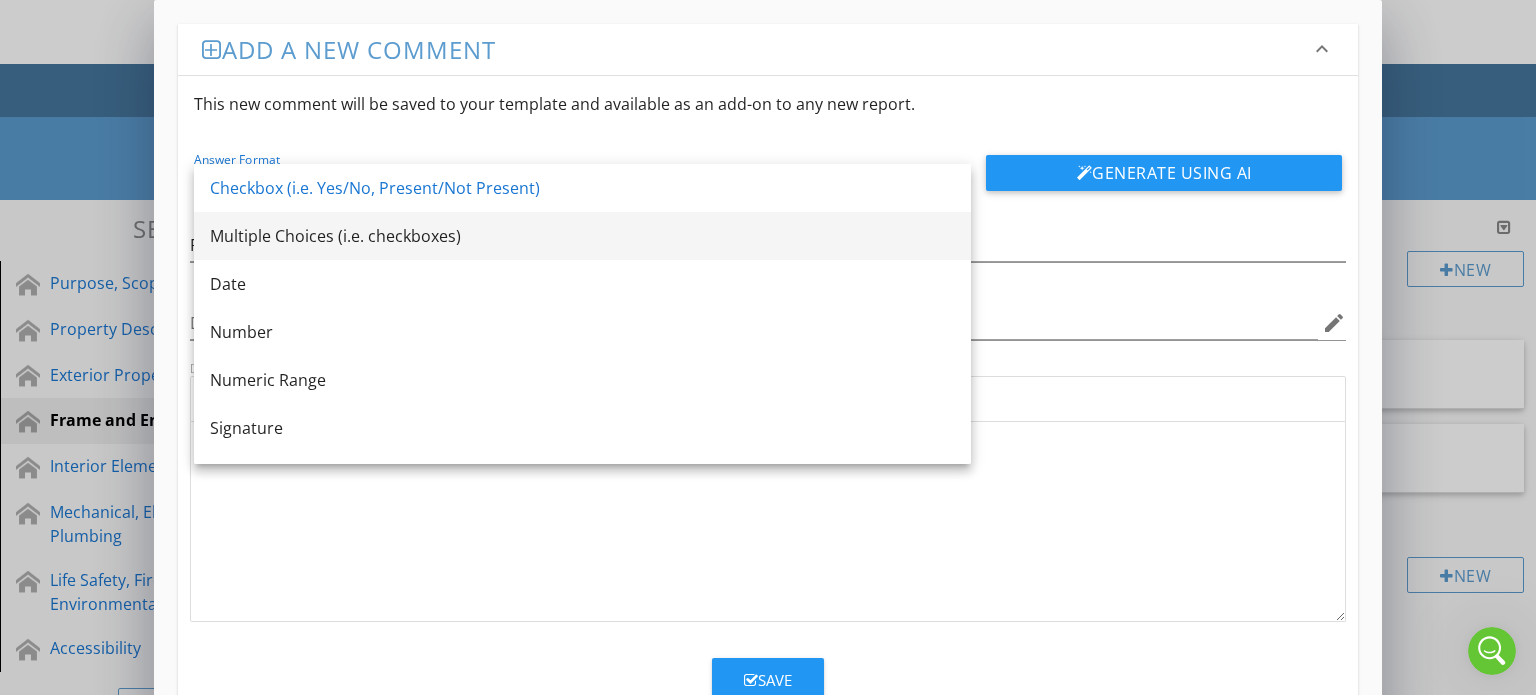 click on "Multiple Choices (i.e. checkboxes)" at bounding box center (582, 236) 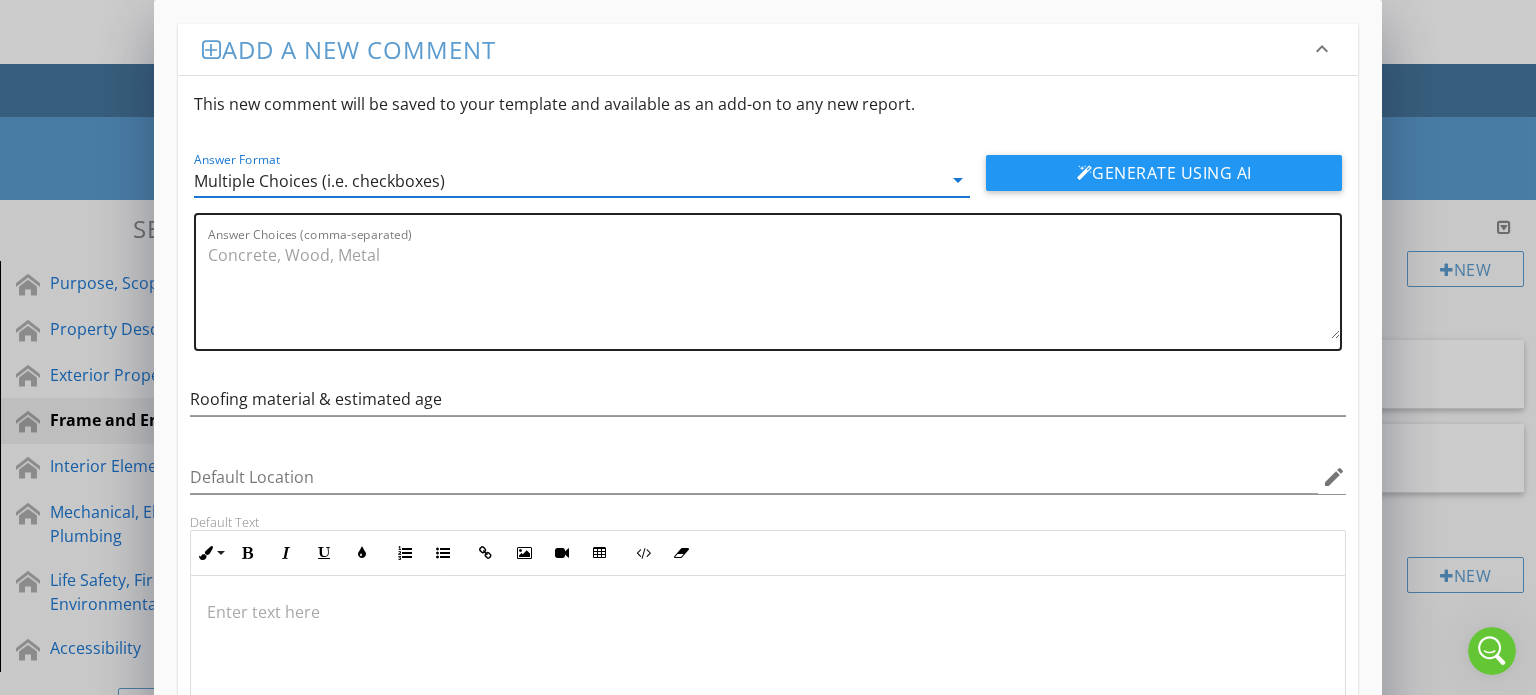 click on "Answer Choices (comma-separated)" at bounding box center [774, 289] 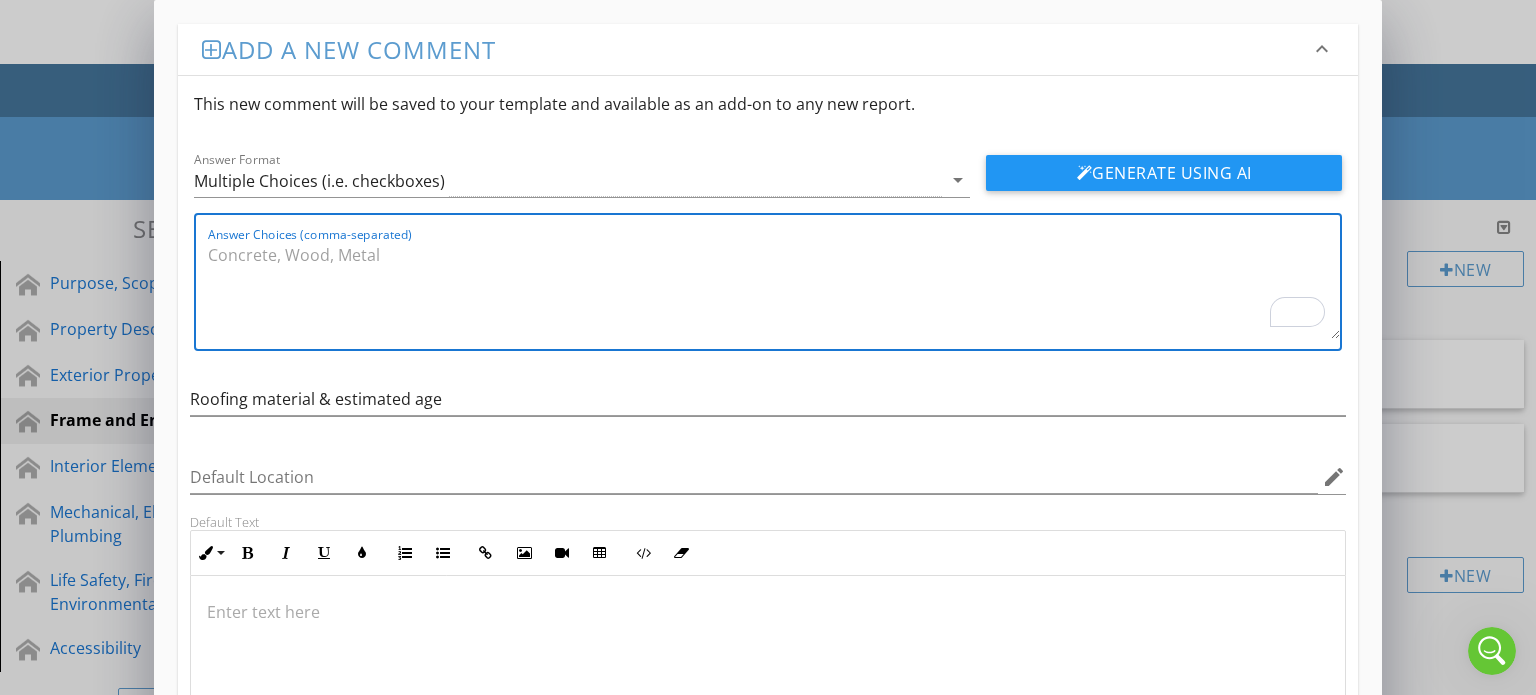 type on "," 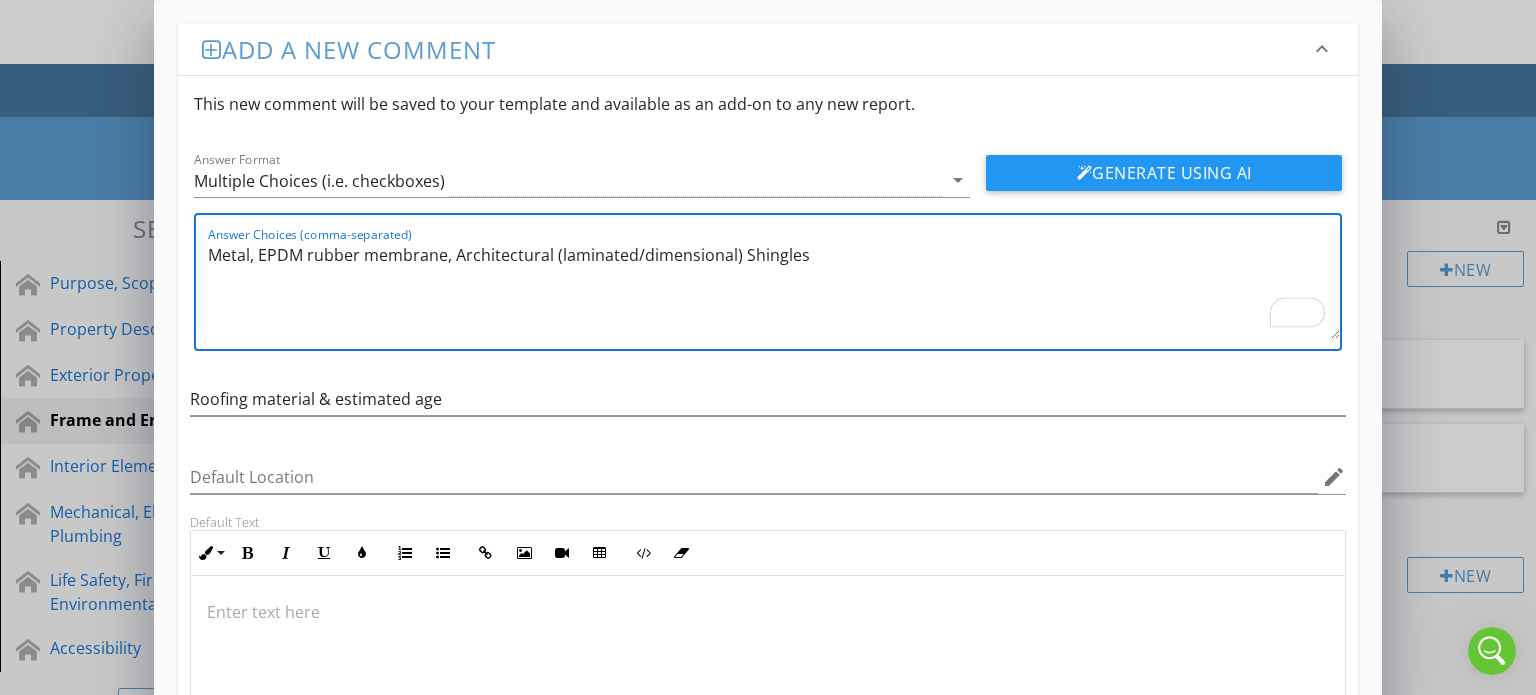 click on "Metal, EPDM rubber membrane, Architectural (laminated/dimensional) Shingles" at bounding box center (774, 289) 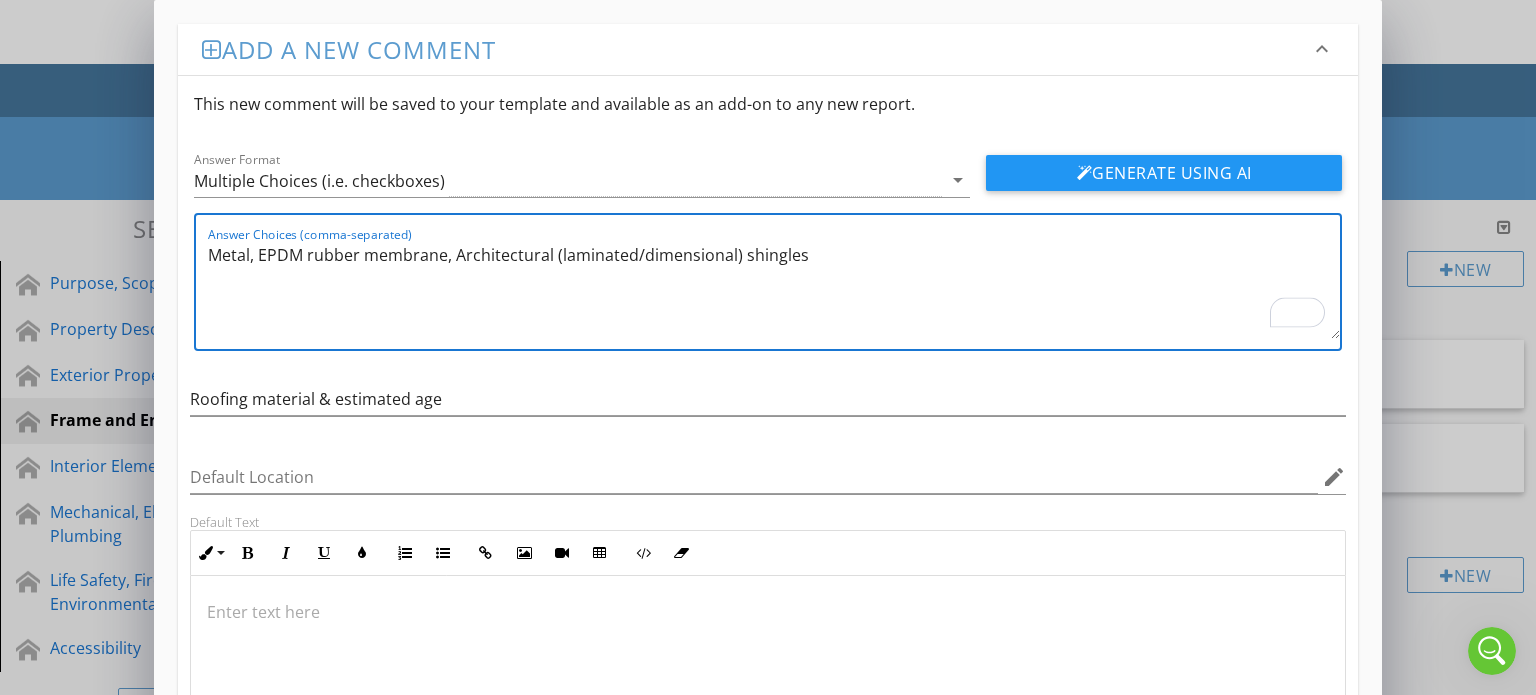 click on "Metal, EPDM rubber membrane, Architectural (laminated/dimensional) shingles" at bounding box center [774, 289] 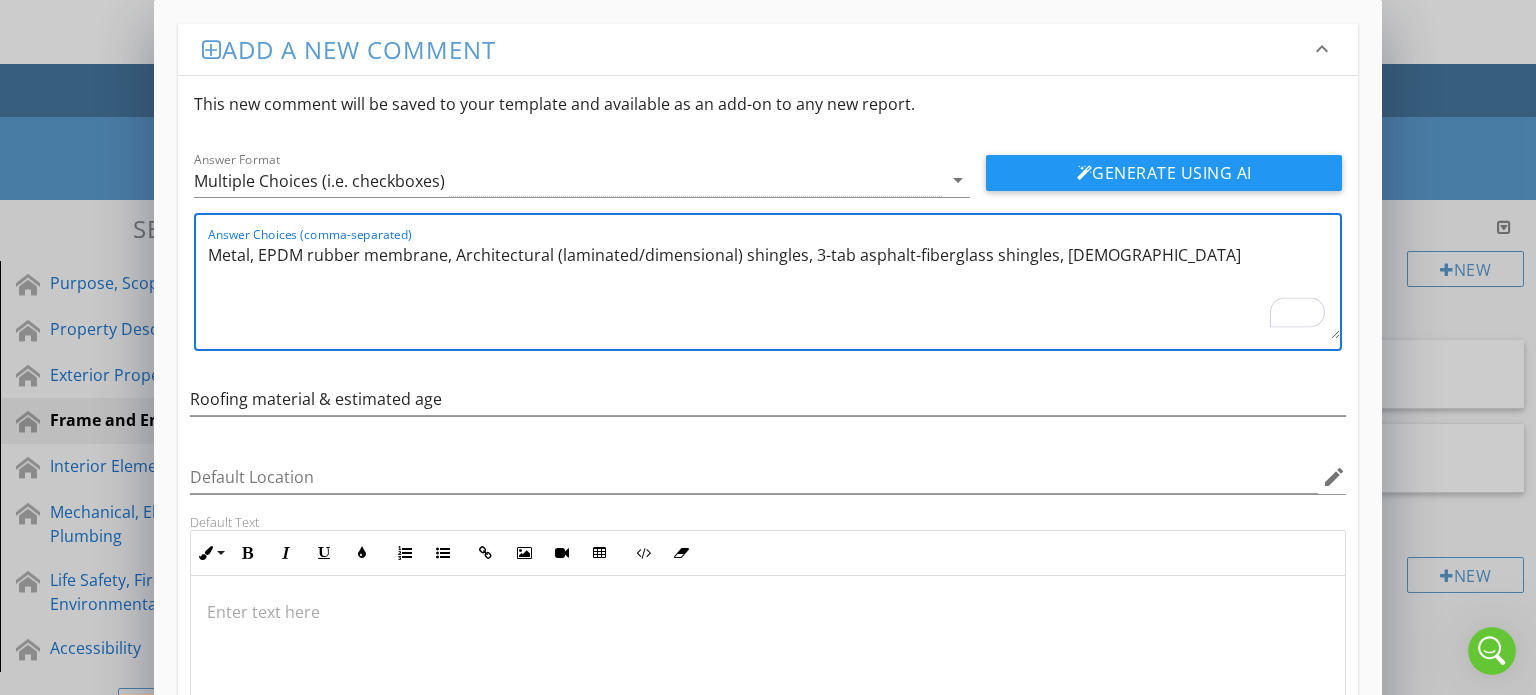 type on "Metal, EPDM rubber membrane, Architectural (laminated/dimensional) shingles, 3-tab asphalt-fiberglass shingles, 20 years old" 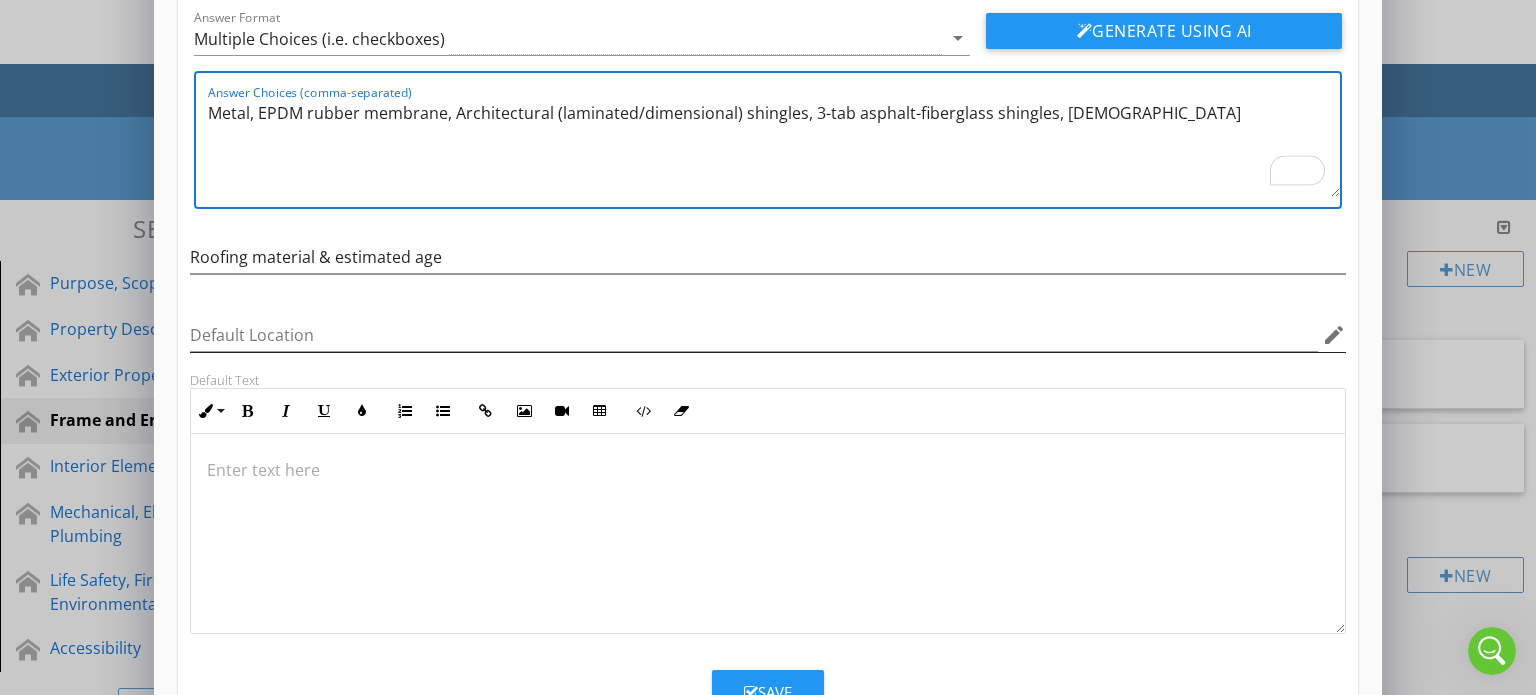 scroll, scrollTop: 200, scrollLeft: 0, axis: vertical 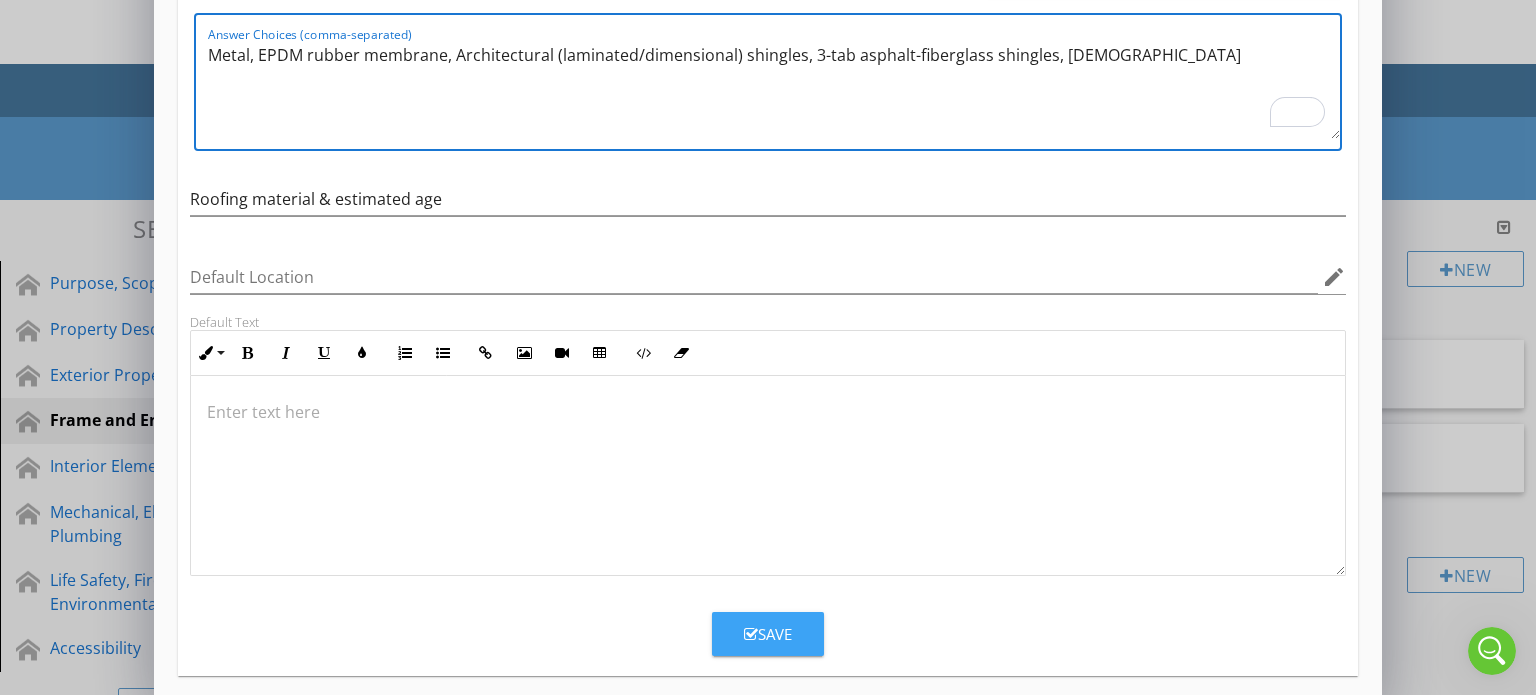 click on "Save" at bounding box center (768, 634) 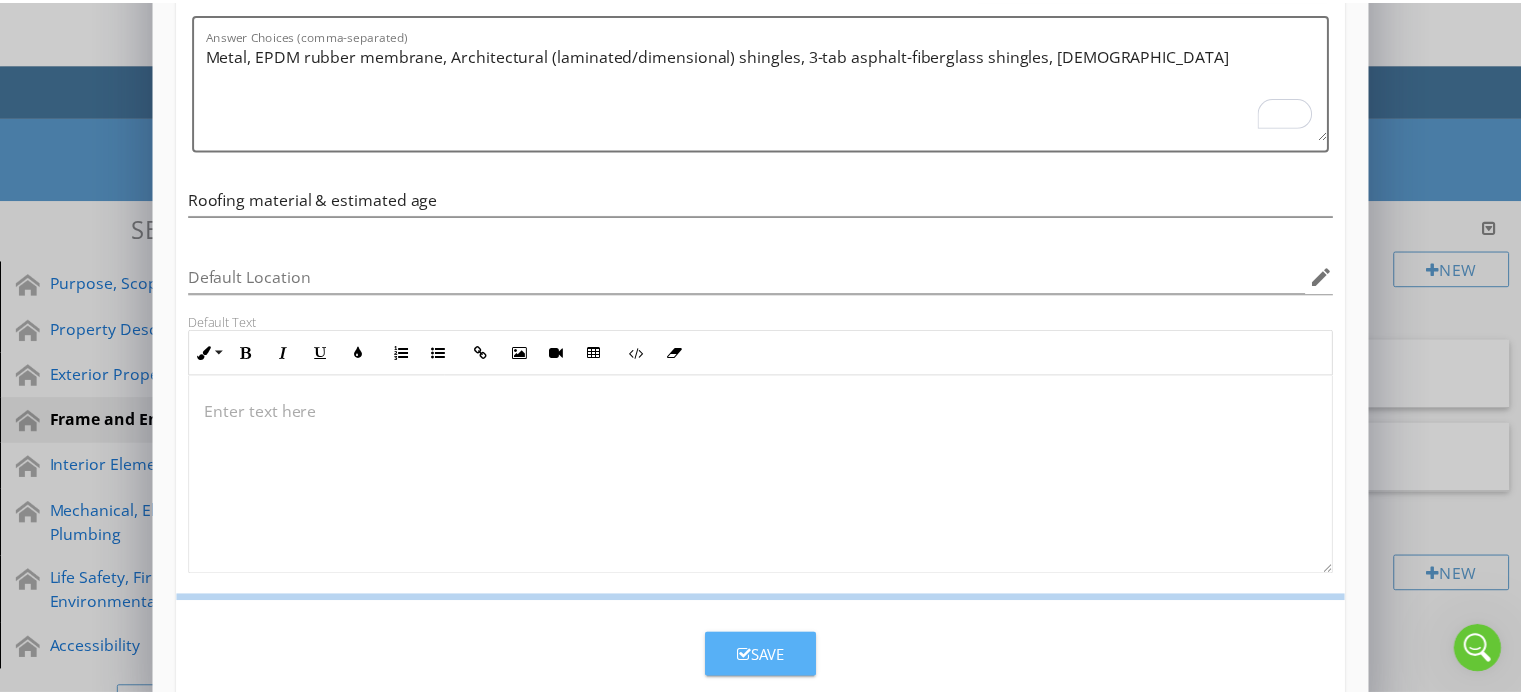 scroll, scrollTop: 119, scrollLeft: 0, axis: vertical 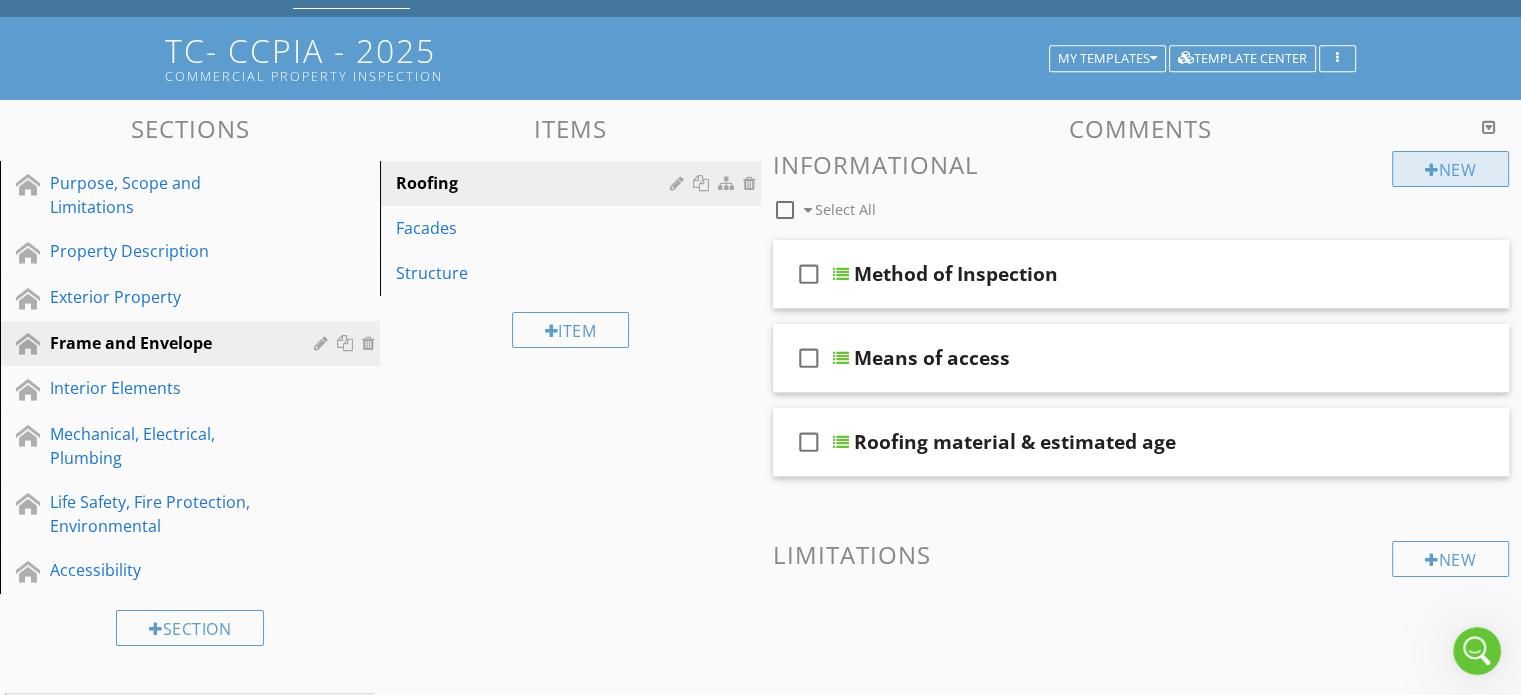 click at bounding box center [1432, 170] 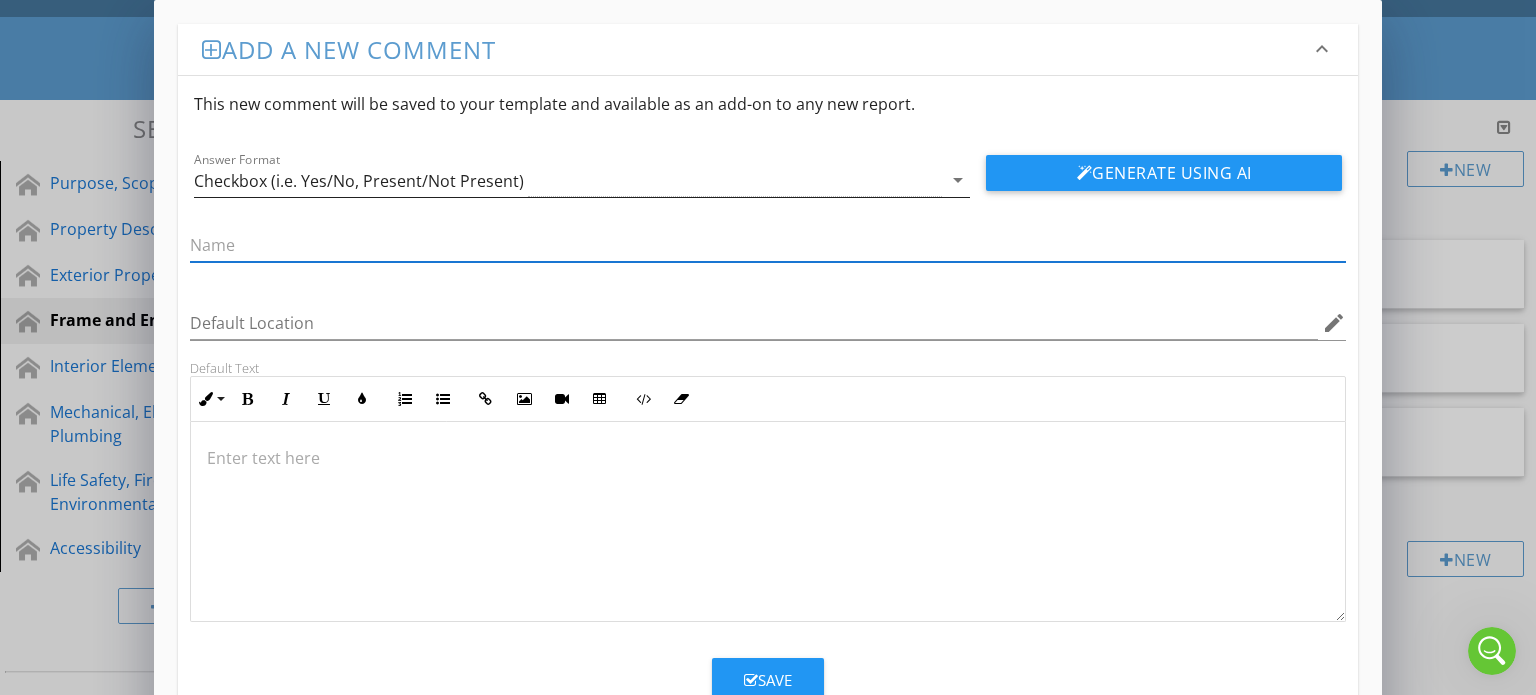 click on "Checkbox (i.e. Yes/No, Present/Not Present)" at bounding box center (568, 180) 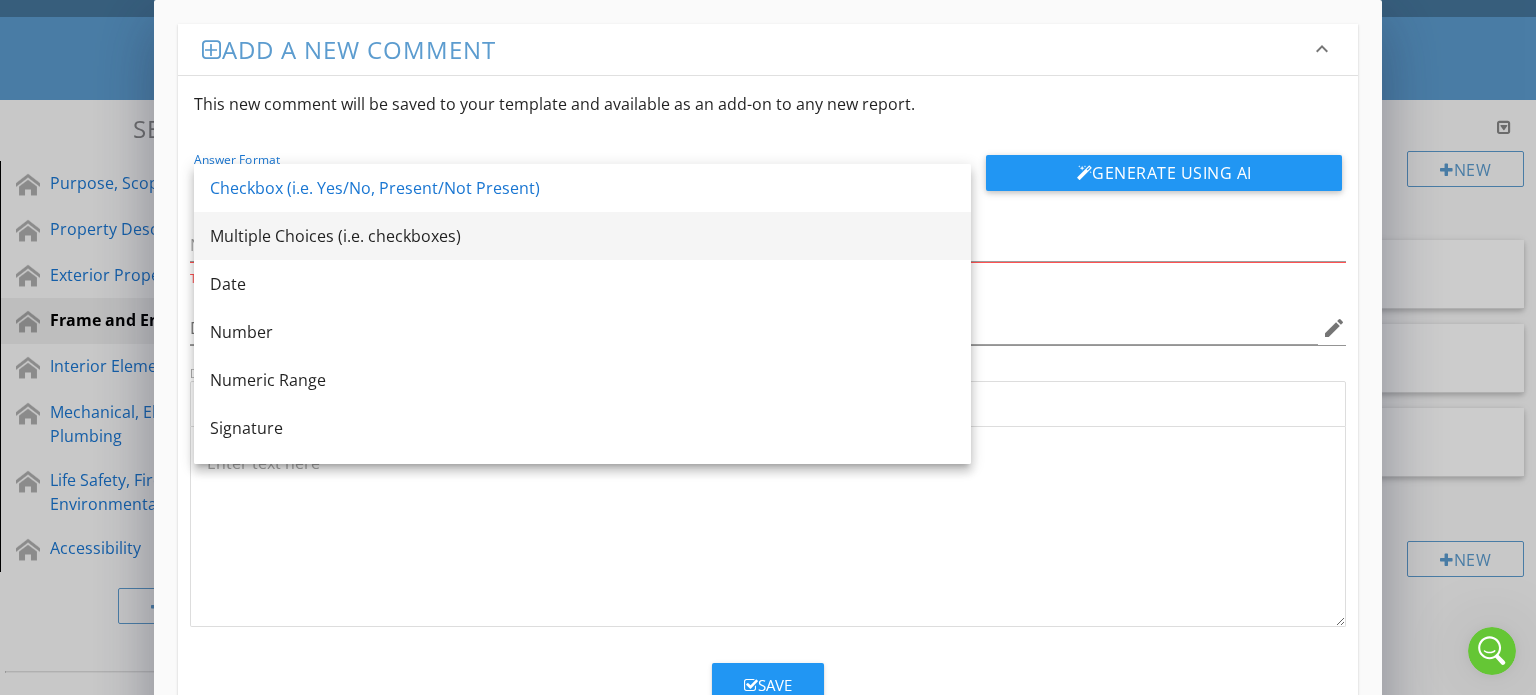 click on "Multiple Choices (i.e. checkboxes)" at bounding box center (582, 236) 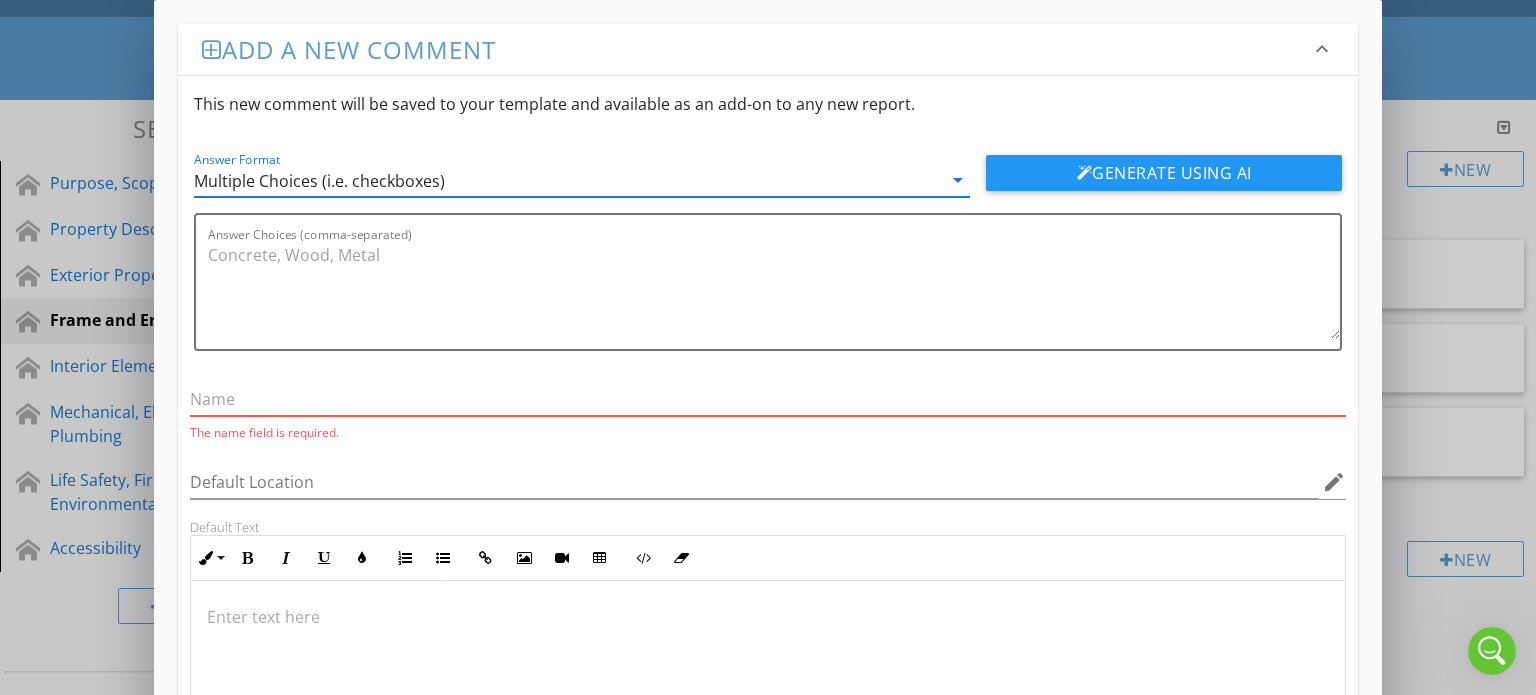 click at bounding box center (768, 399) 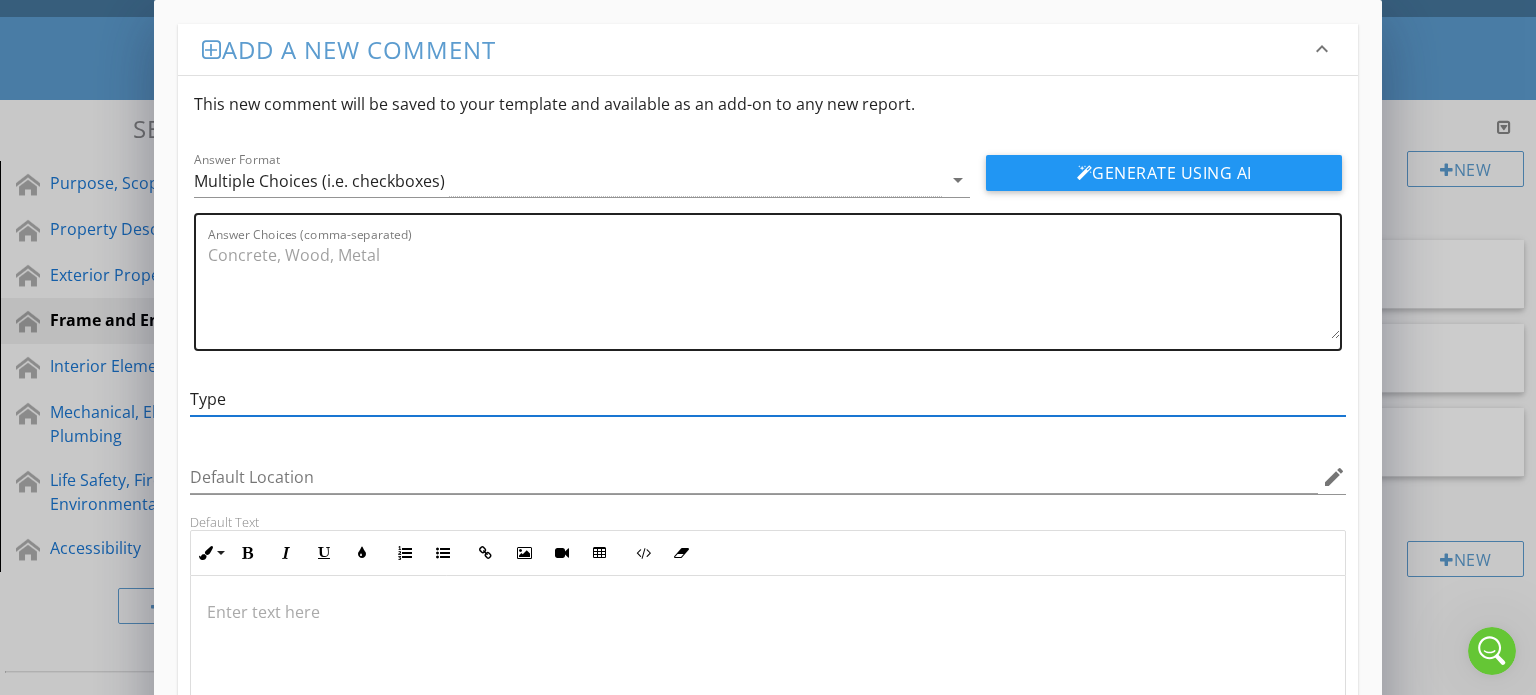 type on "Type" 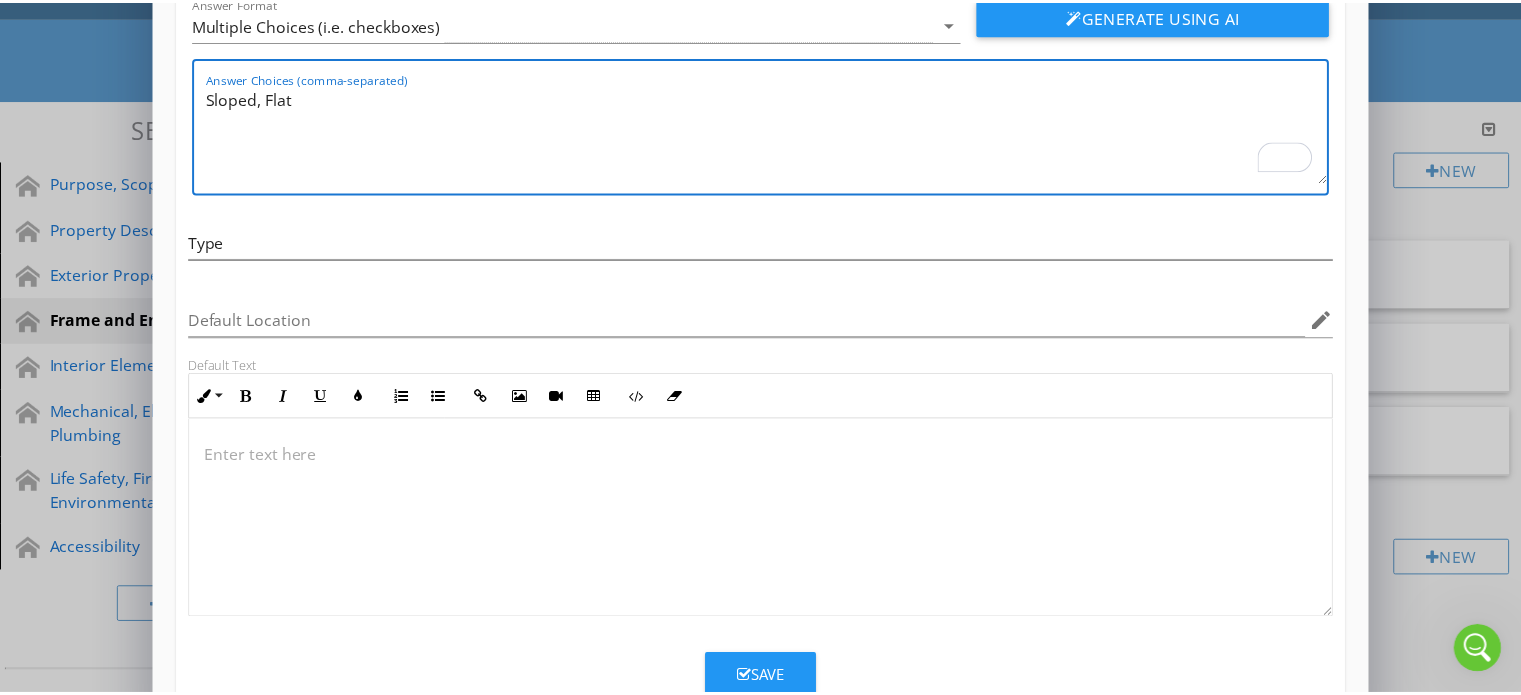 scroll, scrollTop: 200, scrollLeft: 0, axis: vertical 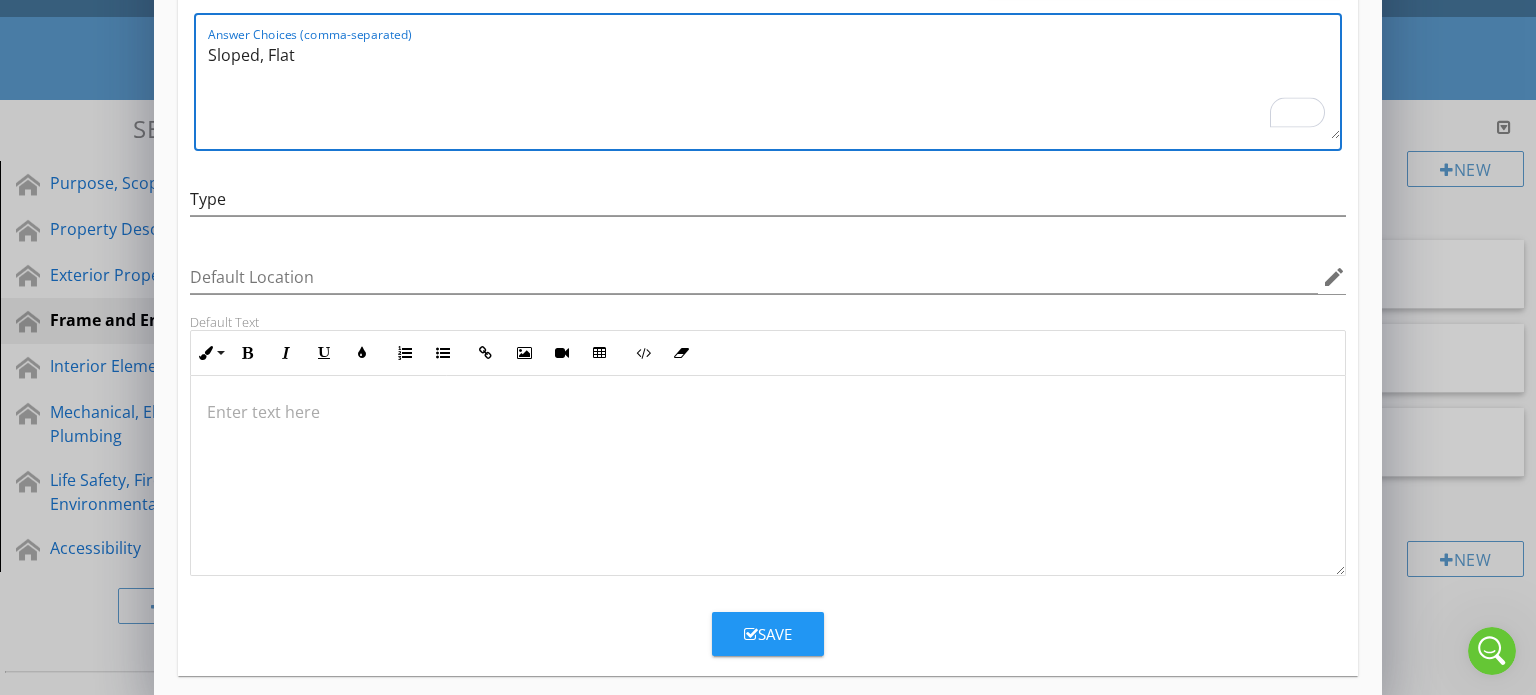 type on "Sloped, Flat" 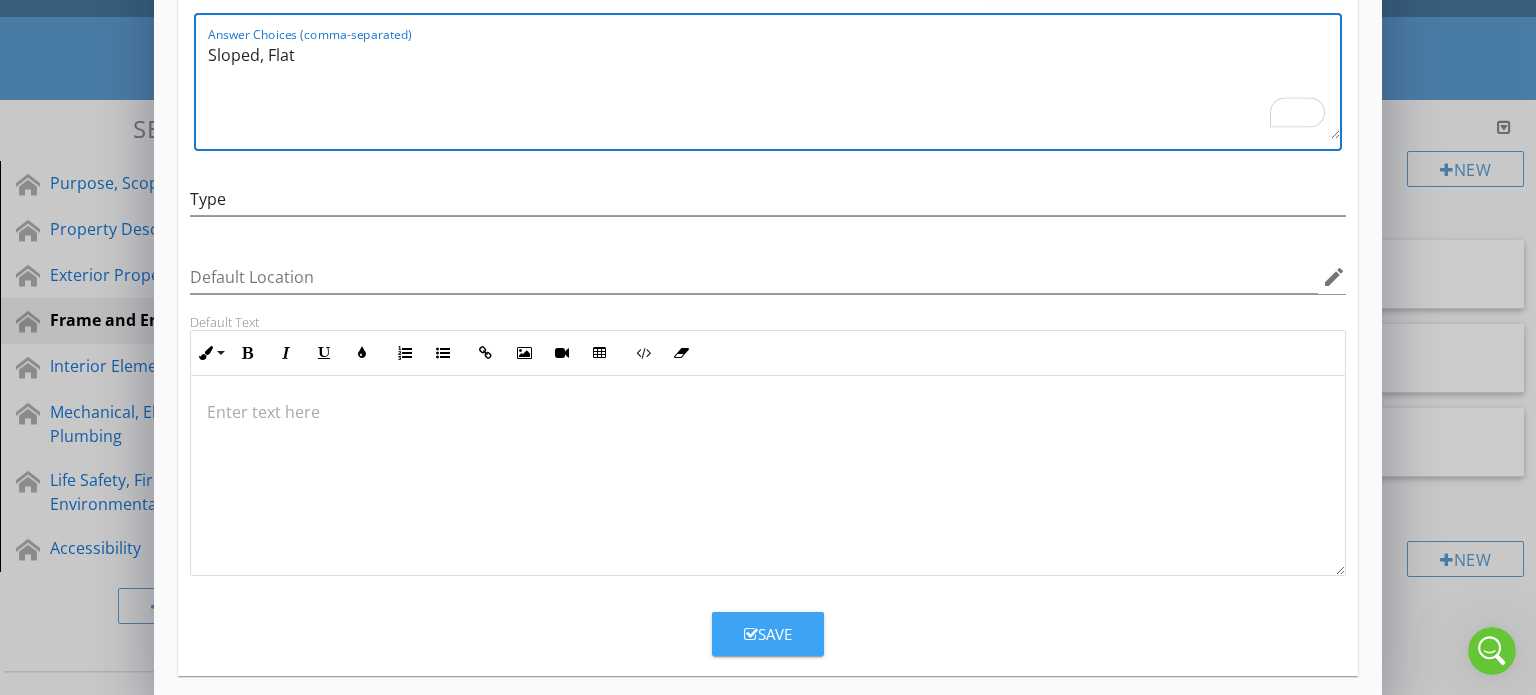 click on "Save" at bounding box center [768, 634] 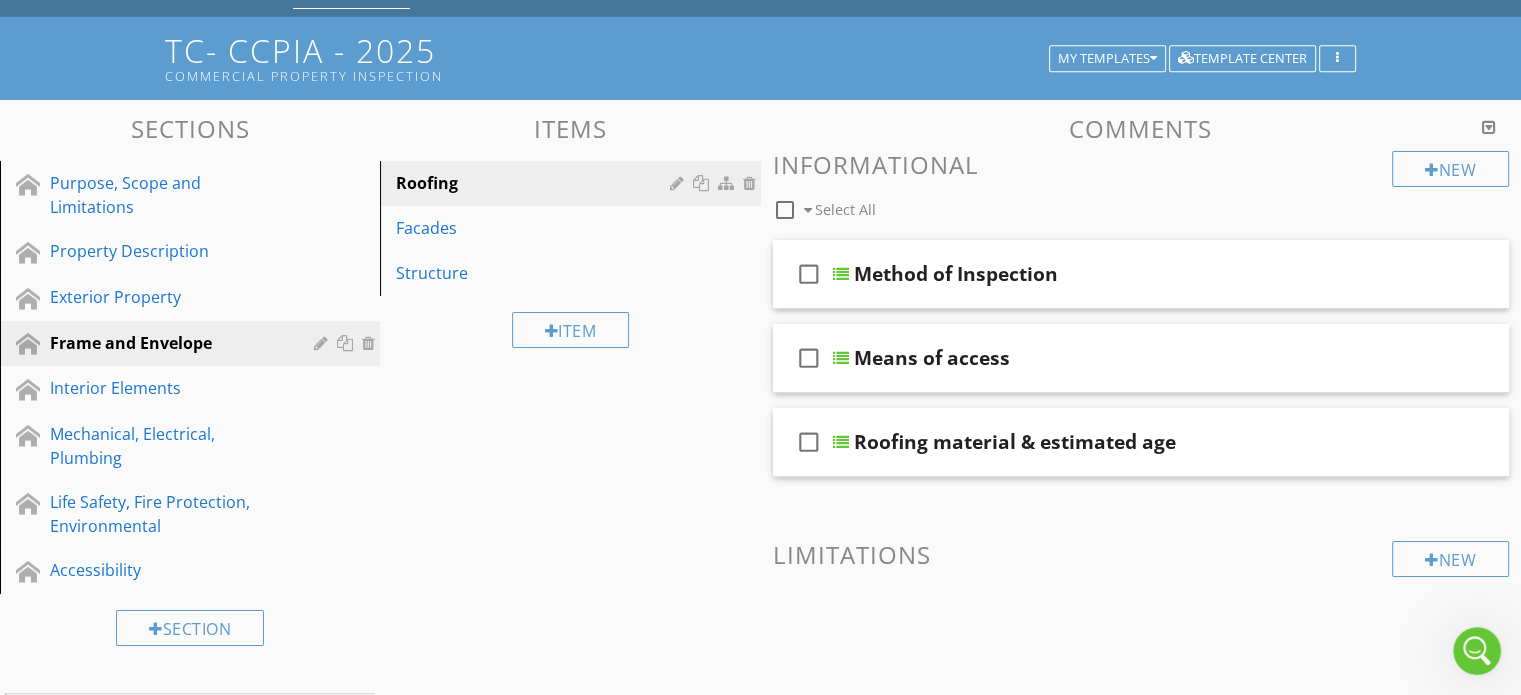 scroll, scrollTop: 119, scrollLeft: 0, axis: vertical 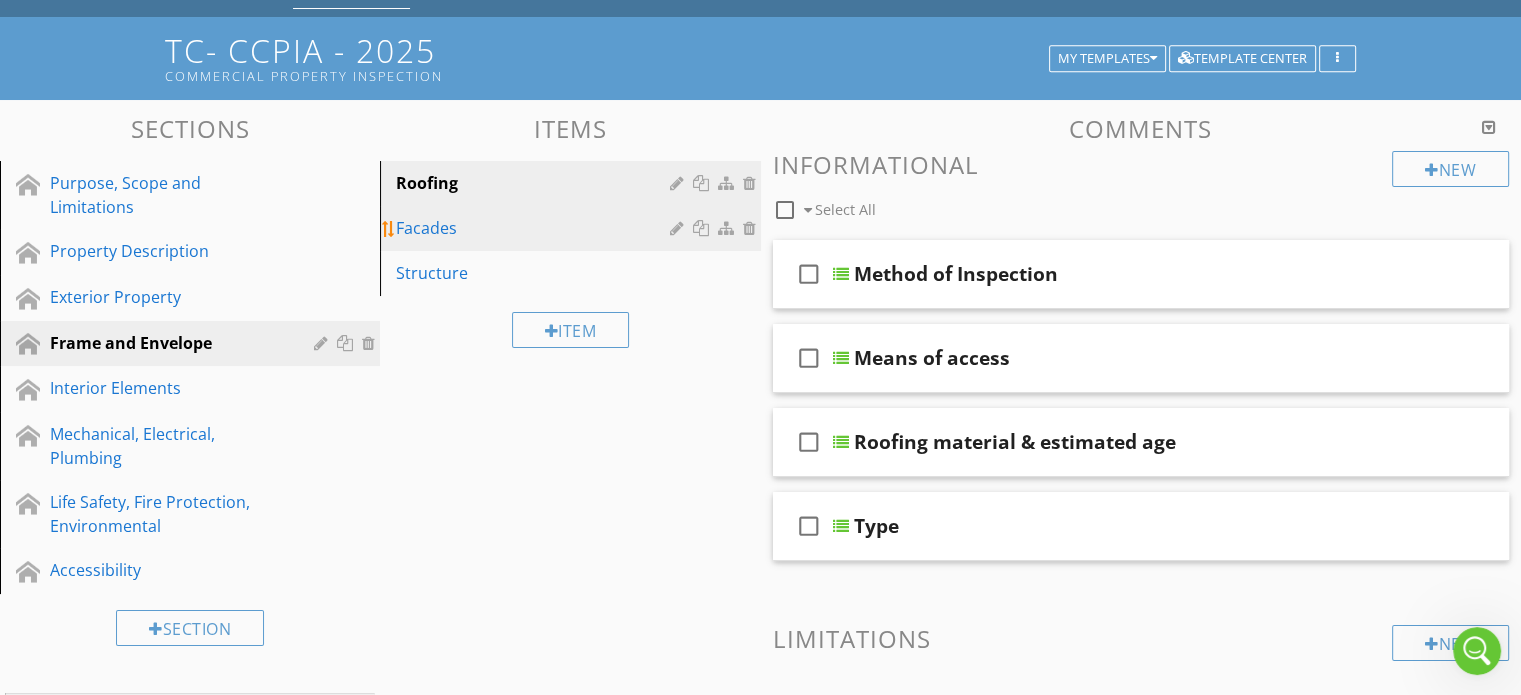 click on "Facades" at bounding box center (535, 228) 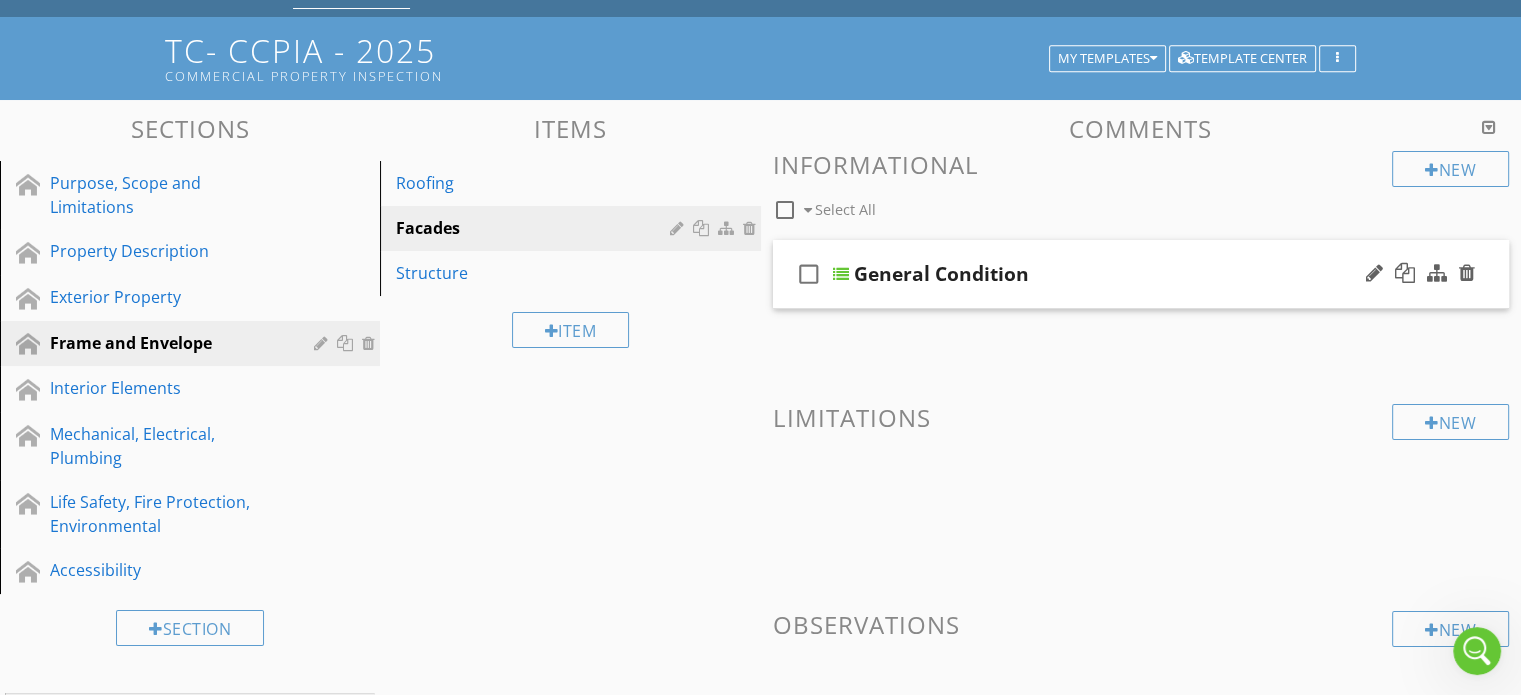 click on "General Condition" at bounding box center [1115, 274] 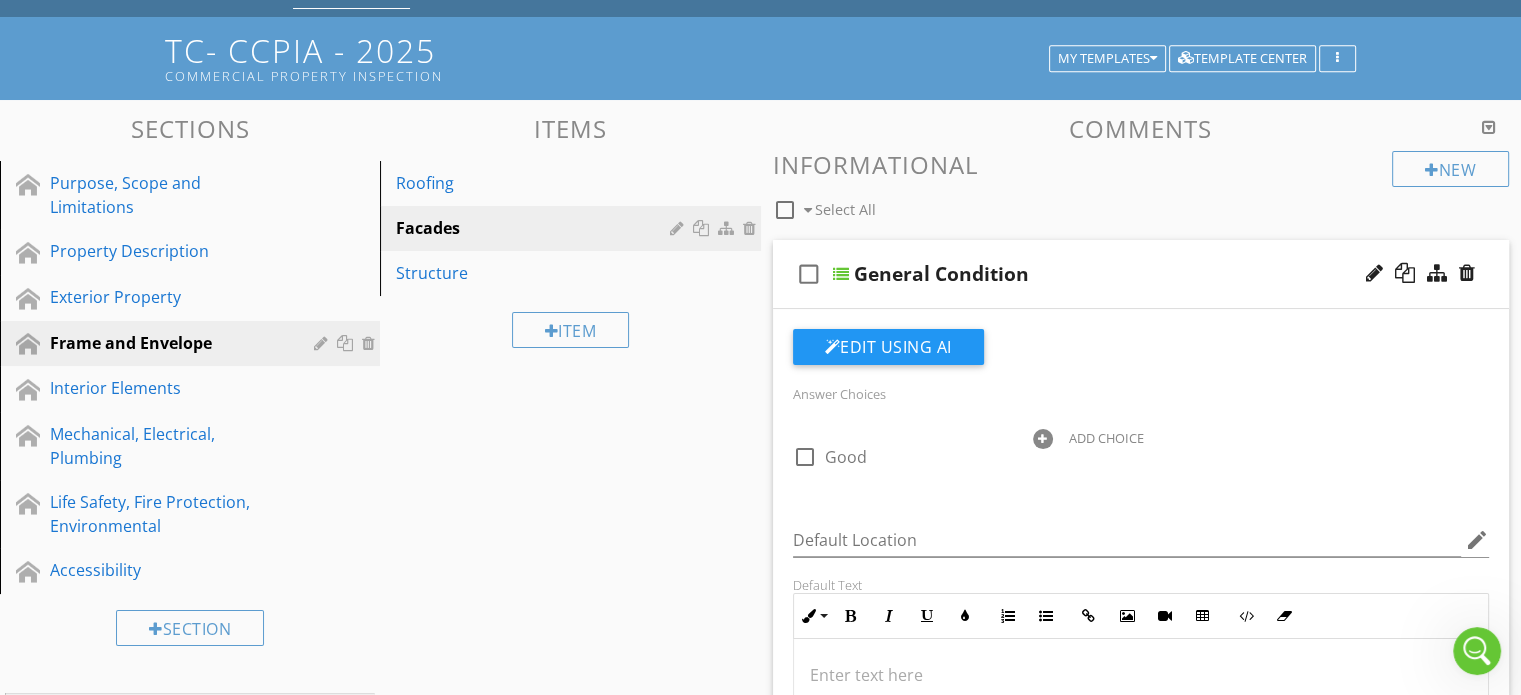 click at bounding box center [1043, 439] 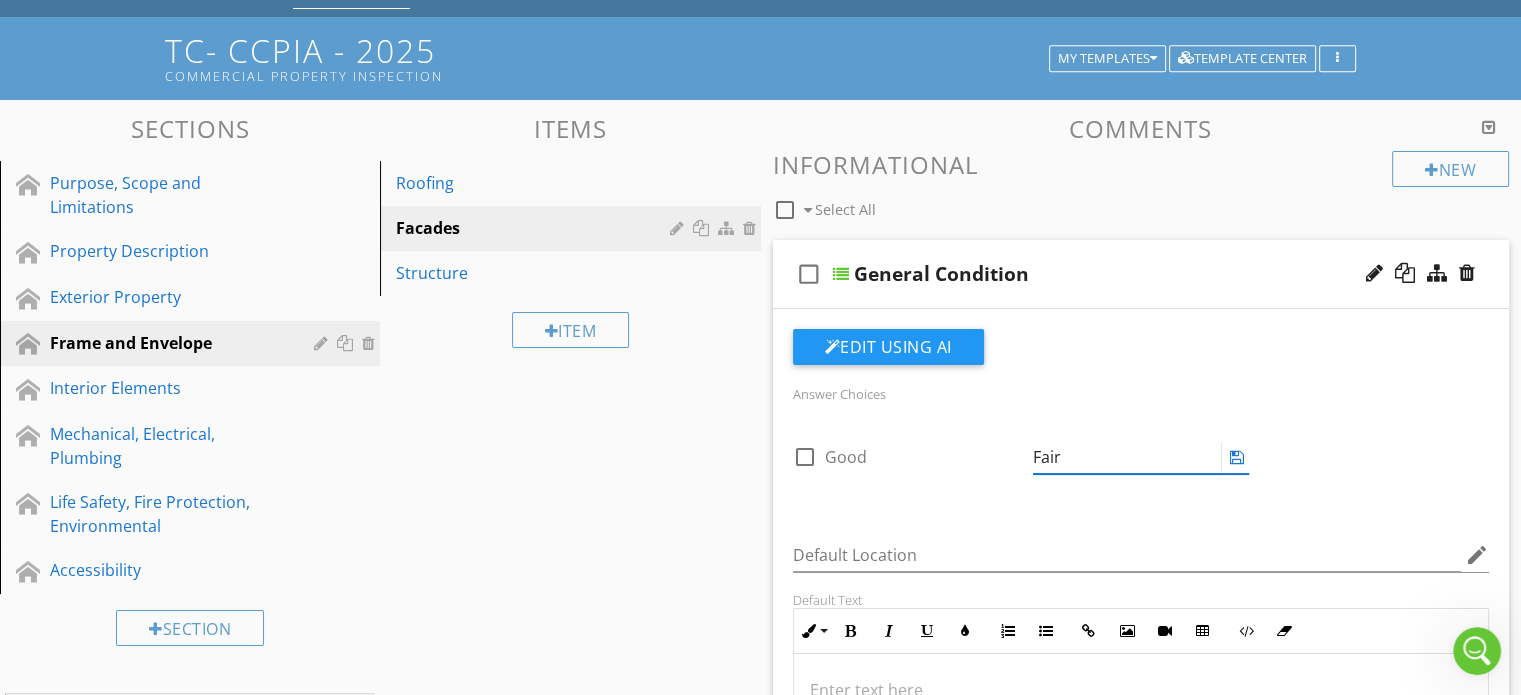 type on "Fair" 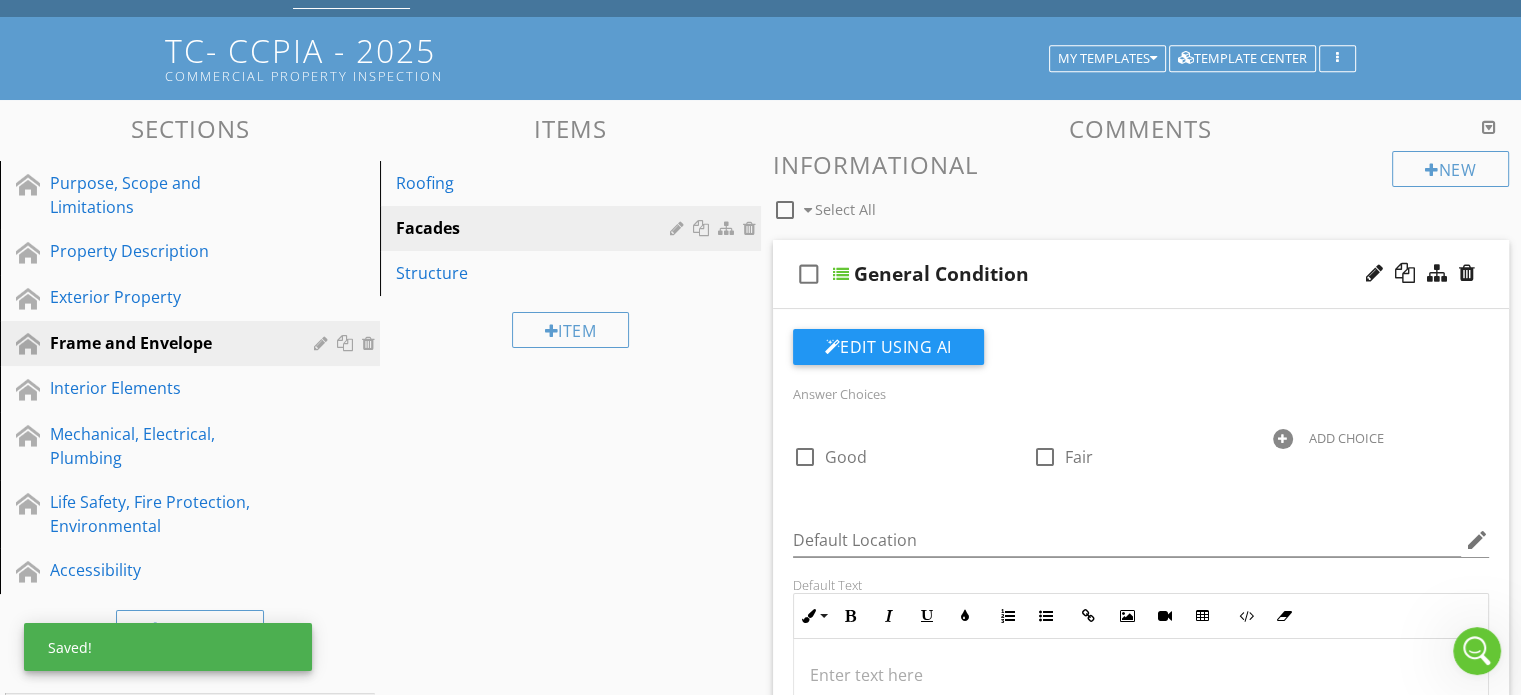 click on "Answer Choices   check_box_outline_blank Good   check_box_outline_blank Fair         ADD CHOICE" at bounding box center (1141, 440) 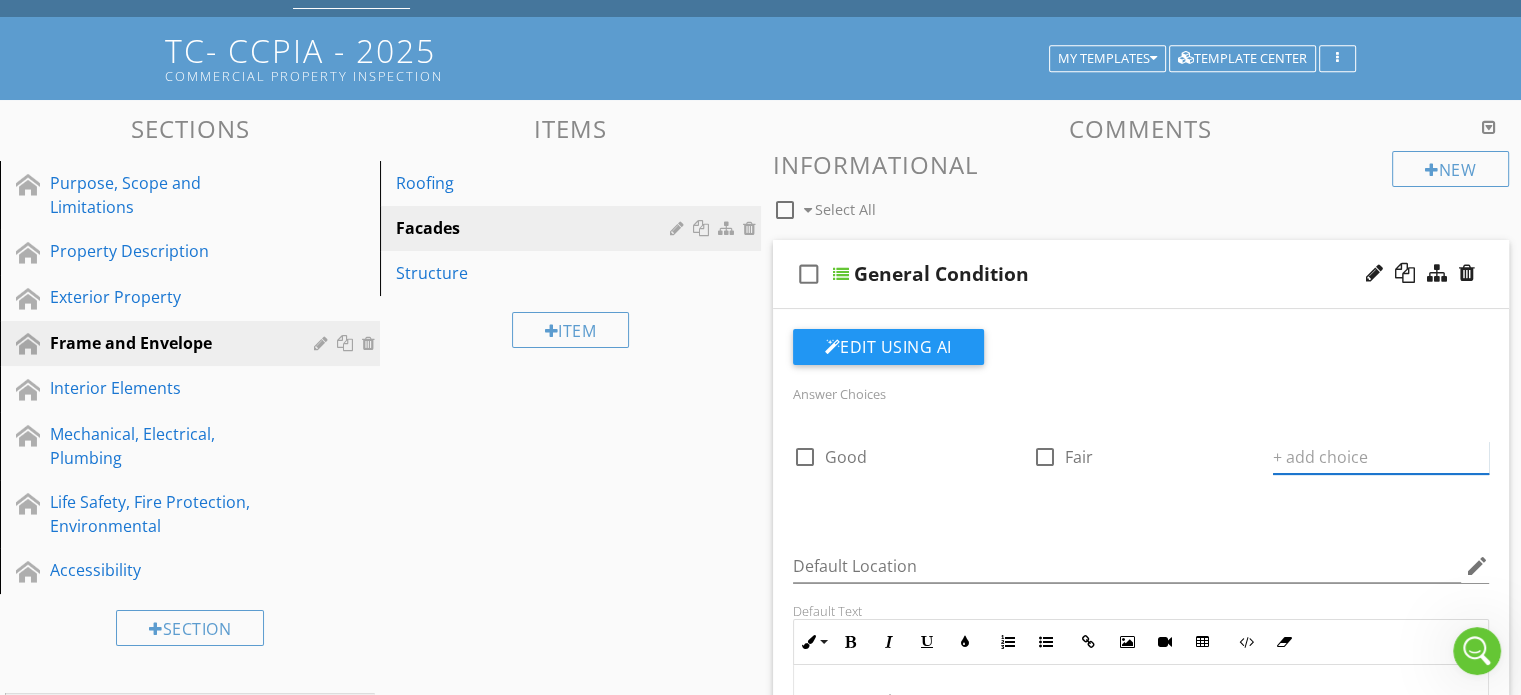 click at bounding box center [1381, 457] 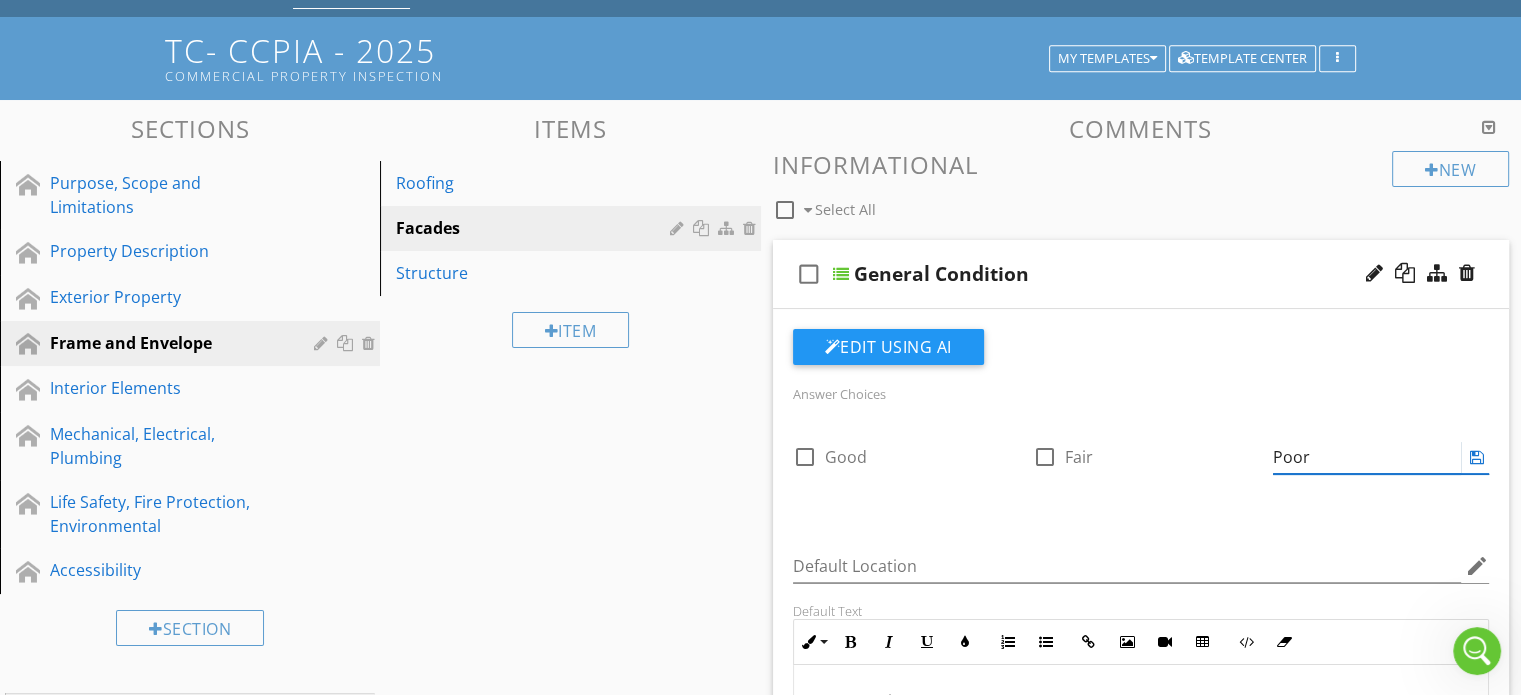 type on "Poor" 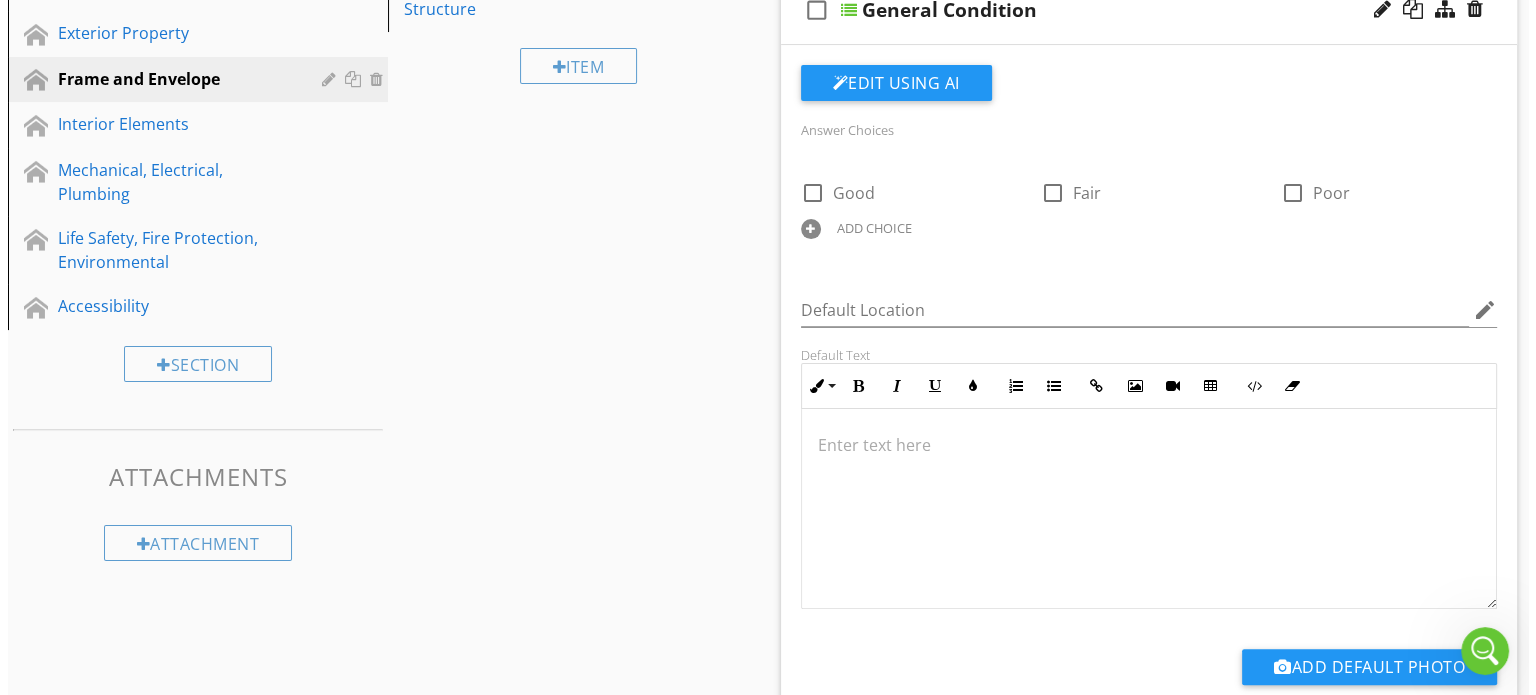 scroll, scrollTop: 100, scrollLeft: 0, axis: vertical 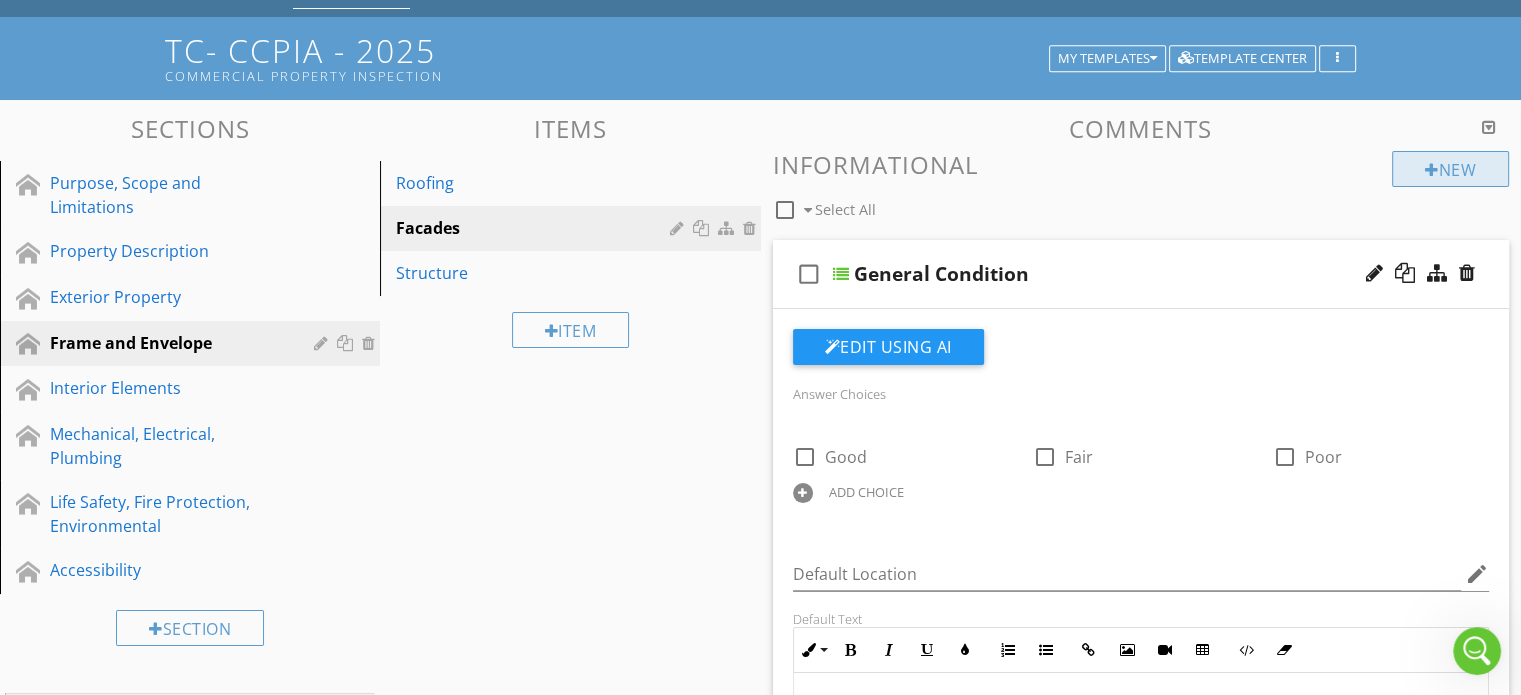 click on "New" at bounding box center [1450, 169] 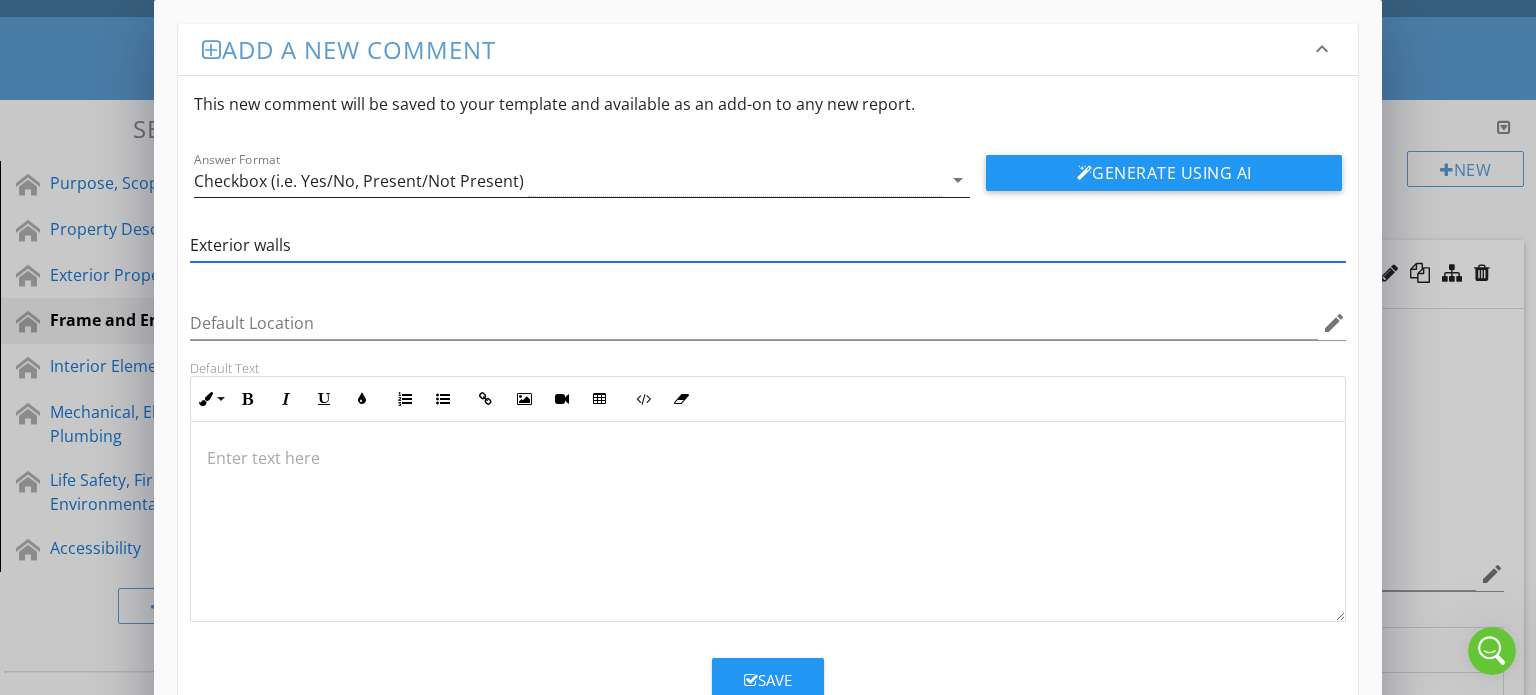 type on "Exterior walls" 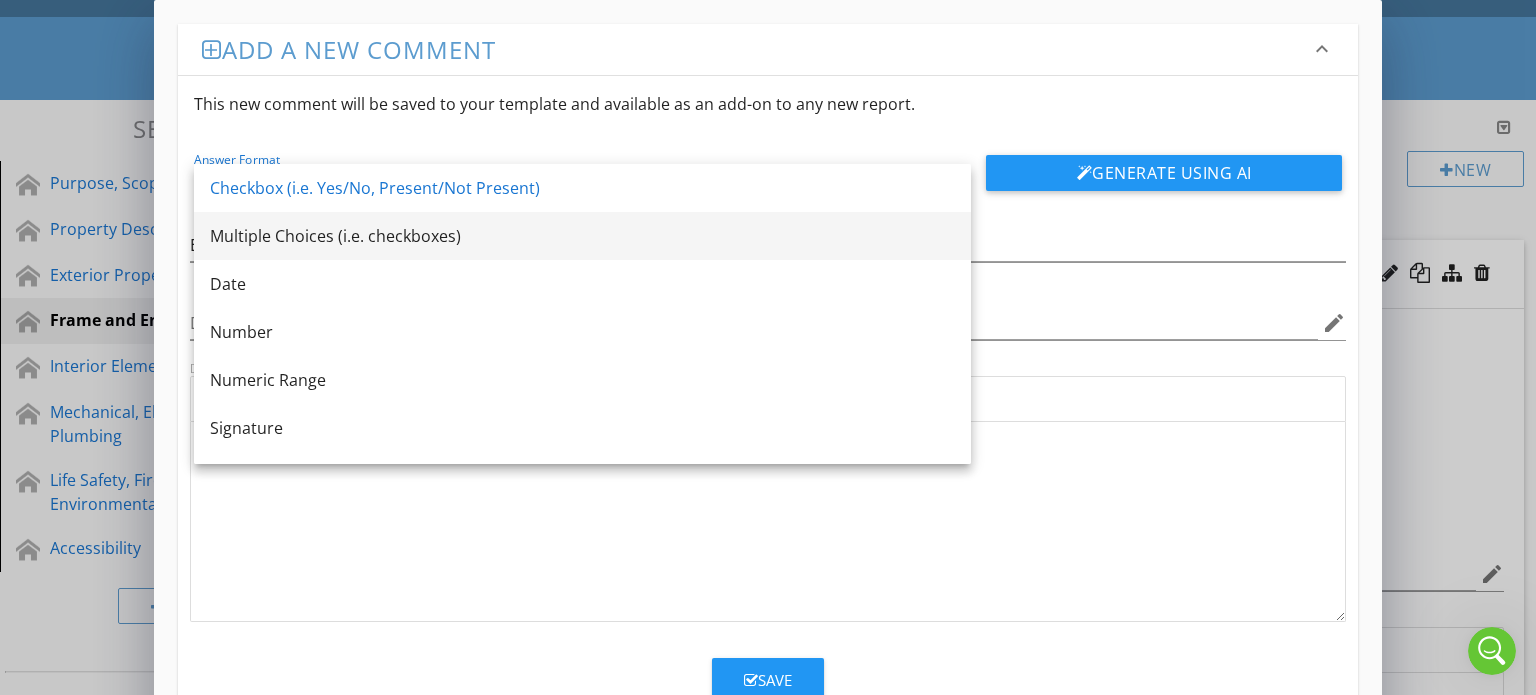 click on "Multiple Choices (i.e. checkboxes)" at bounding box center (582, 236) 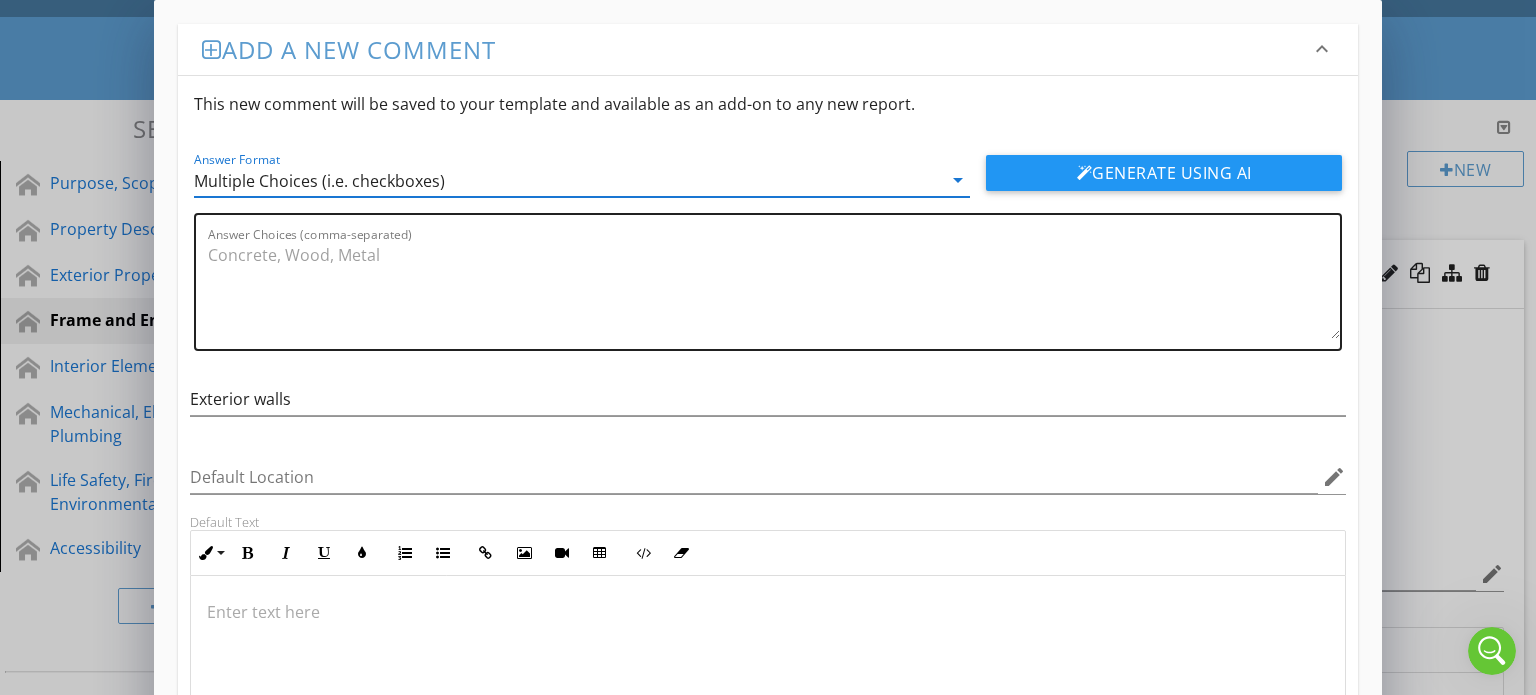 click on "Answer Choices (comma-separated)" at bounding box center (774, 289) 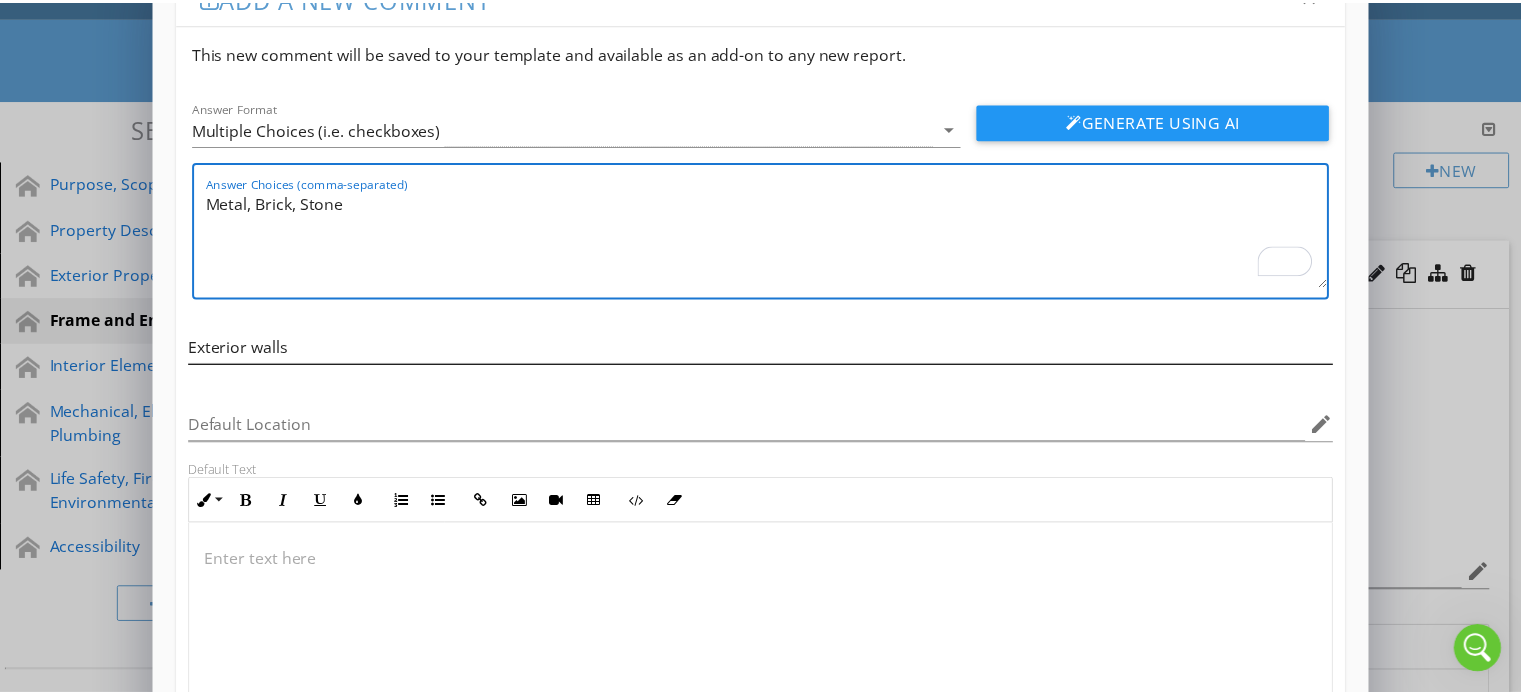 scroll, scrollTop: 200, scrollLeft: 0, axis: vertical 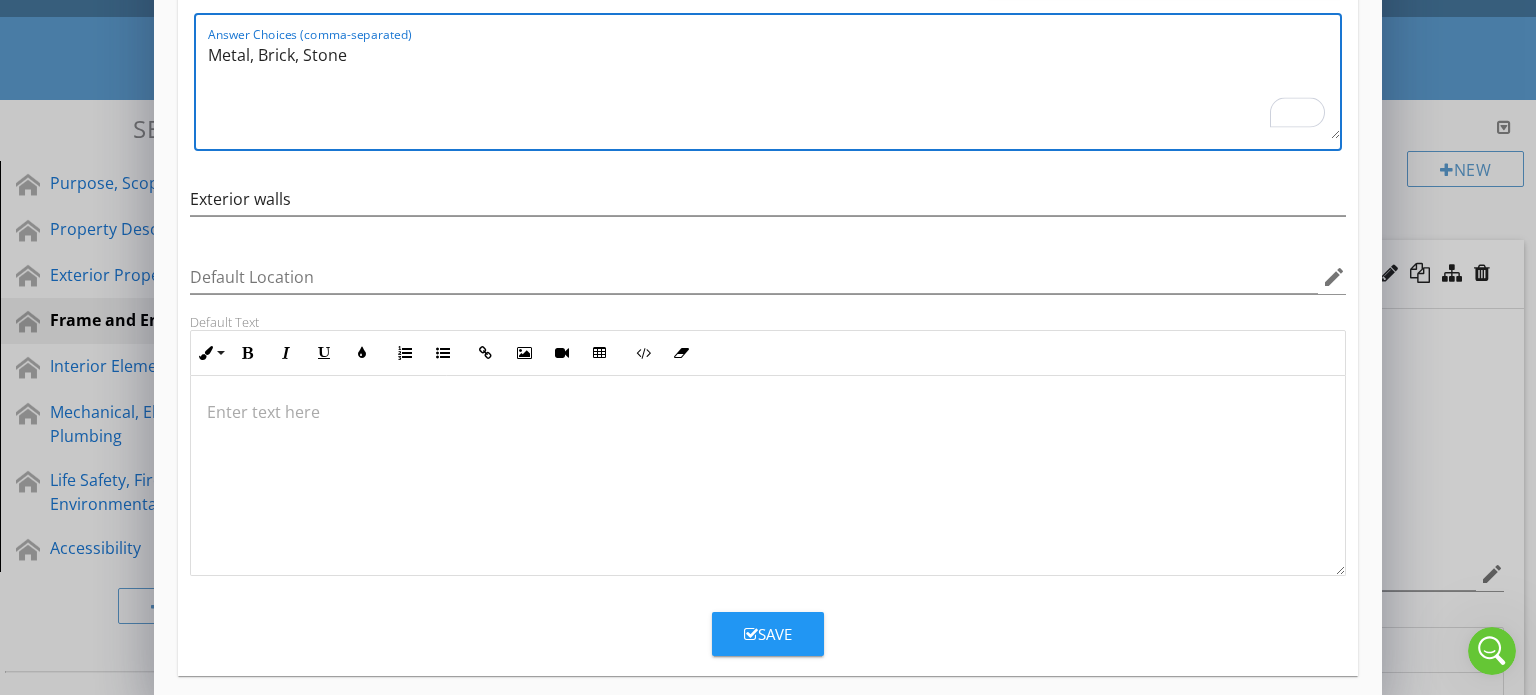 type on "Metal, Brick, Stone" 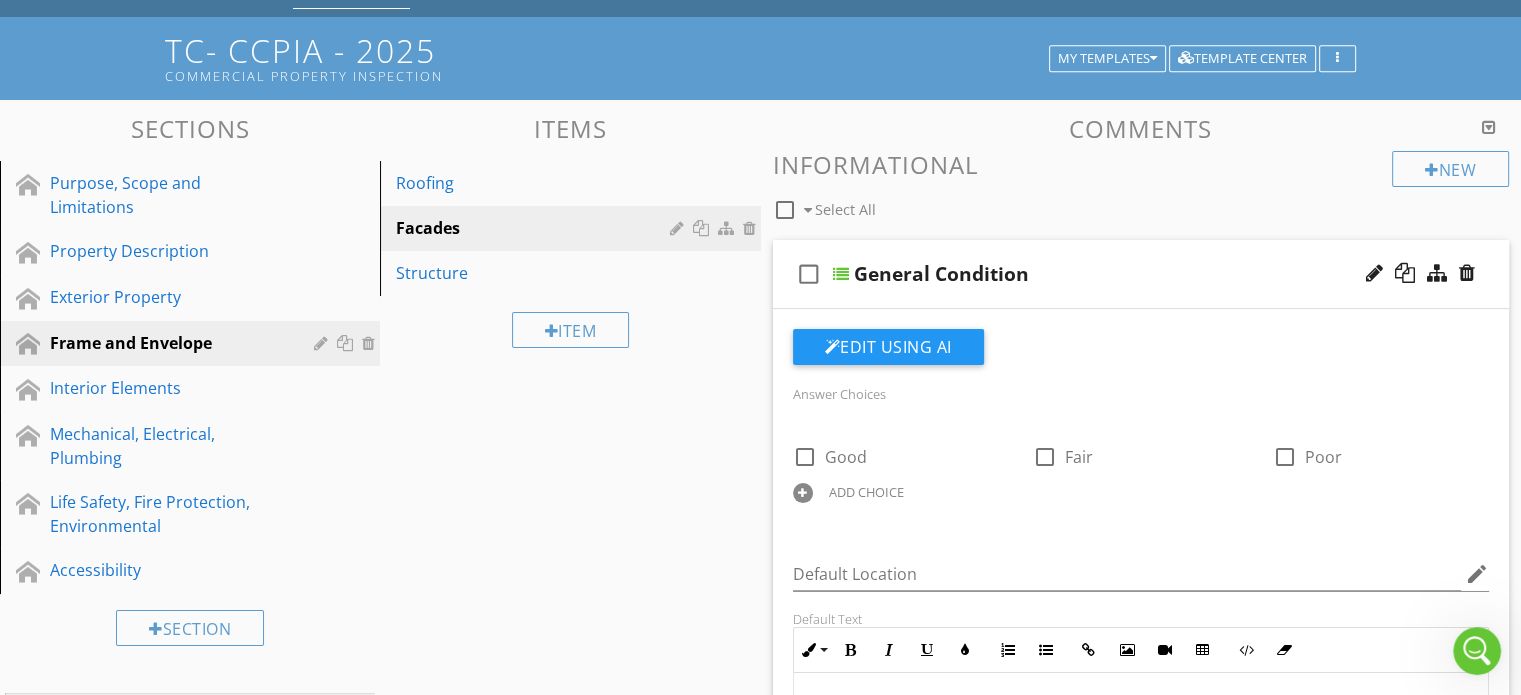 scroll, scrollTop: 119, scrollLeft: 0, axis: vertical 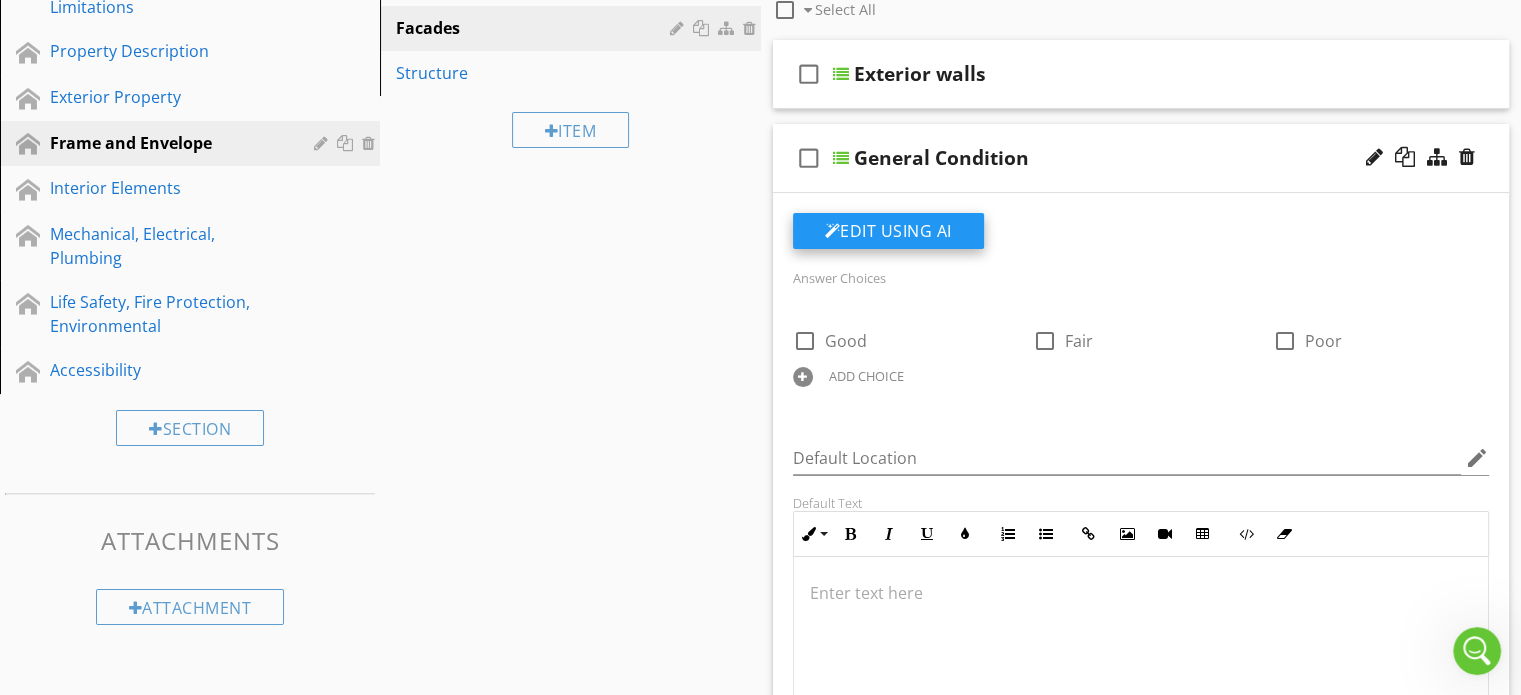 click on "Edit Using AI" at bounding box center (888, 231) 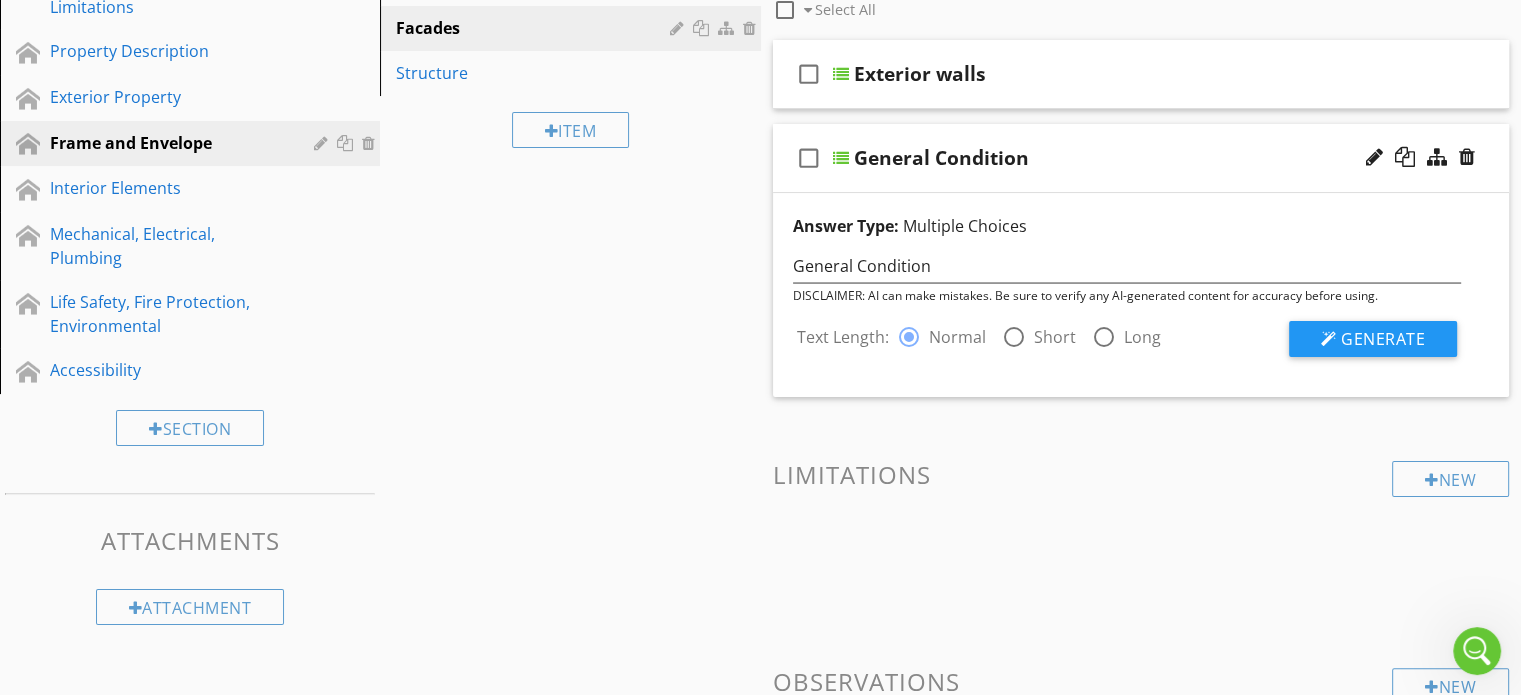 click on "check_box_outline_blank
General Condition" at bounding box center (1141, 158) 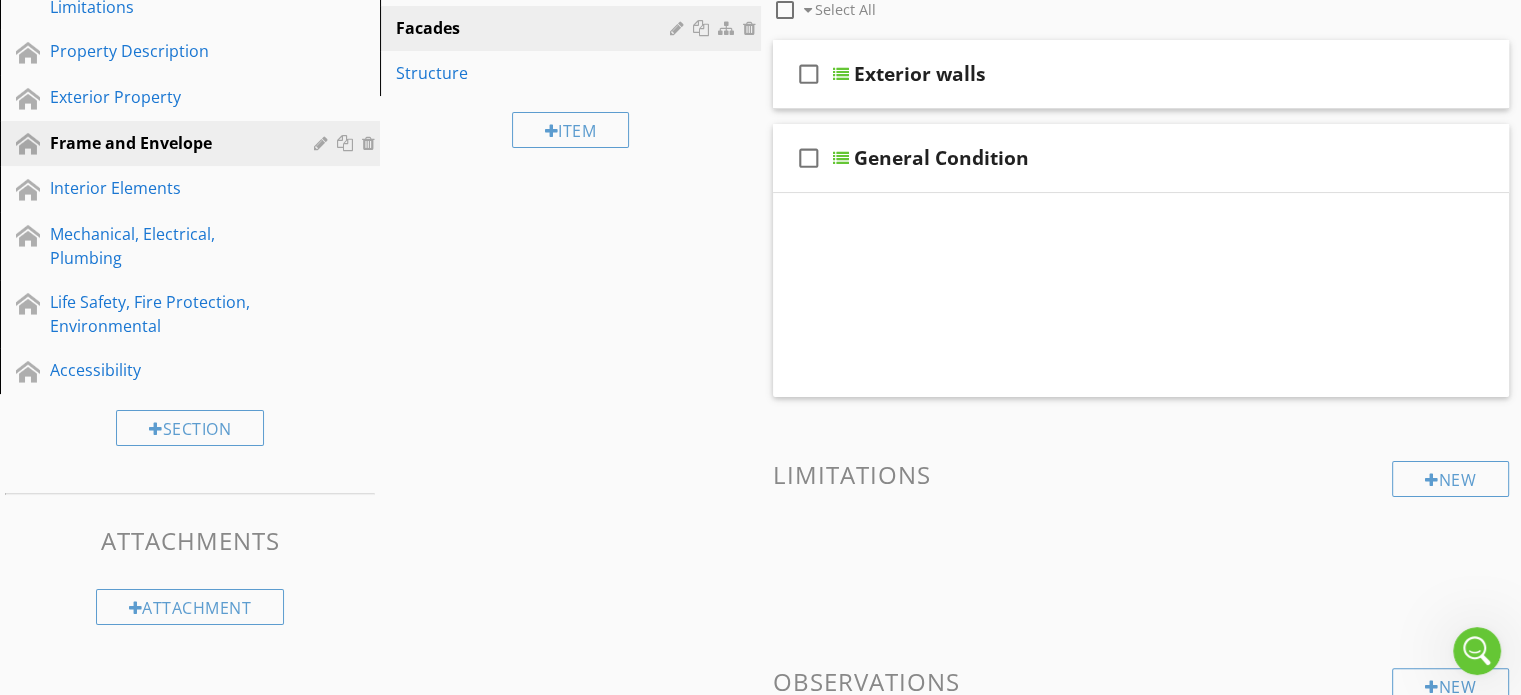 scroll, scrollTop: 296, scrollLeft: 0, axis: vertical 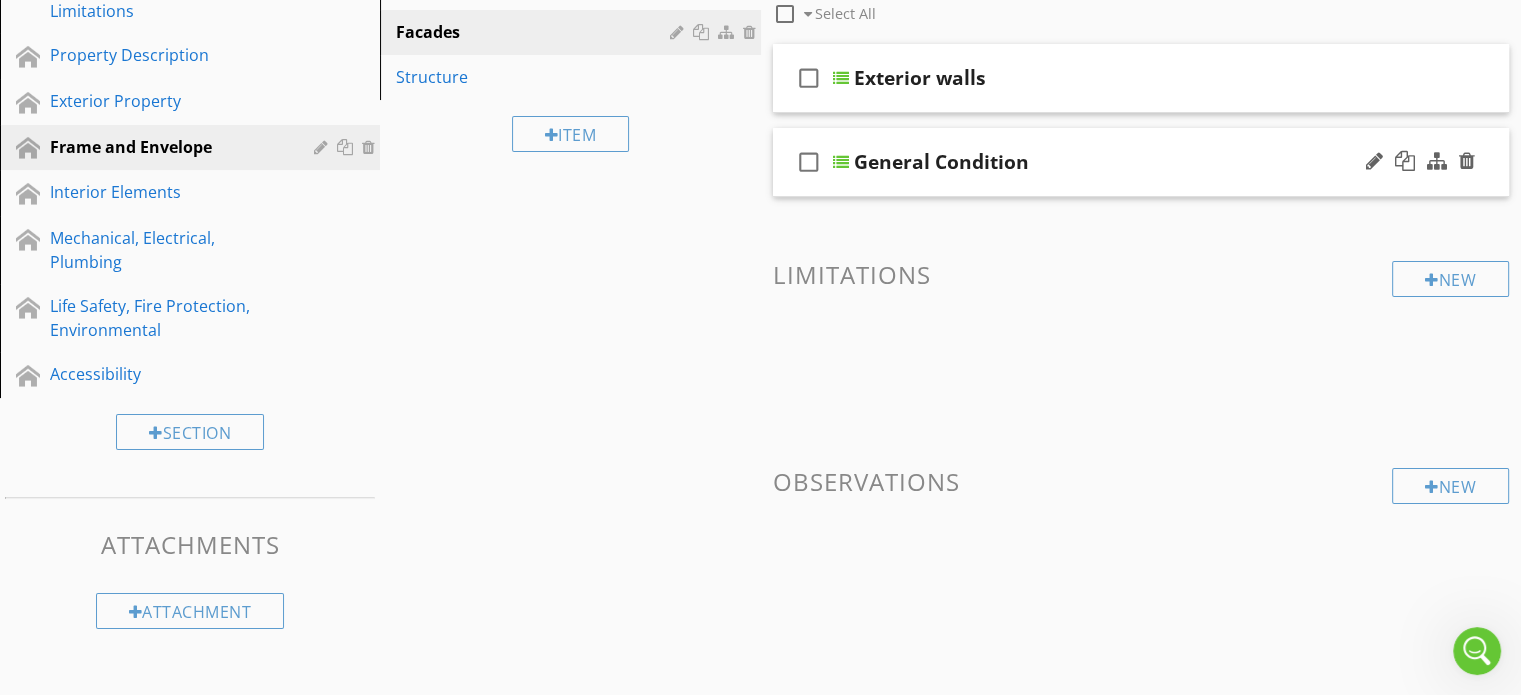 type 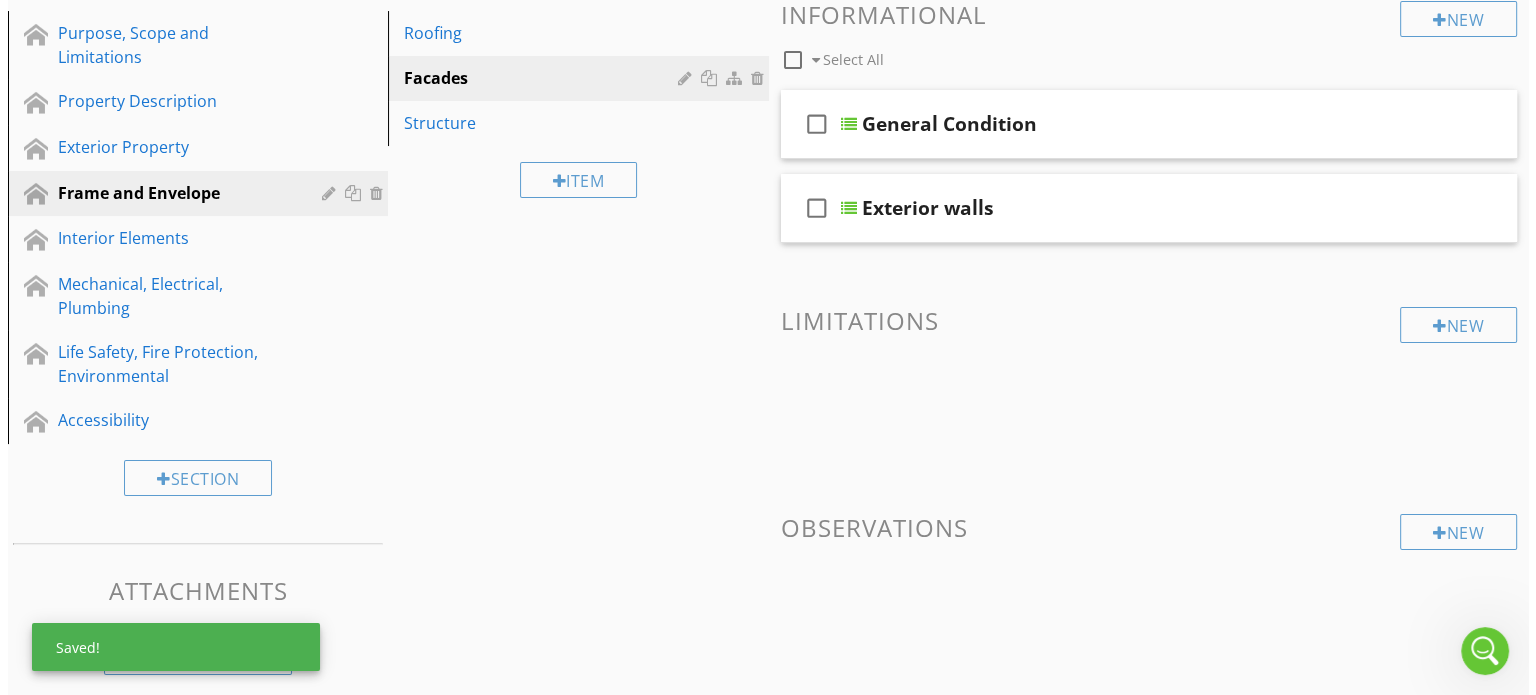 scroll, scrollTop: 96, scrollLeft: 0, axis: vertical 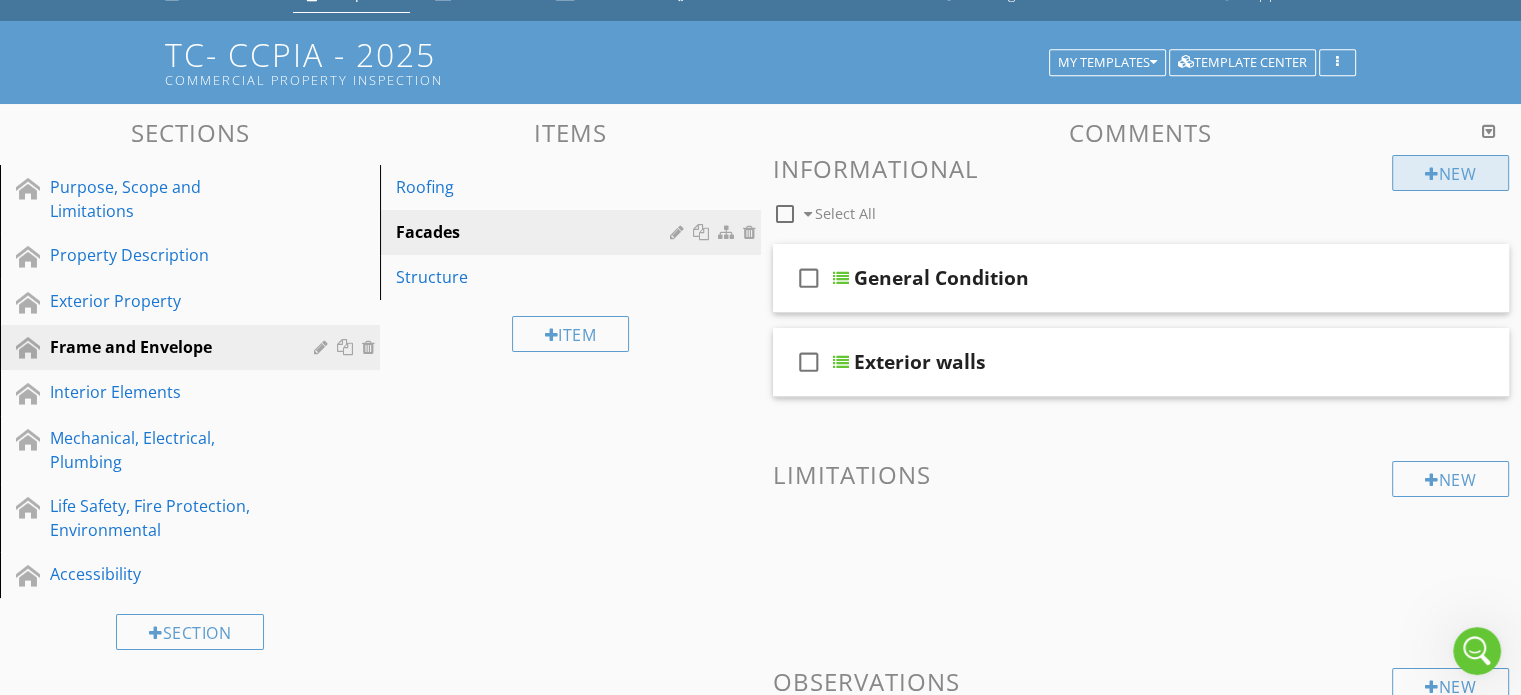 click on "New" at bounding box center [1450, 173] 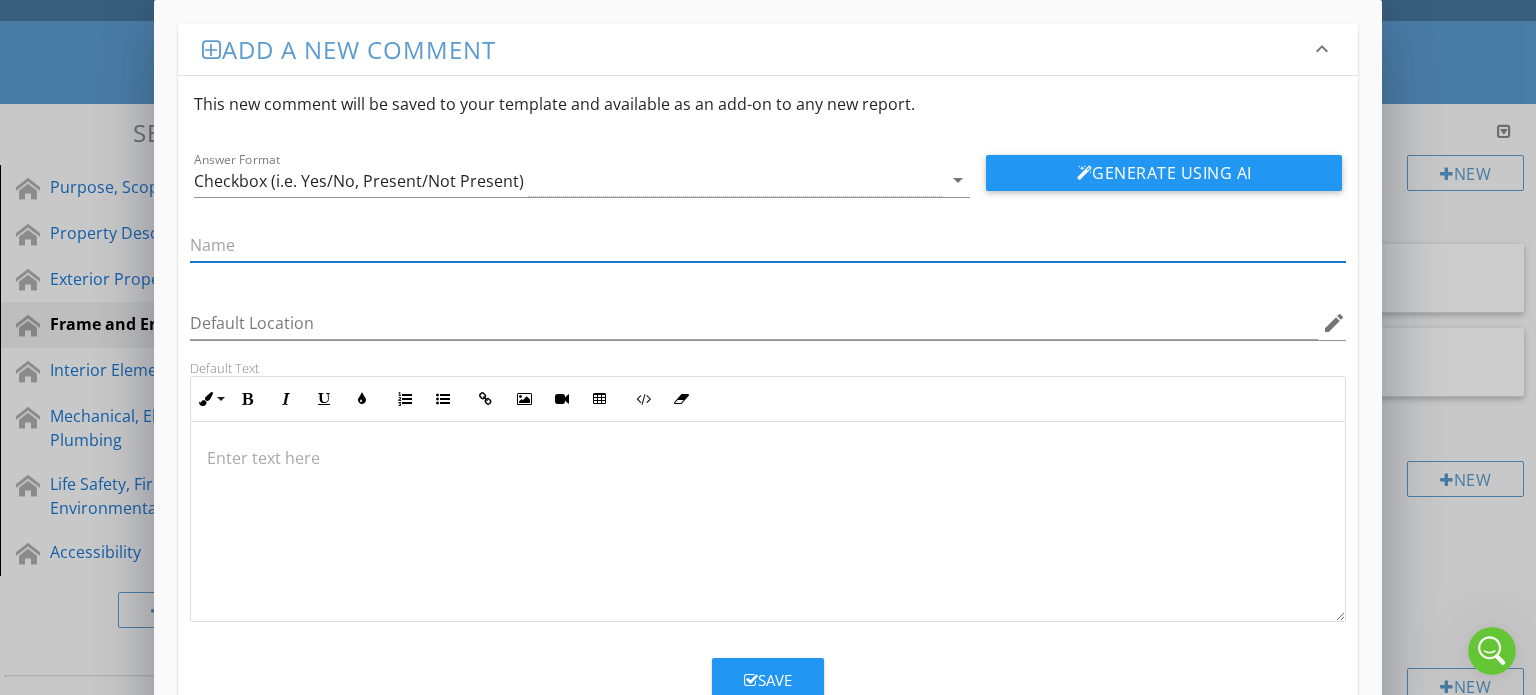 click at bounding box center (768, 245) 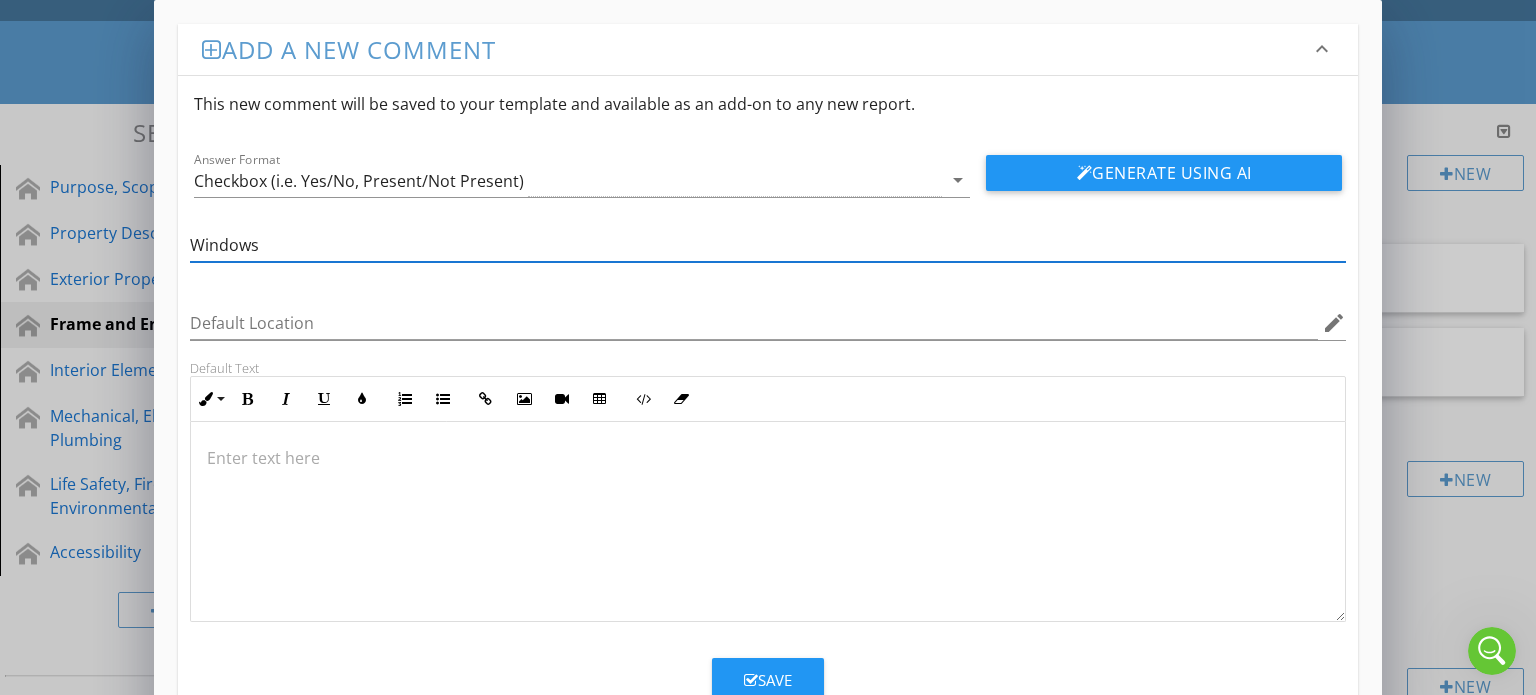 type on "Windows" 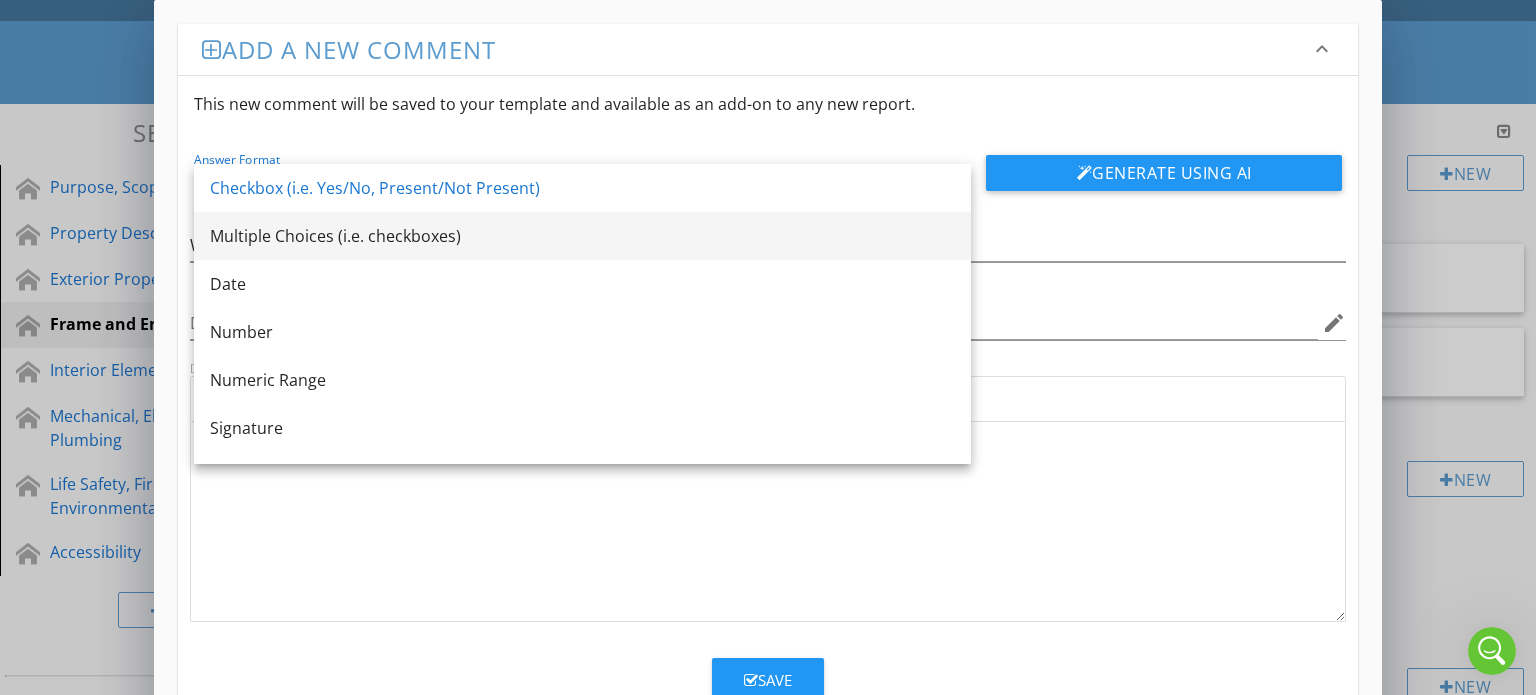 click on "Multiple Choices (i.e. checkboxes)" at bounding box center (582, 236) 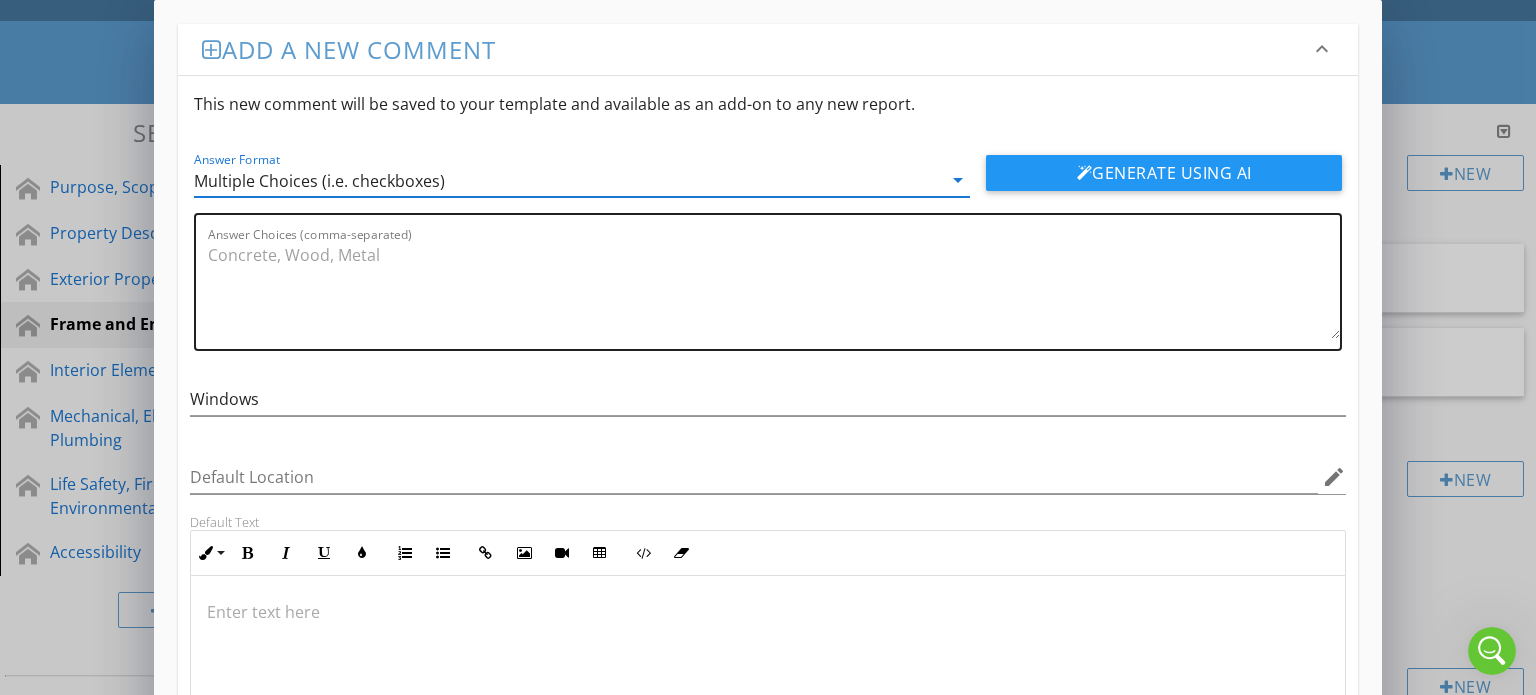 click on "Answer Choices (comma-separated)" at bounding box center [774, 289] 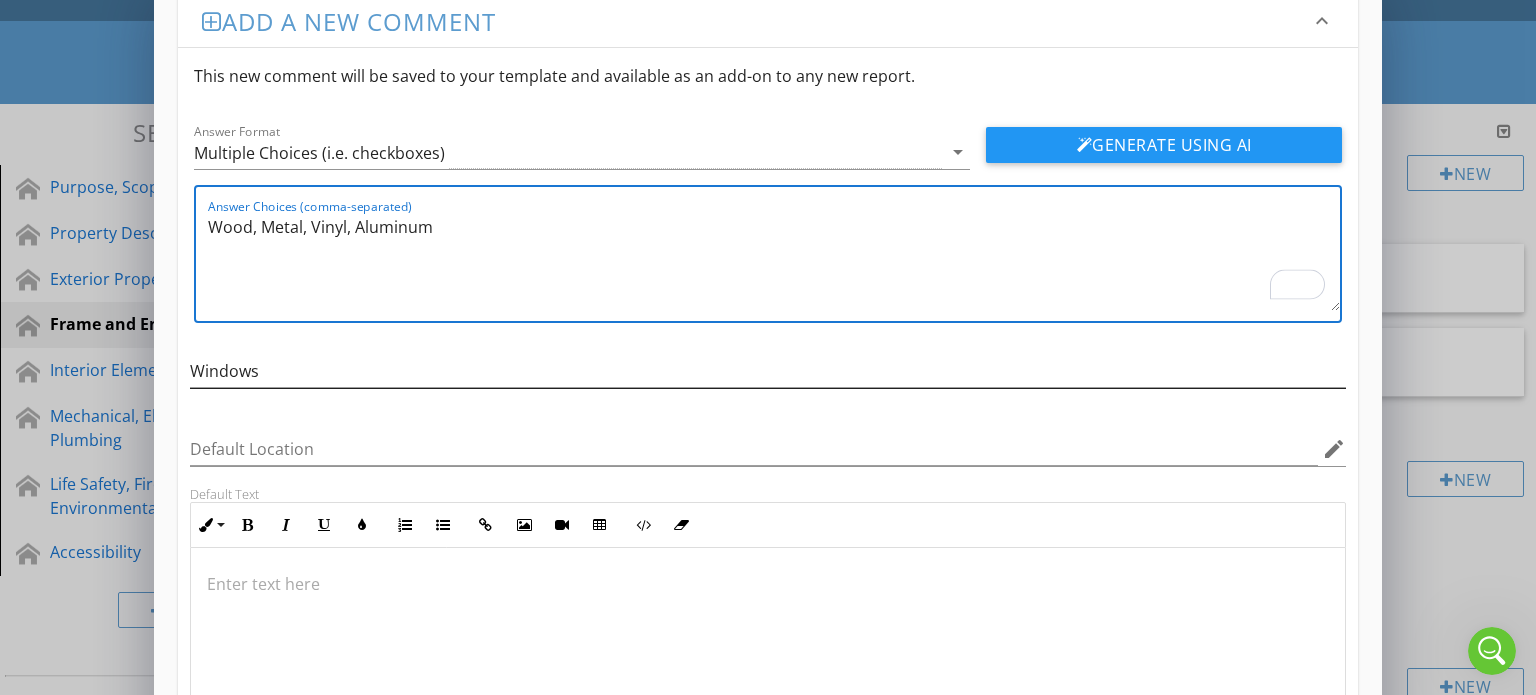 scroll, scrollTop: 0, scrollLeft: 0, axis: both 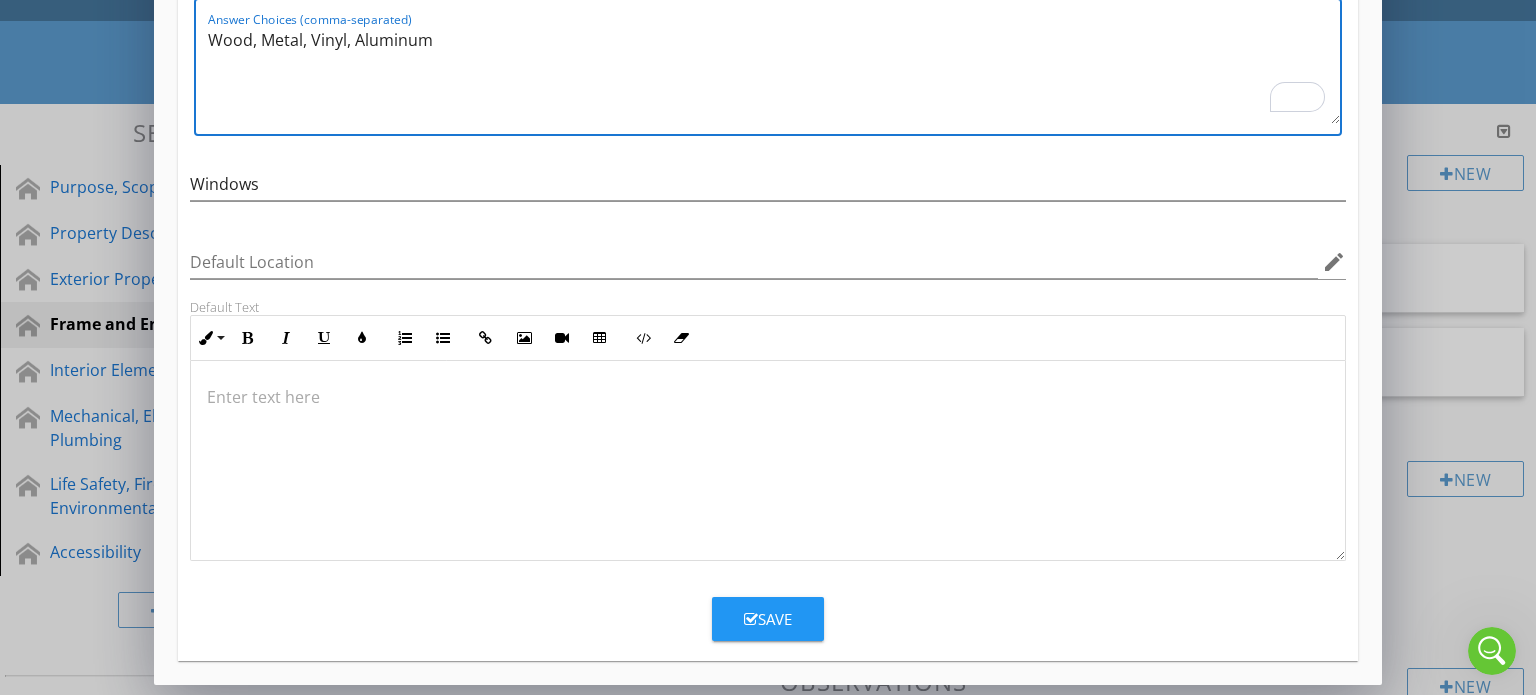 type on "Wood, Metal, Vinyl, Aluminum" 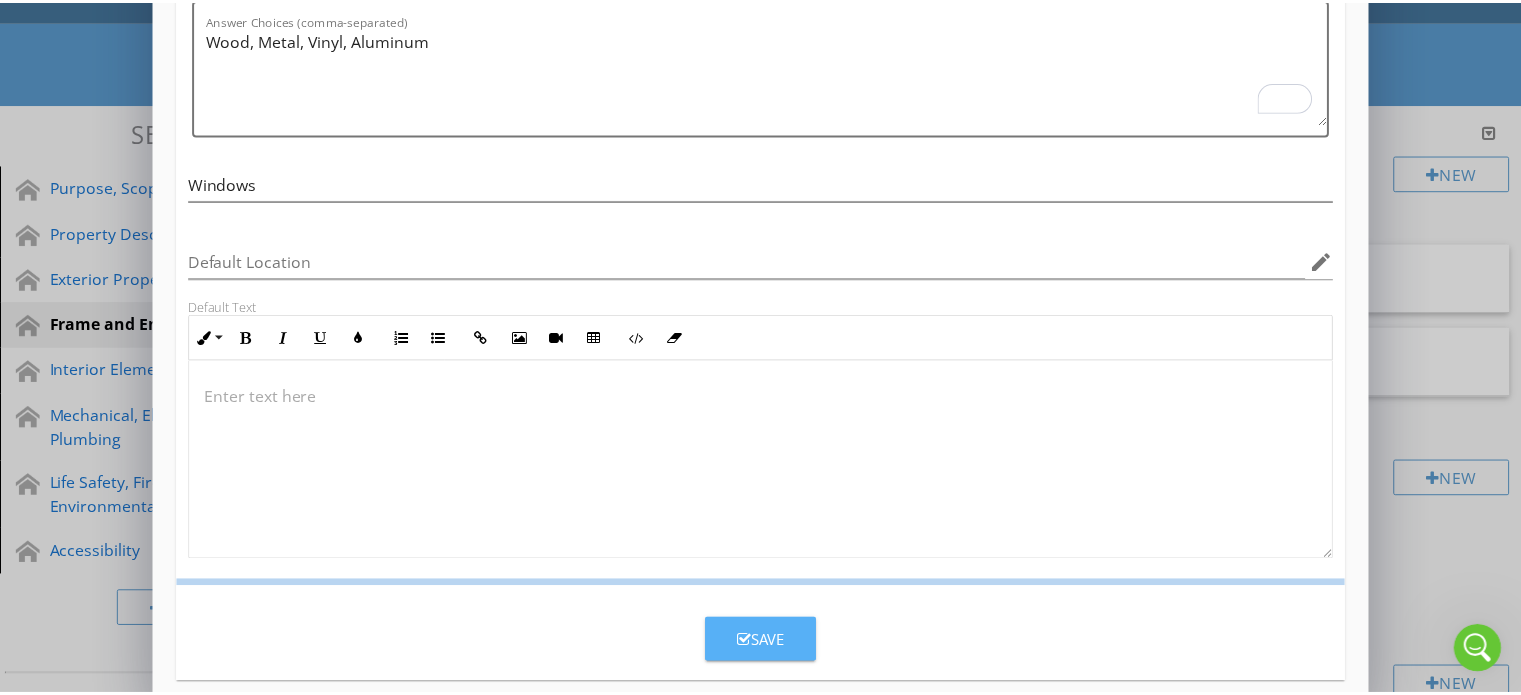 scroll, scrollTop: 119, scrollLeft: 0, axis: vertical 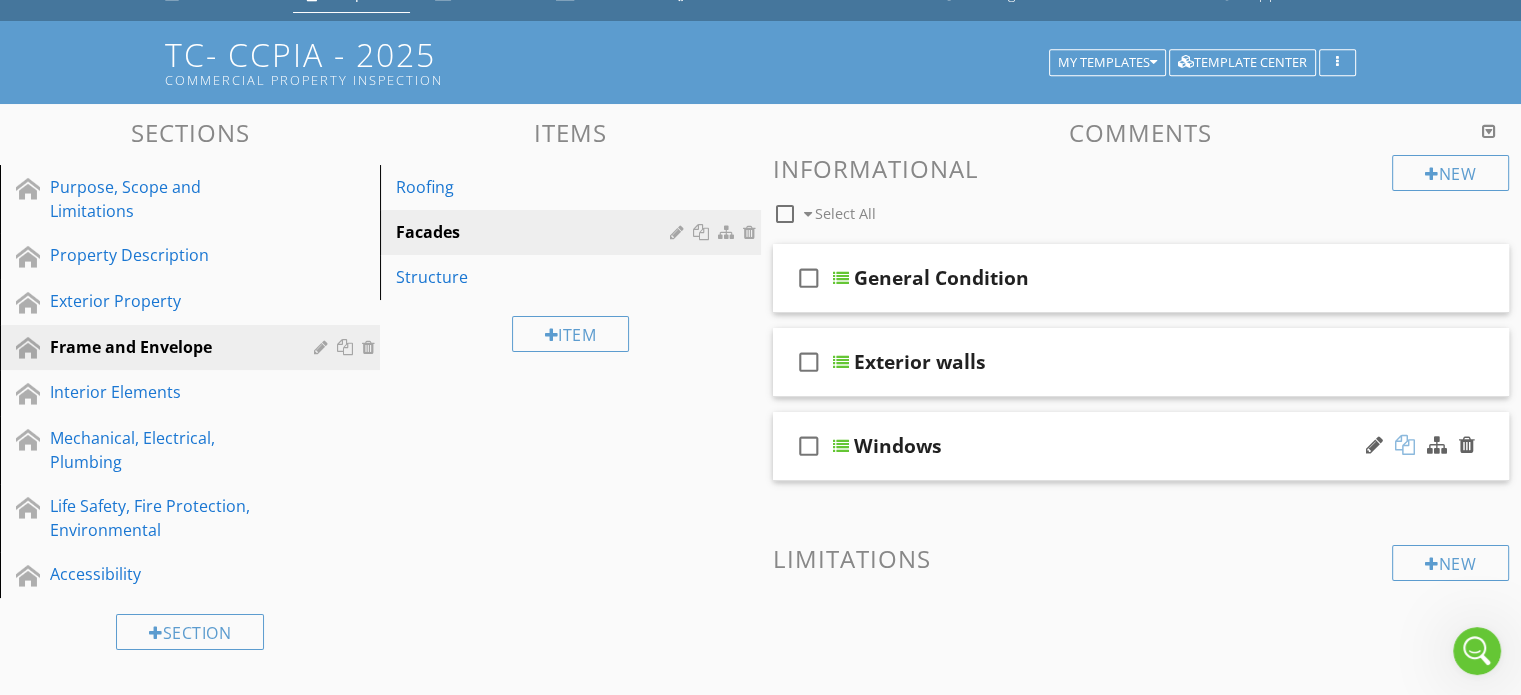 click at bounding box center (1405, 445) 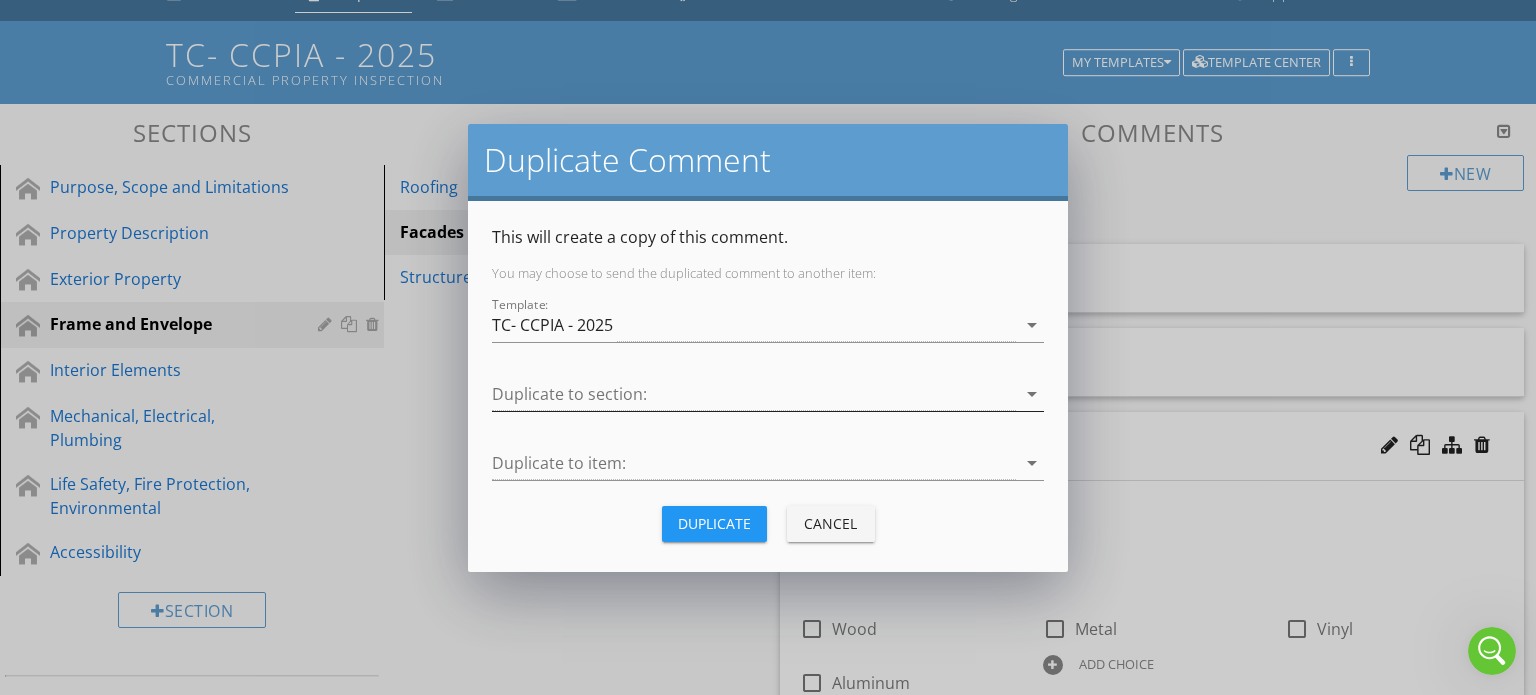 click at bounding box center [754, 394] 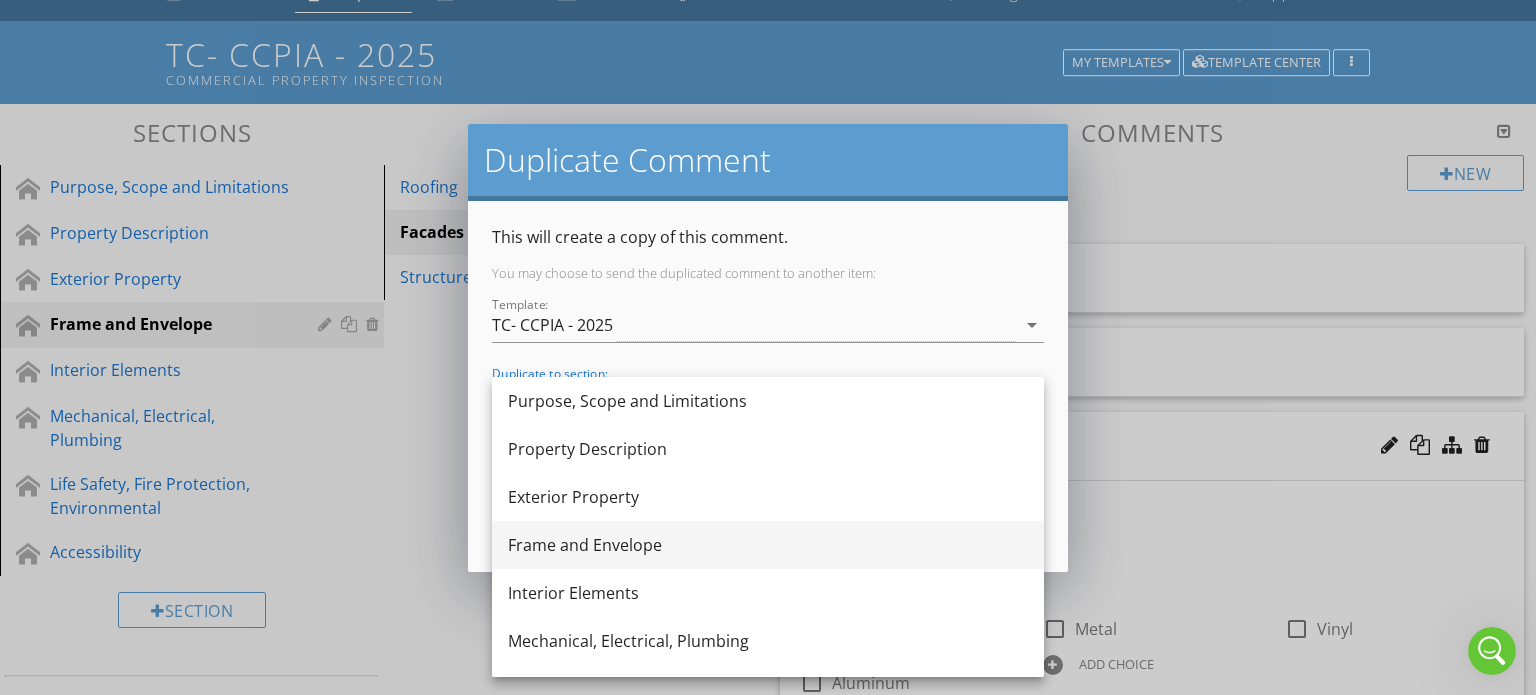 click on "Frame and Envelope" at bounding box center [768, 545] 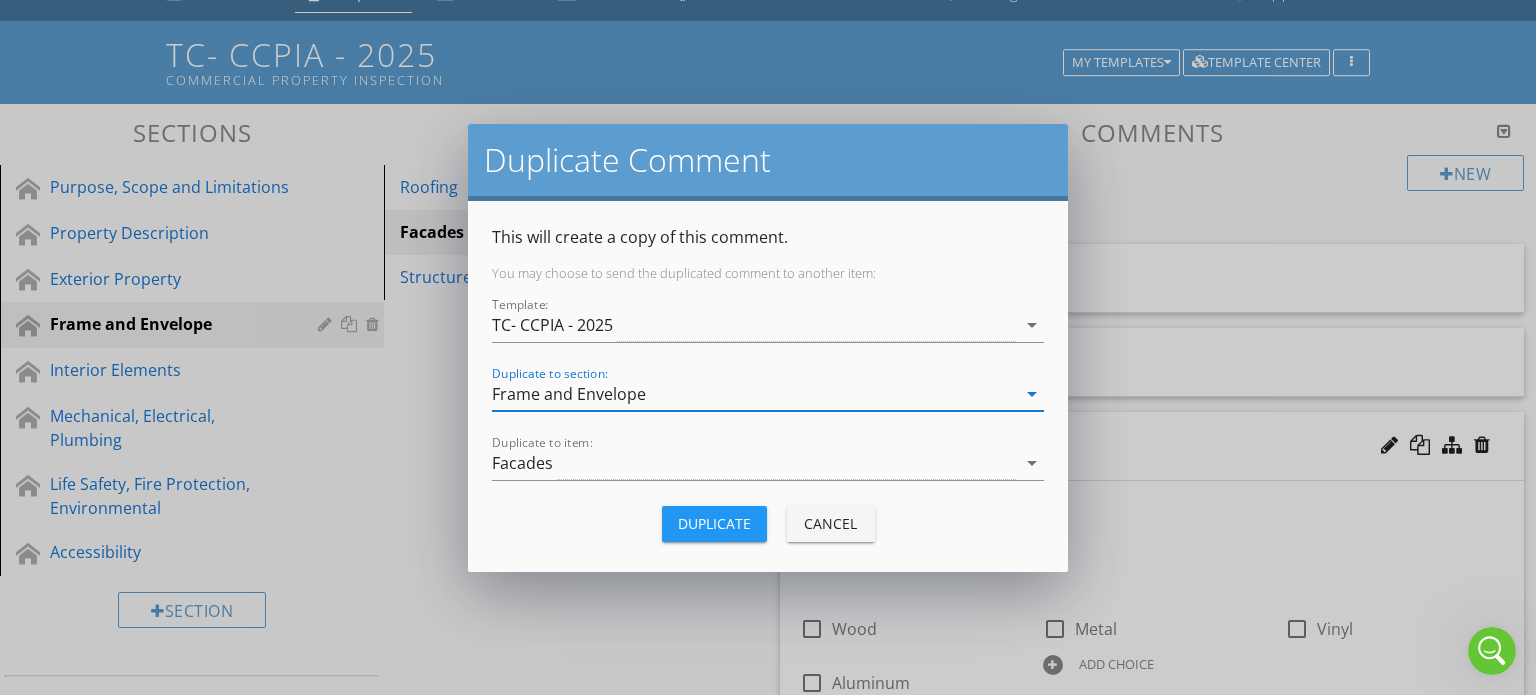 click on "Duplicate" at bounding box center (714, 523) 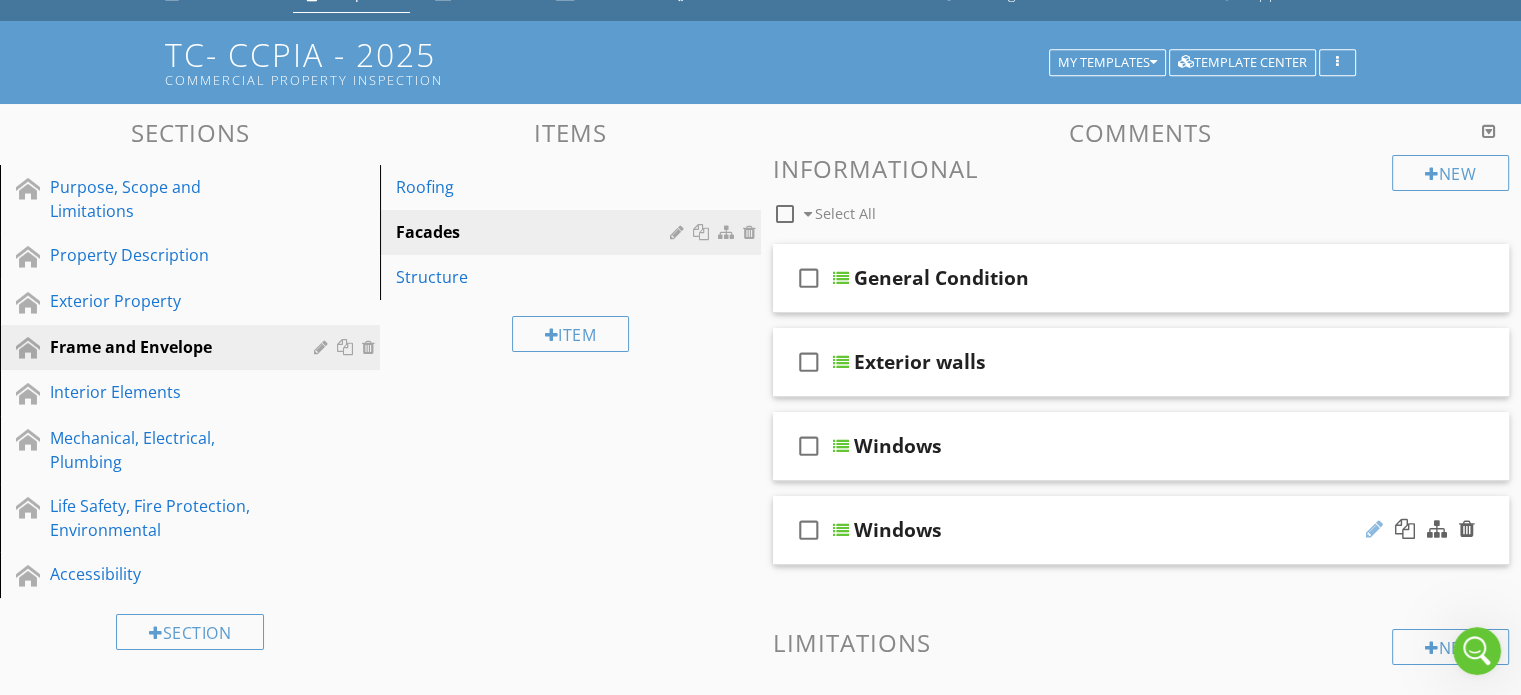 click at bounding box center (1374, 529) 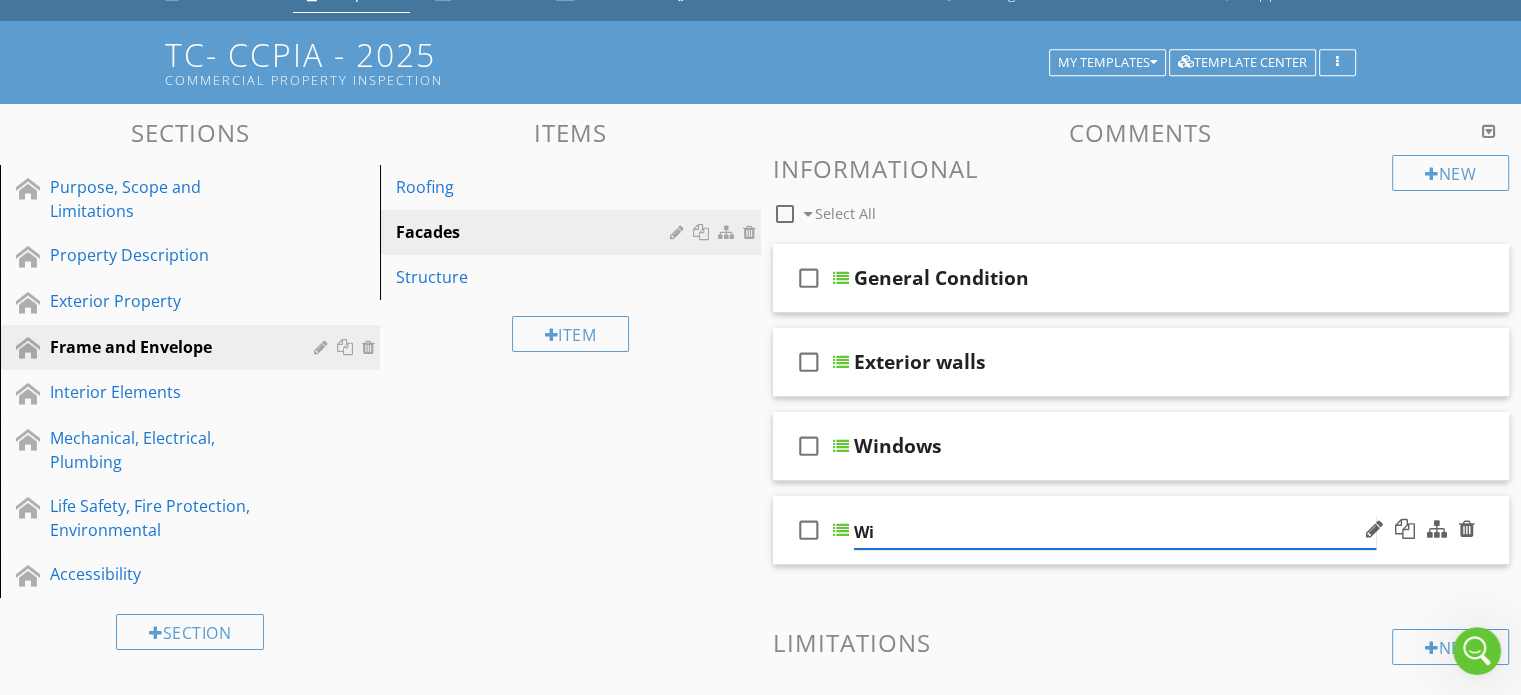 type on "W" 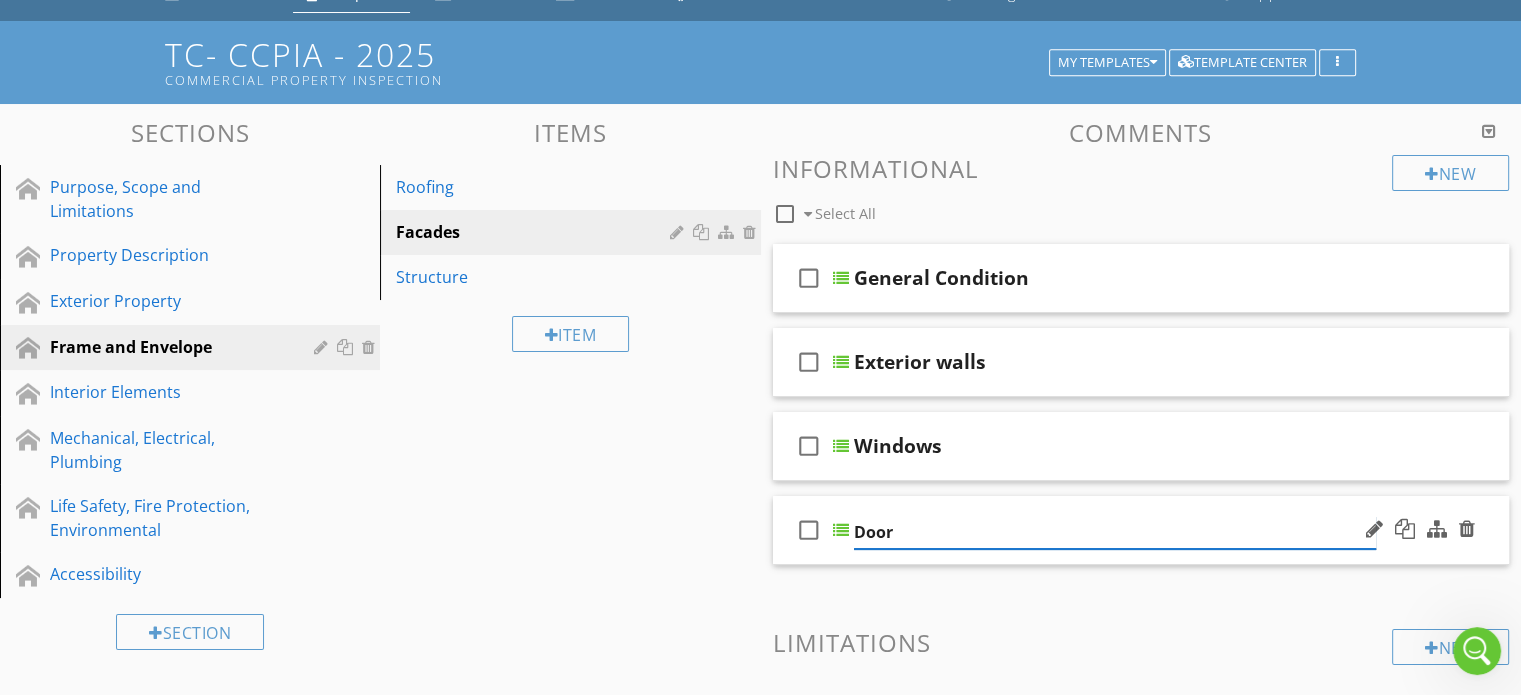 type on "Doors" 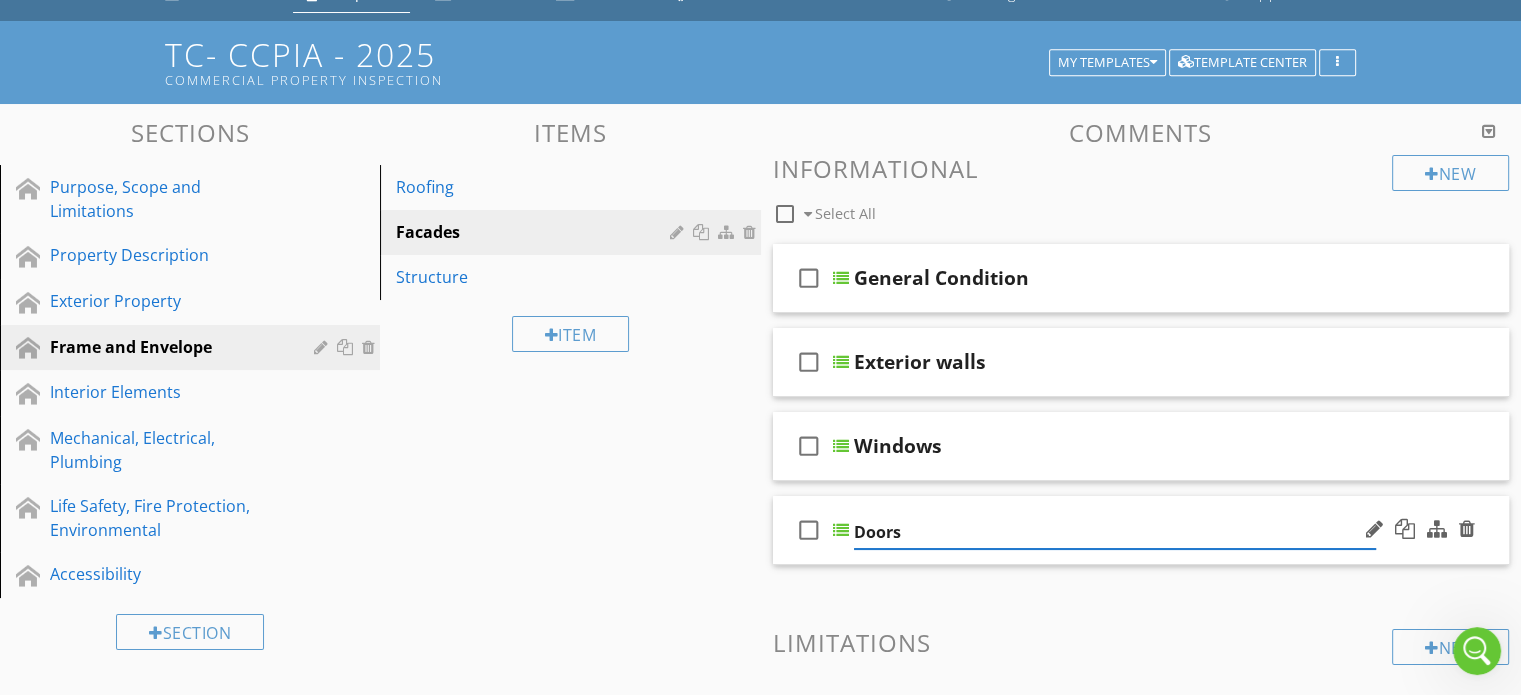 click on "check_box_outline_blank         Doors" at bounding box center [1141, 530] 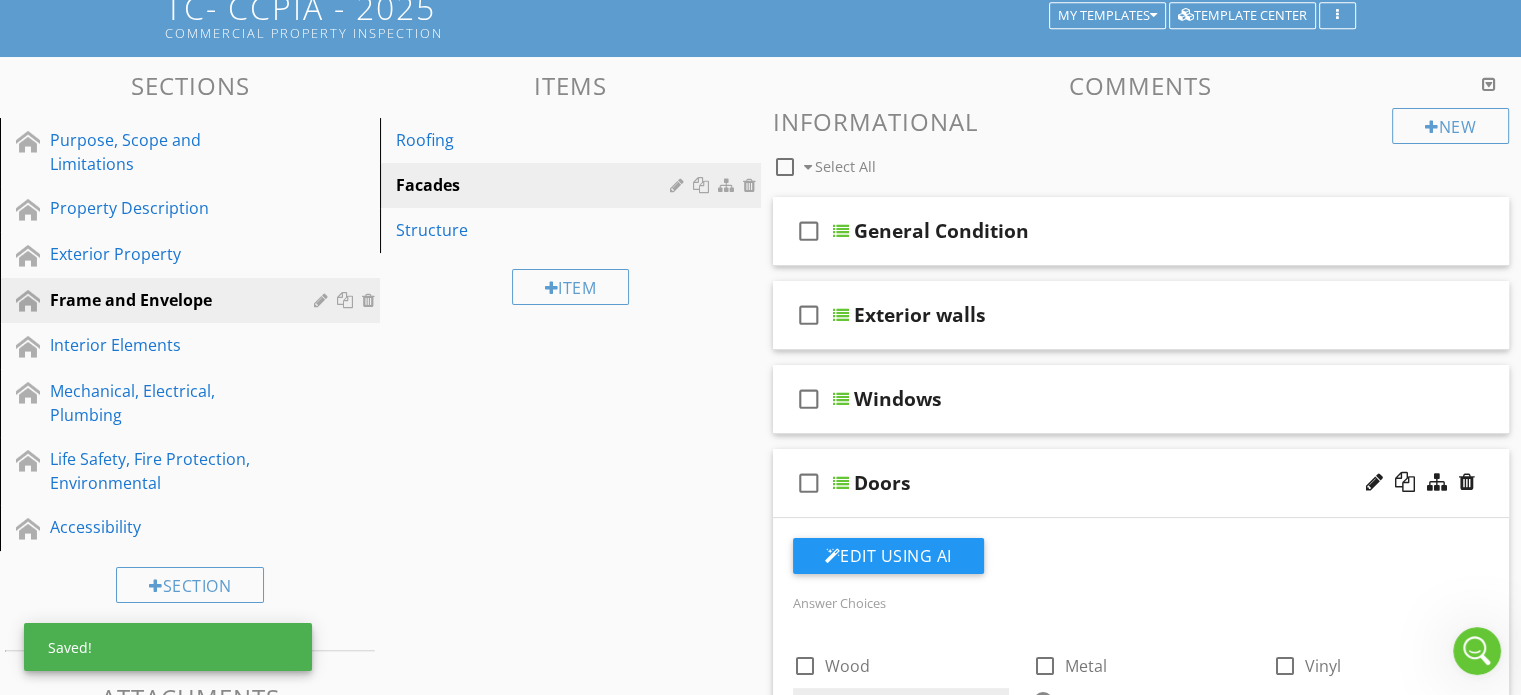 scroll, scrollTop: 396, scrollLeft: 0, axis: vertical 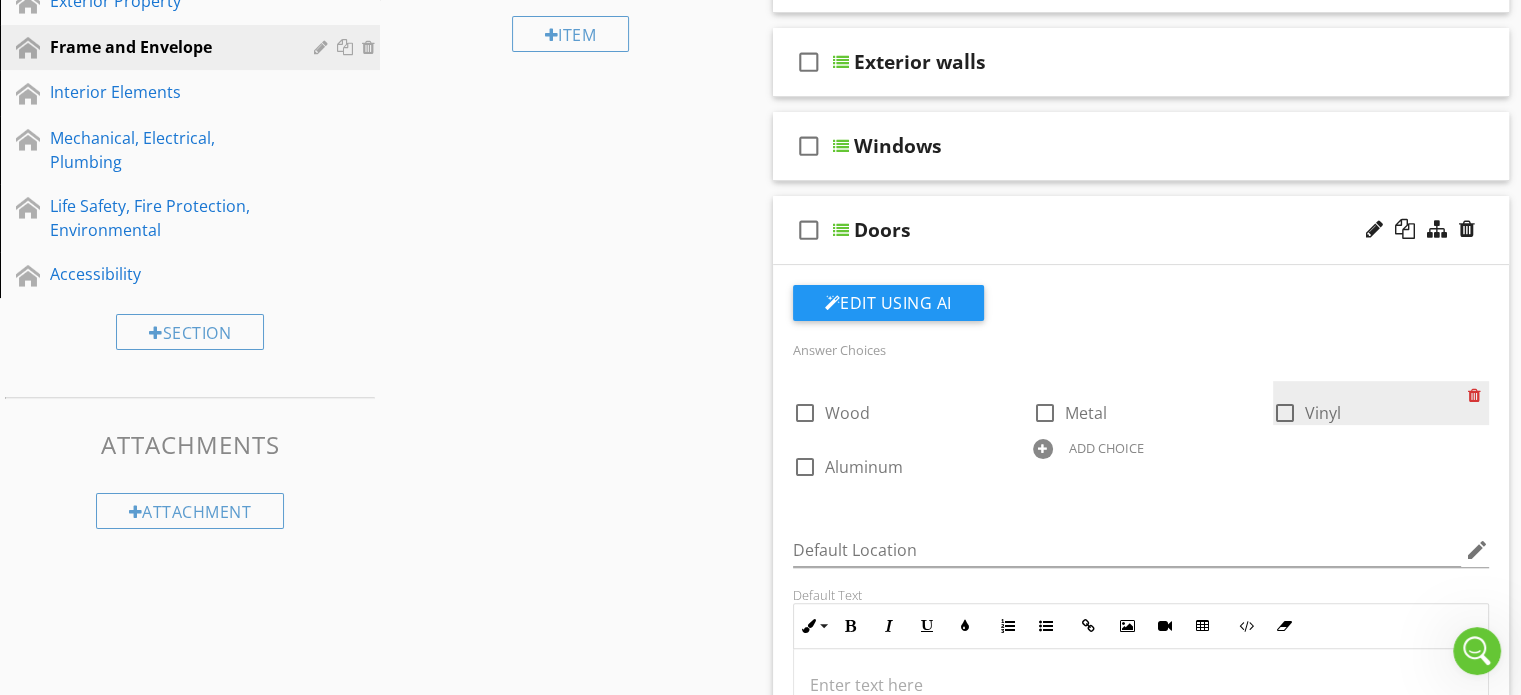 click at bounding box center (1478, 395) 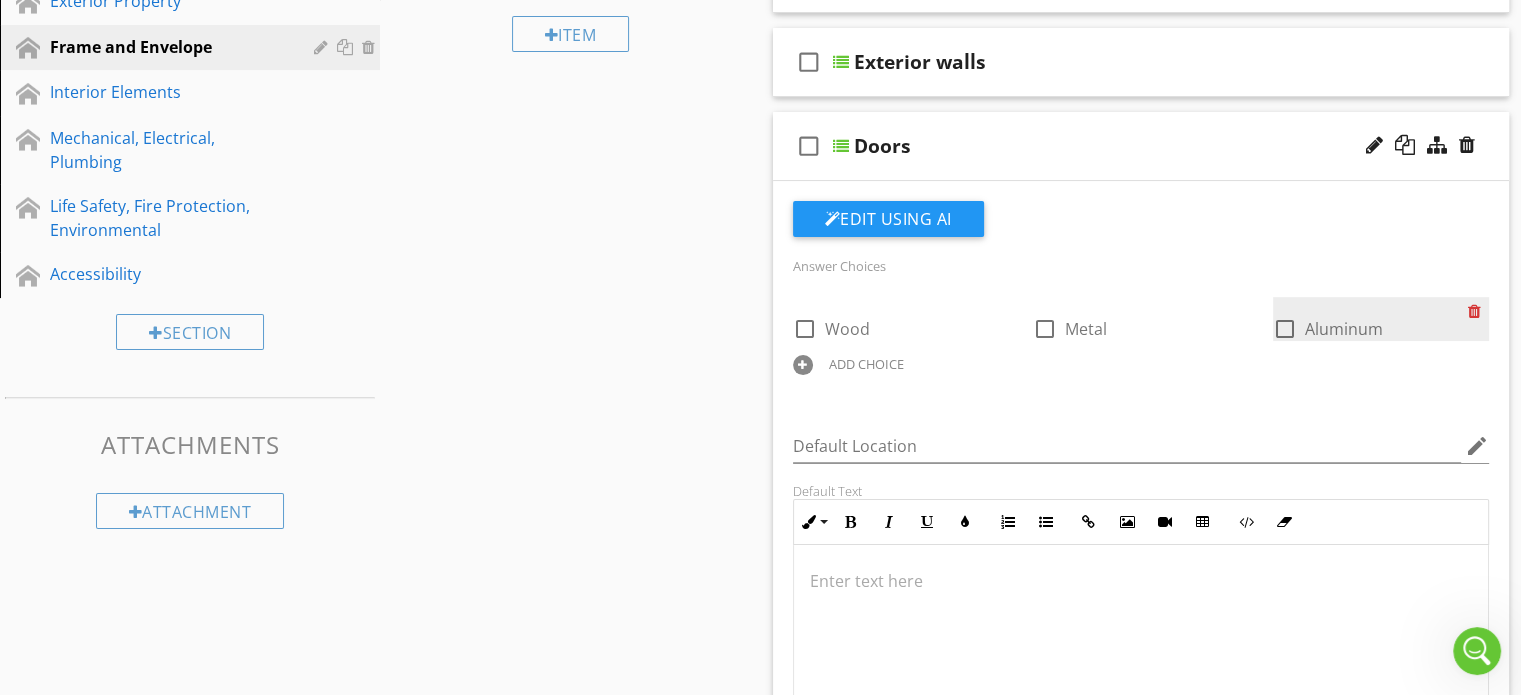 click at bounding box center (1478, 311) 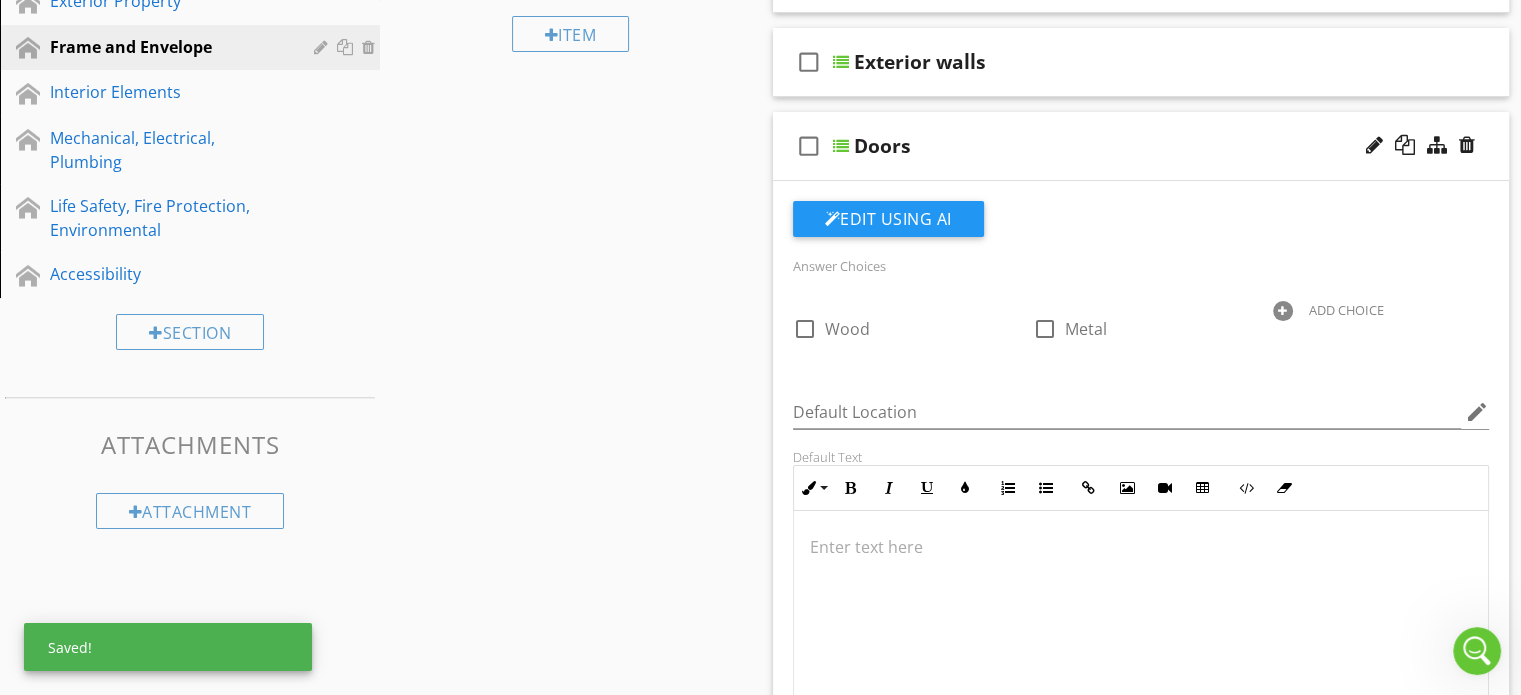 click at bounding box center [1283, 311] 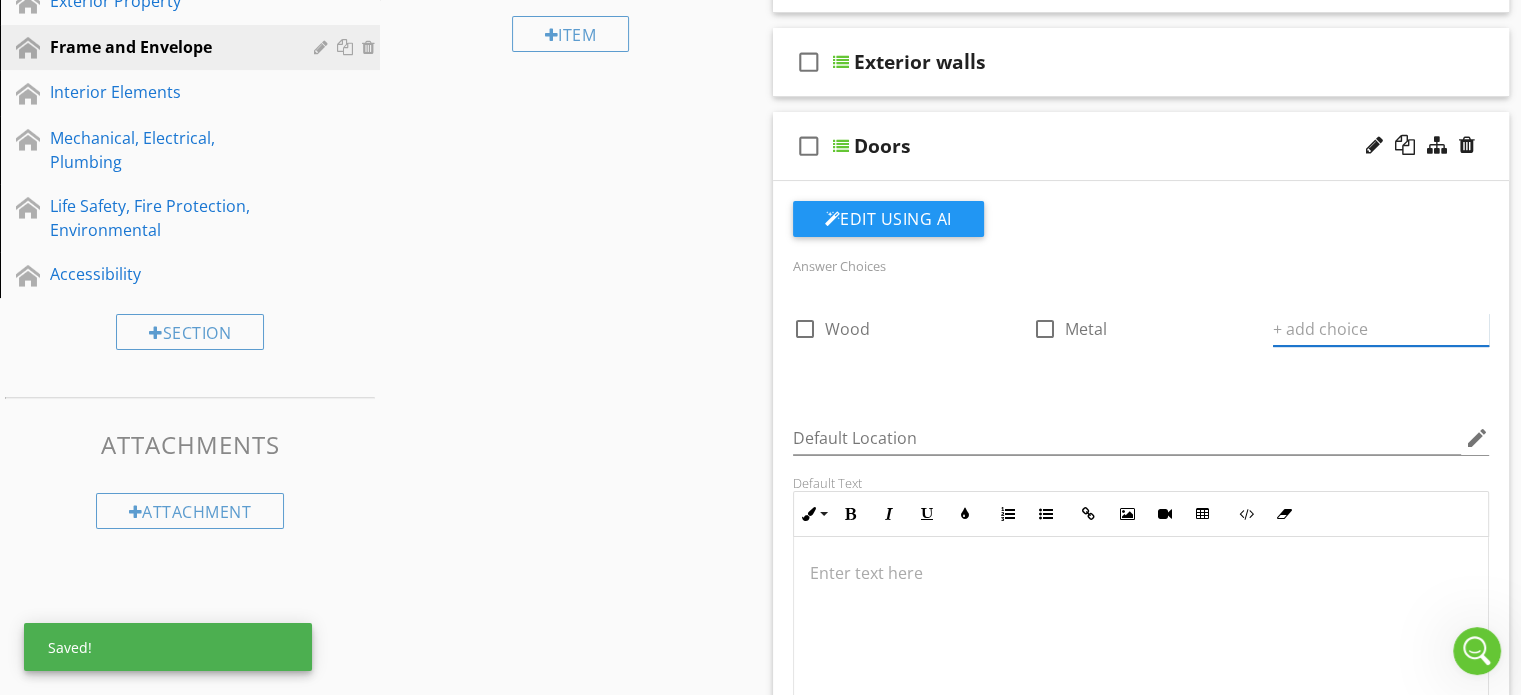 click at bounding box center (1381, 329) 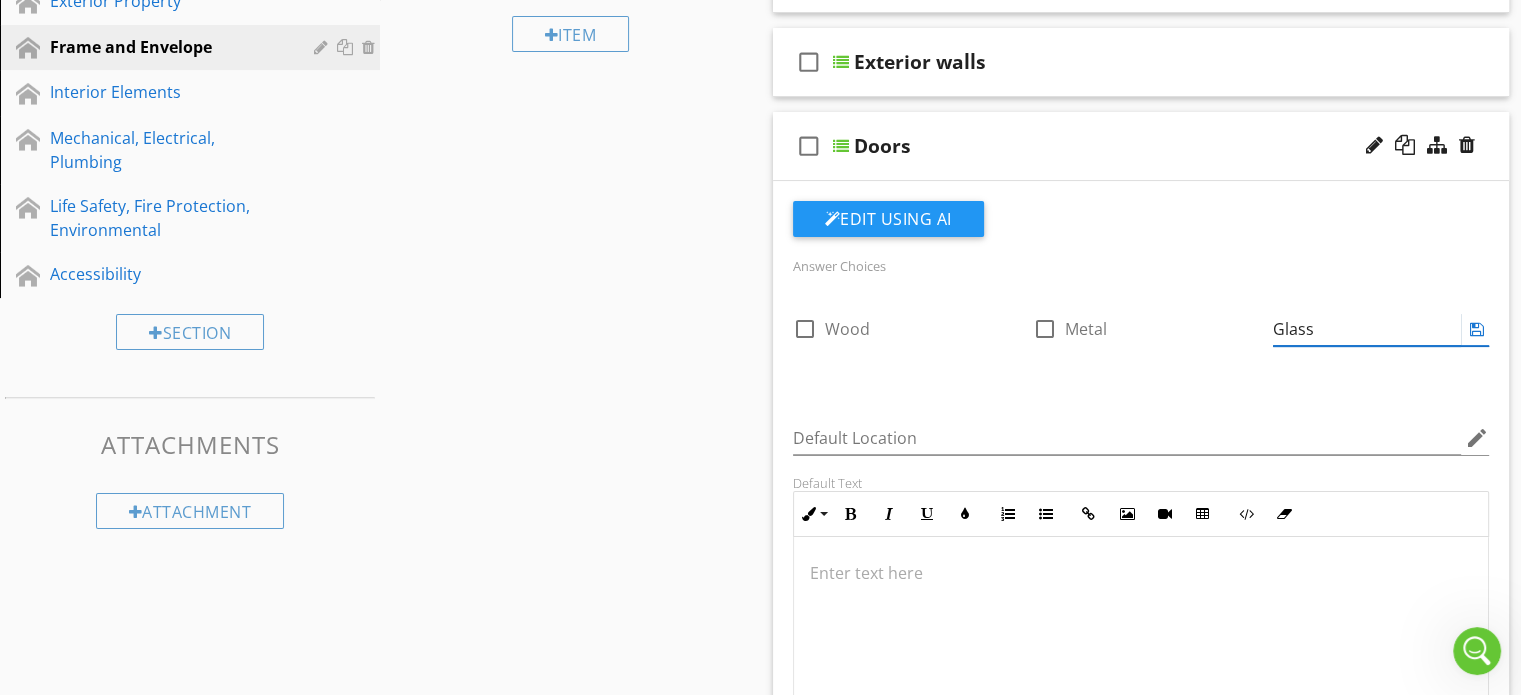 type on "Glass" 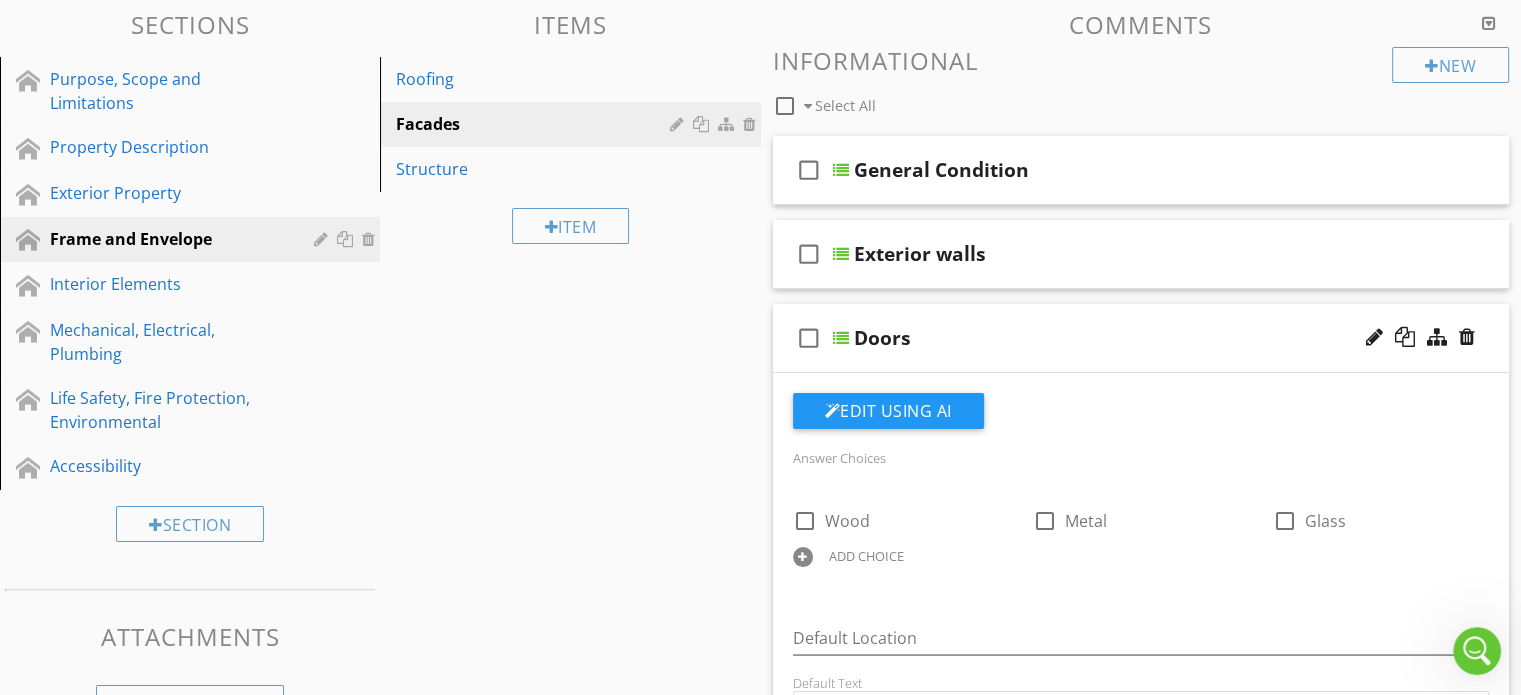 scroll, scrollTop: 196, scrollLeft: 0, axis: vertical 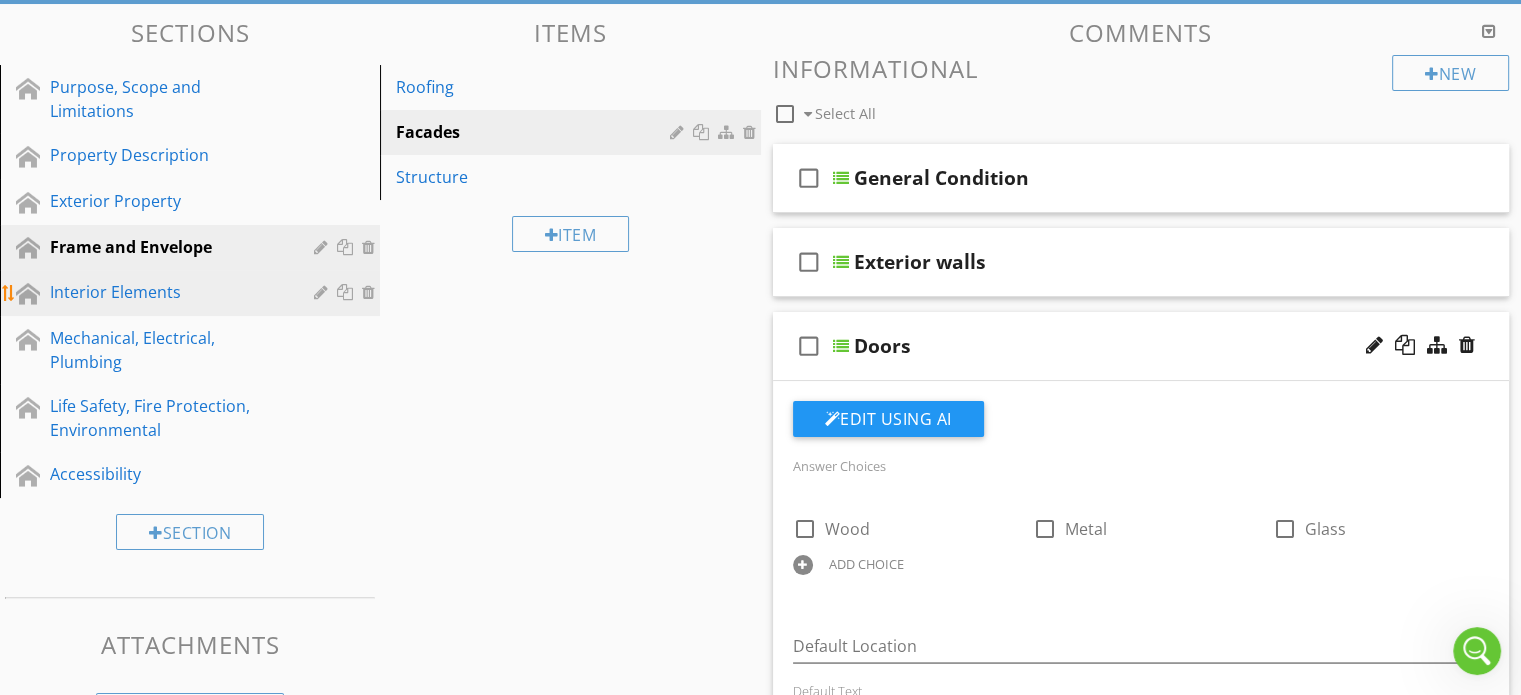 click on "Interior Elements" at bounding box center [193, 293] 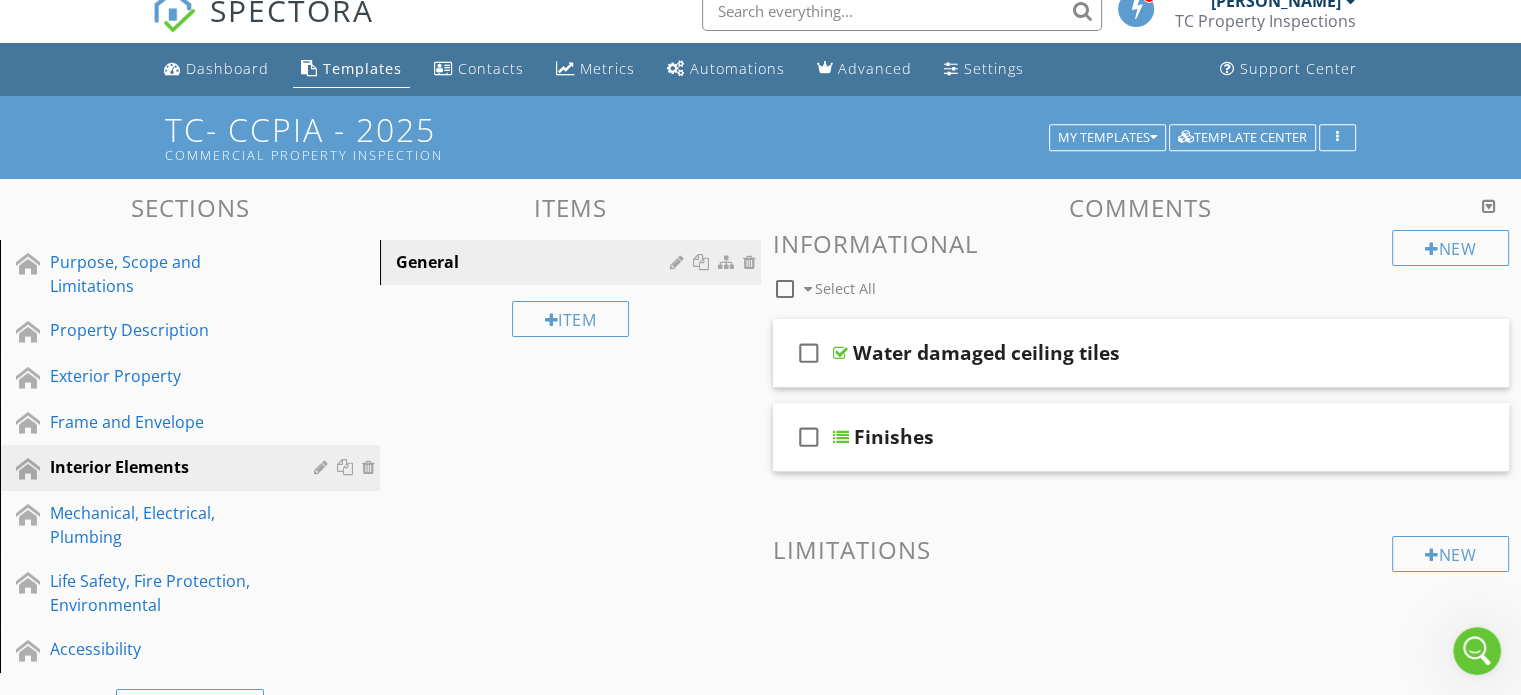 scroll, scrollTop: 0, scrollLeft: 0, axis: both 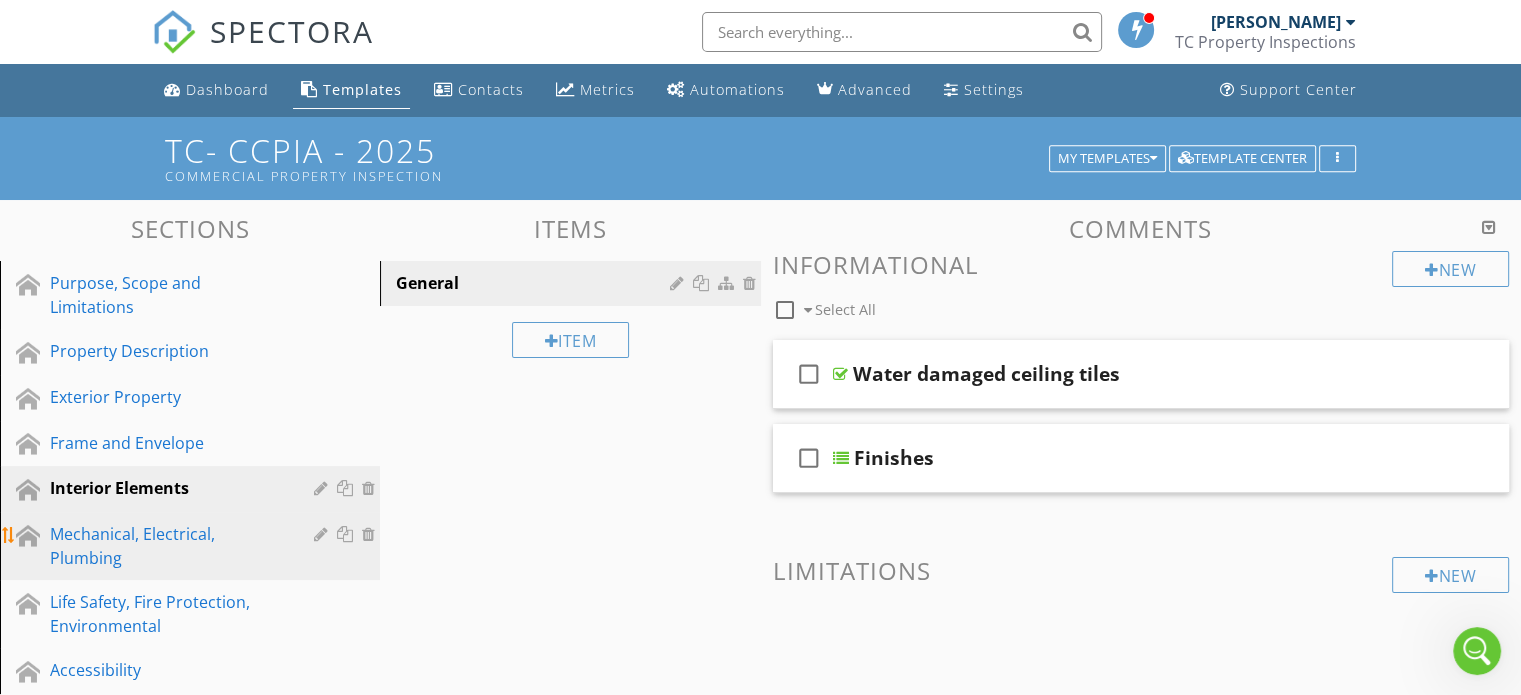 type 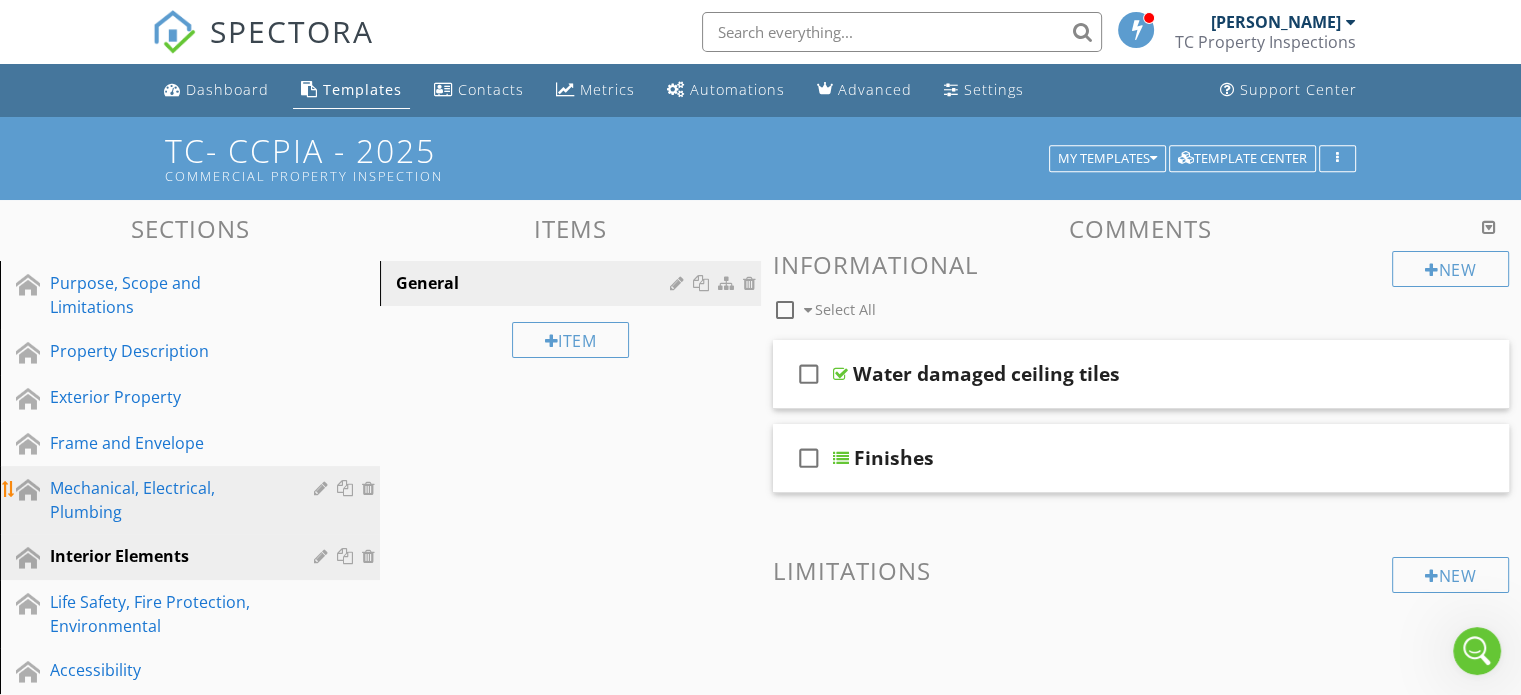 click on "Mechanical, Electrical, Plumbing" at bounding box center [167, 500] 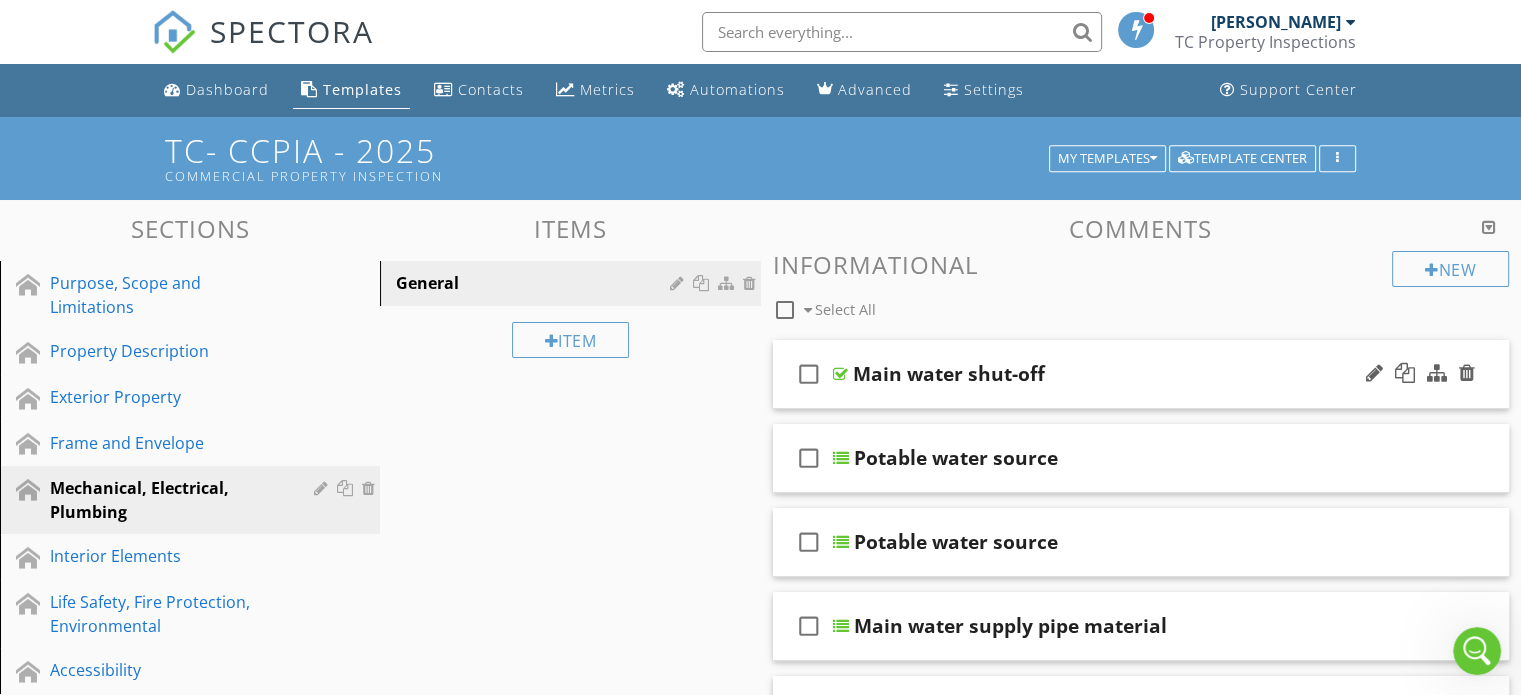 click on "Main water shut-off" at bounding box center [1114, 374] 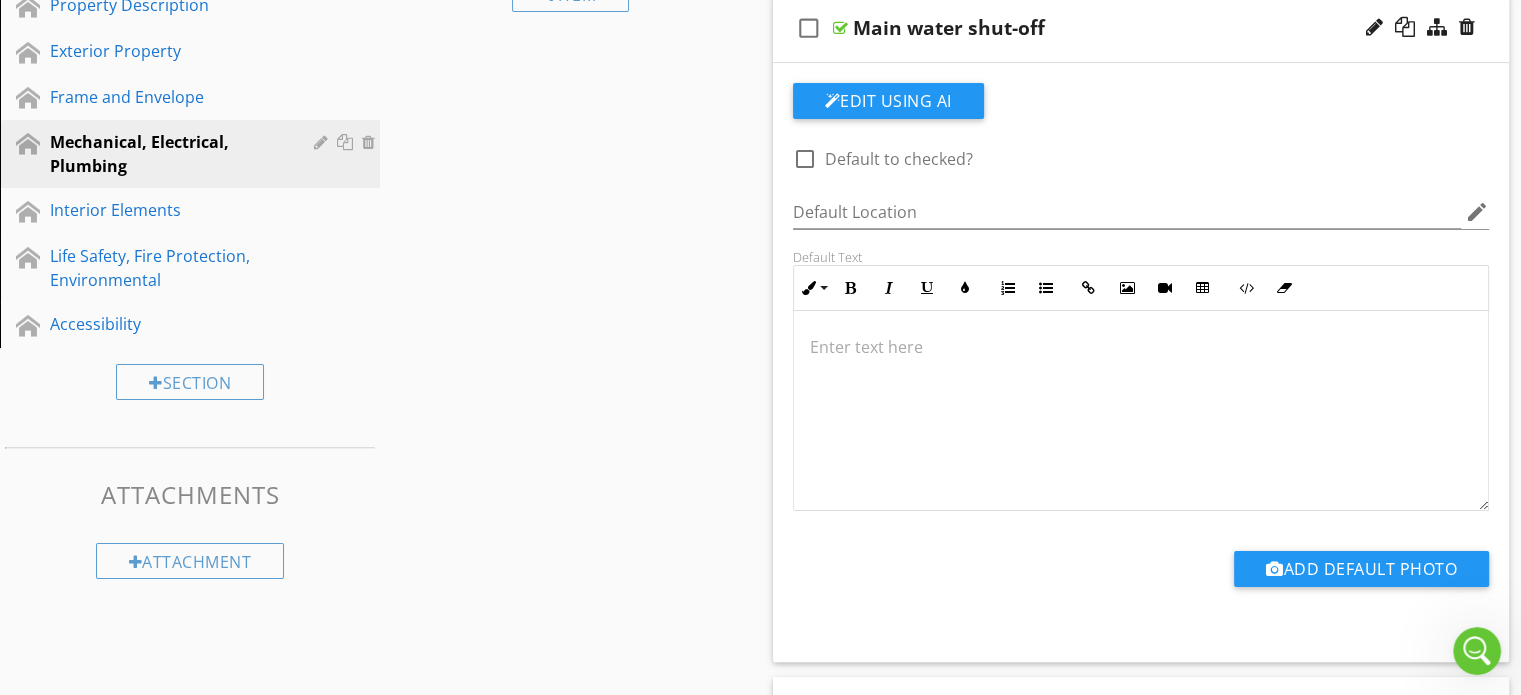 scroll, scrollTop: 400, scrollLeft: 0, axis: vertical 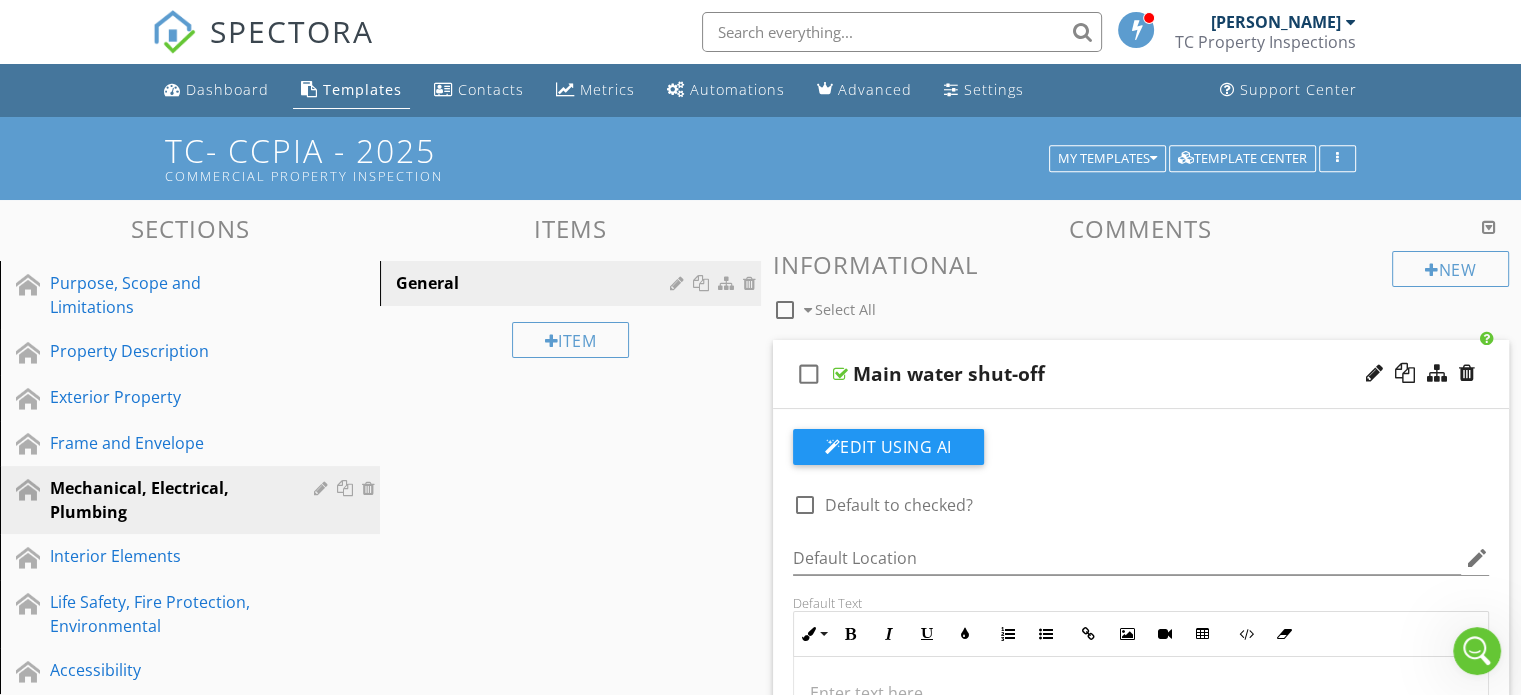 click on "Main water shut-off" at bounding box center [1114, 374] 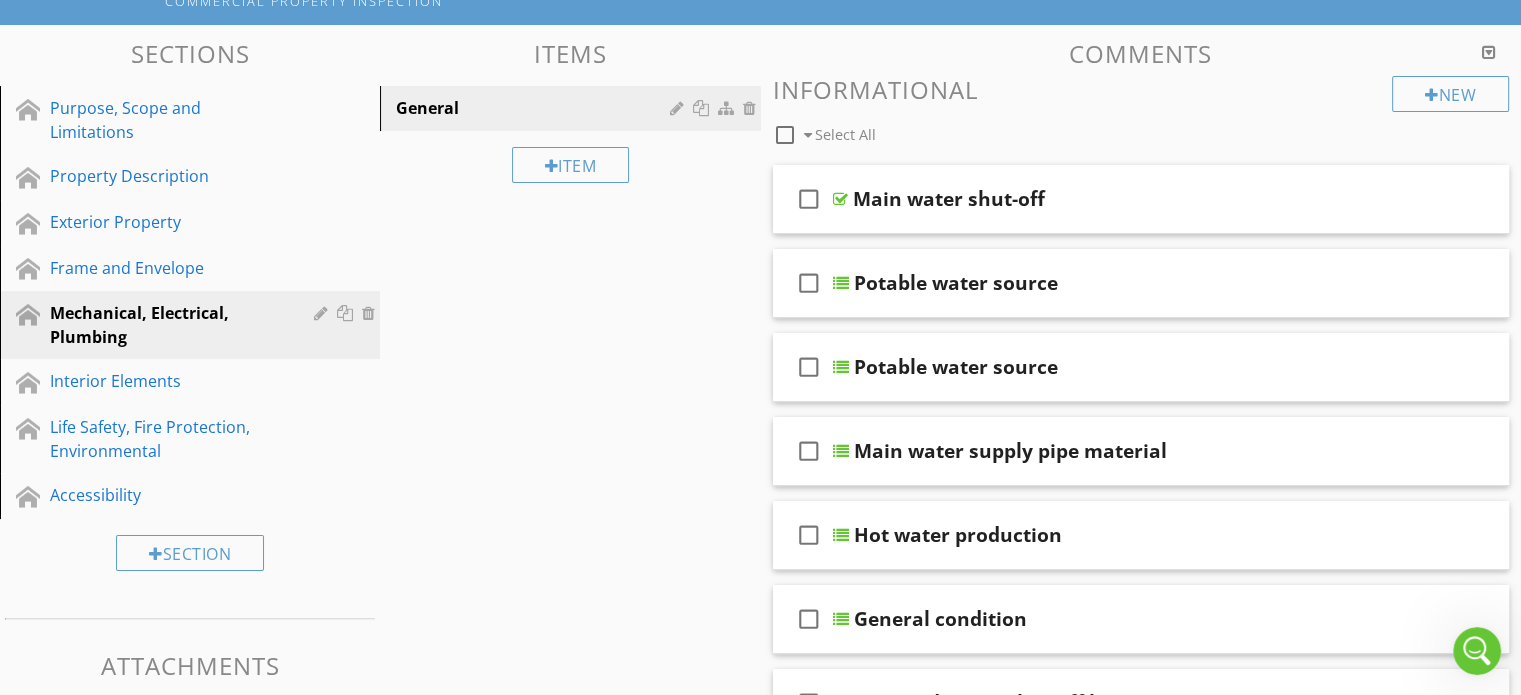 scroll, scrollTop: 59, scrollLeft: 0, axis: vertical 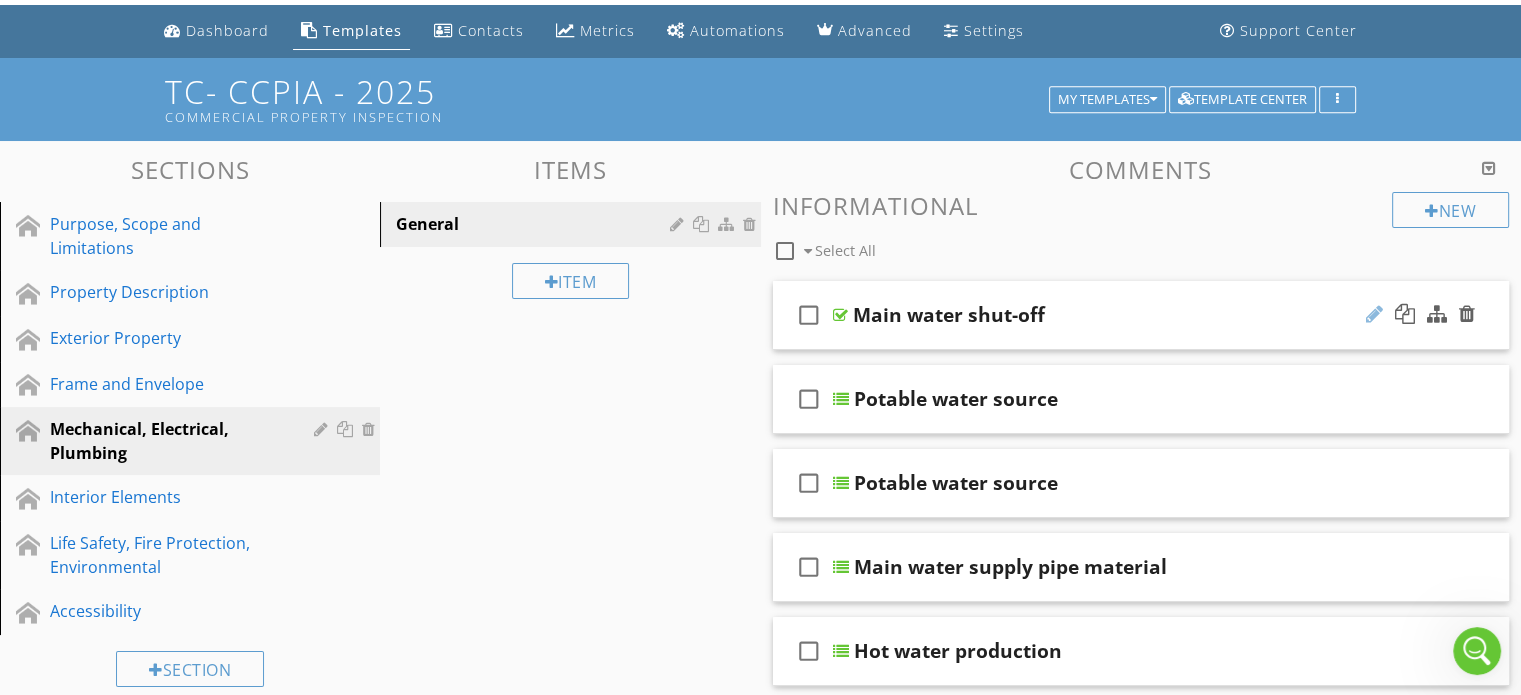 click at bounding box center [1374, 314] 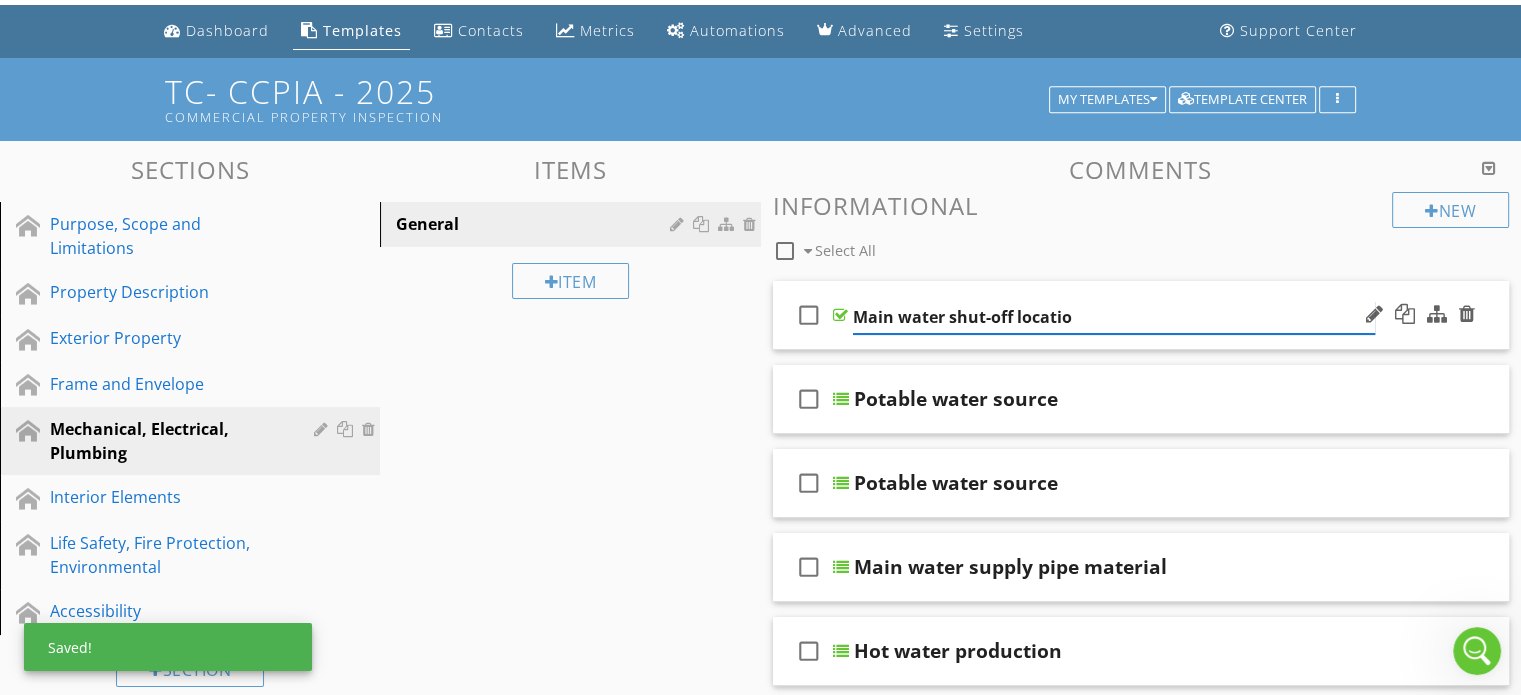 type on "Main water shut-off location" 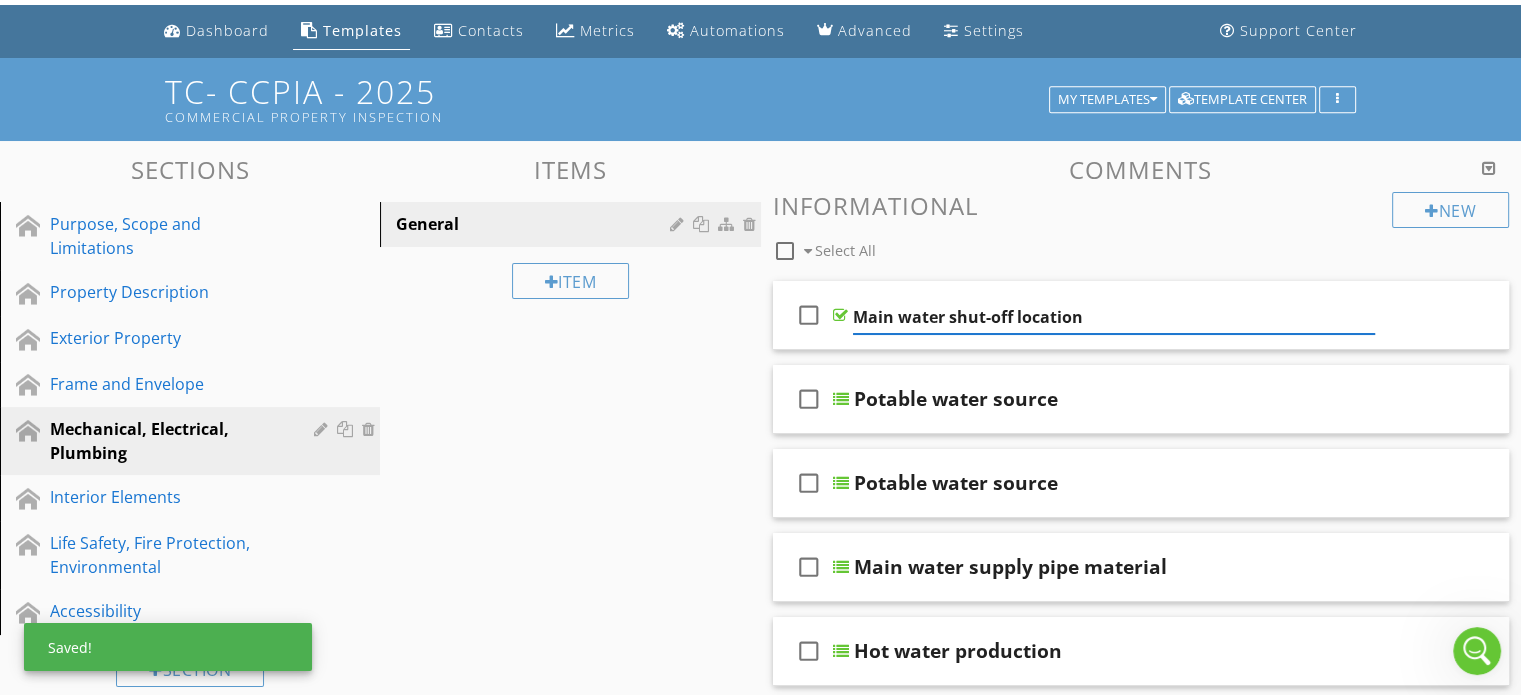 click on "Sections
Purpose, Scope and Limitations           Property Description           Exterior Property           Frame and Envelope           Mechanical, Electrical, Plumbing           Interior Elements           Life Safety, Fire Protection, Environmental           Accessibility
Section
Attachments
Attachment
Items
General
Item
Comments
New
Informational   check_box_outline_blank     Select All       check_box_outline_blank         Main water shut-off location           check_box_outline_blank
Potable water source
check_box_outline_blank
Potable water source
check_box_outline_blank
Main water supply pipe material
check_box_outline_blank" at bounding box center (760, 759) 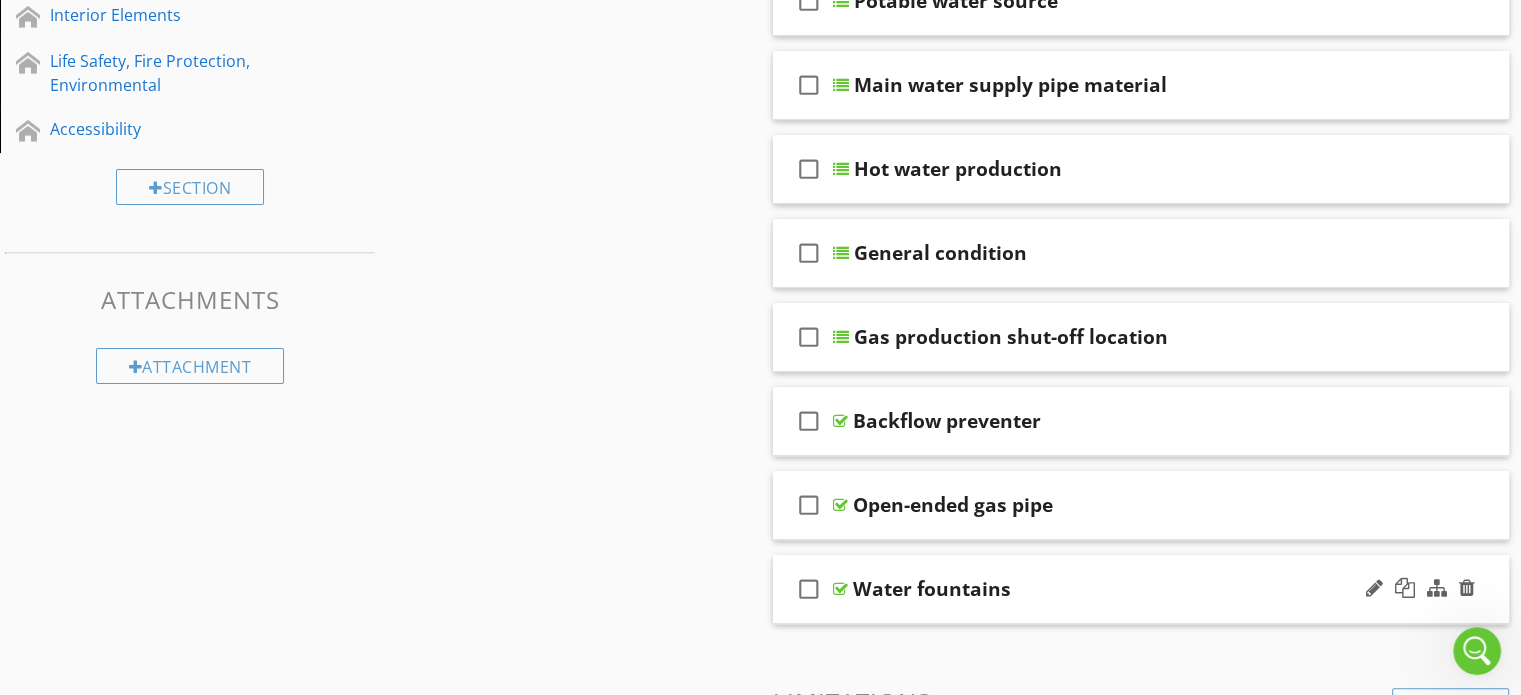 scroll, scrollTop: 659, scrollLeft: 0, axis: vertical 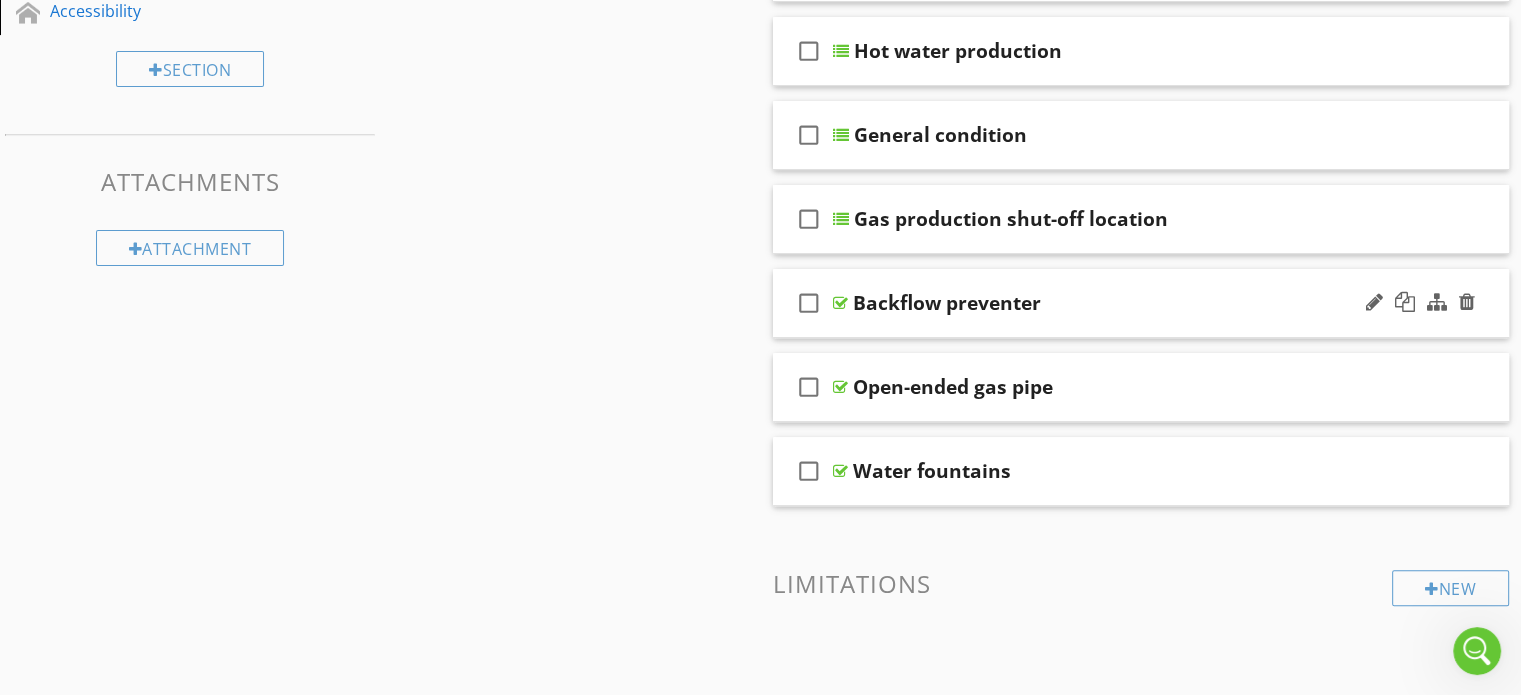 click on "Backflow preventer" at bounding box center (1114, 303) 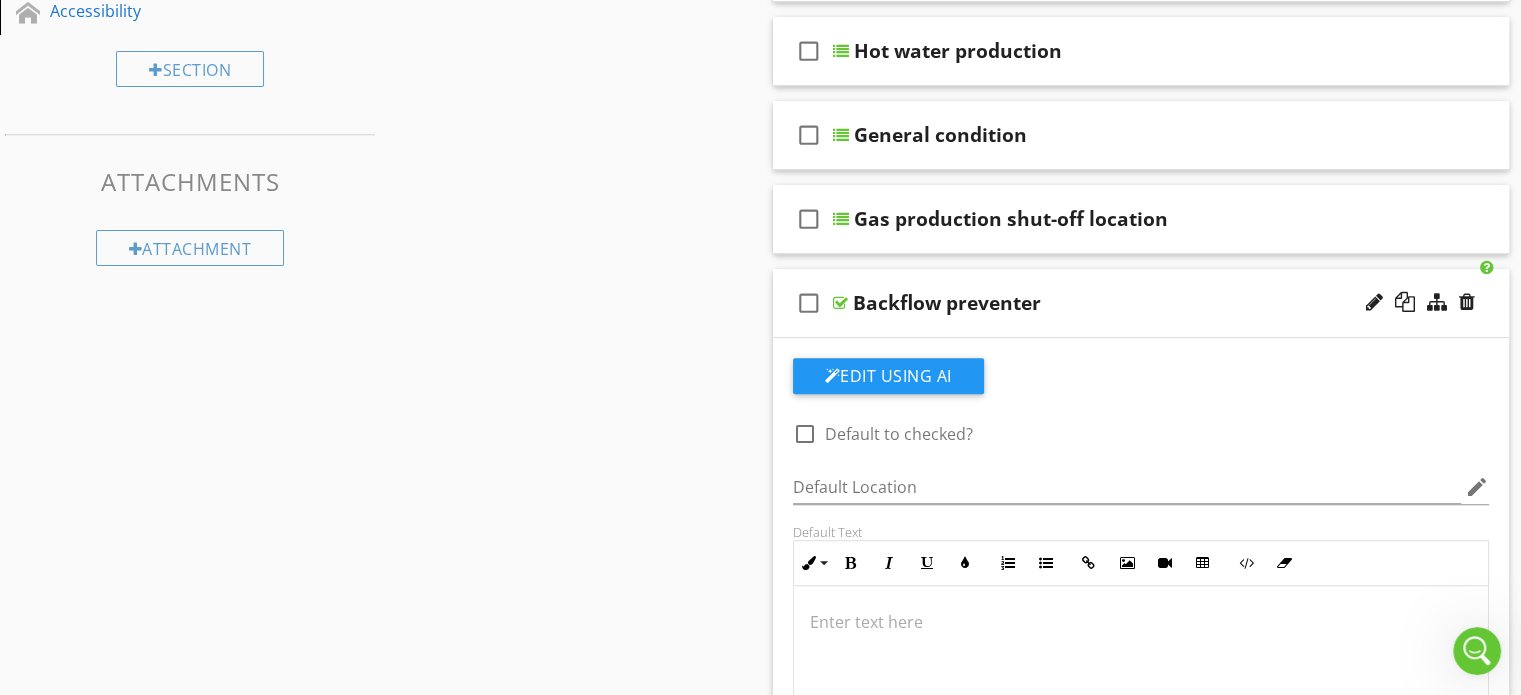 click on "Backflow preventer" at bounding box center [1114, 303] 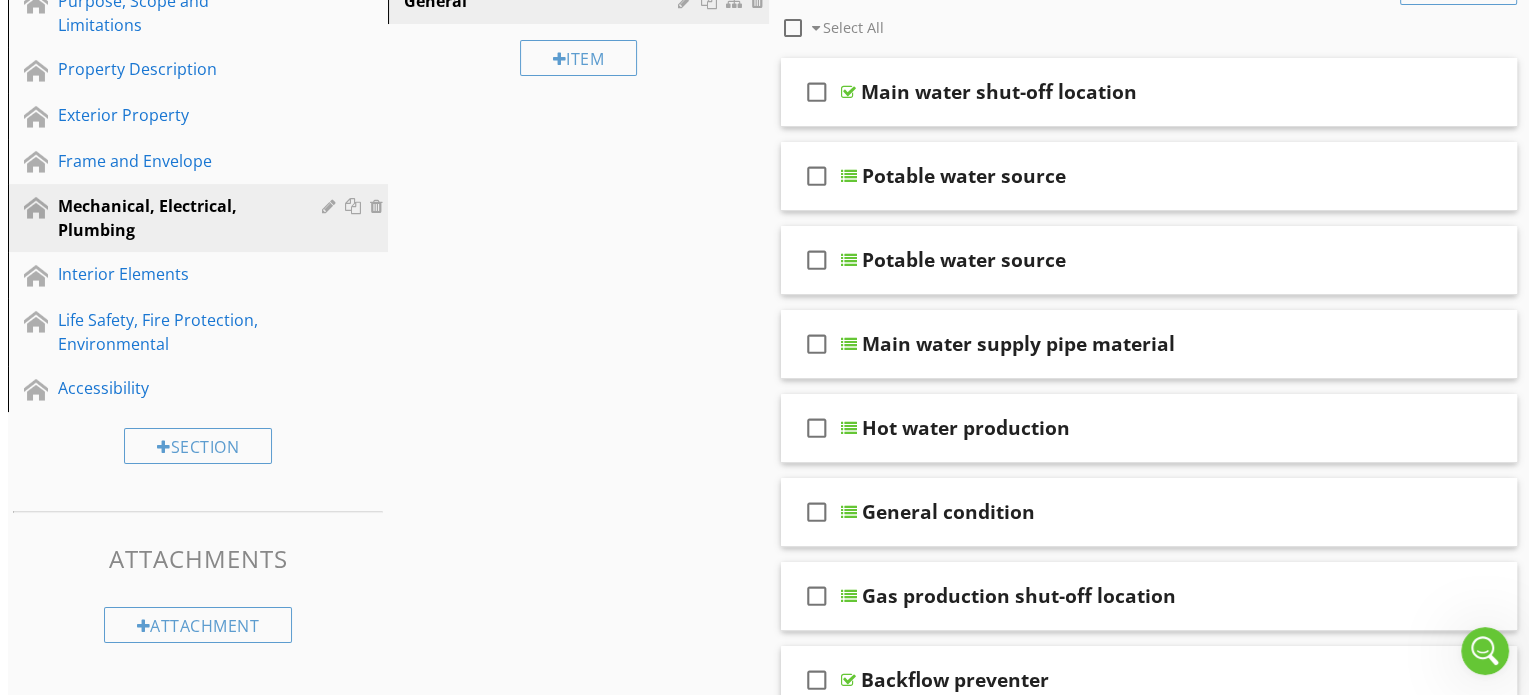 scroll, scrollTop: 59, scrollLeft: 0, axis: vertical 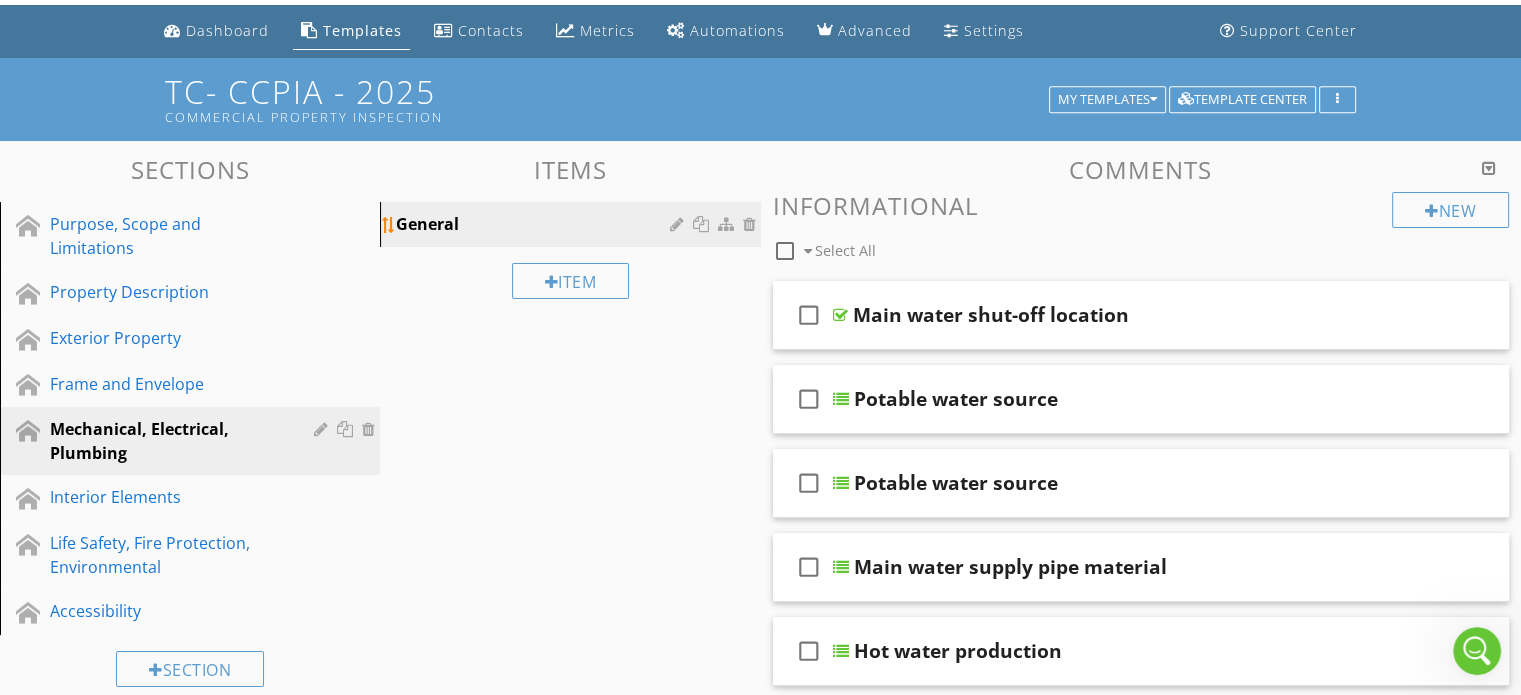 click at bounding box center [679, 224] 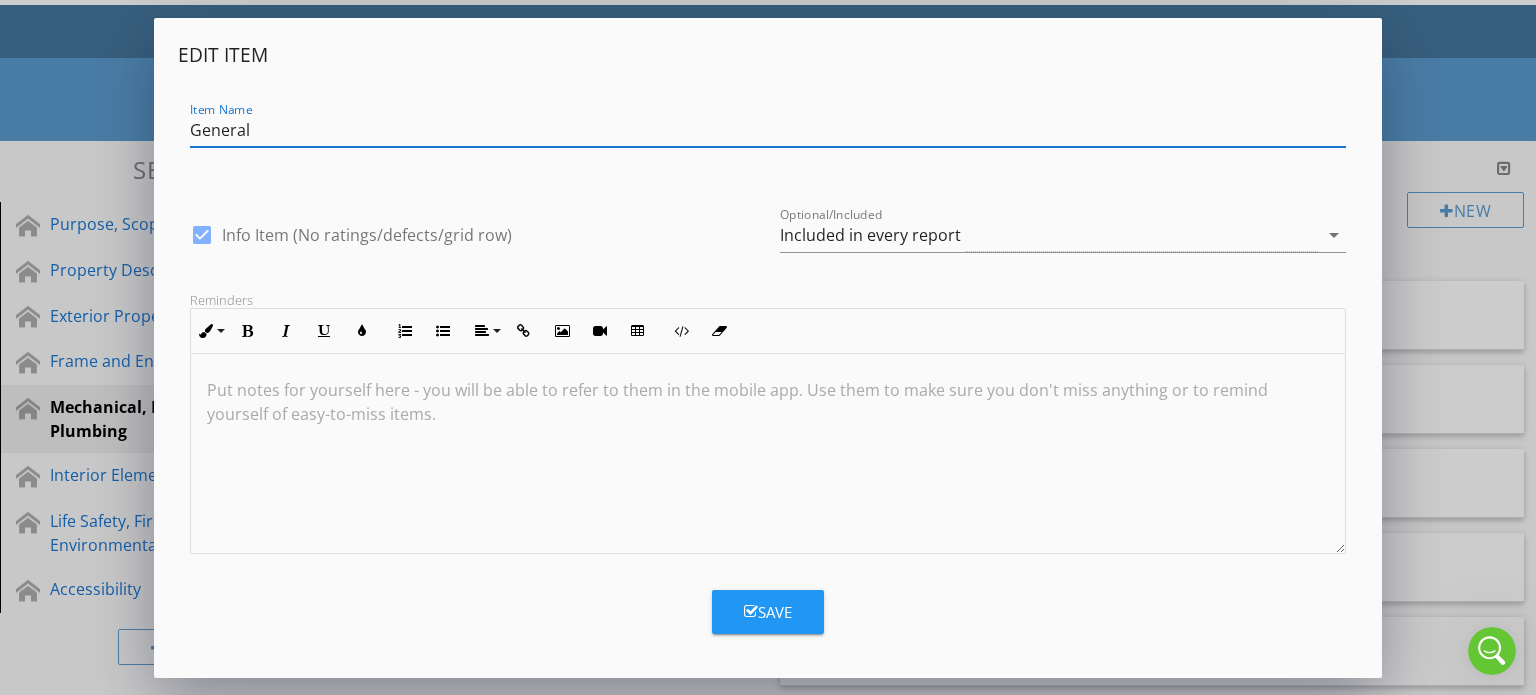 drag, startPoint x: 249, startPoint y: 126, endPoint x: 184, endPoint y: 121, distance: 65.192024 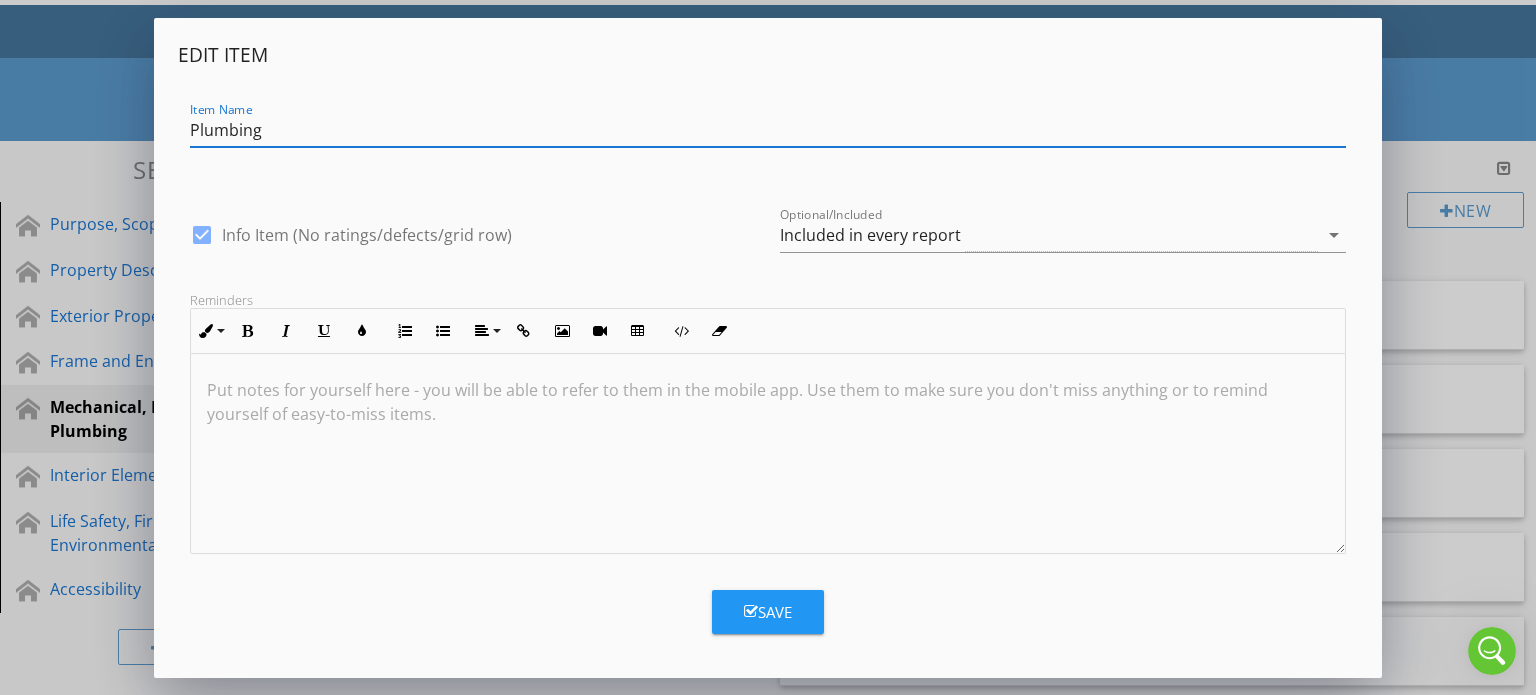 type on "Plumbing" 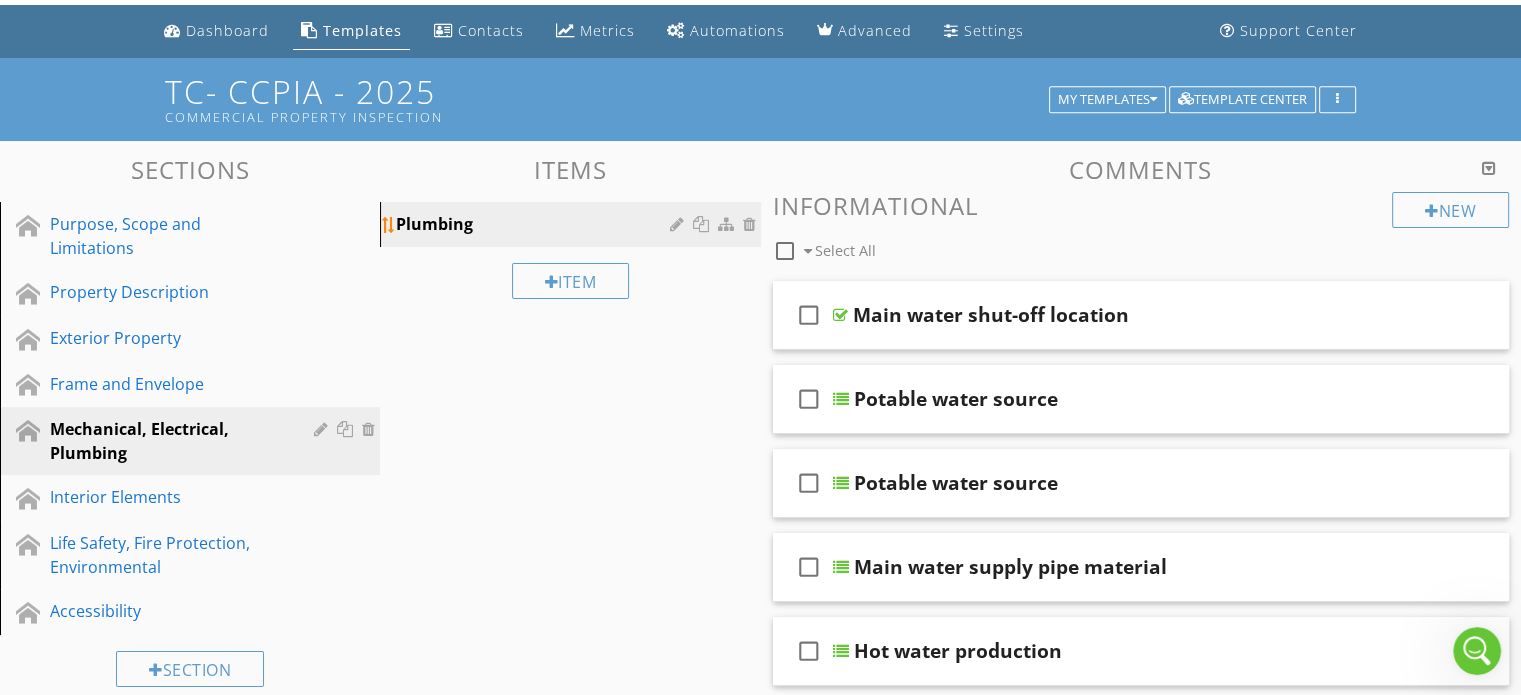 click at bounding box center [679, 224] 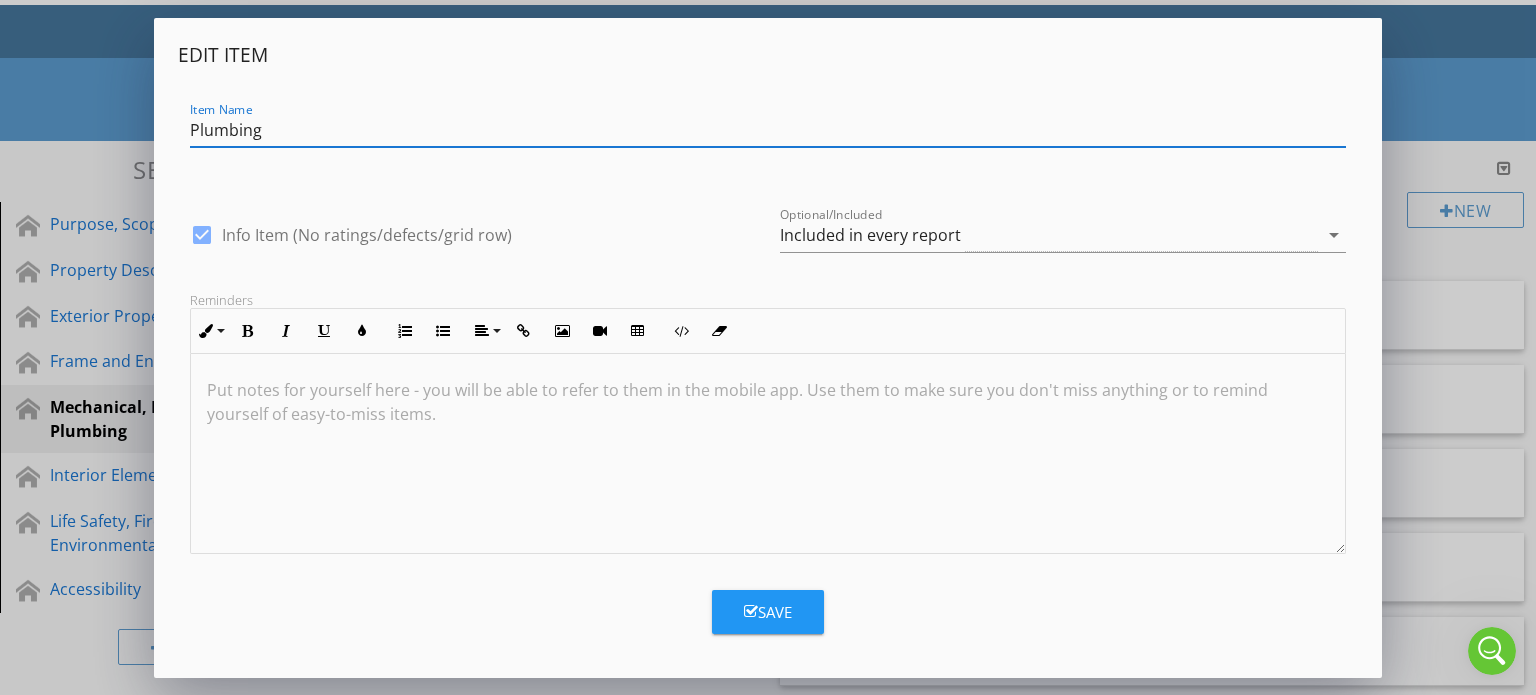 click at bounding box center [202, 235] 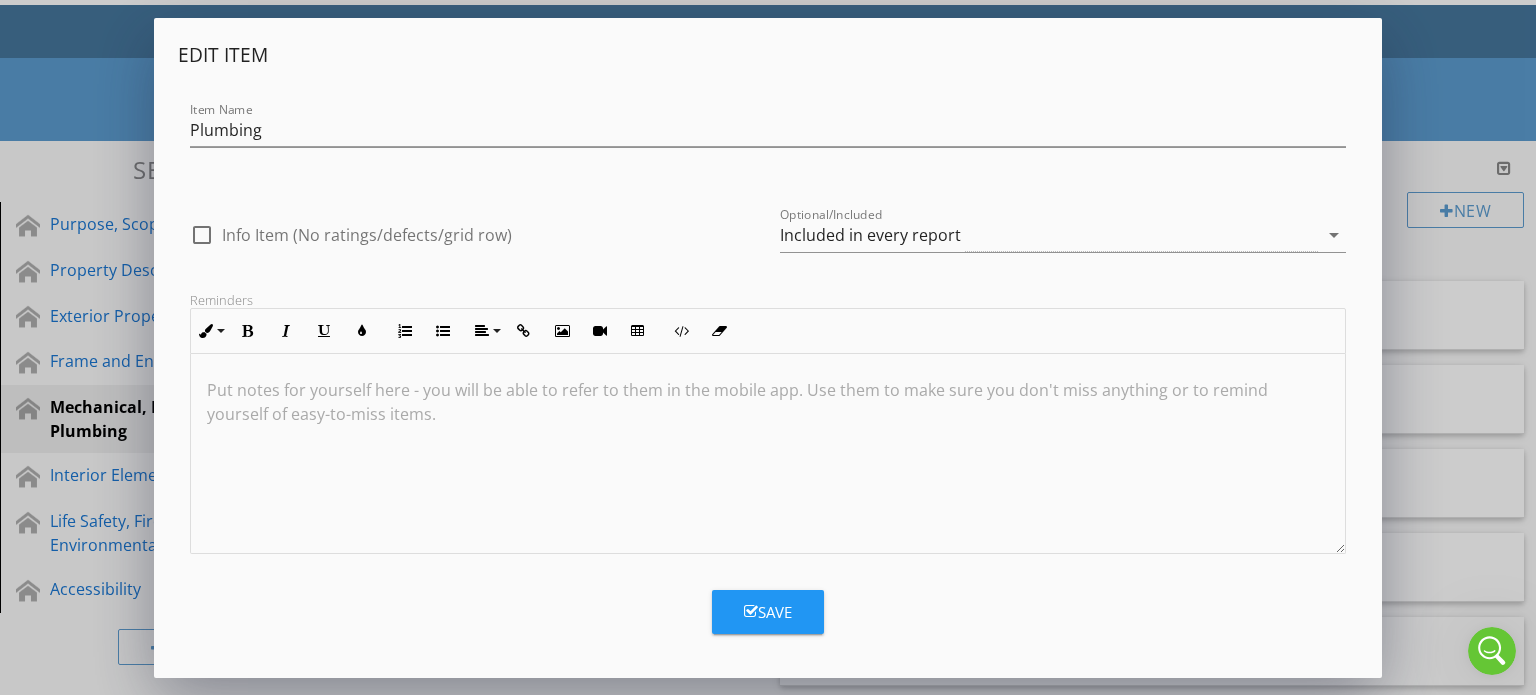 click on "Save" at bounding box center (768, 612) 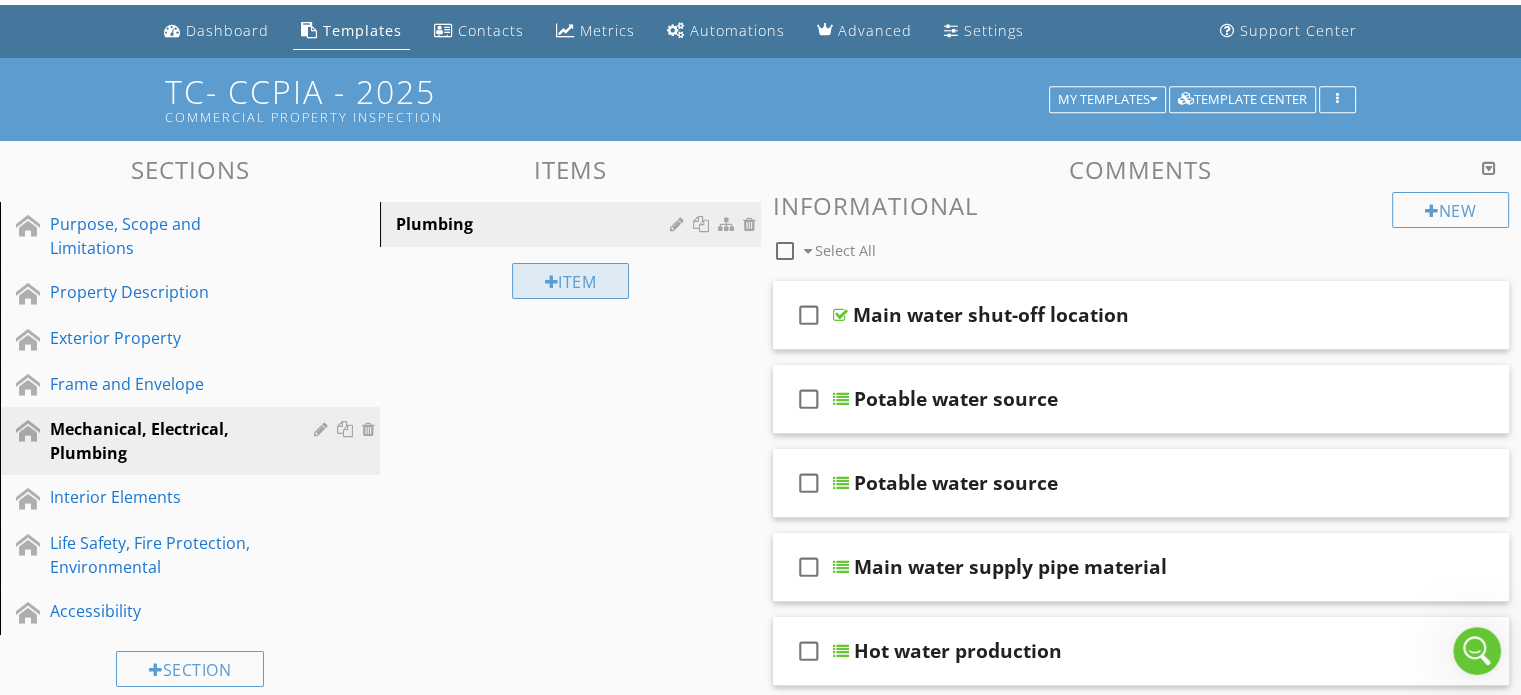 click on "Item" at bounding box center [571, 281] 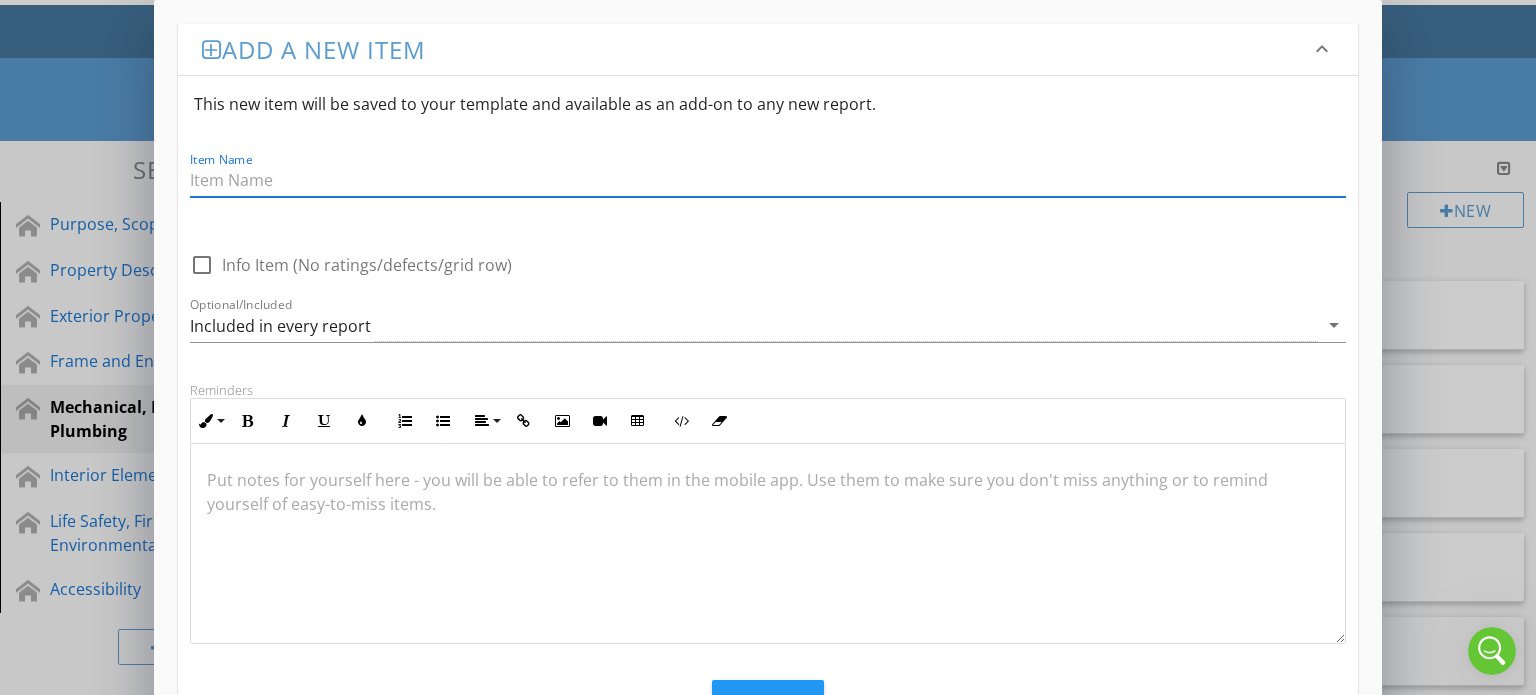 click at bounding box center (768, 180) 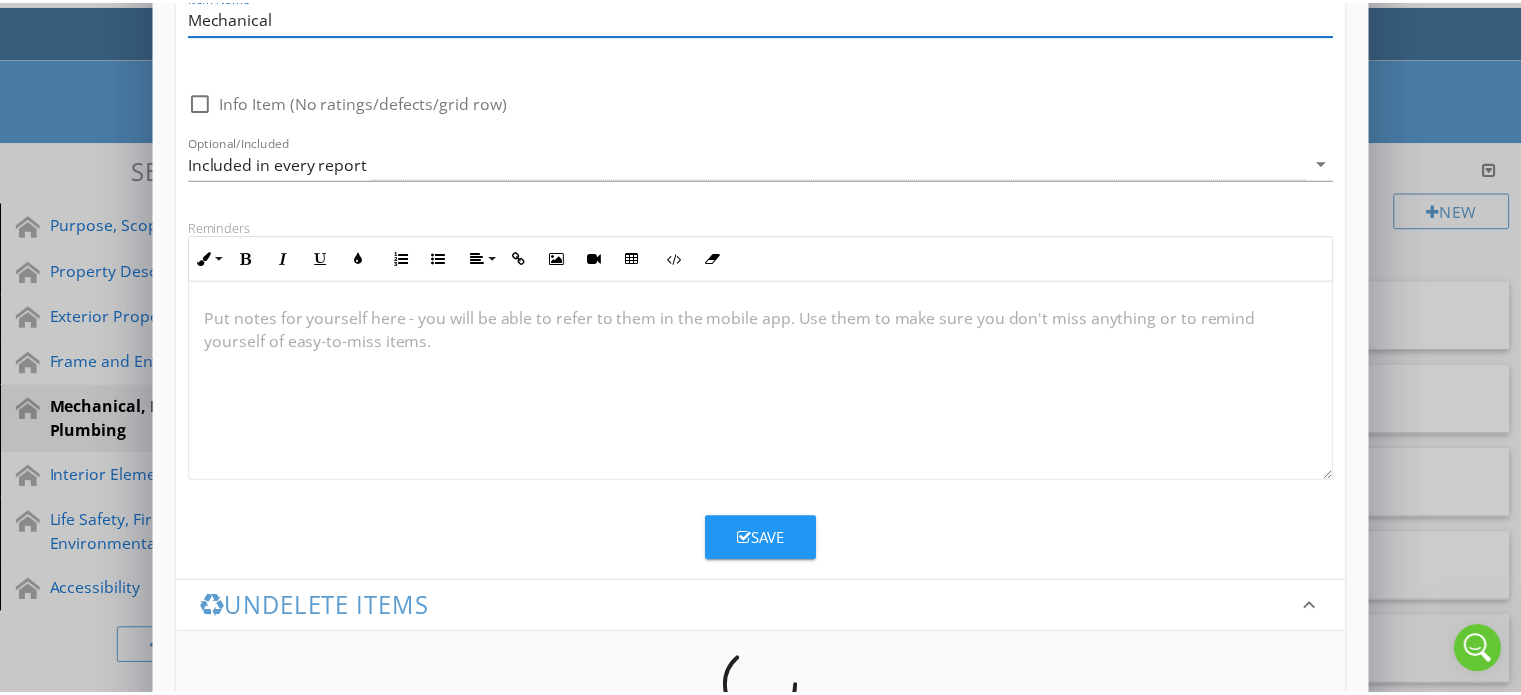 scroll, scrollTop: 200, scrollLeft: 0, axis: vertical 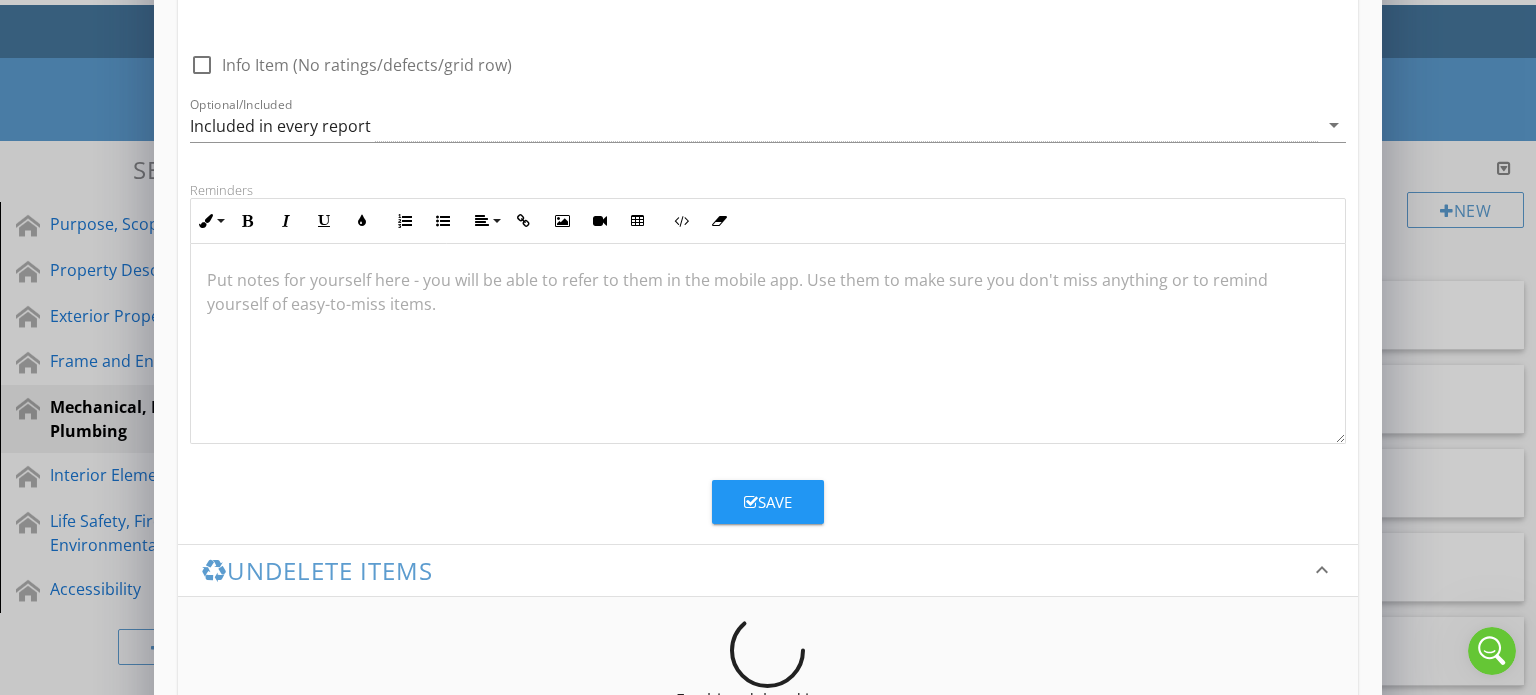 type on "Mechanical" 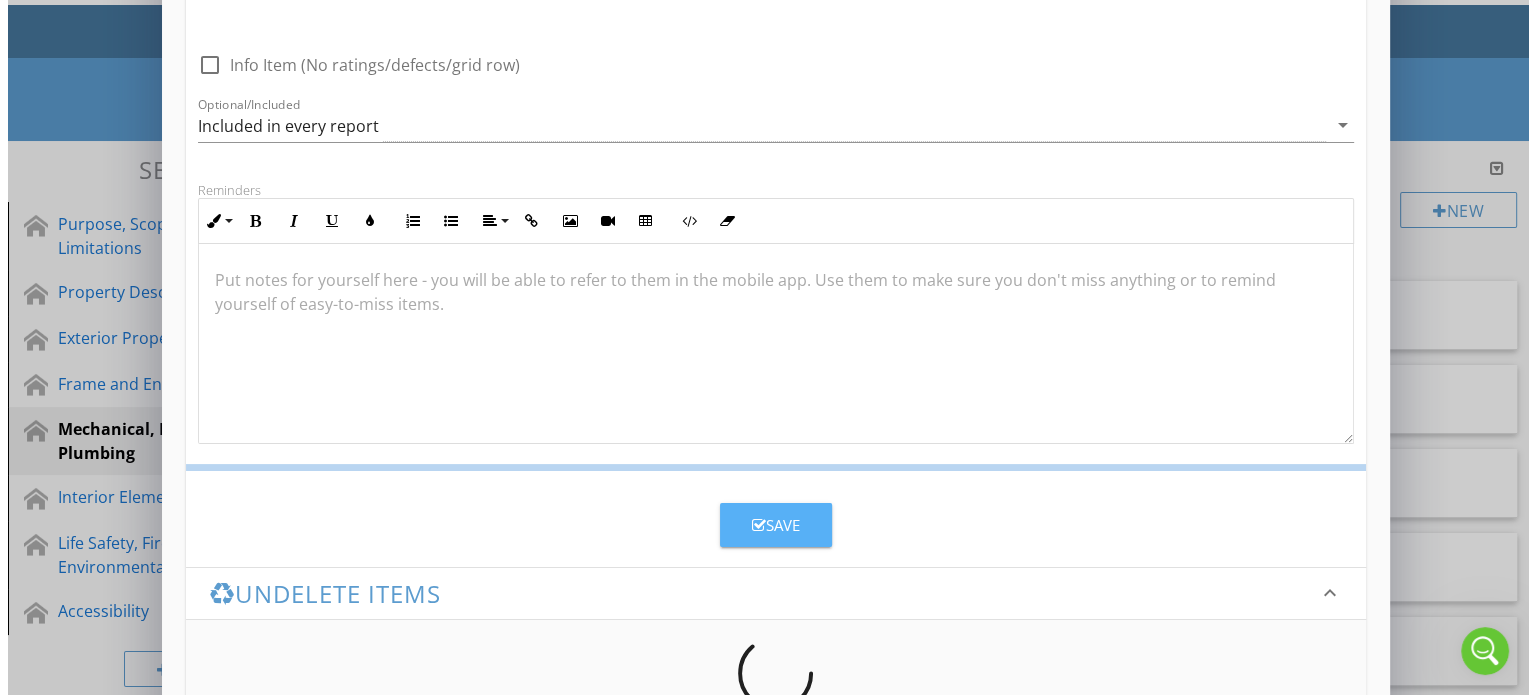 scroll, scrollTop: 172, scrollLeft: 0, axis: vertical 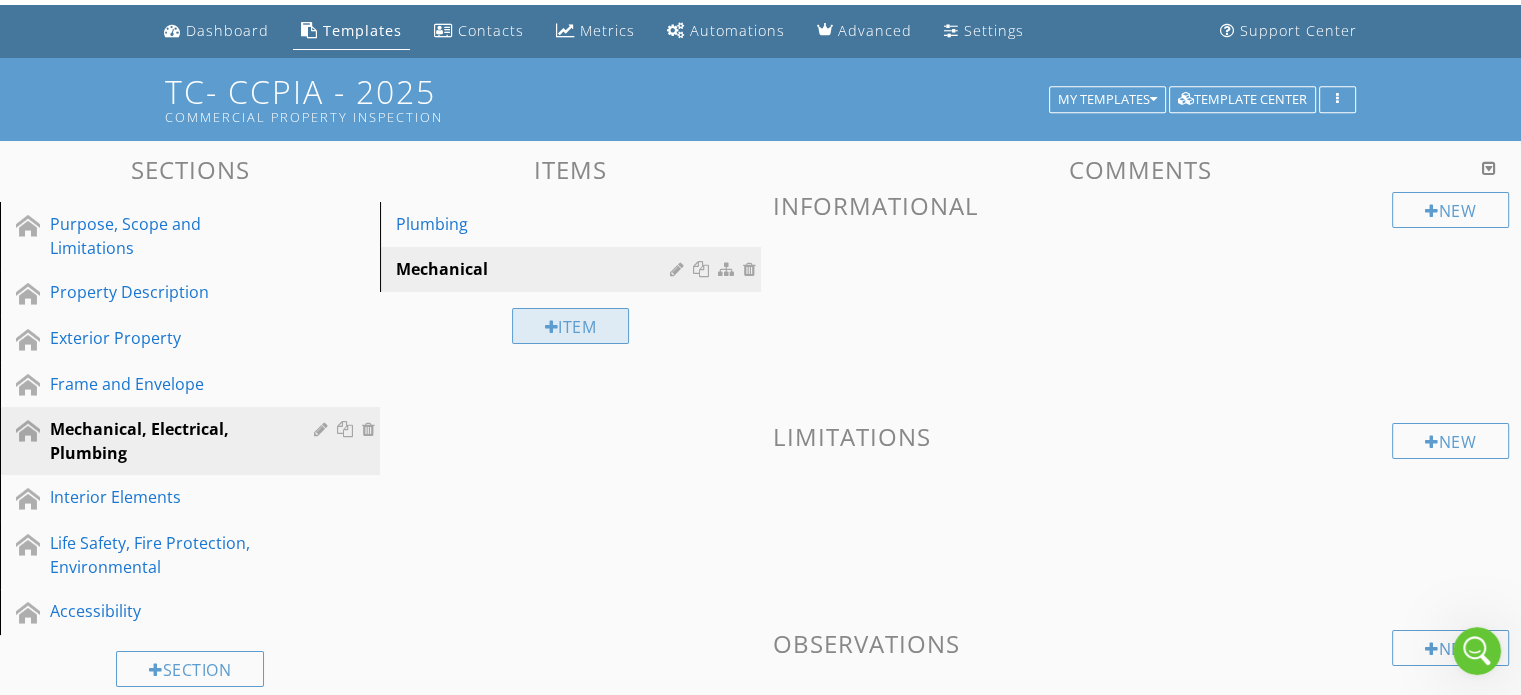 click on "Item" at bounding box center [571, 326] 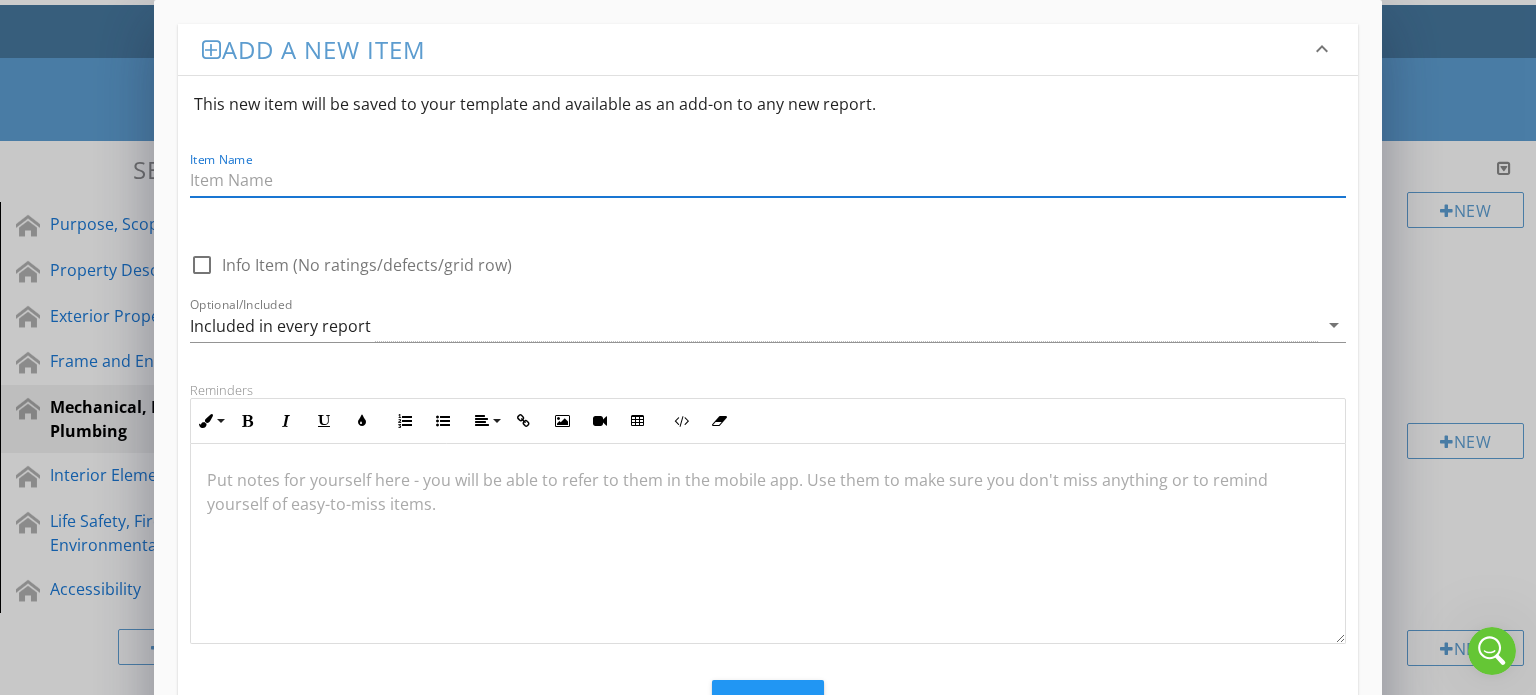 click at bounding box center [768, 180] 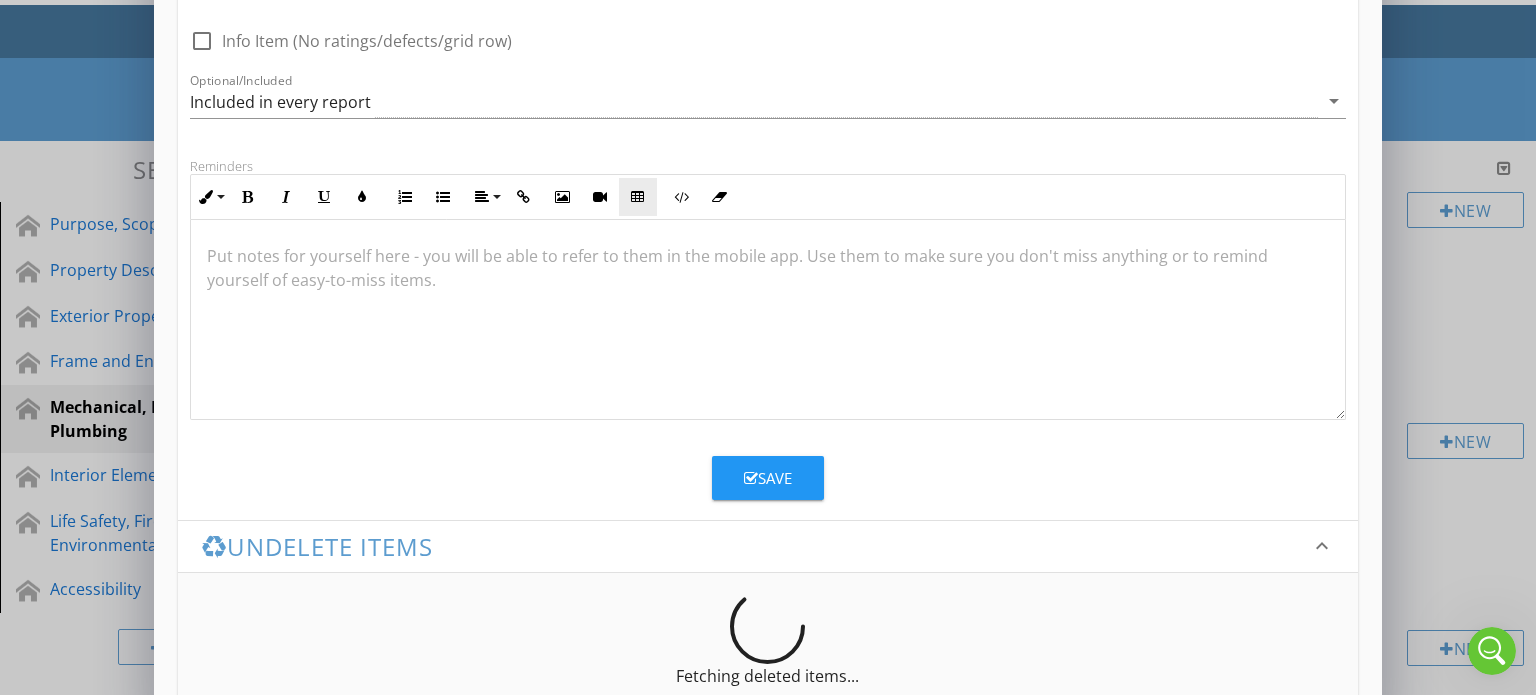 scroll, scrollTop: 268, scrollLeft: 0, axis: vertical 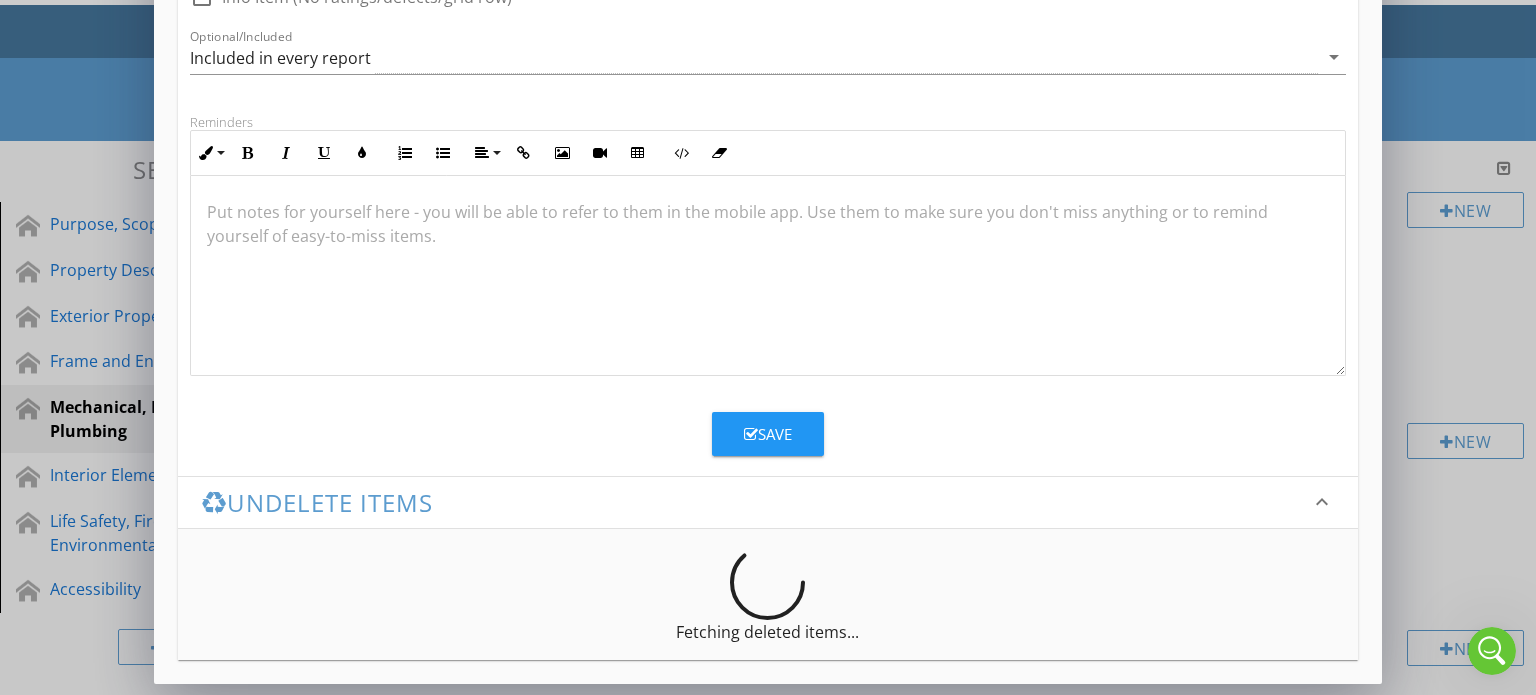 type on "Heating, Ventilation & Air Condition" 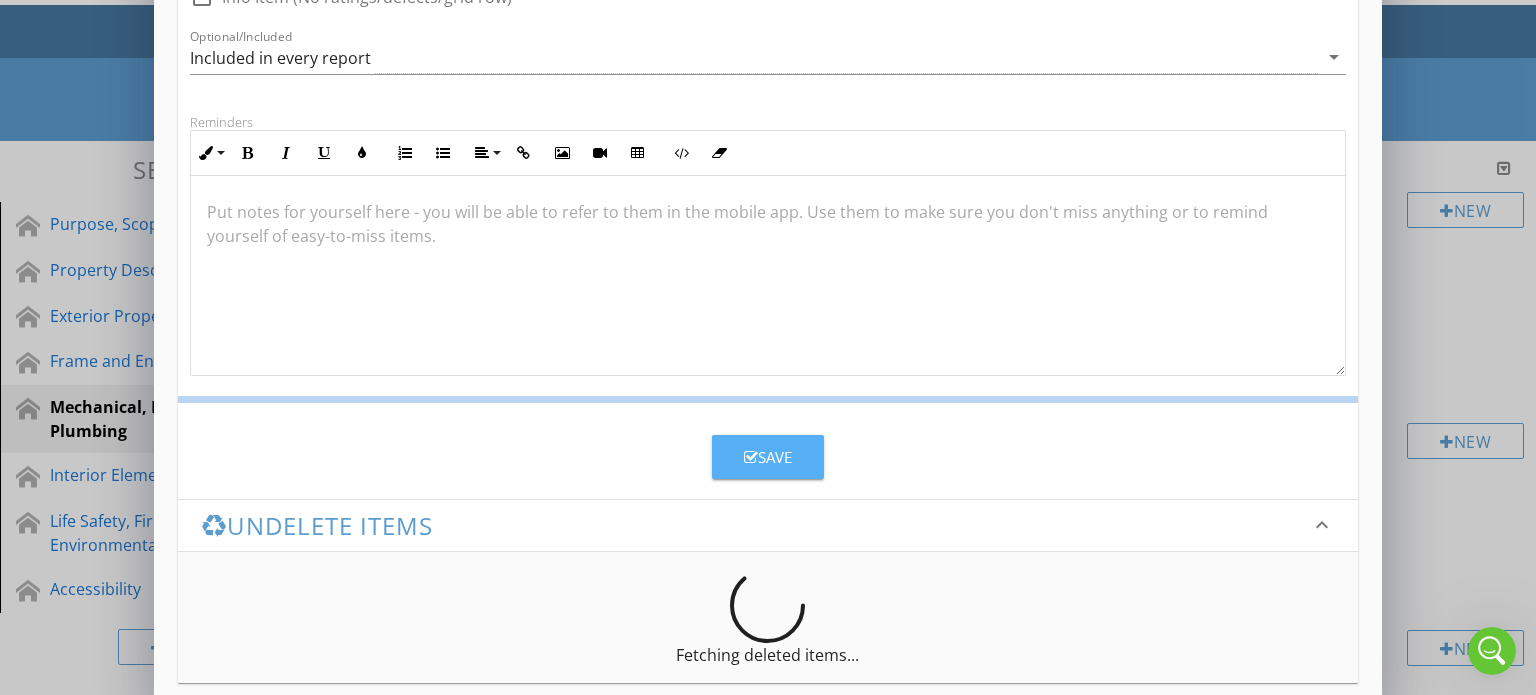 scroll, scrollTop: 172, scrollLeft: 0, axis: vertical 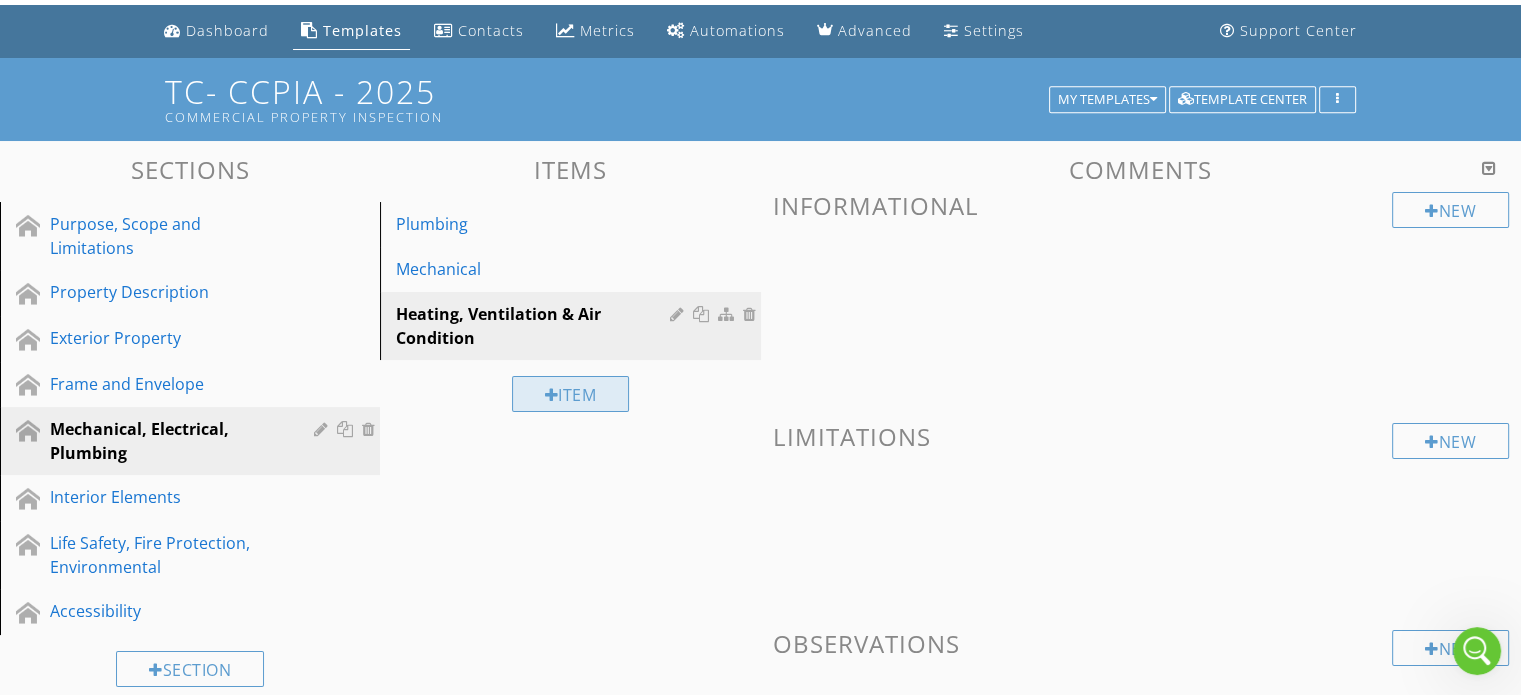 click on "Item" at bounding box center (571, 394) 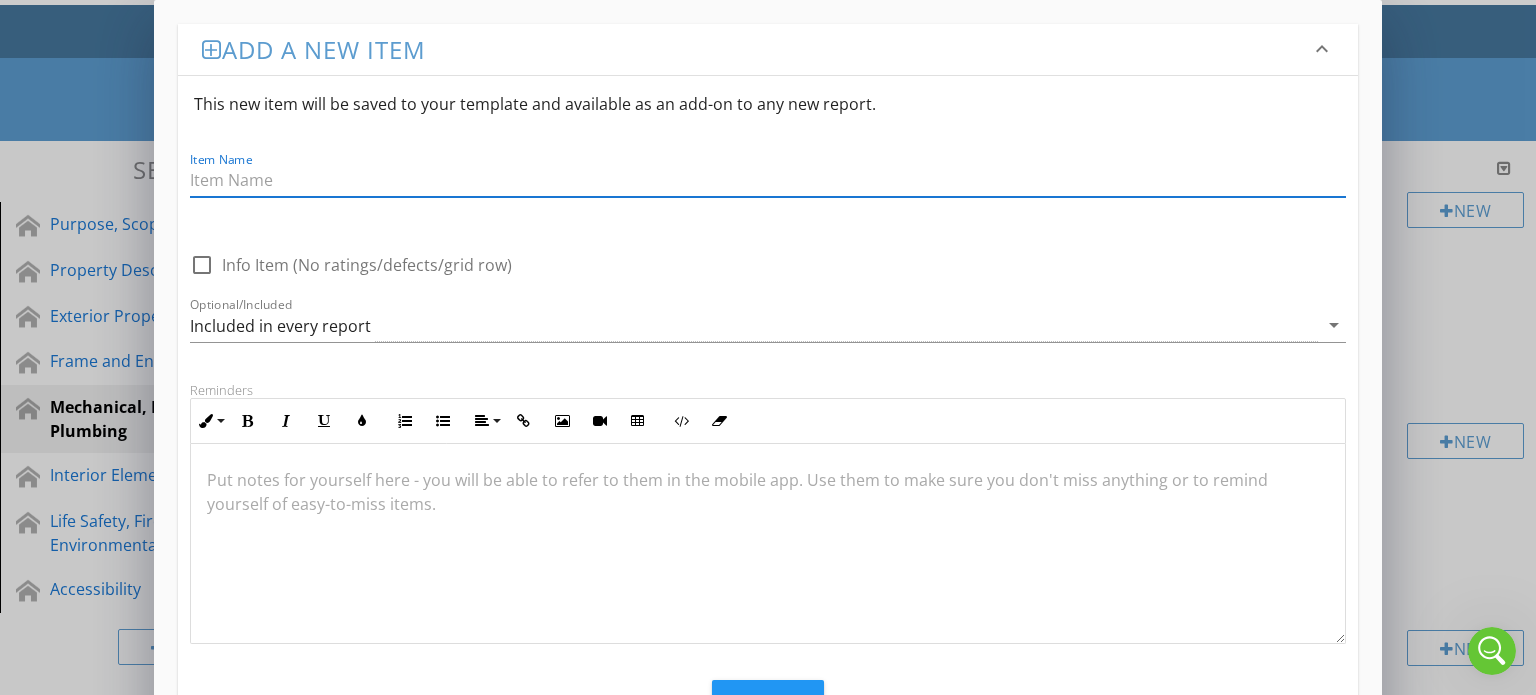 click at bounding box center (768, 180) 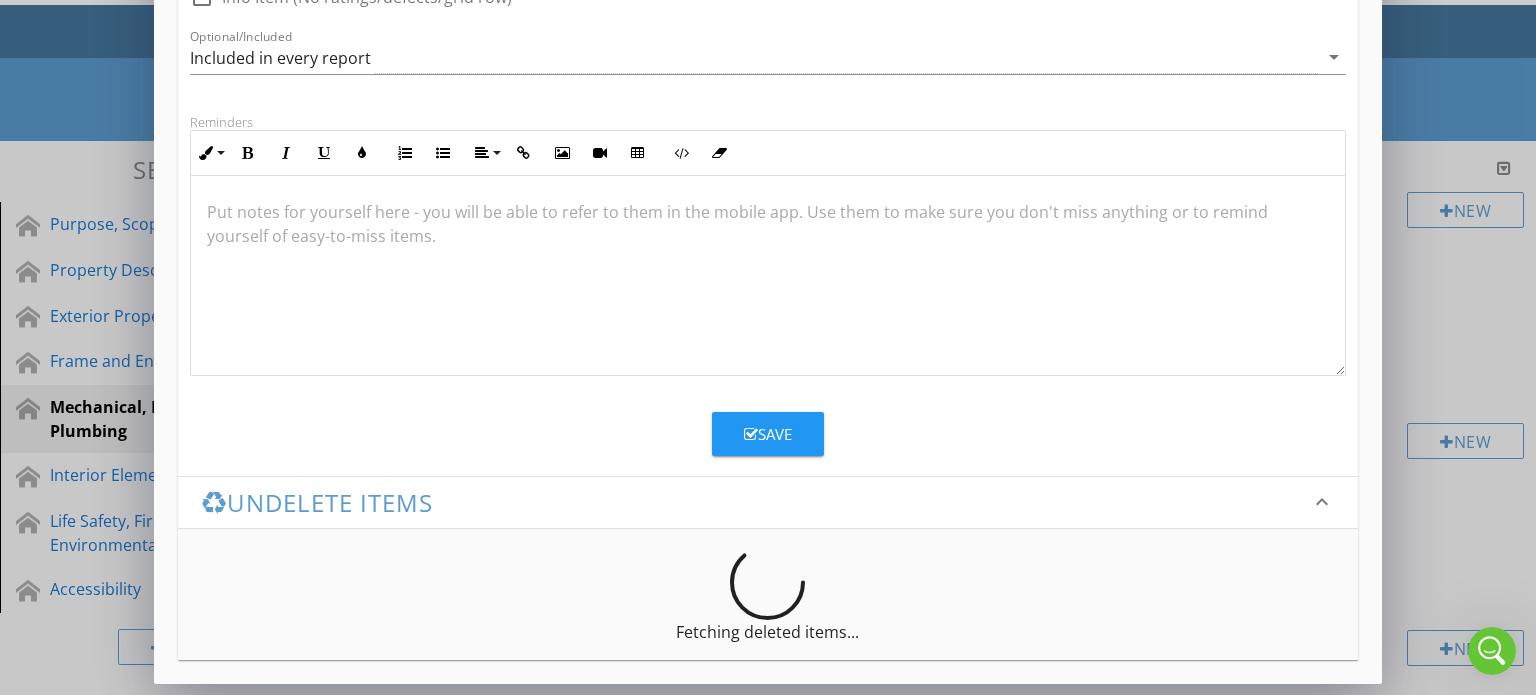 type on "Electrical Systems" 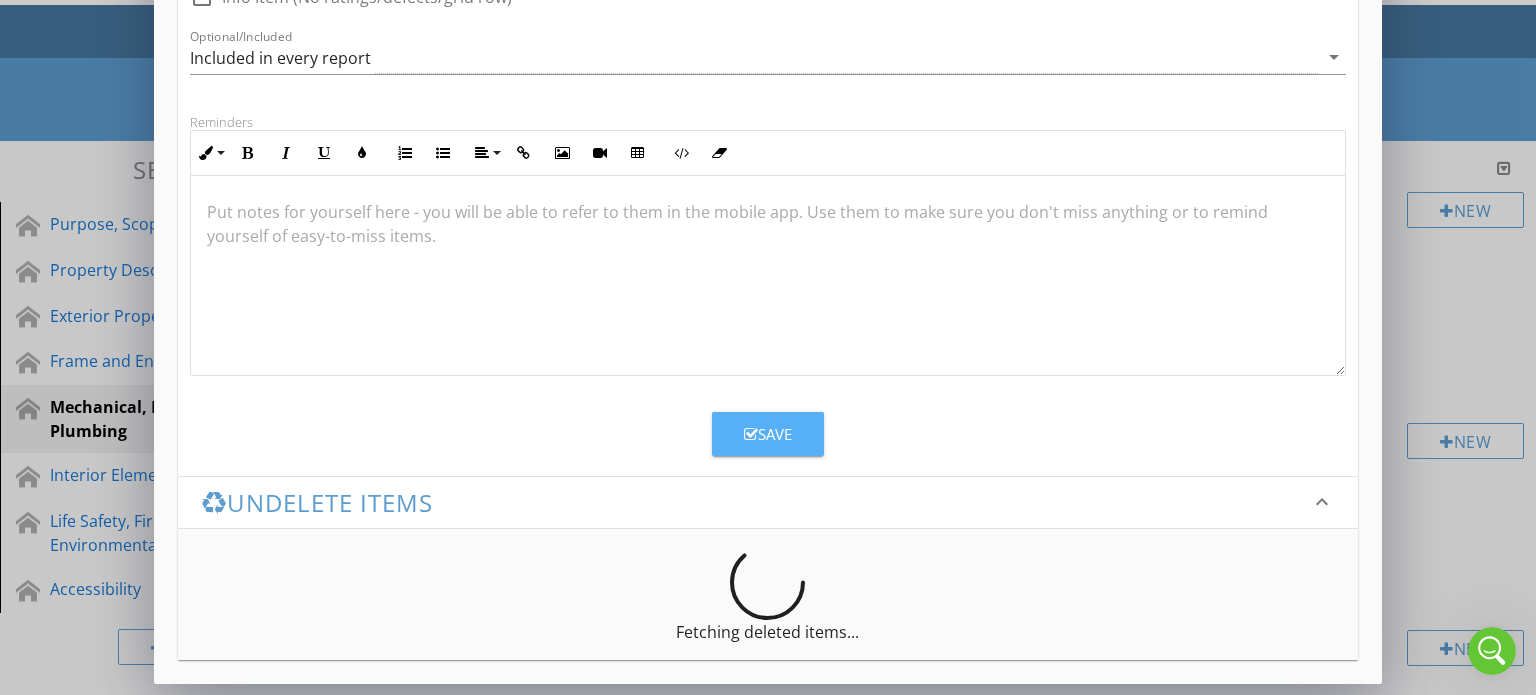 click on "Save" at bounding box center [768, 434] 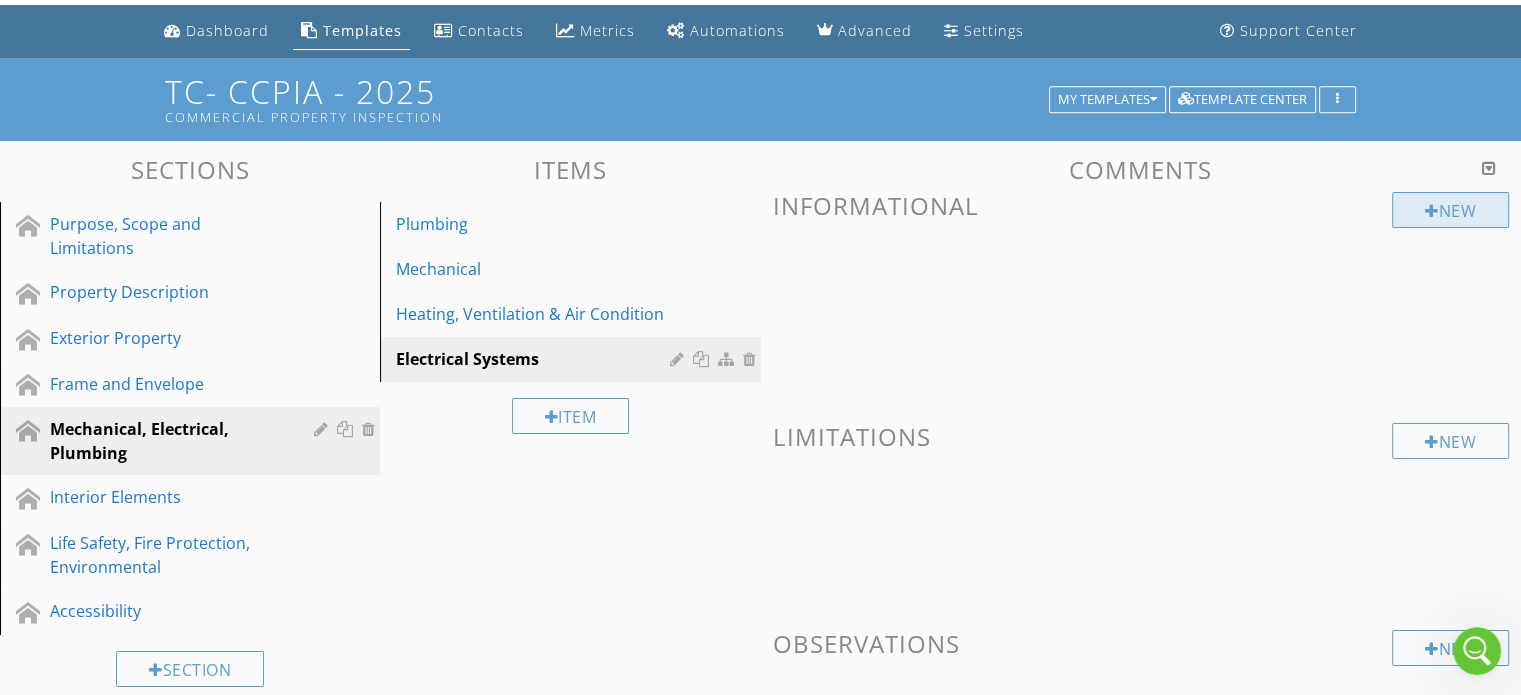 click on "New" at bounding box center (1450, 210) 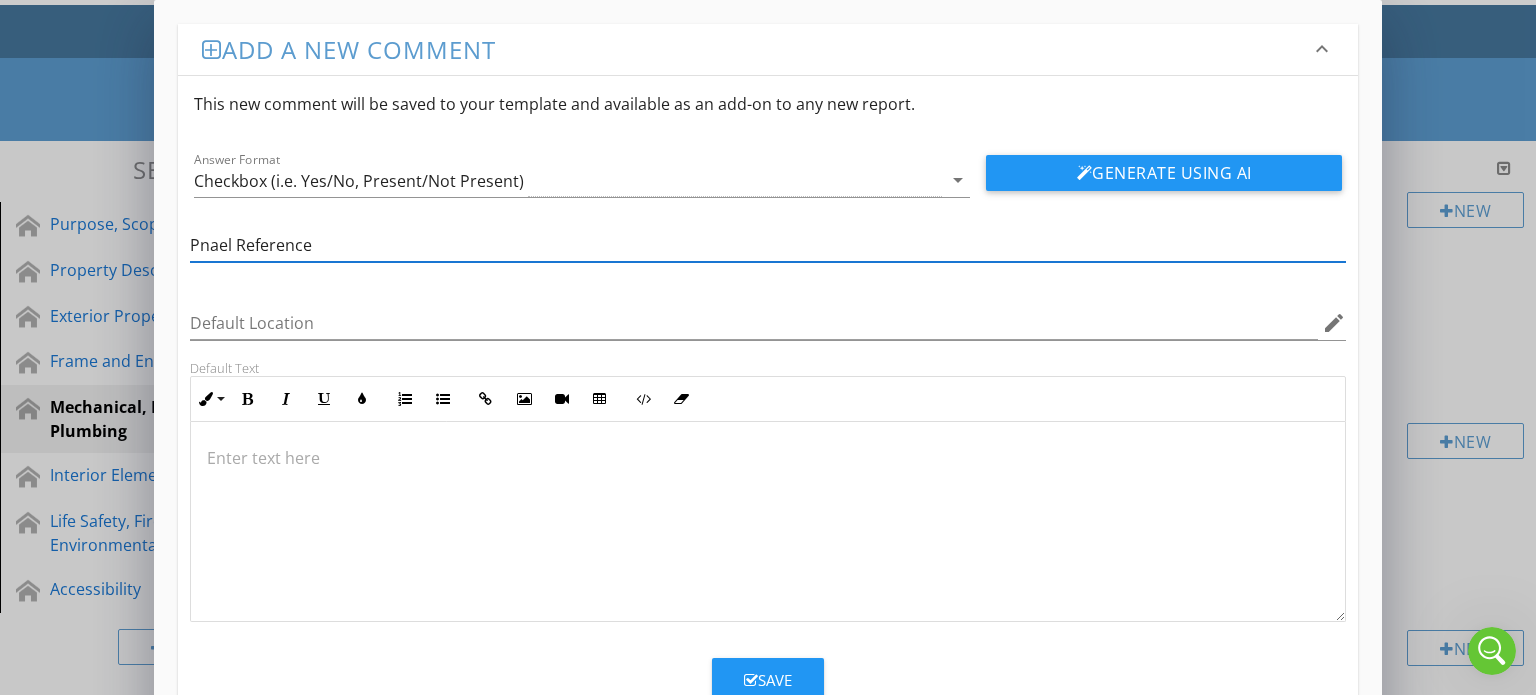 click on "Pnael Reference" at bounding box center [768, 245] 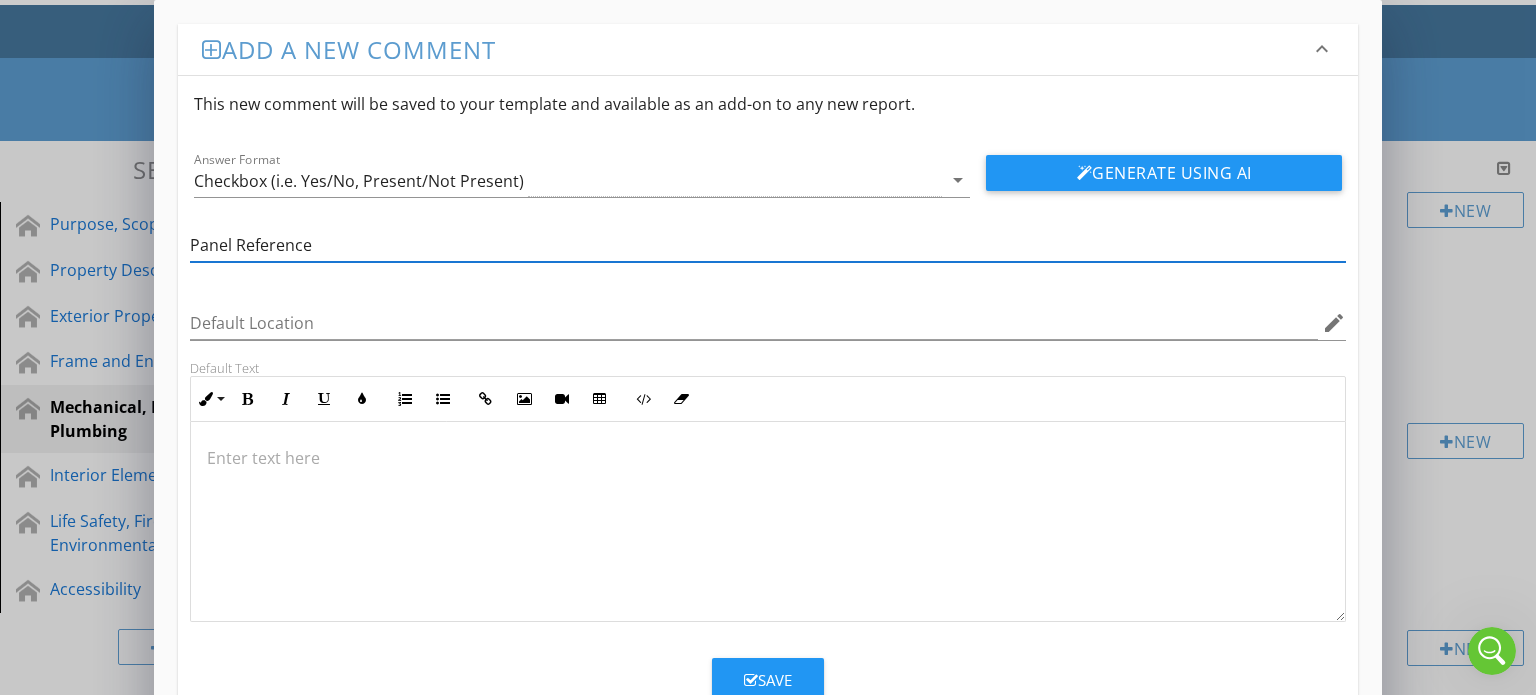 click on "Panel Reference" at bounding box center [768, 245] 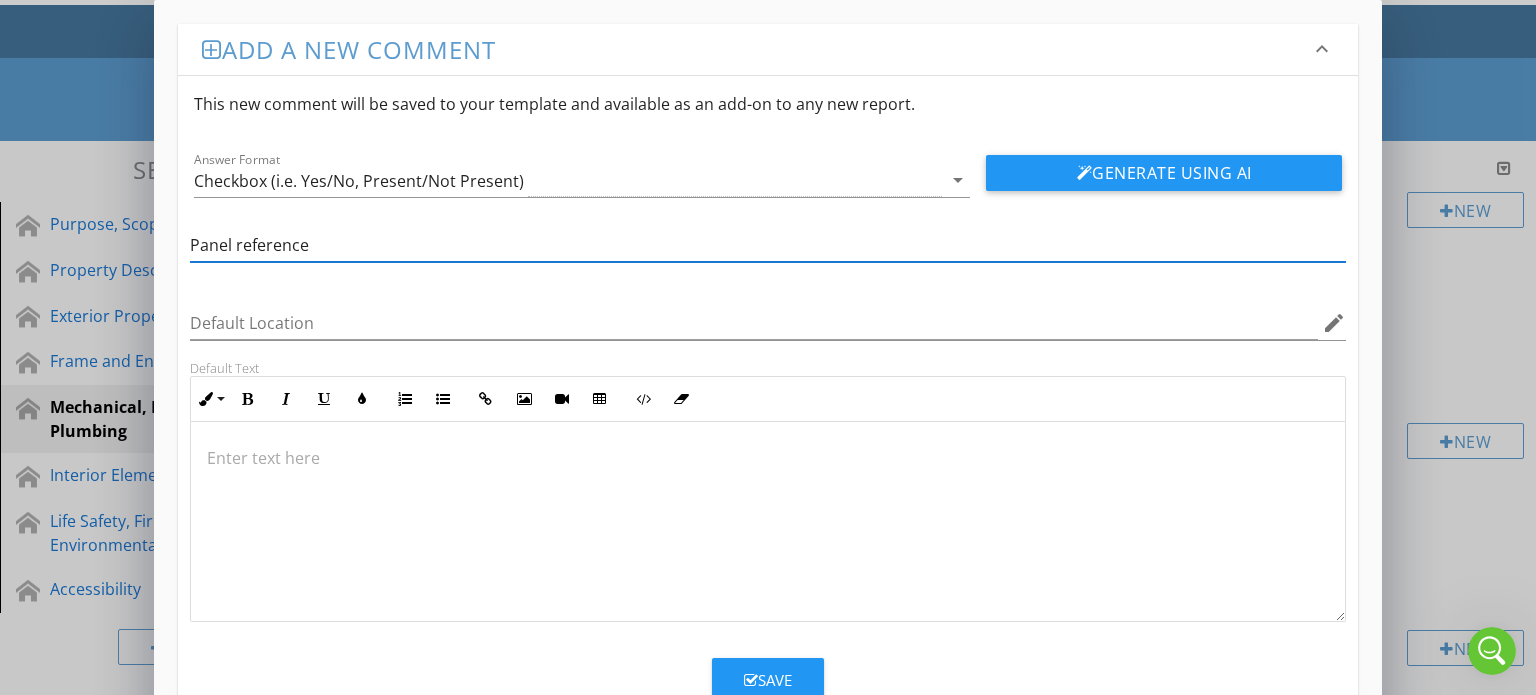 click on "Panel reference" at bounding box center [768, 245] 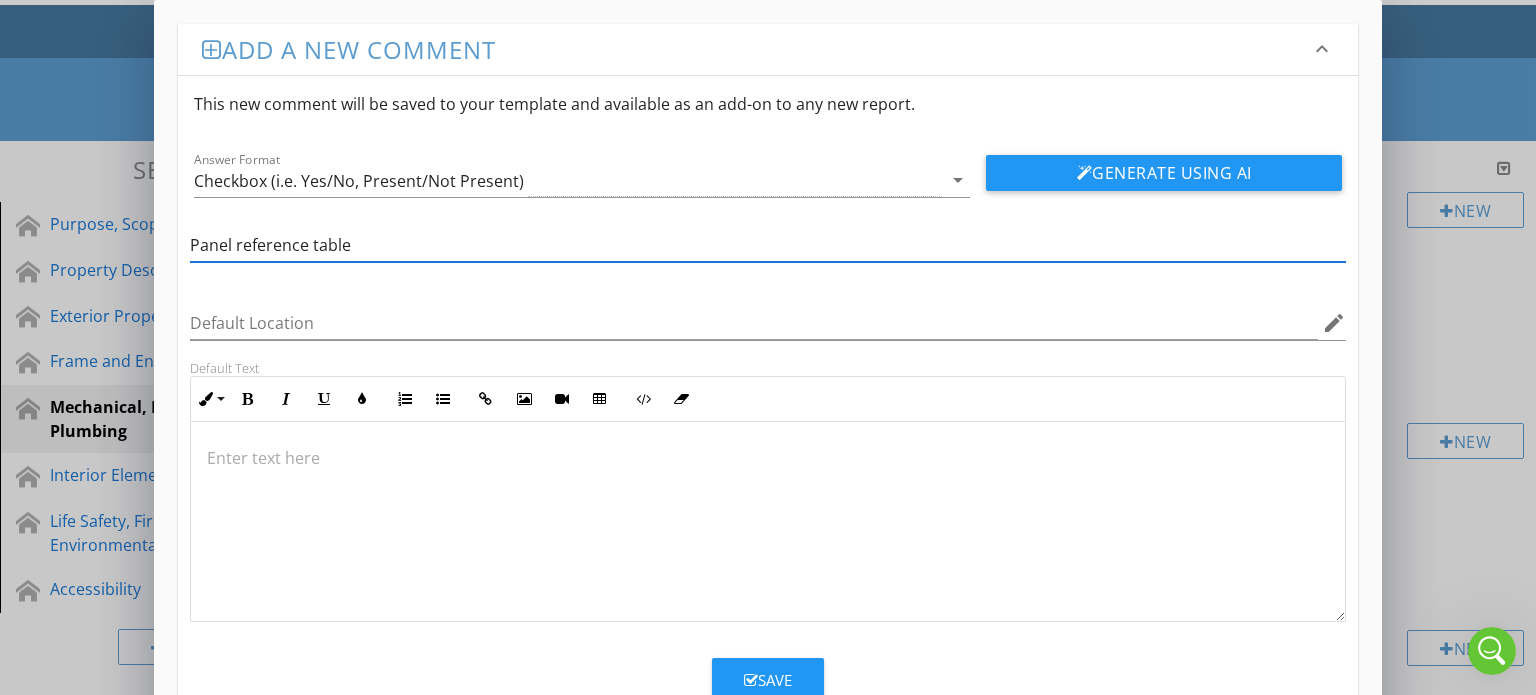 type on "Panel reference table" 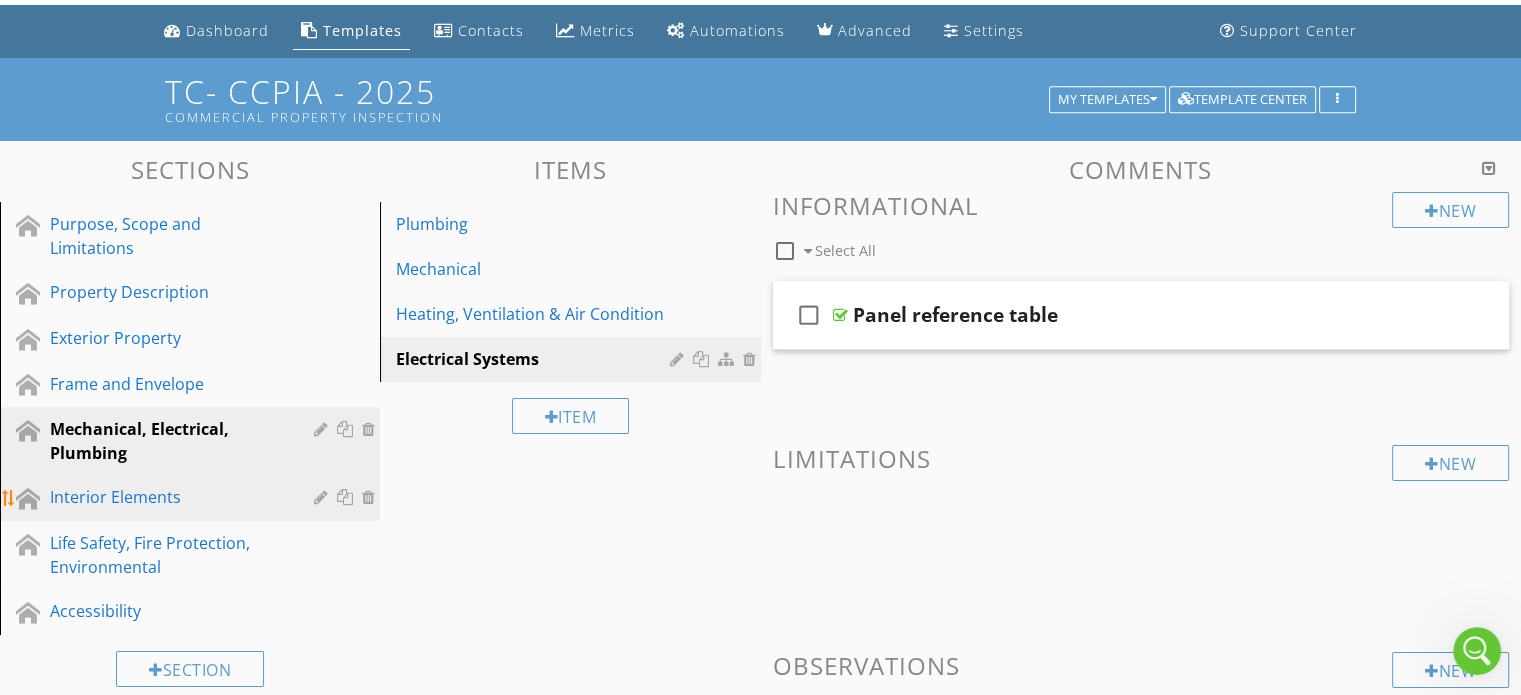 click on "Interior Elements" at bounding box center (167, 497) 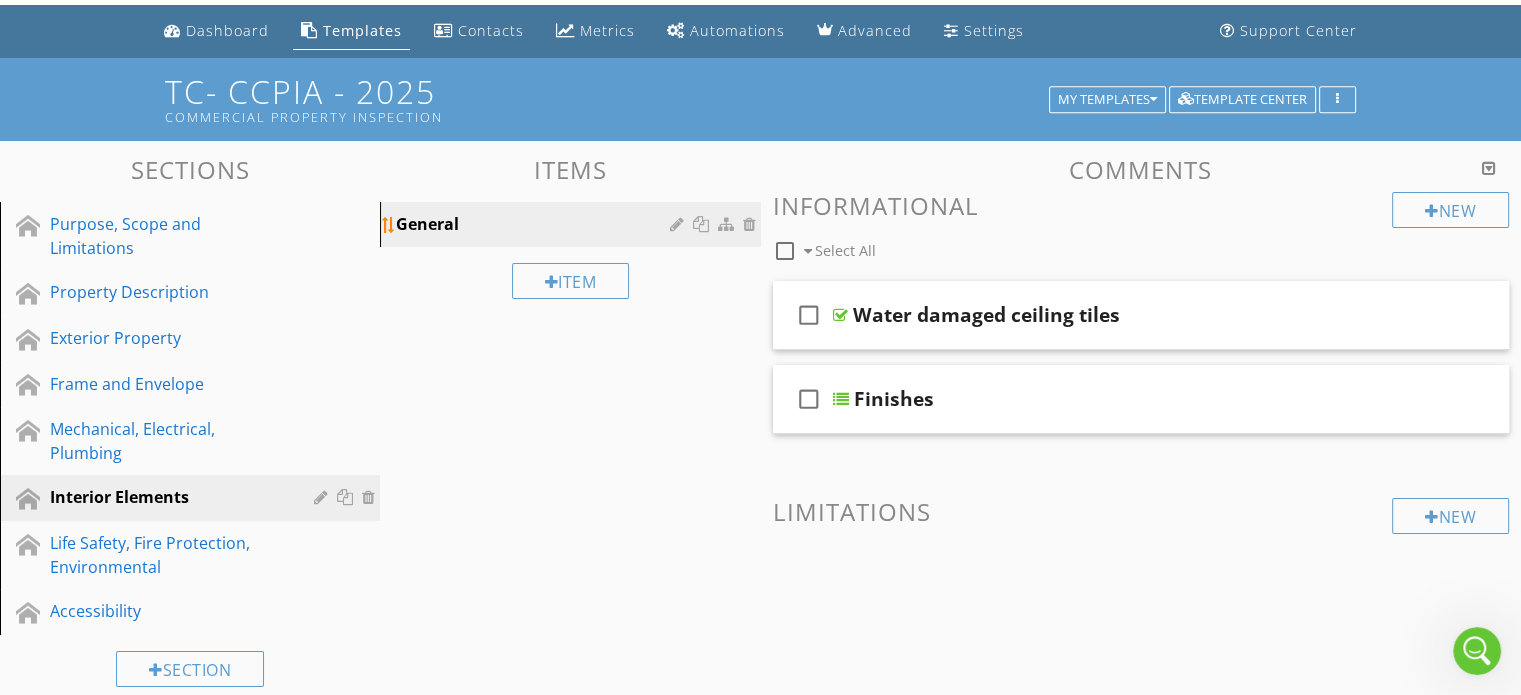 click at bounding box center (679, 224) 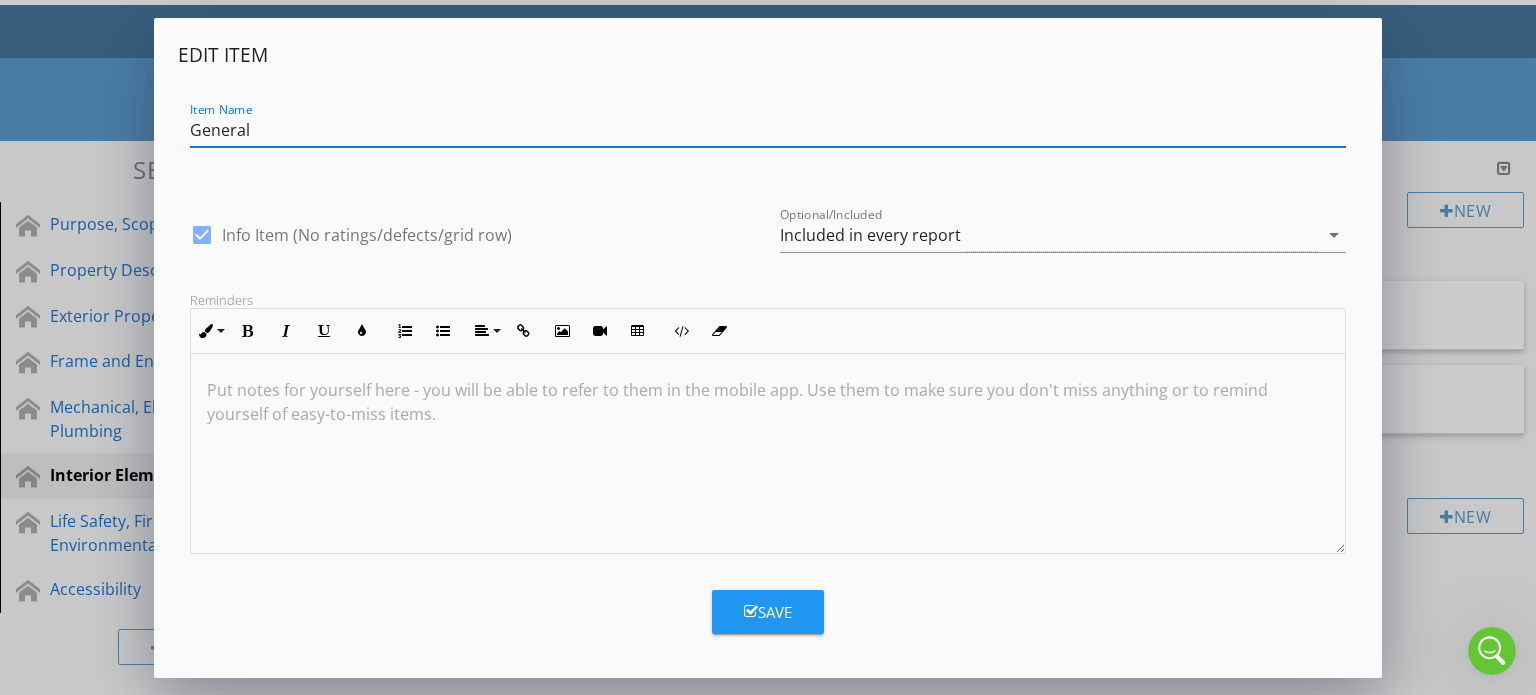 drag, startPoint x: 321, startPoint y: 130, endPoint x: 180, endPoint y: 127, distance: 141.0319 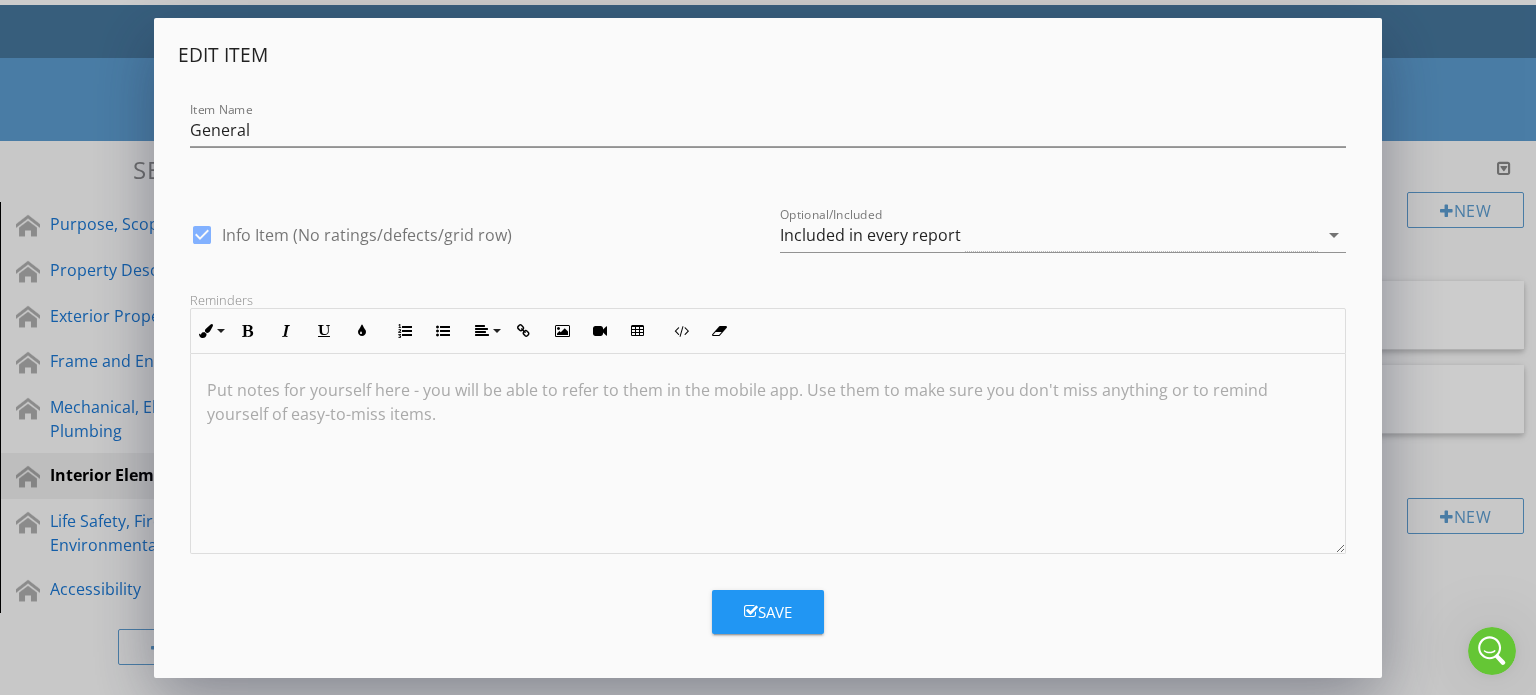 drag, startPoint x: 200, startPoint y: 234, endPoint x: 213, endPoint y: 250, distance: 20.615528 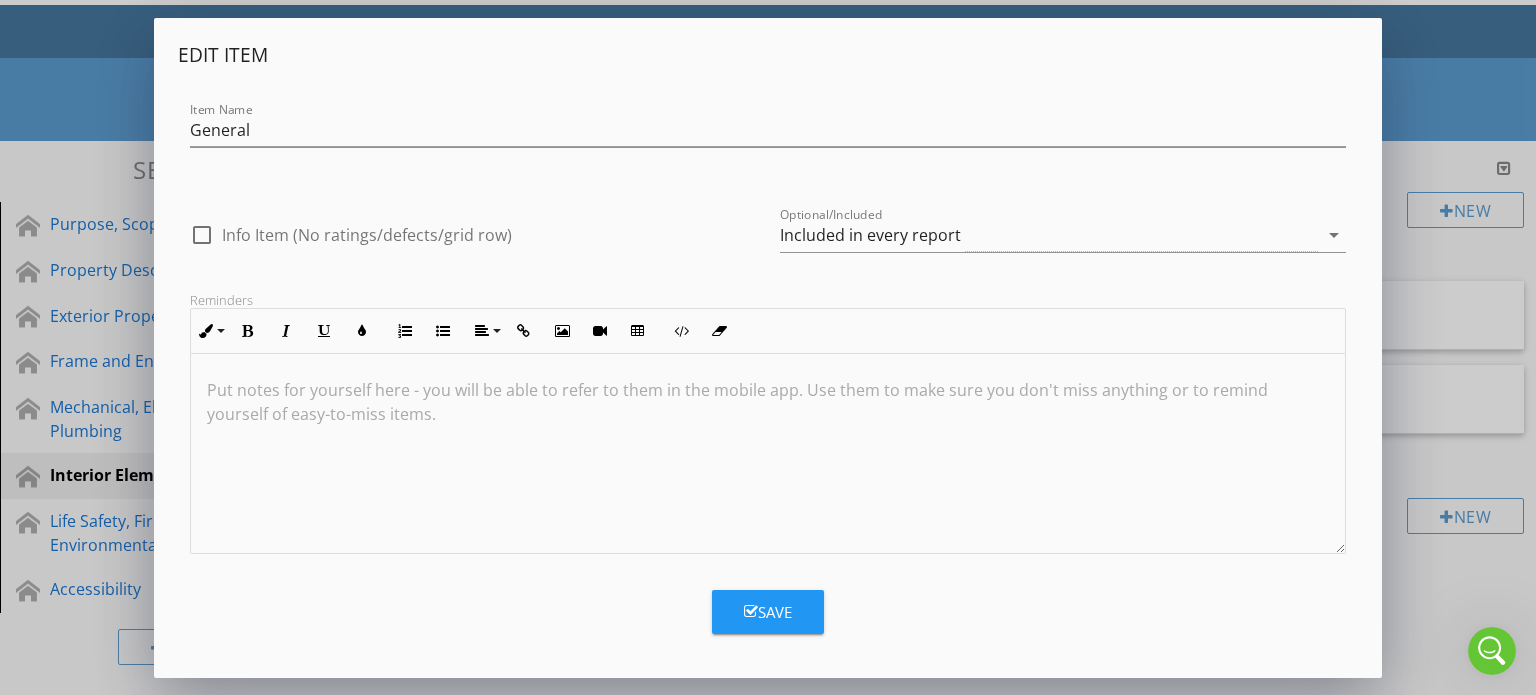 click on "Save" at bounding box center (768, 612) 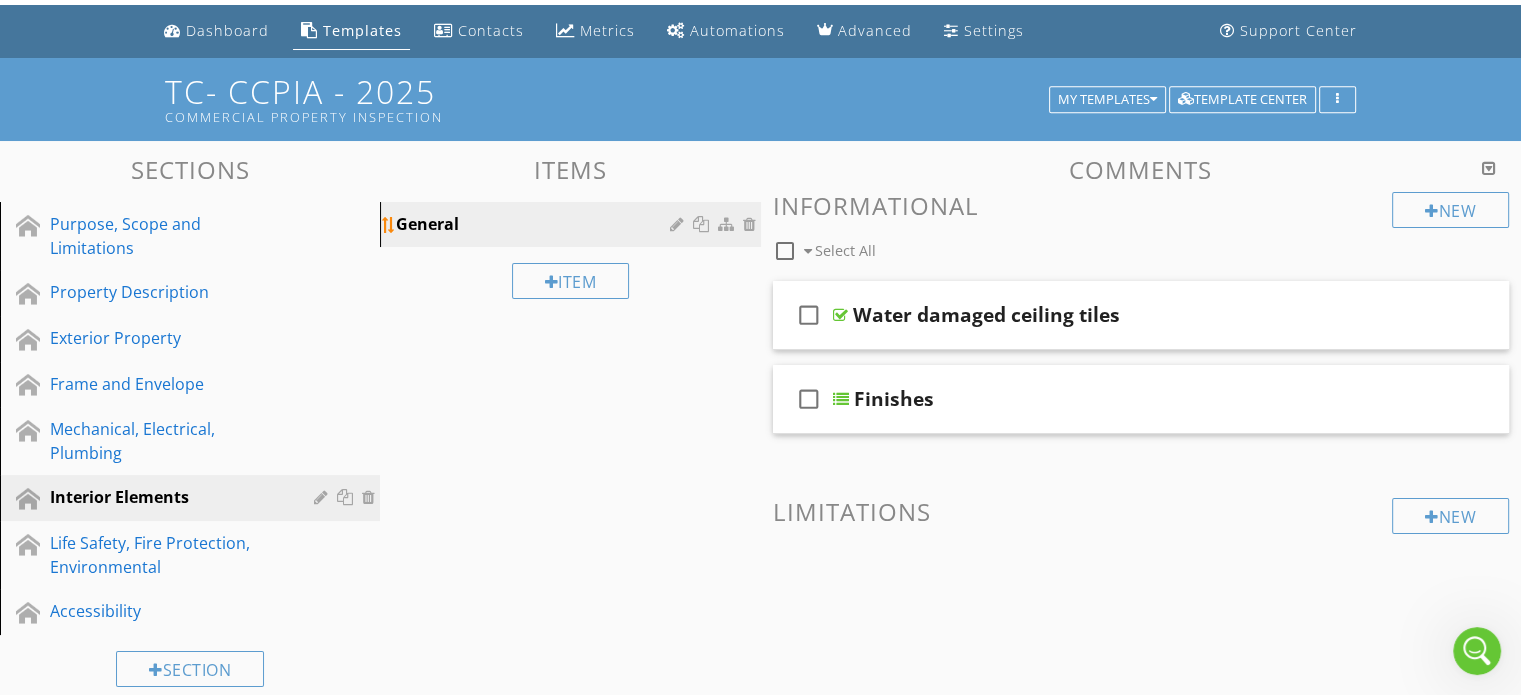 click at bounding box center [679, 224] 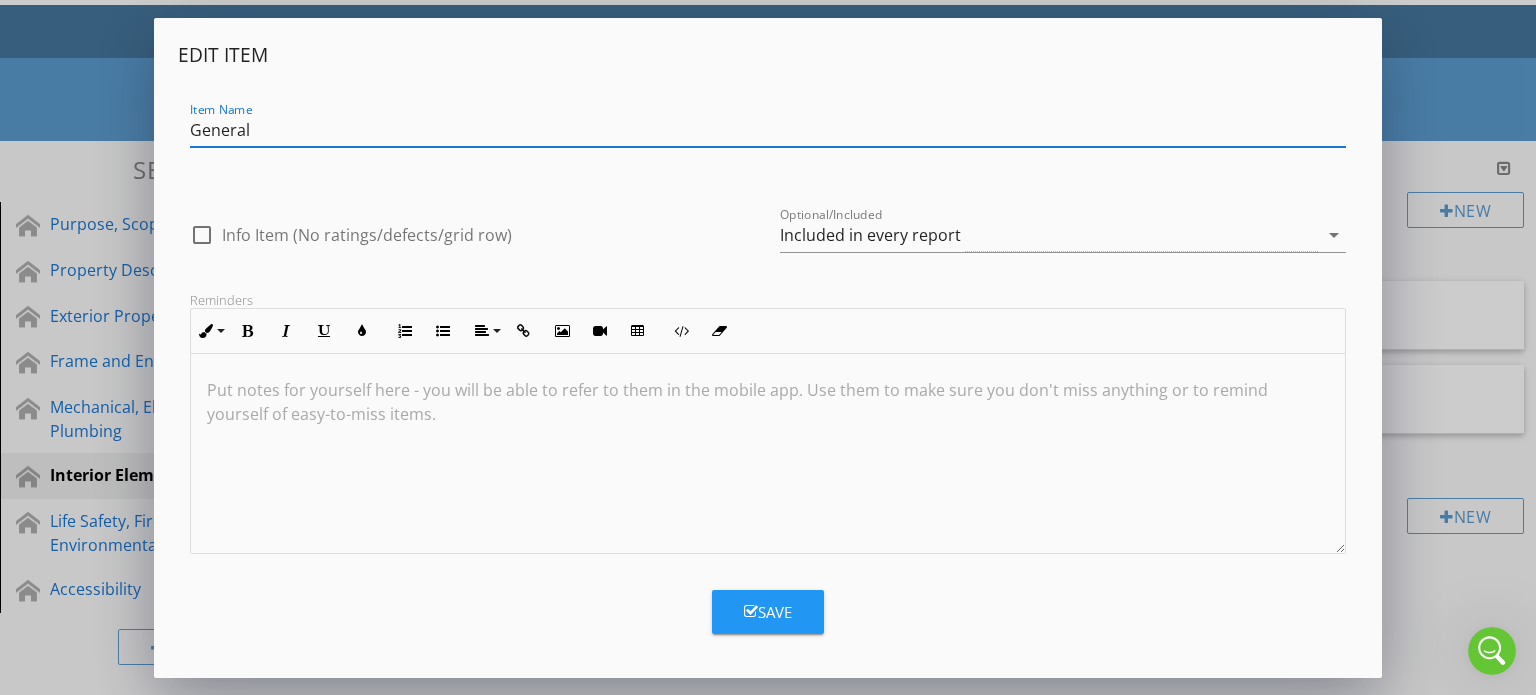 drag, startPoint x: 287, startPoint y: 131, endPoint x: 177, endPoint y: 120, distance: 110.54863 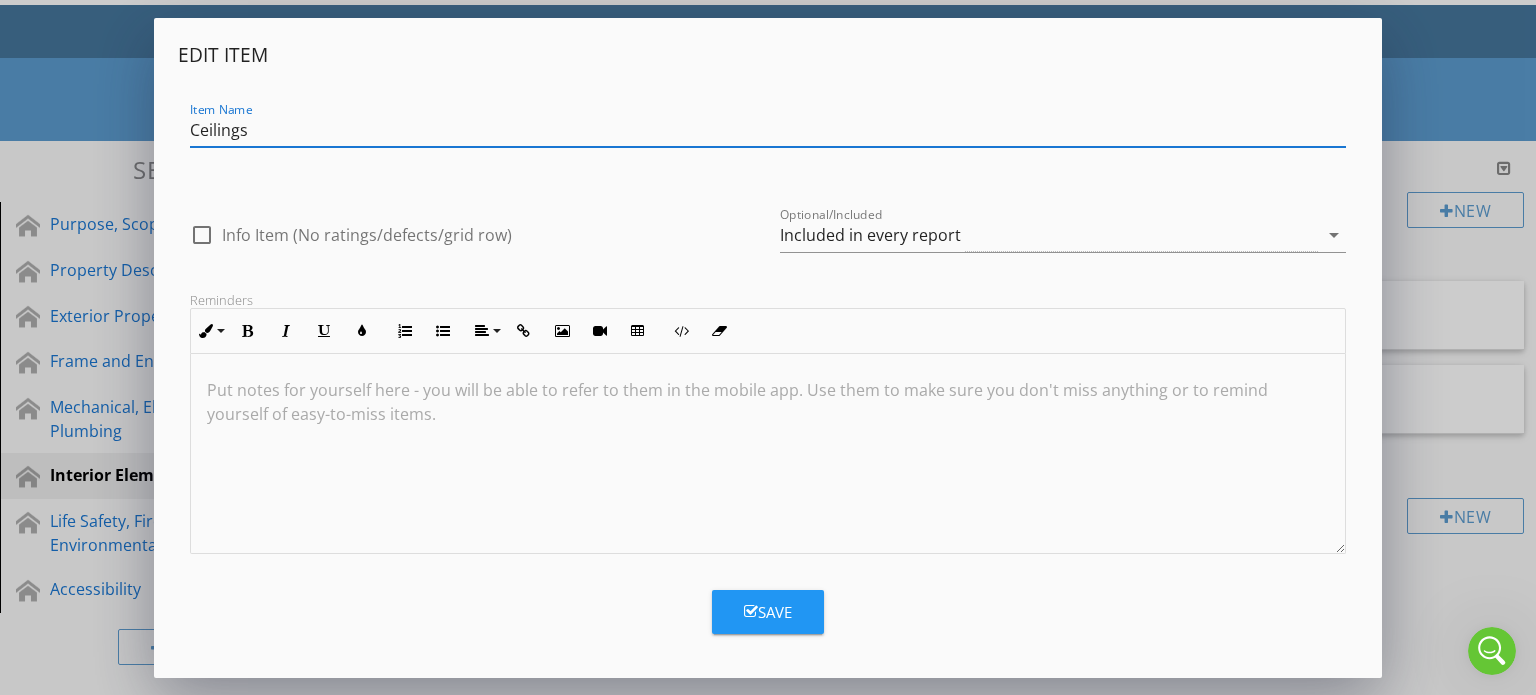 type on "Ceilings" 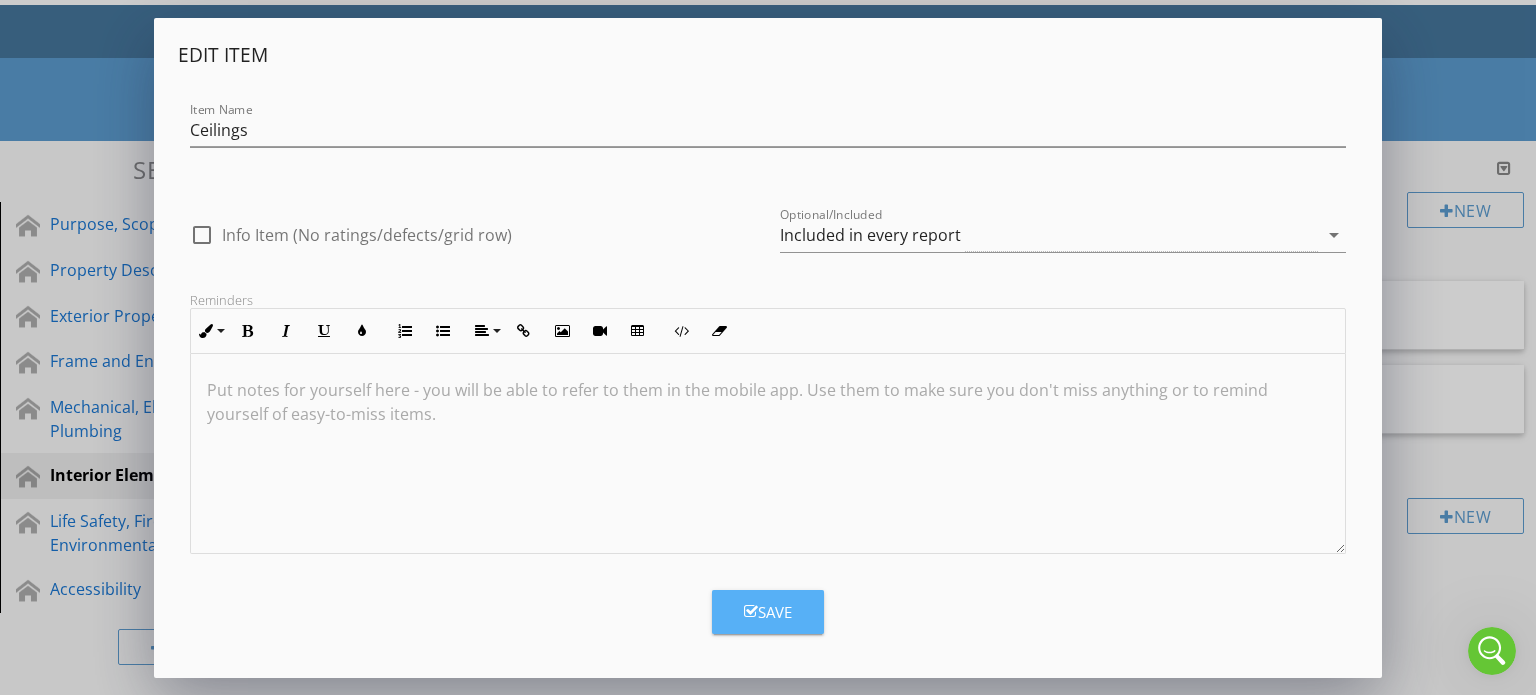 click on "Save" at bounding box center (768, 612) 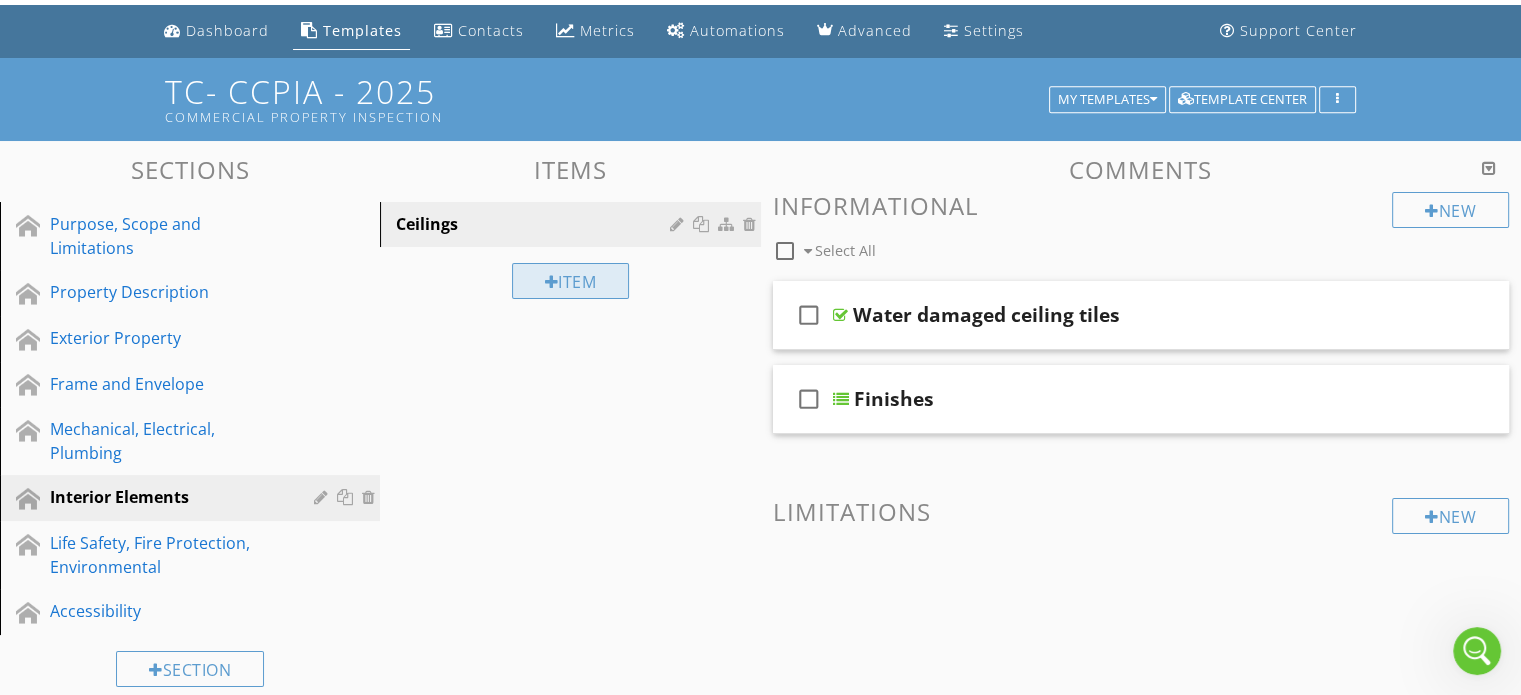 click on "Item" at bounding box center (571, 281) 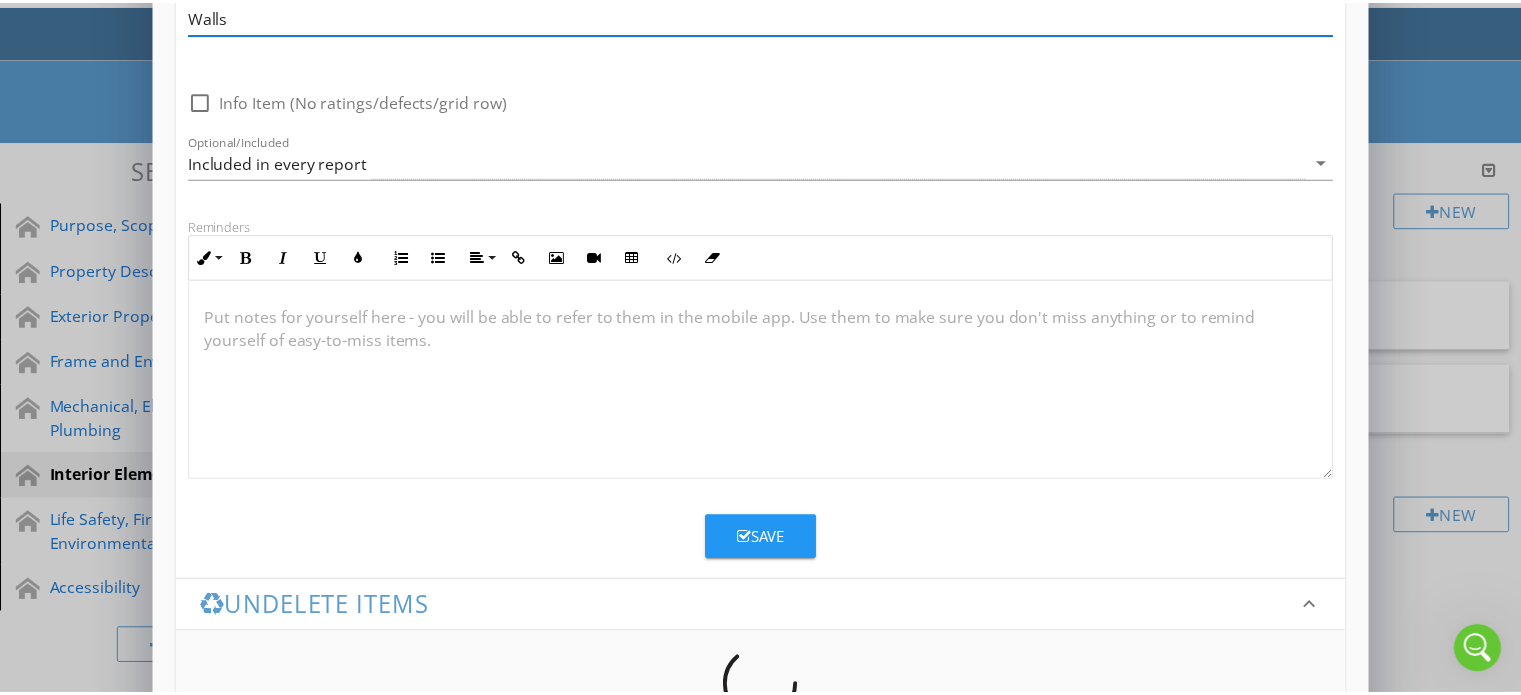 scroll, scrollTop: 200, scrollLeft: 0, axis: vertical 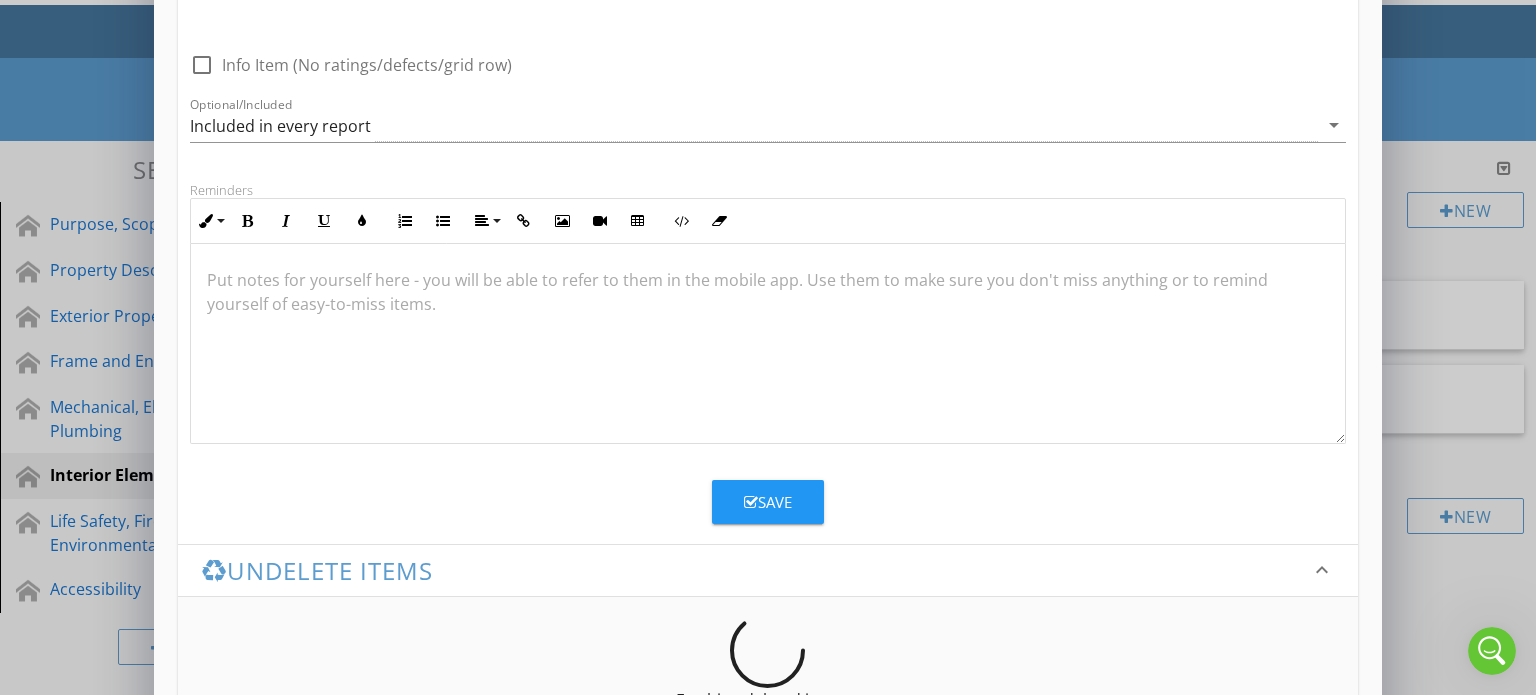 type on "Walls" 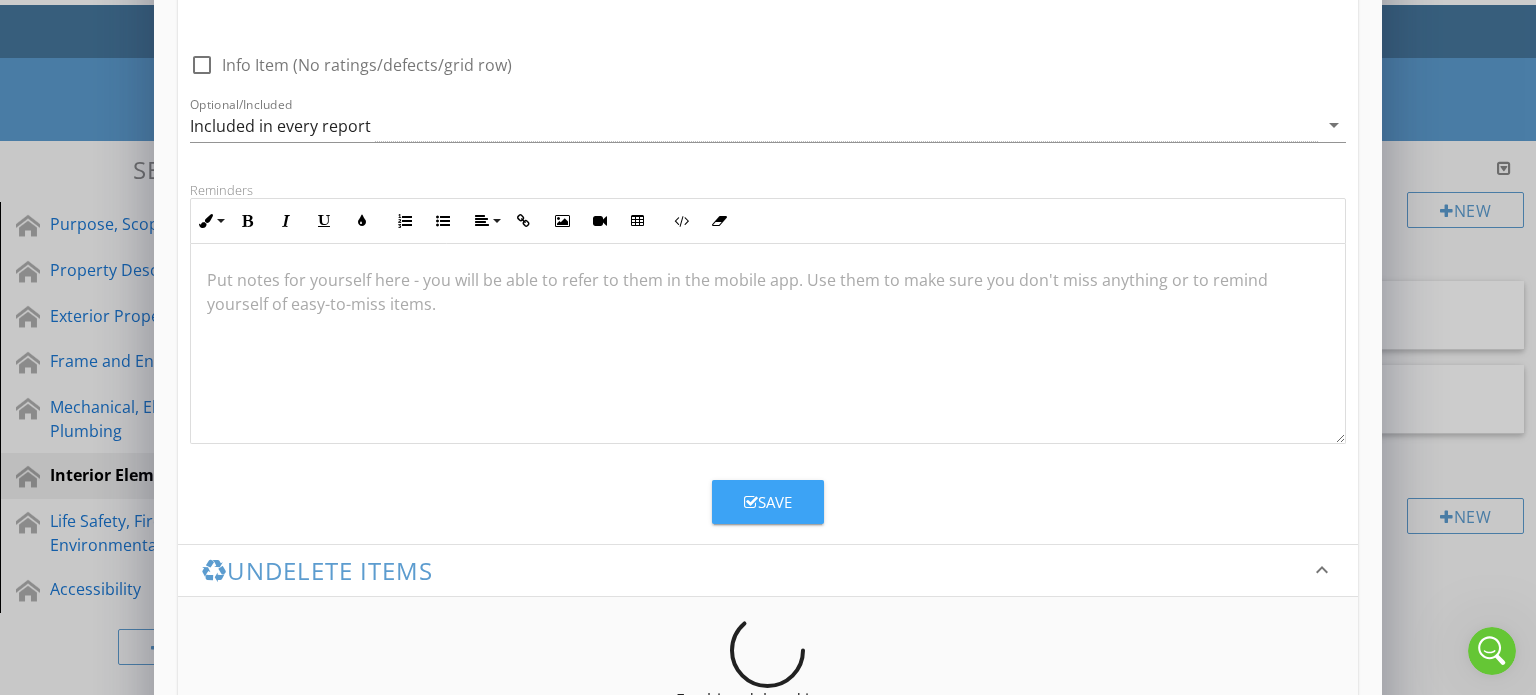 click at bounding box center [751, 502] 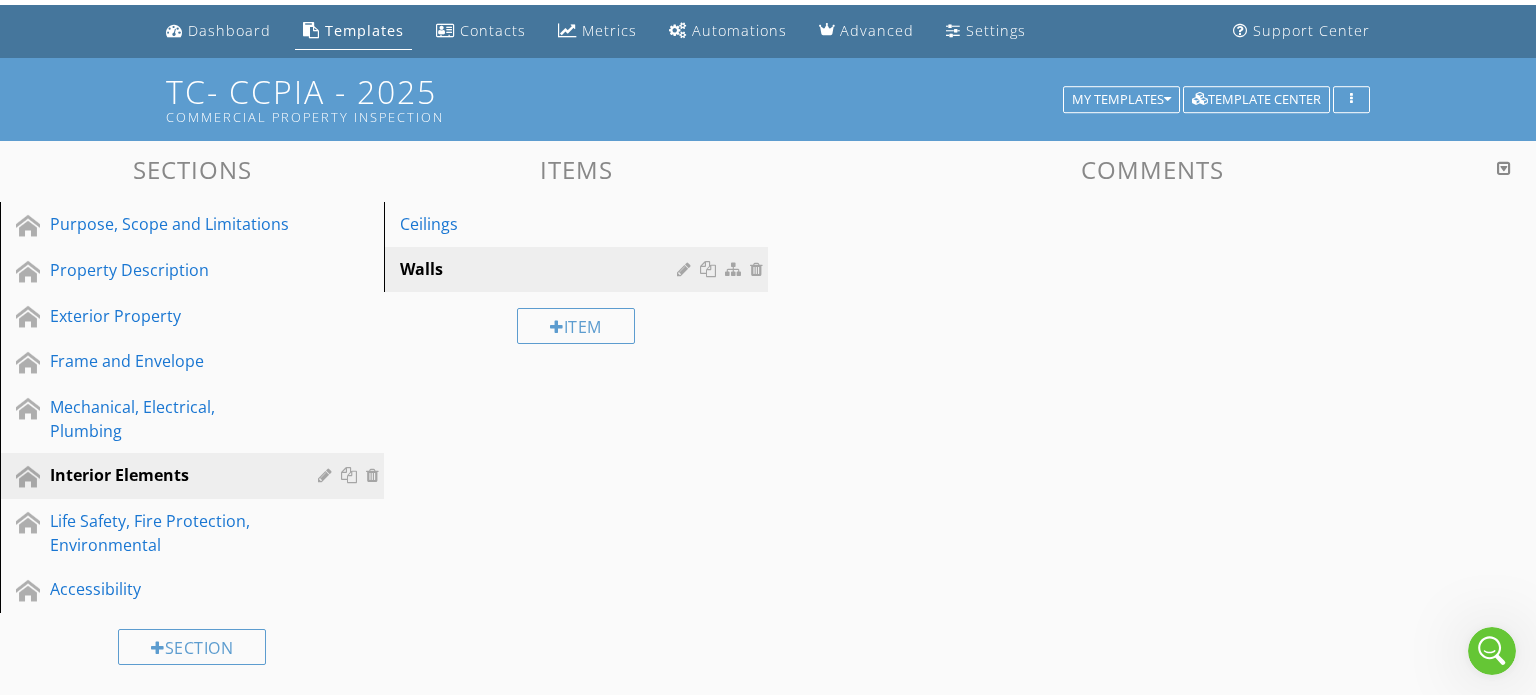 scroll, scrollTop: 172, scrollLeft: 0, axis: vertical 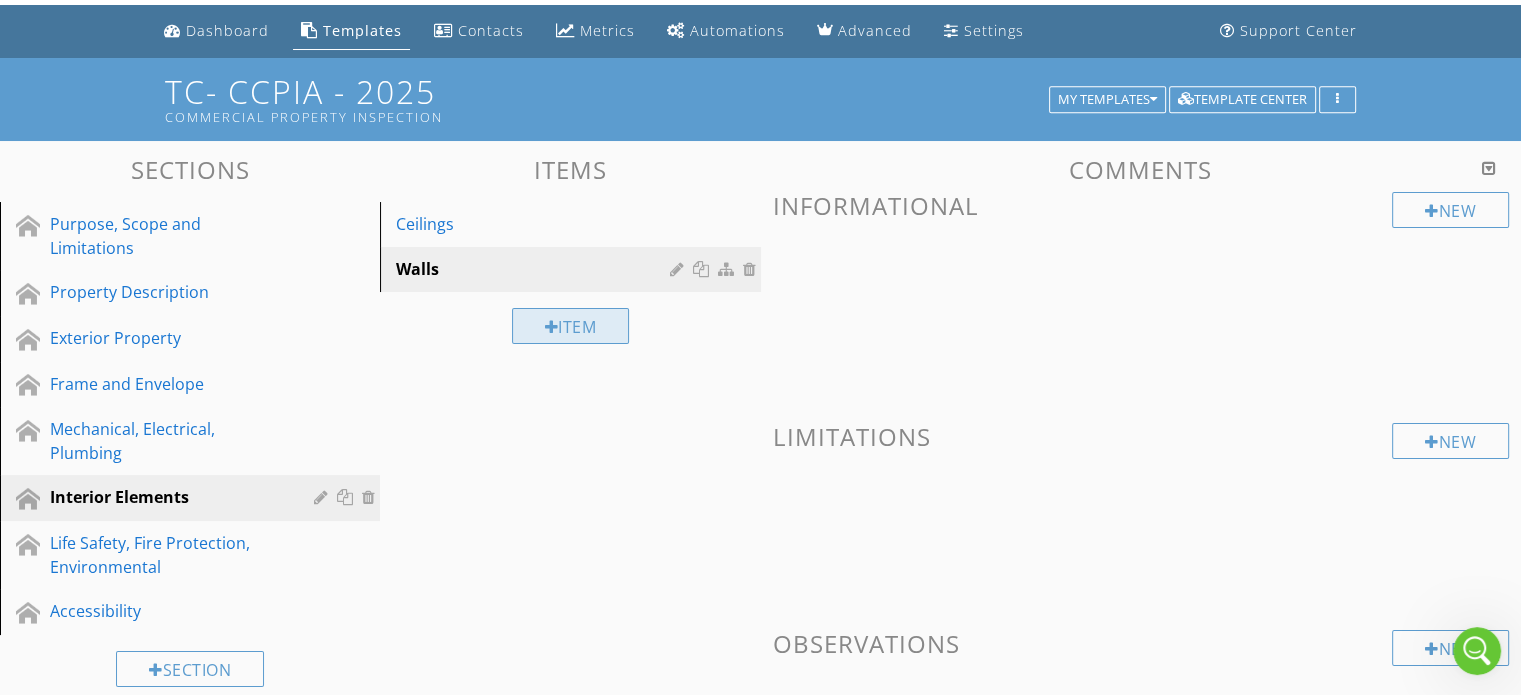 click on "Item" at bounding box center (571, 326) 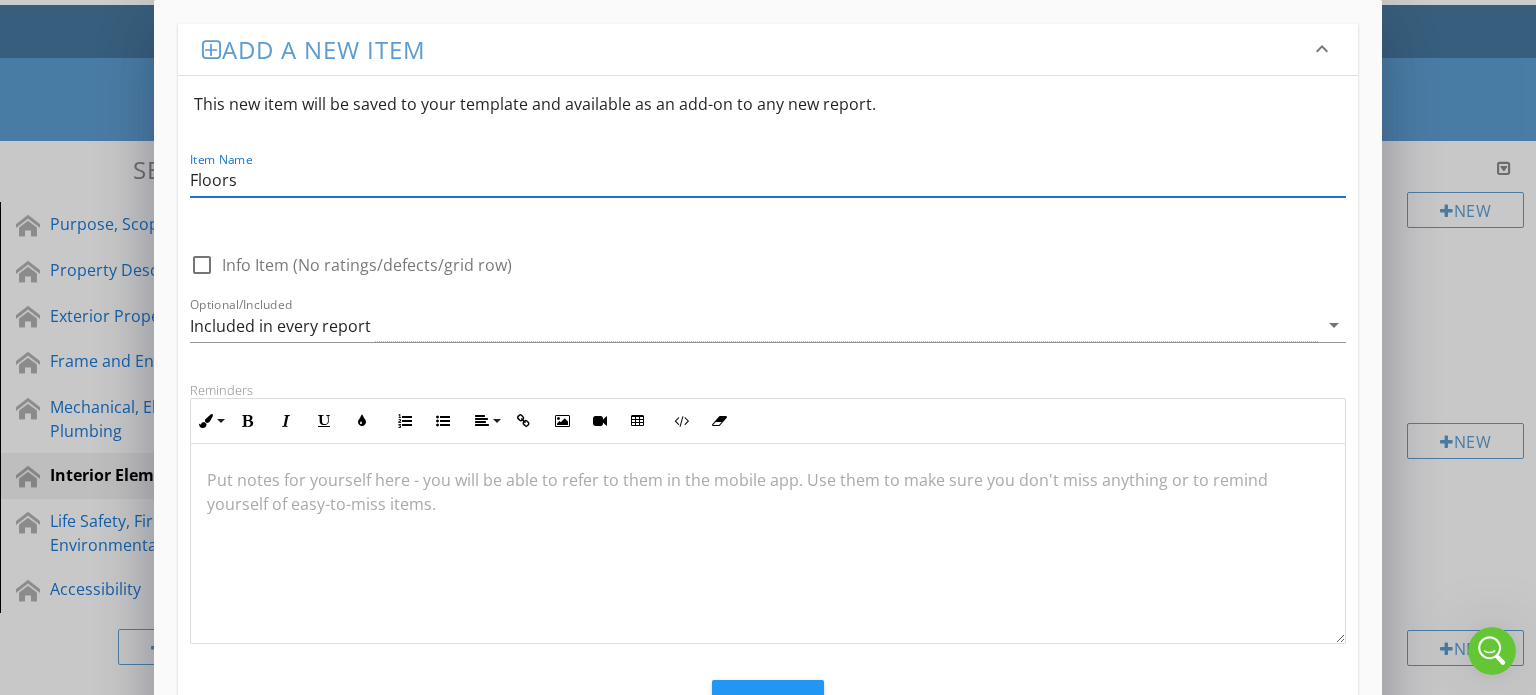 scroll, scrollTop: 0, scrollLeft: 0, axis: both 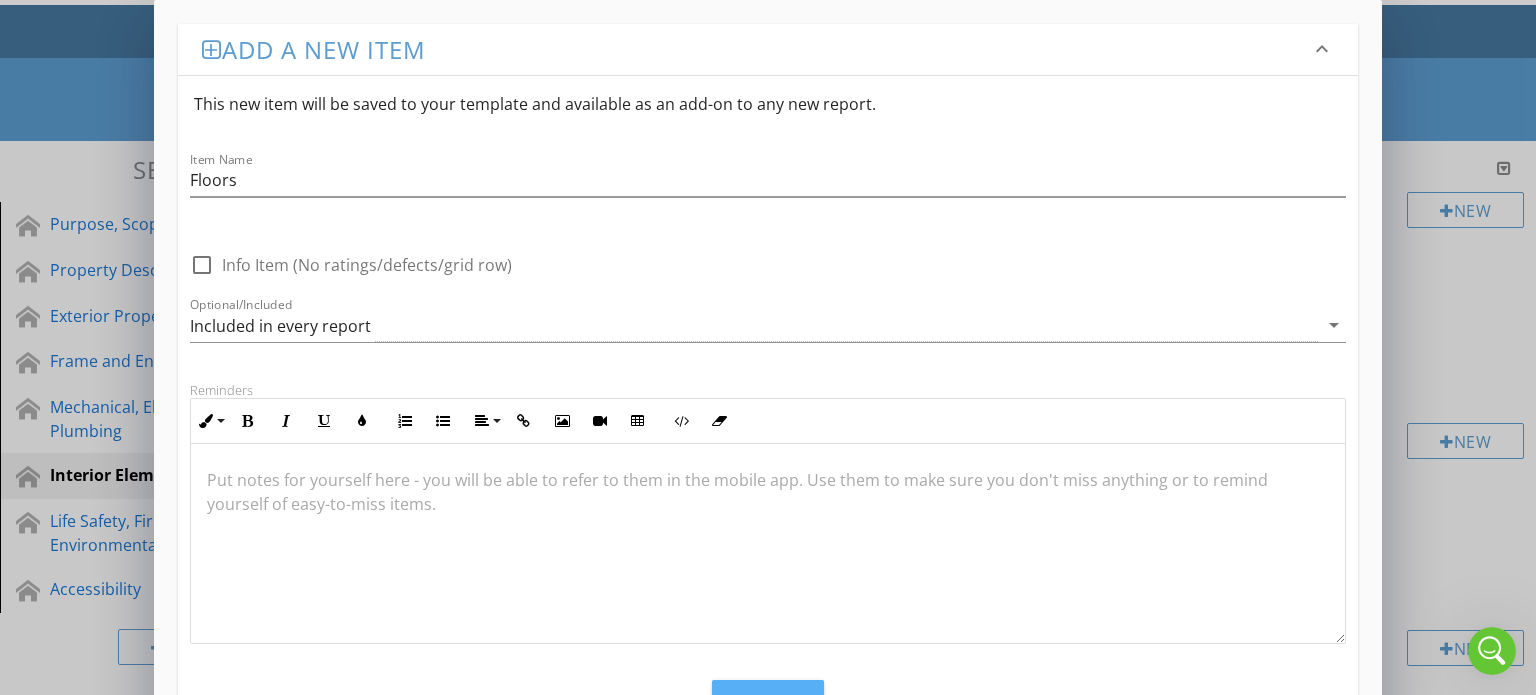 click on "Save" at bounding box center [768, 702] 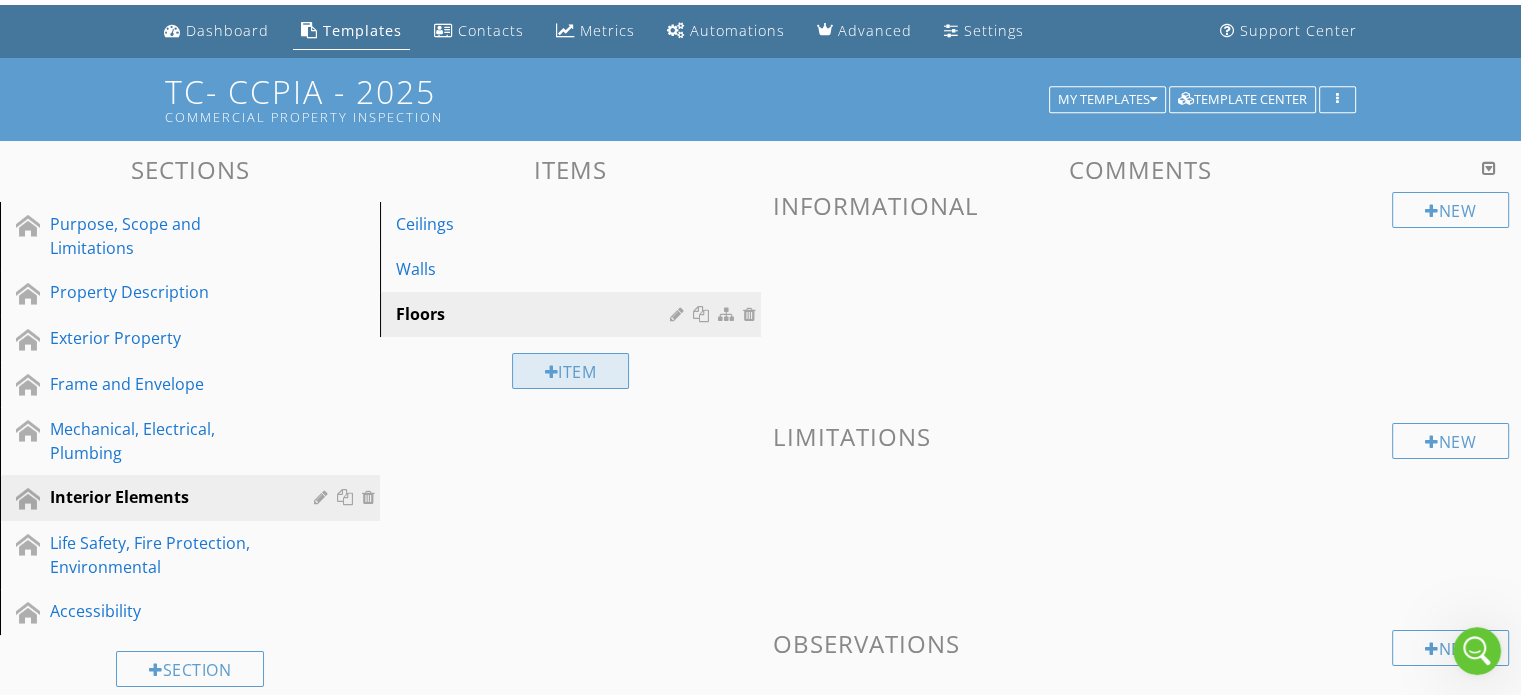 click on "Item" at bounding box center [571, 371] 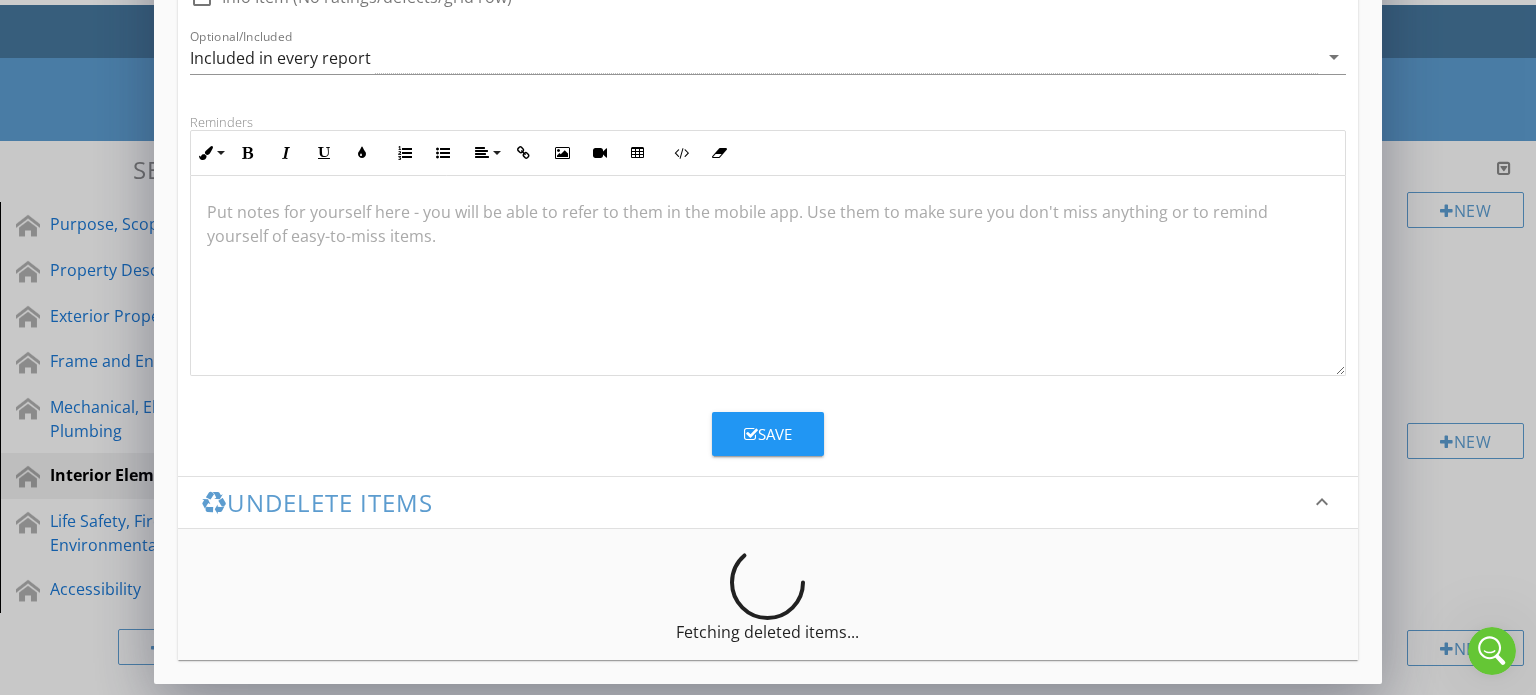 type on "Doors" 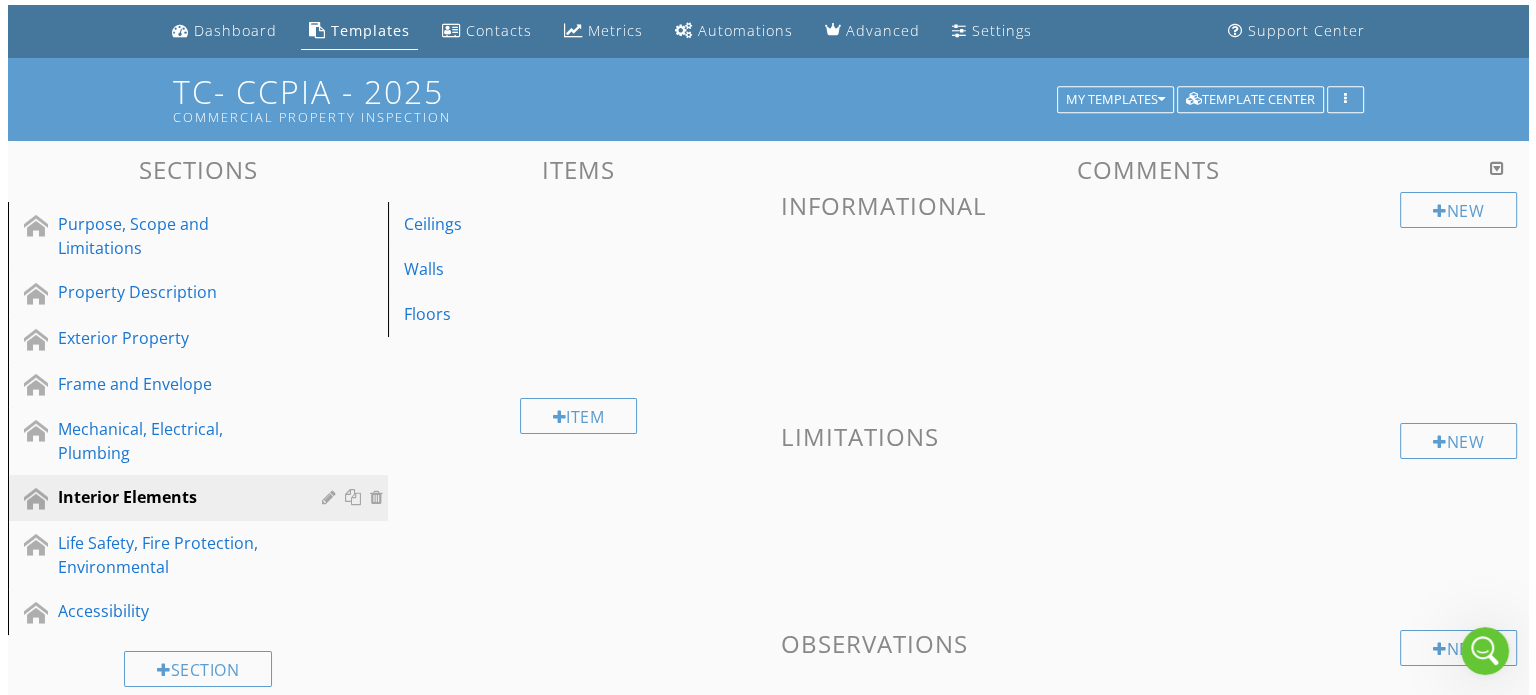 scroll, scrollTop: 172, scrollLeft: 0, axis: vertical 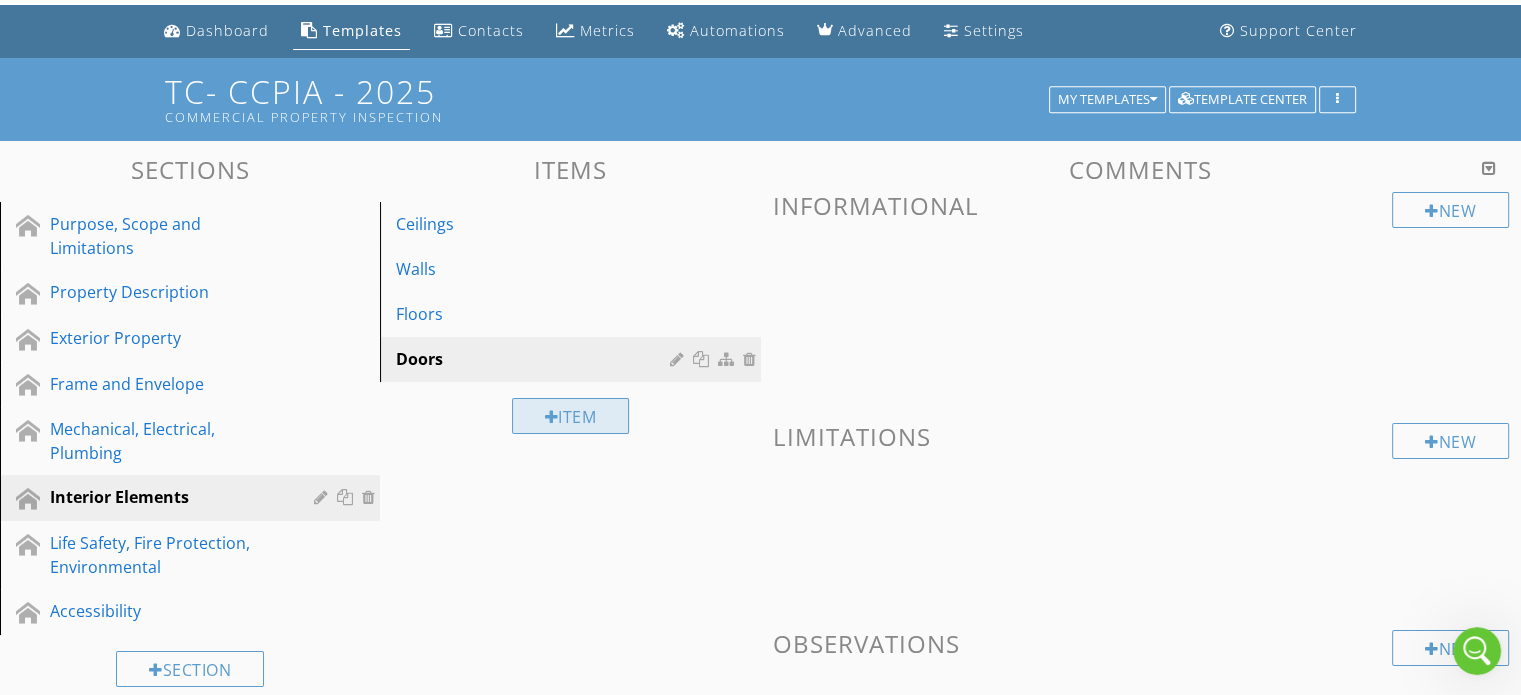 click on "Item" at bounding box center (571, 416) 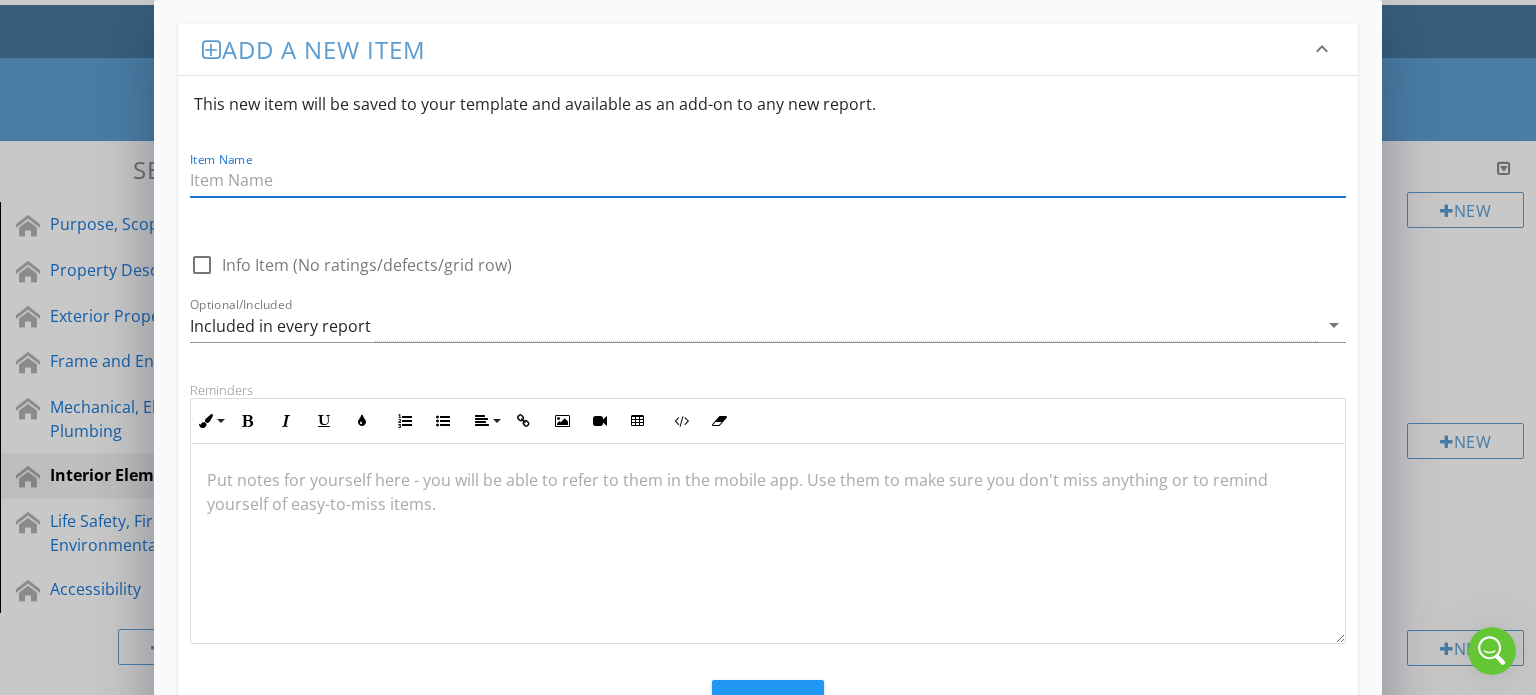 click at bounding box center [768, 180] 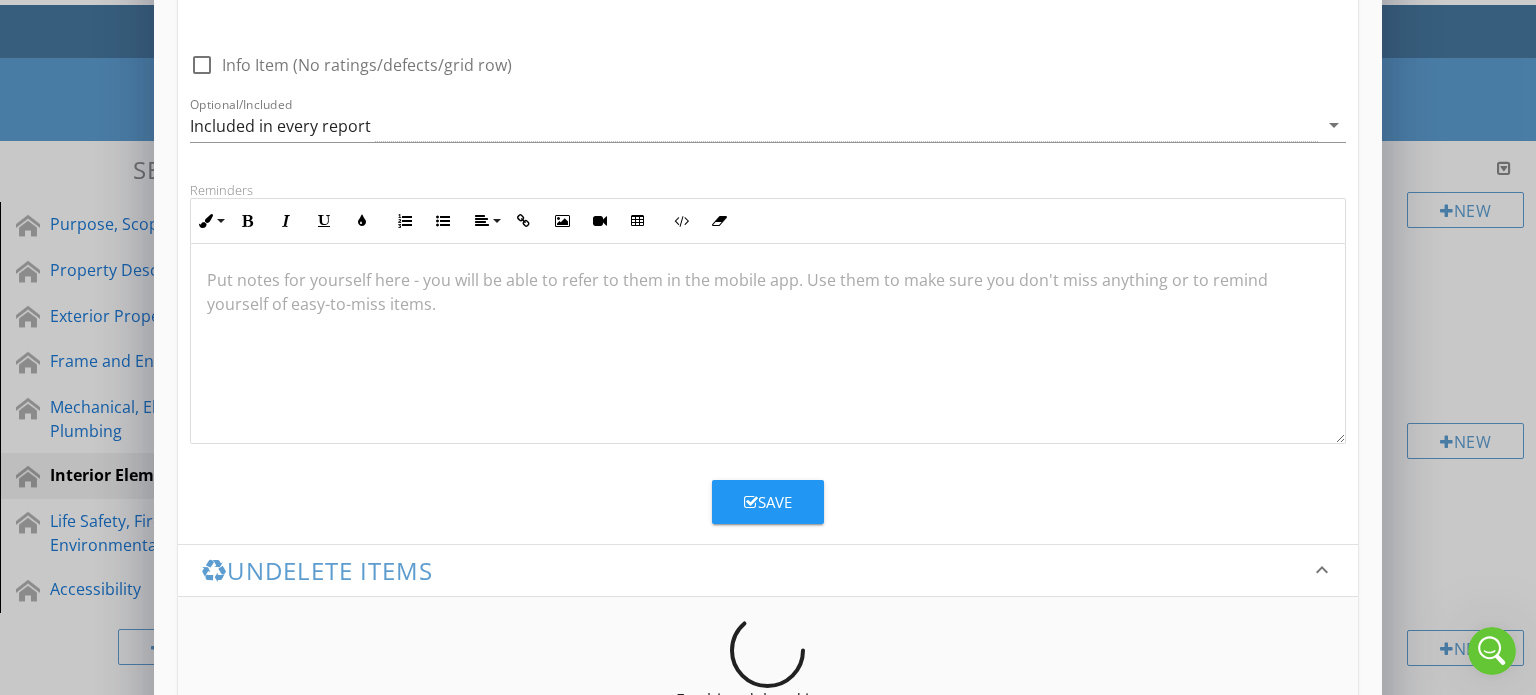 type on "Restrooms" 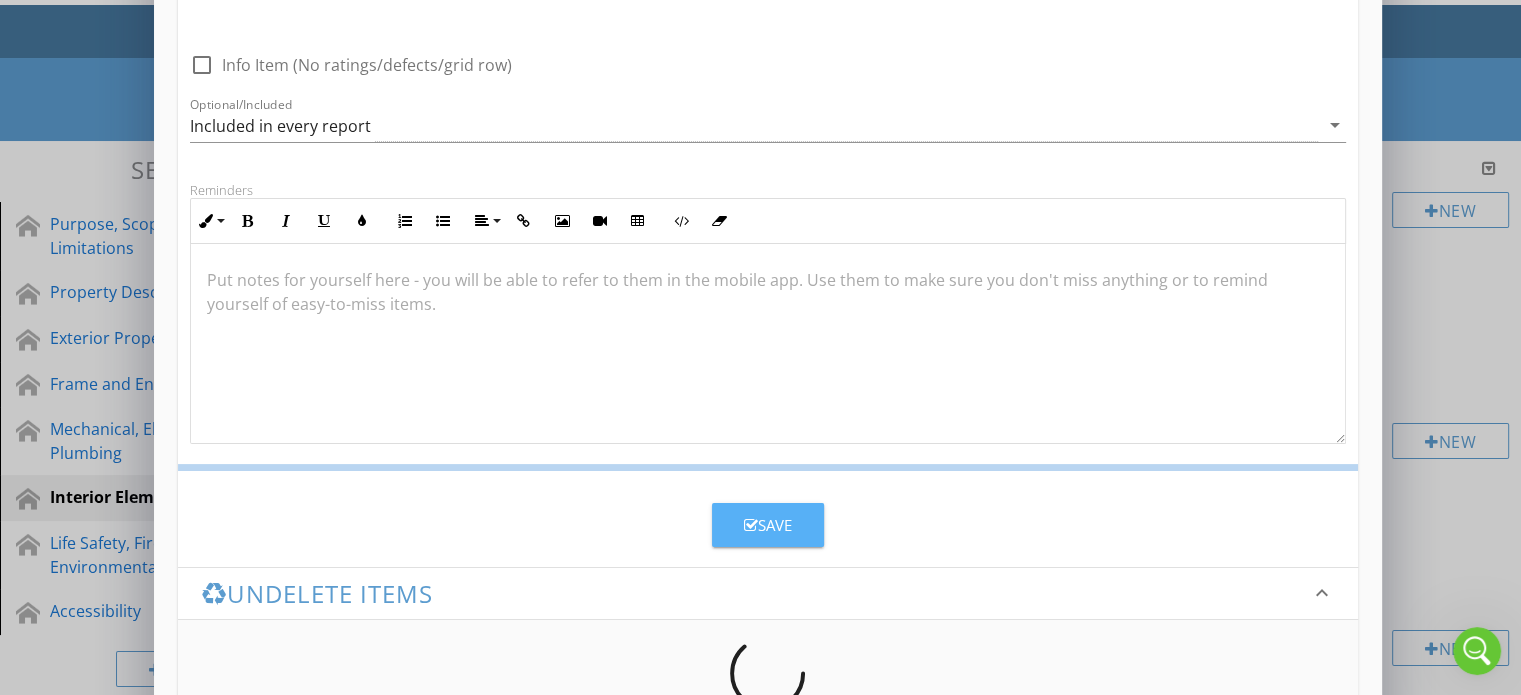 scroll, scrollTop: 172, scrollLeft: 0, axis: vertical 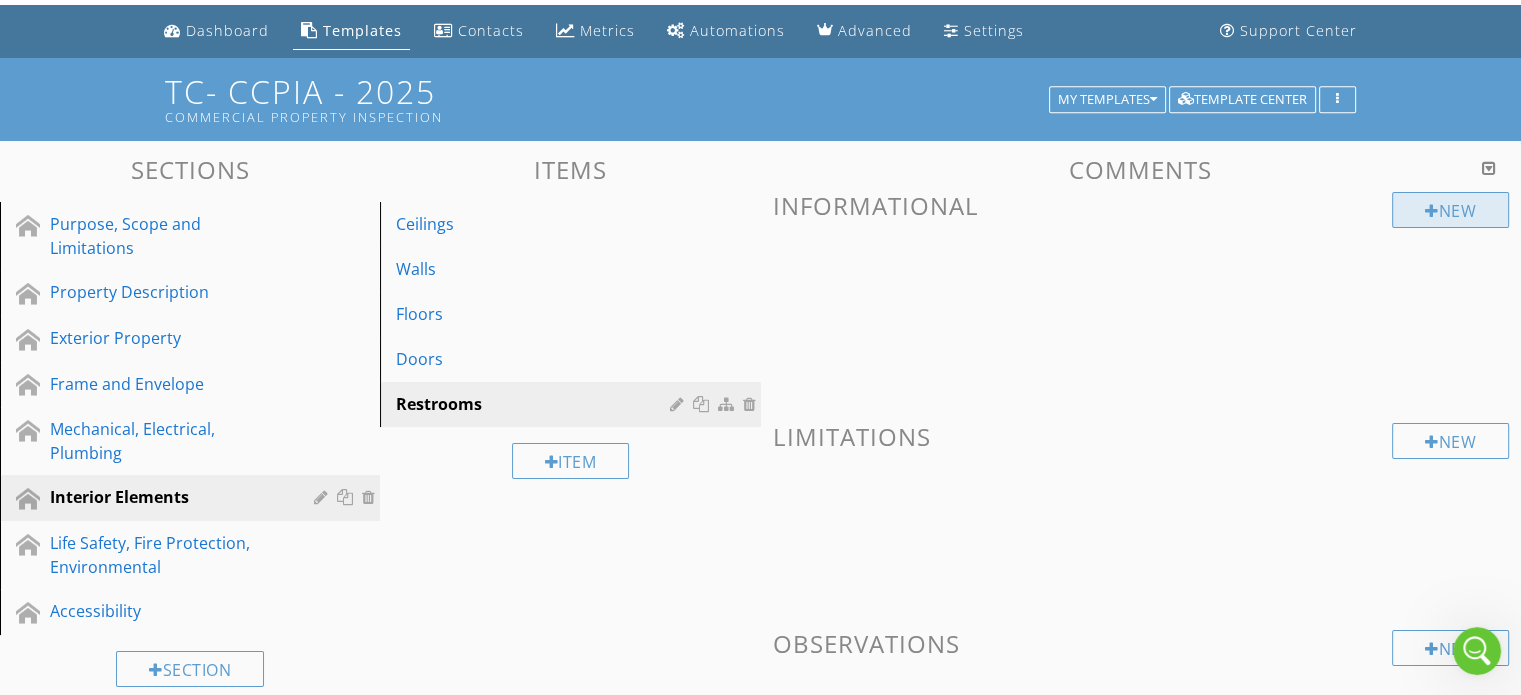 click on "New" at bounding box center [1450, 210] 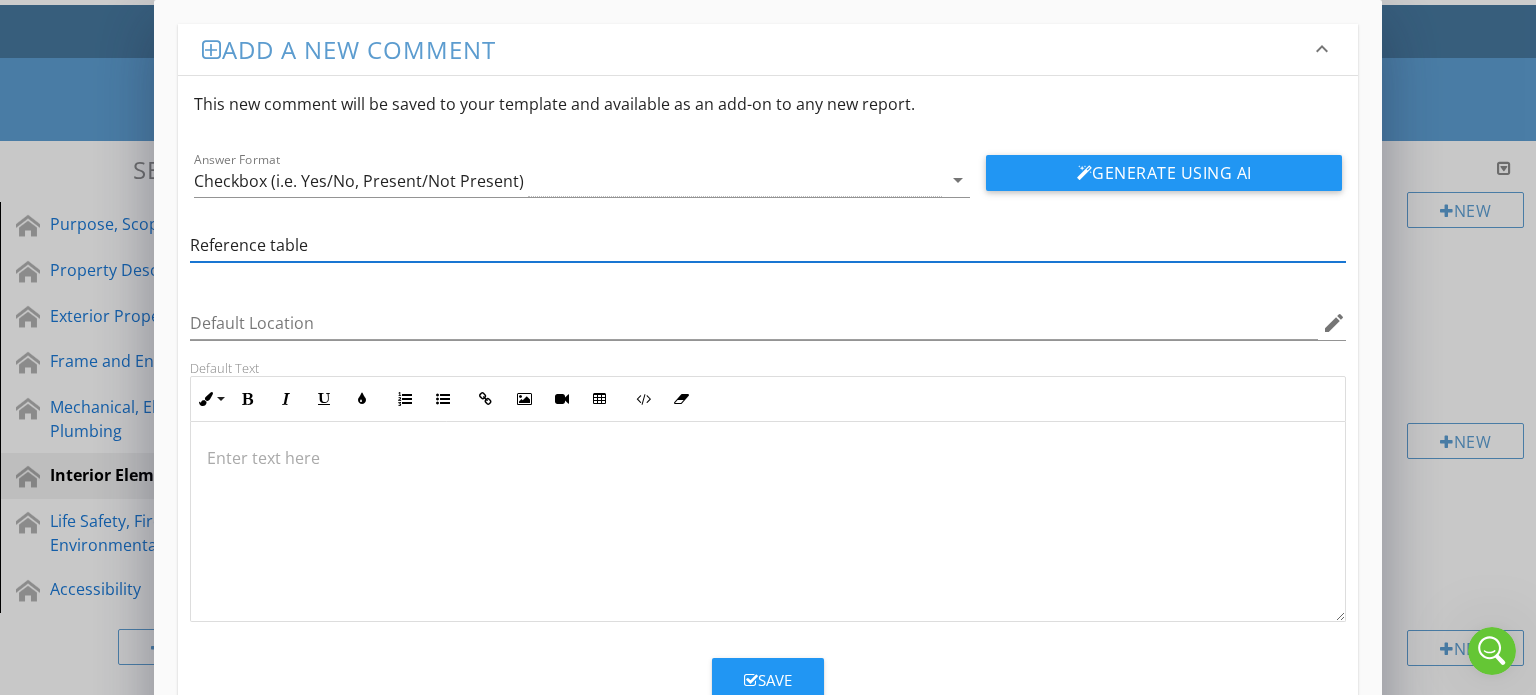 click on "Reference table" at bounding box center [768, 245] 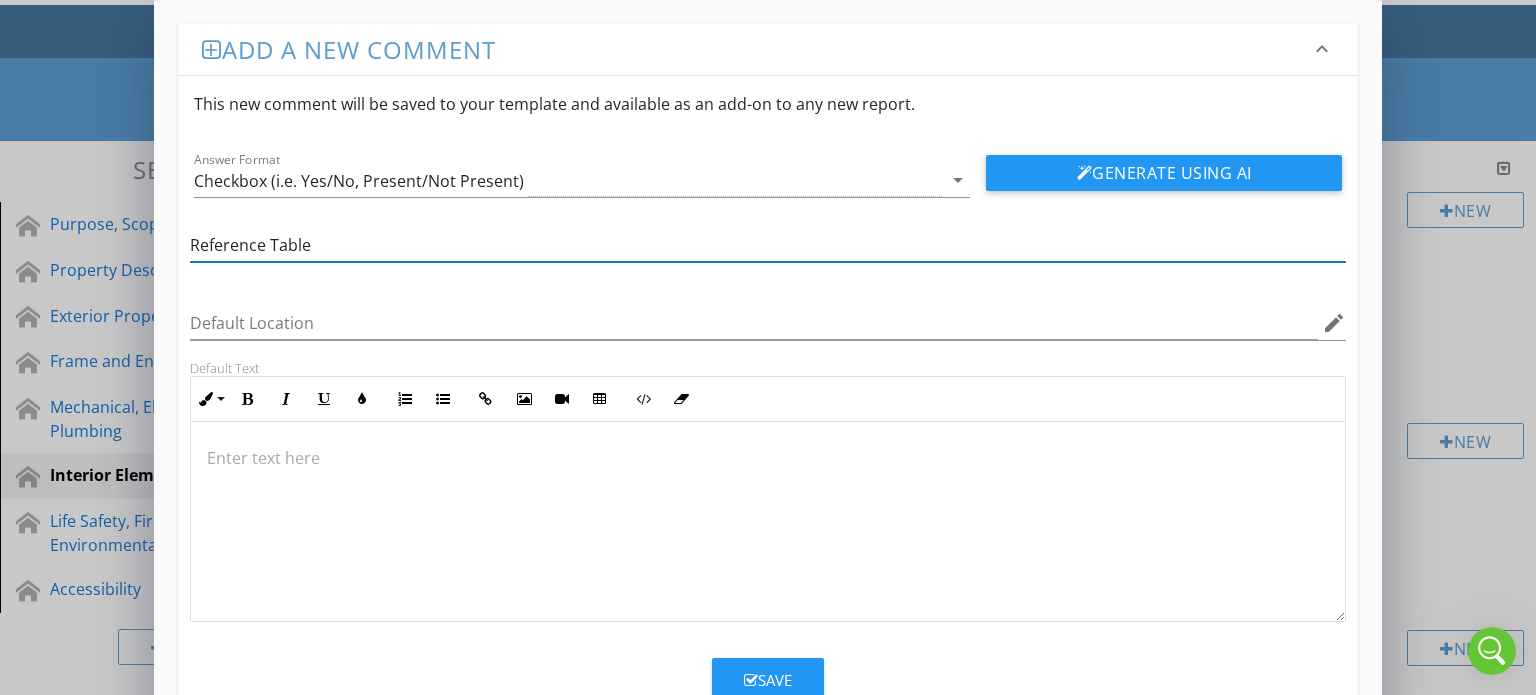 type on "Reference Table" 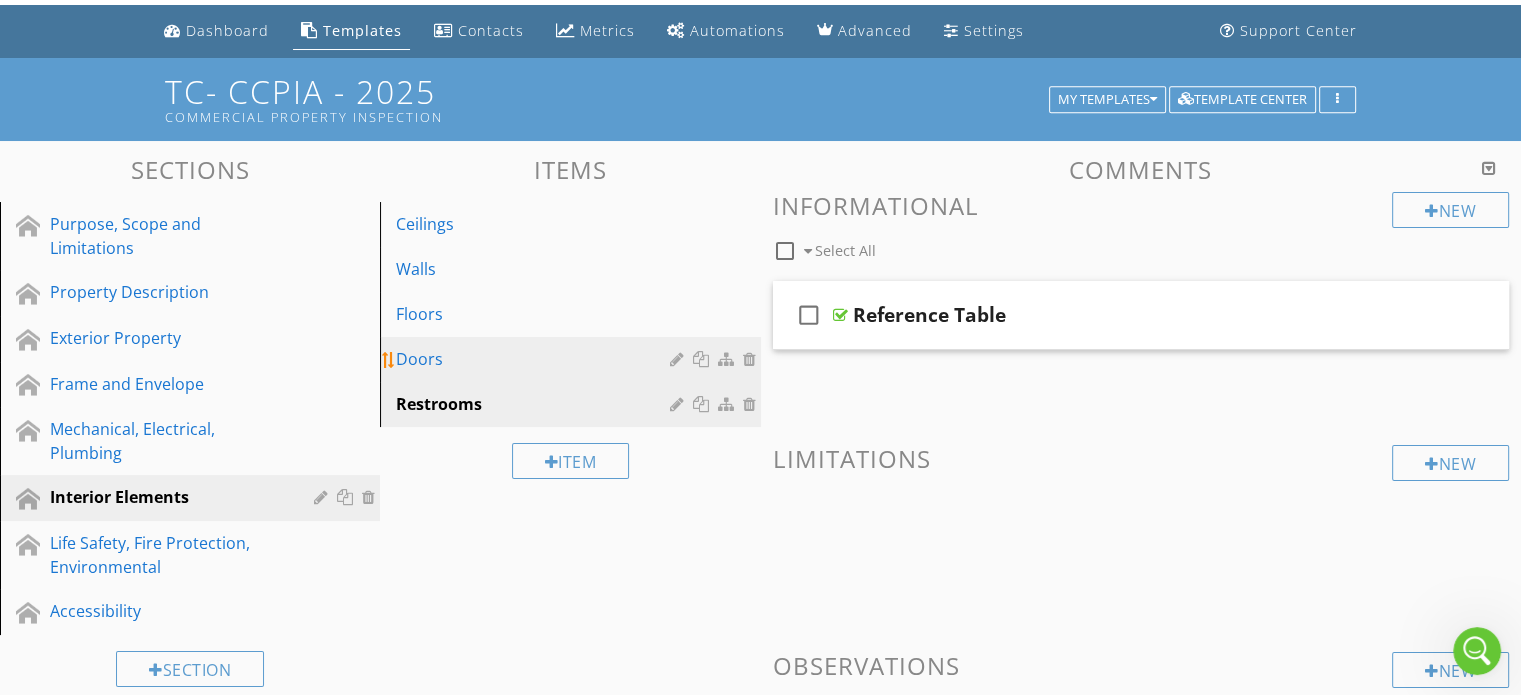 click on "Doors" at bounding box center (573, 359) 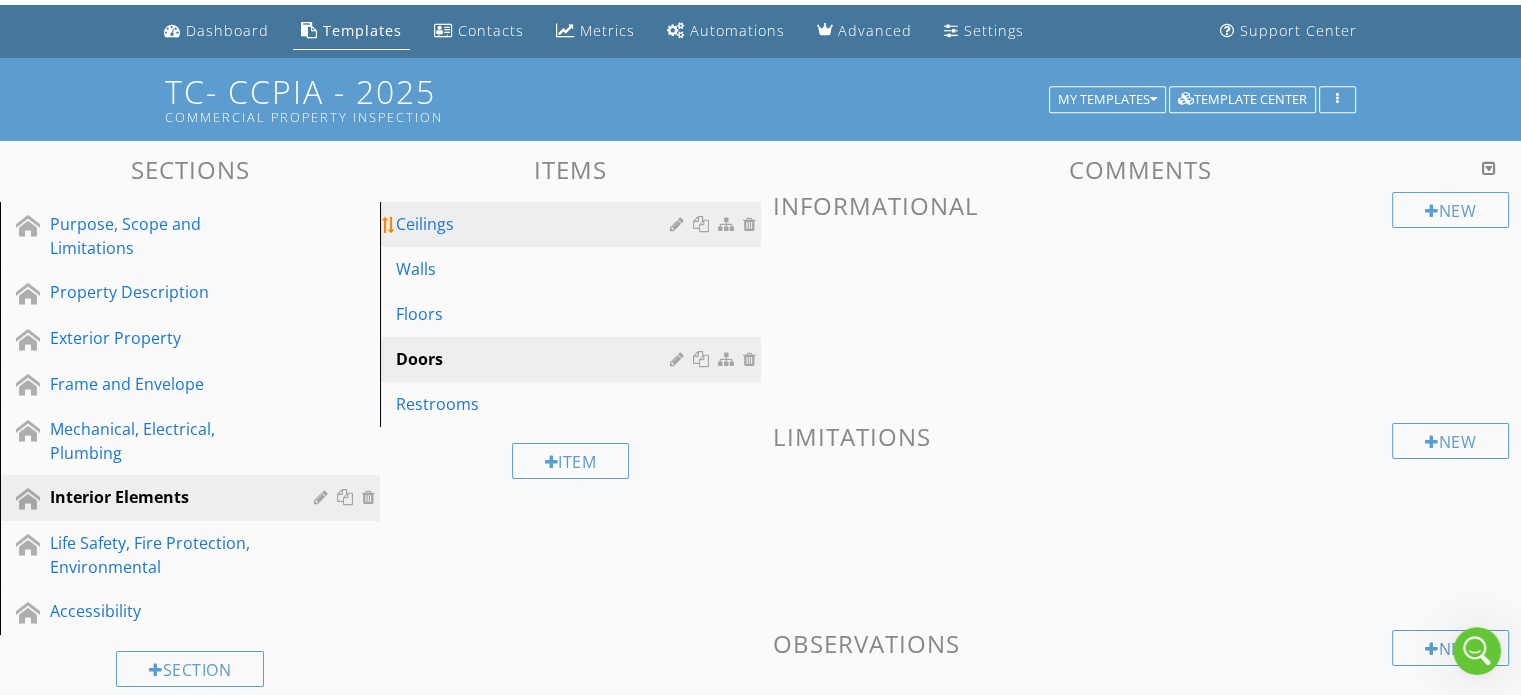 click on "Ceilings" at bounding box center (535, 224) 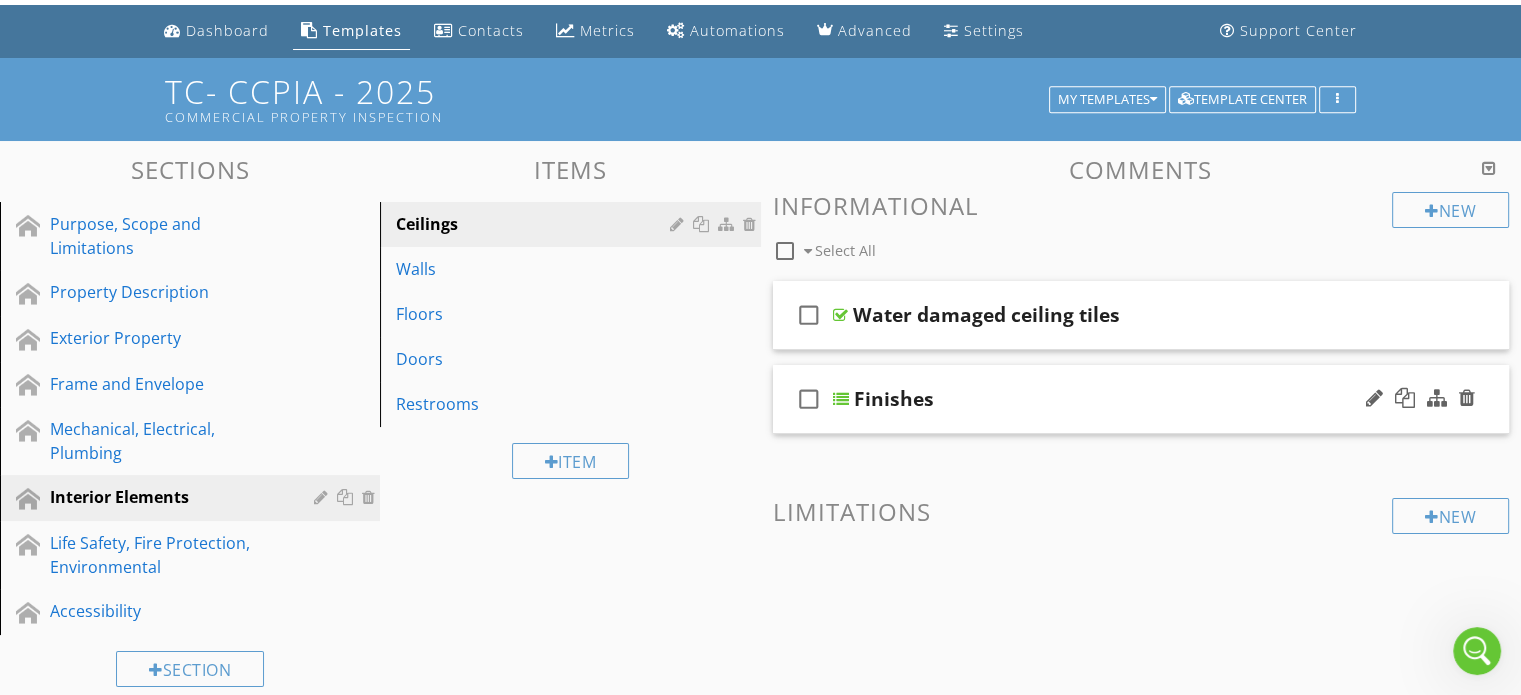 click on "check_box_outline_blank
Finishes" at bounding box center (1141, 399) 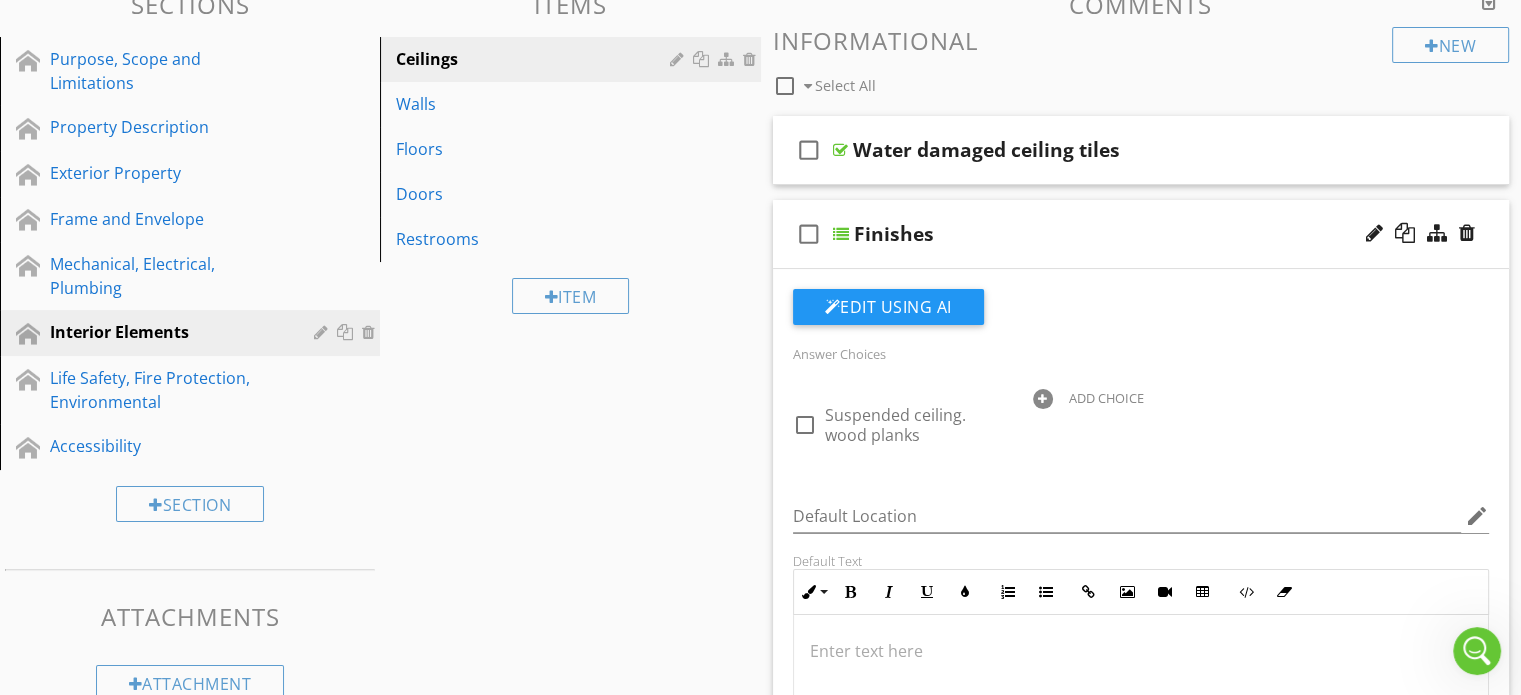 scroll, scrollTop: 259, scrollLeft: 0, axis: vertical 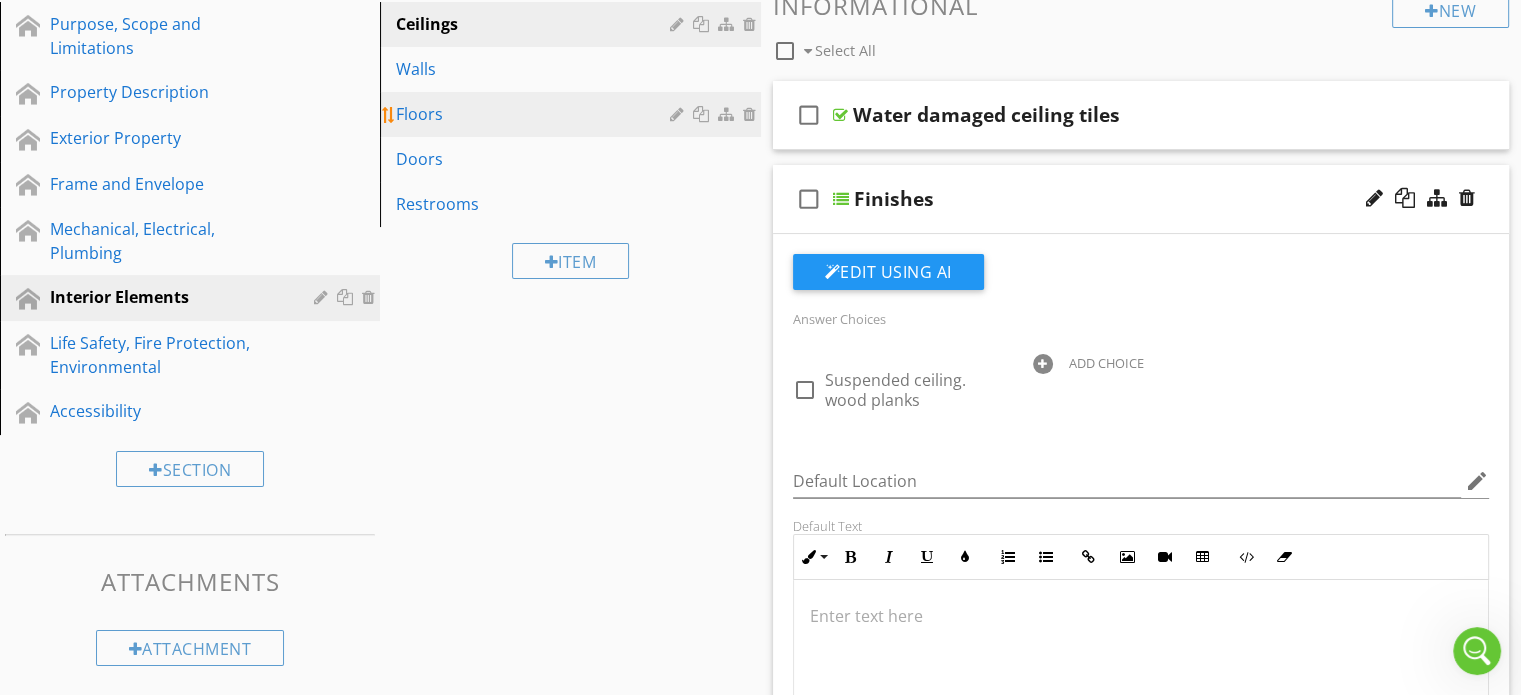 click on "Floors" at bounding box center (535, 114) 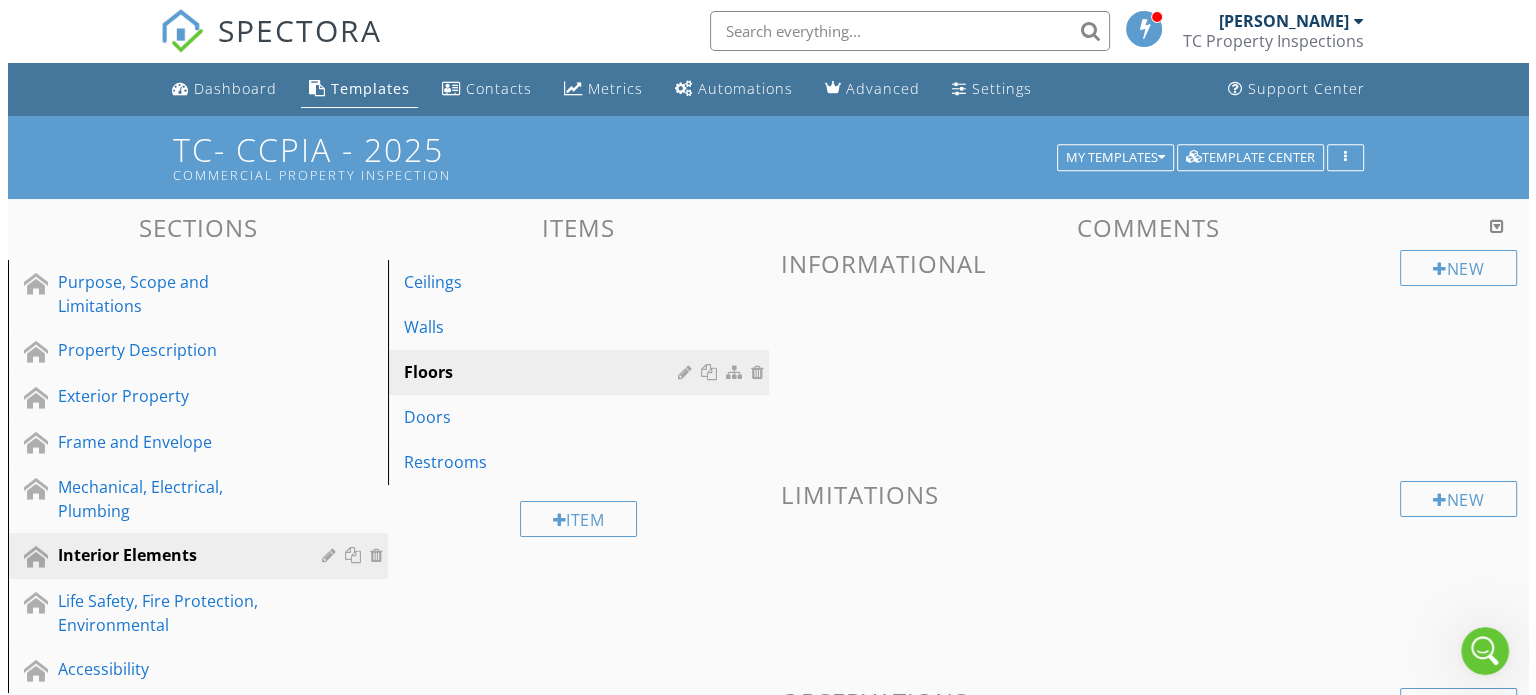 scroll, scrollTop: 0, scrollLeft: 0, axis: both 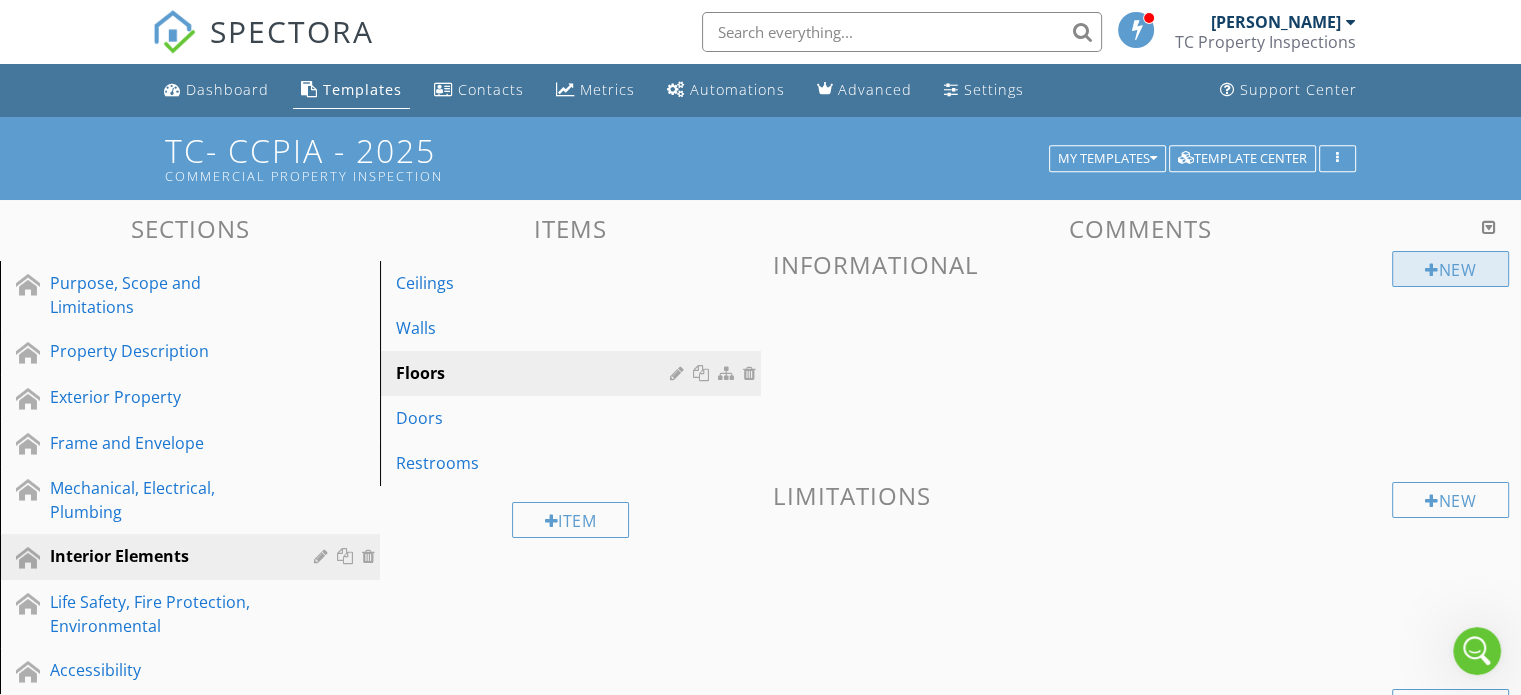click on "New" at bounding box center (1450, 269) 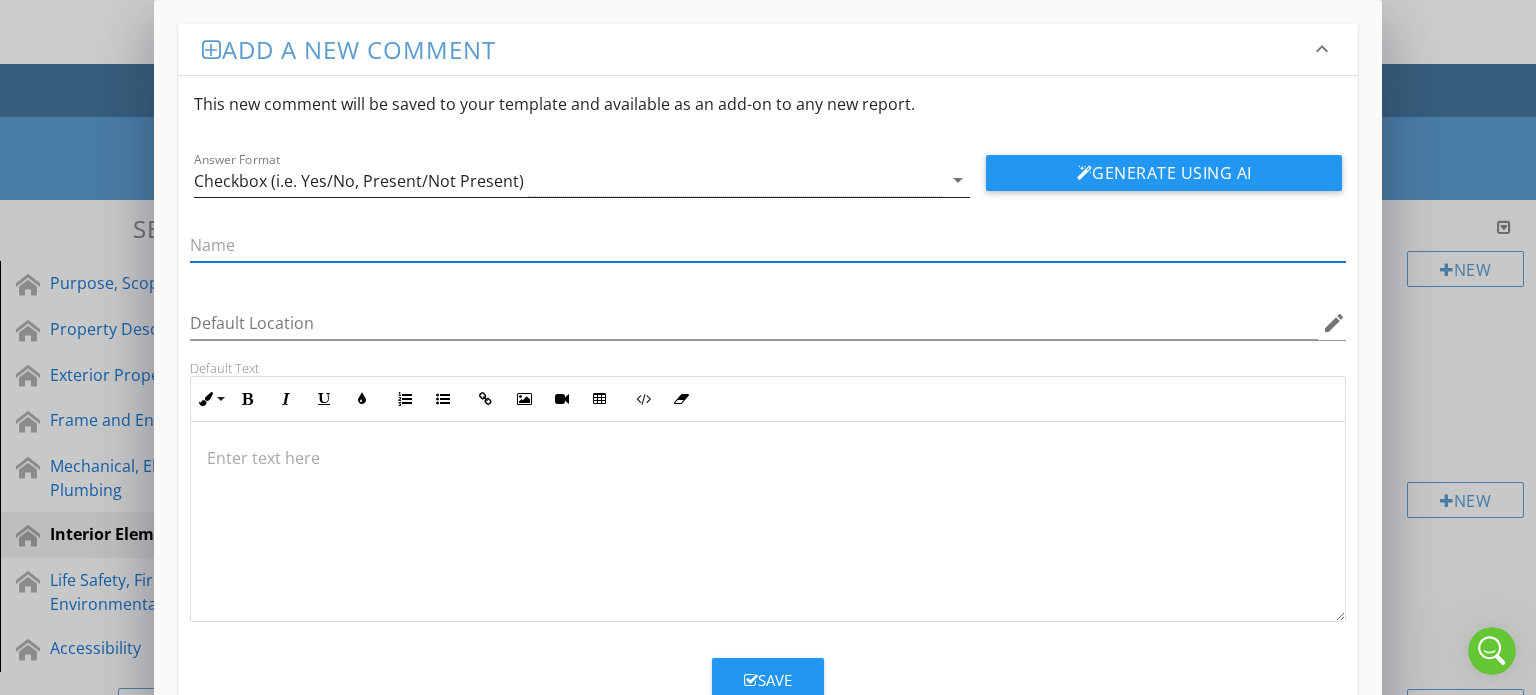 click on "Checkbox (i.e. Yes/No, Present/Not Present)" at bounding box center (359, 181) 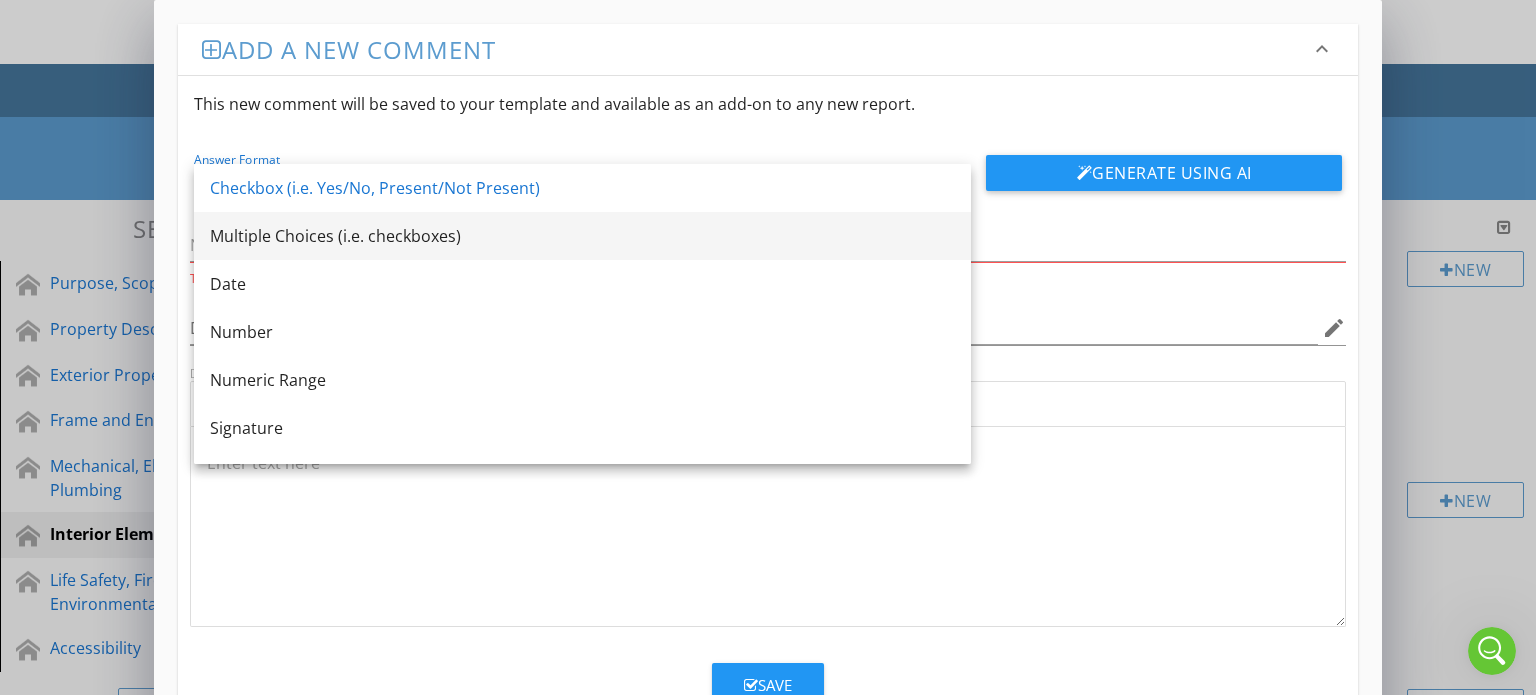 click on "Multiple Choices (i.e. checkboxes)" at bounding box center (582, 236) 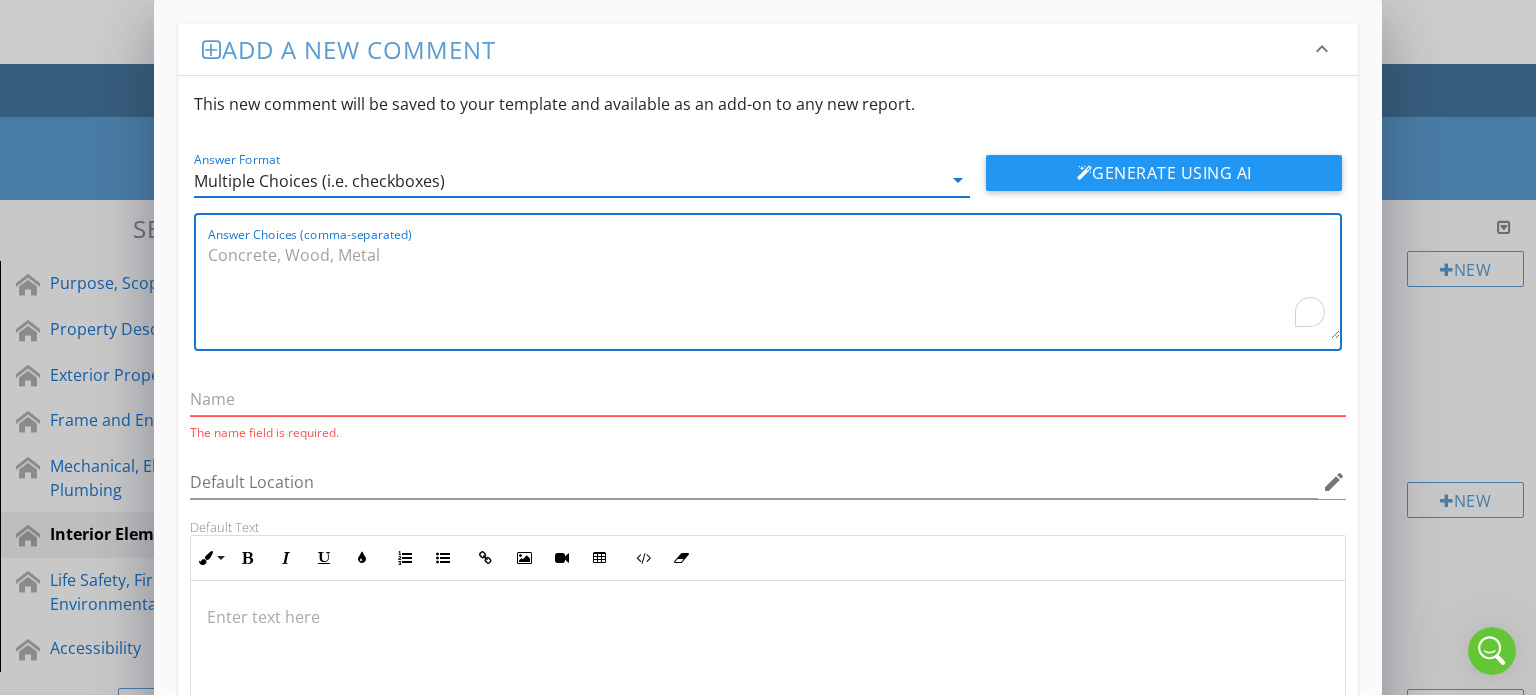 click on "Answer Choices (comma-separated)" at bounding box center (774, 289) 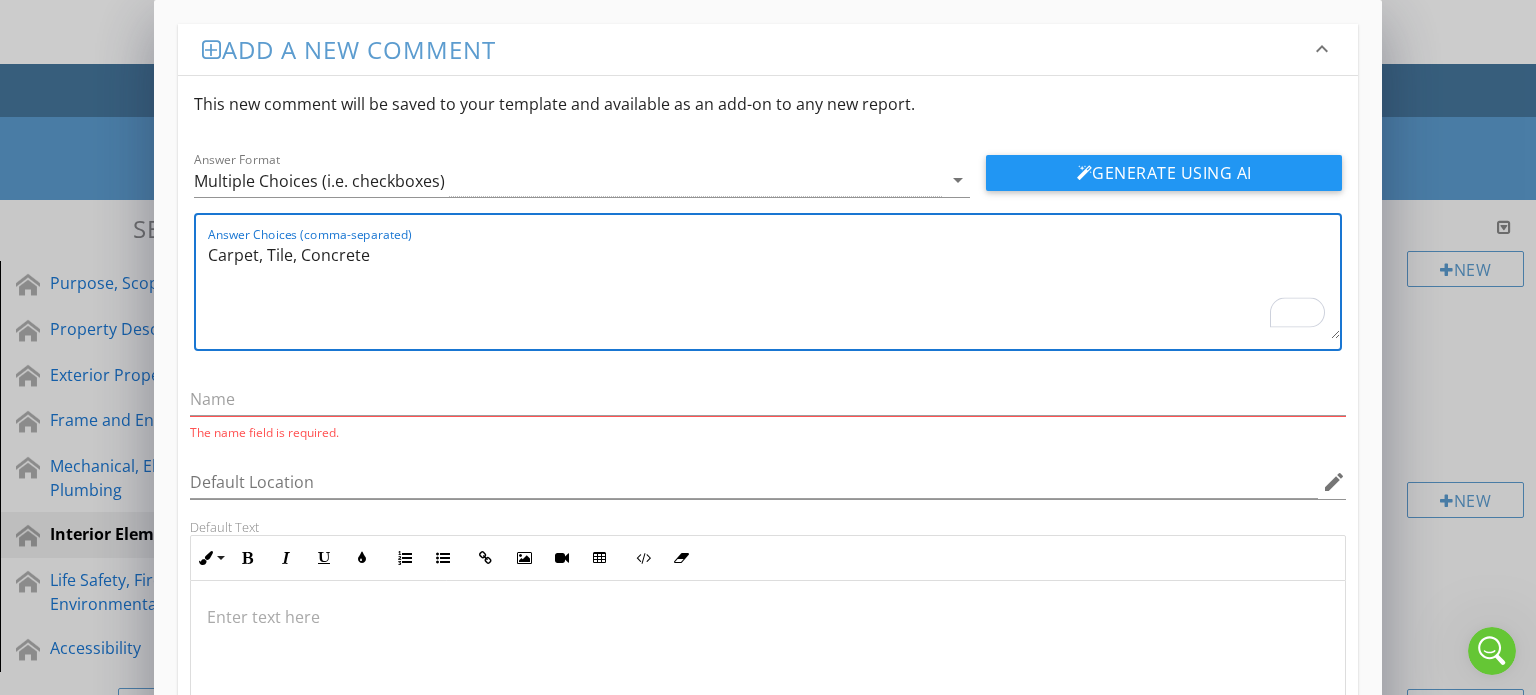 type on "Carpet, Tile, Concrete" 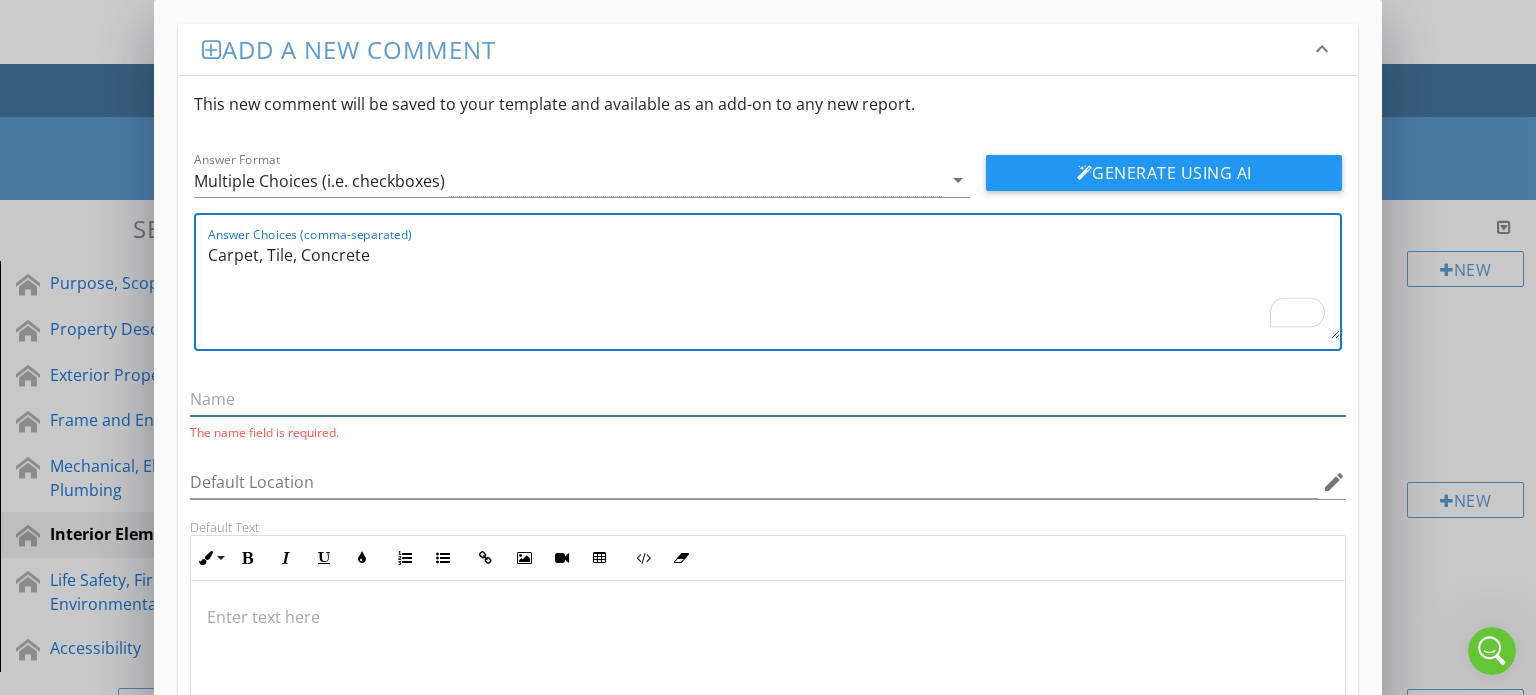 click at bounding box center [768, 399] 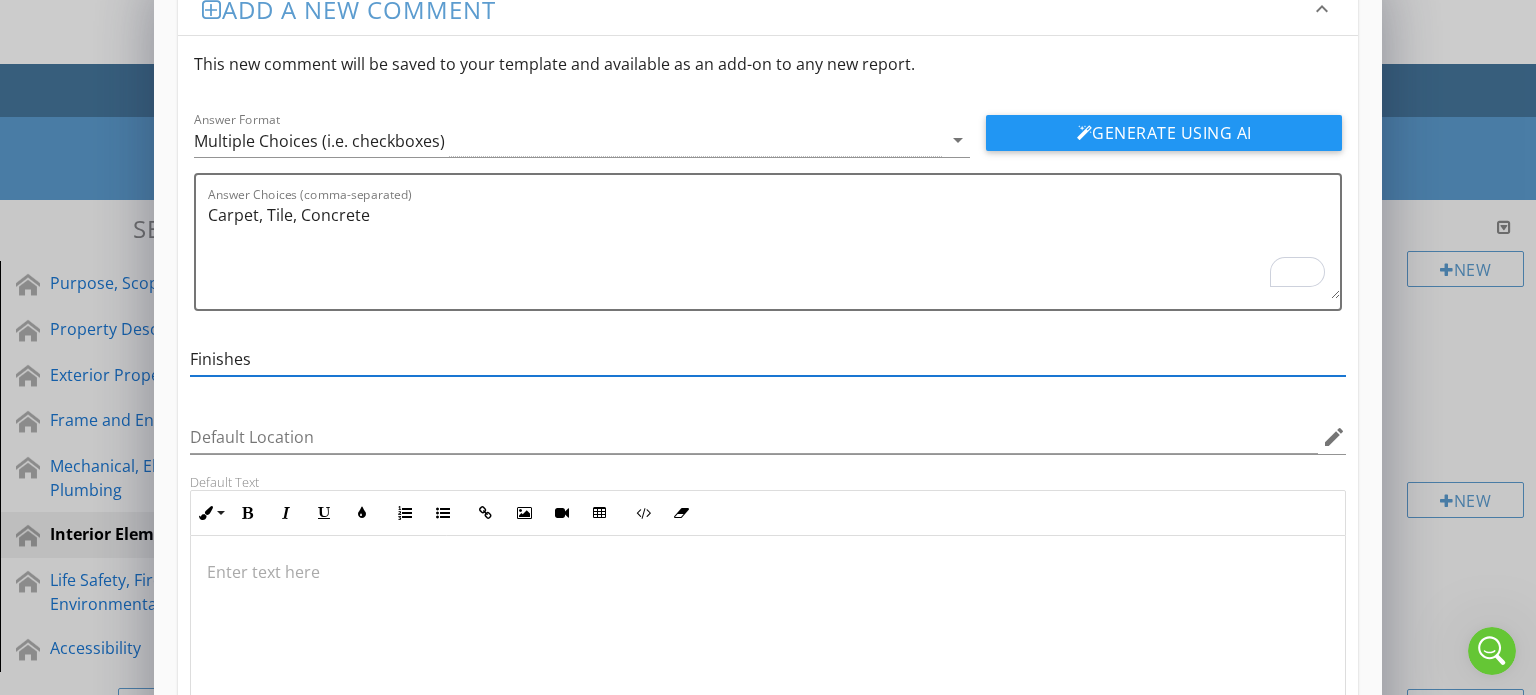 scroll, scrollTop: 200, scrollLeft: 0, axis: vertical 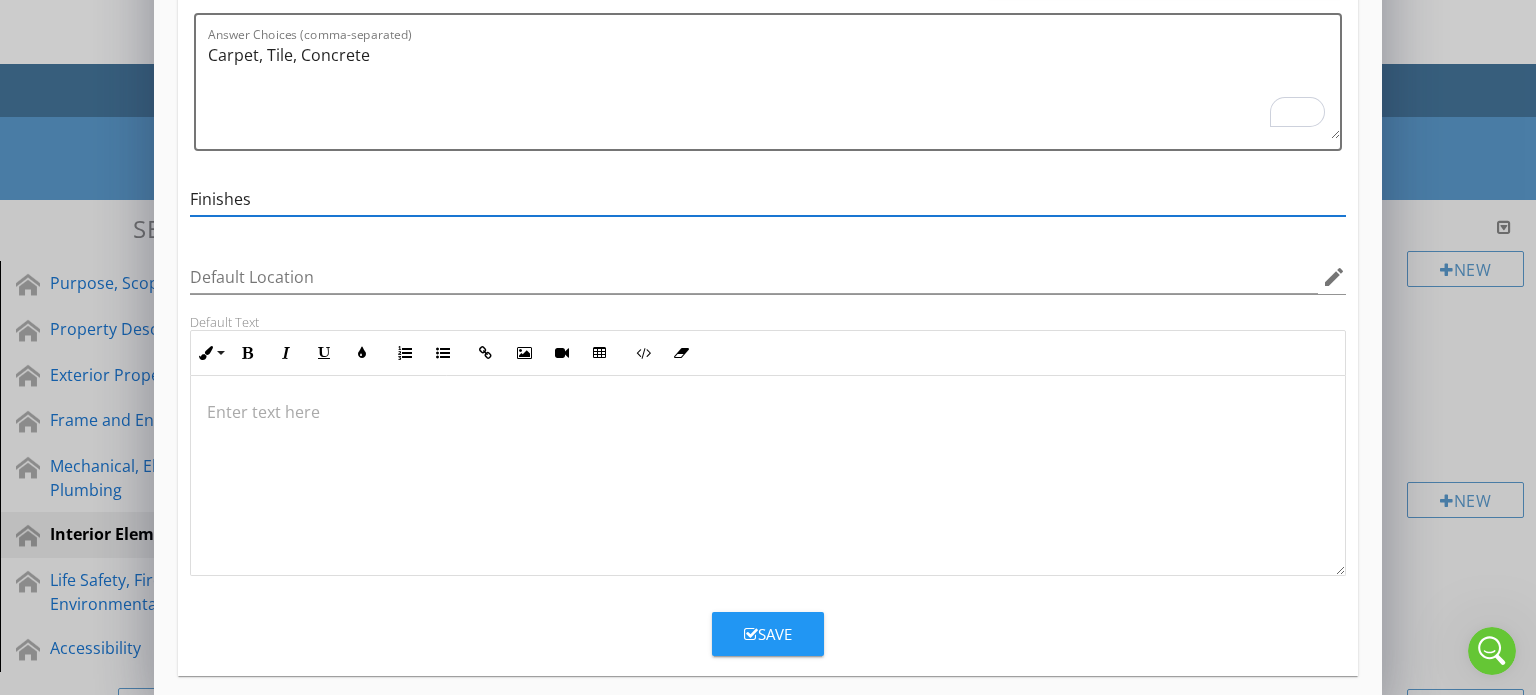 type on "Finishes" 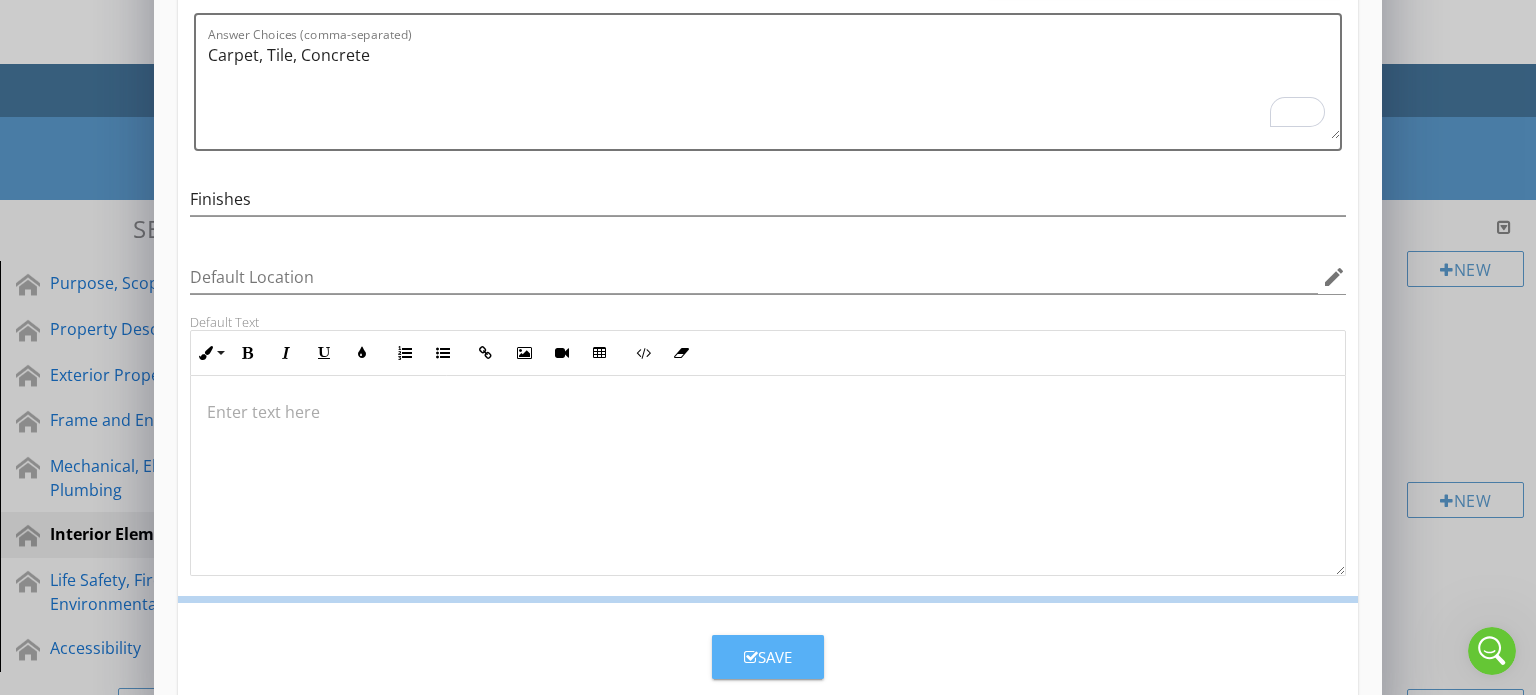 scroll, scrollTop: 119, scrollLeft: 0, axis: vertical 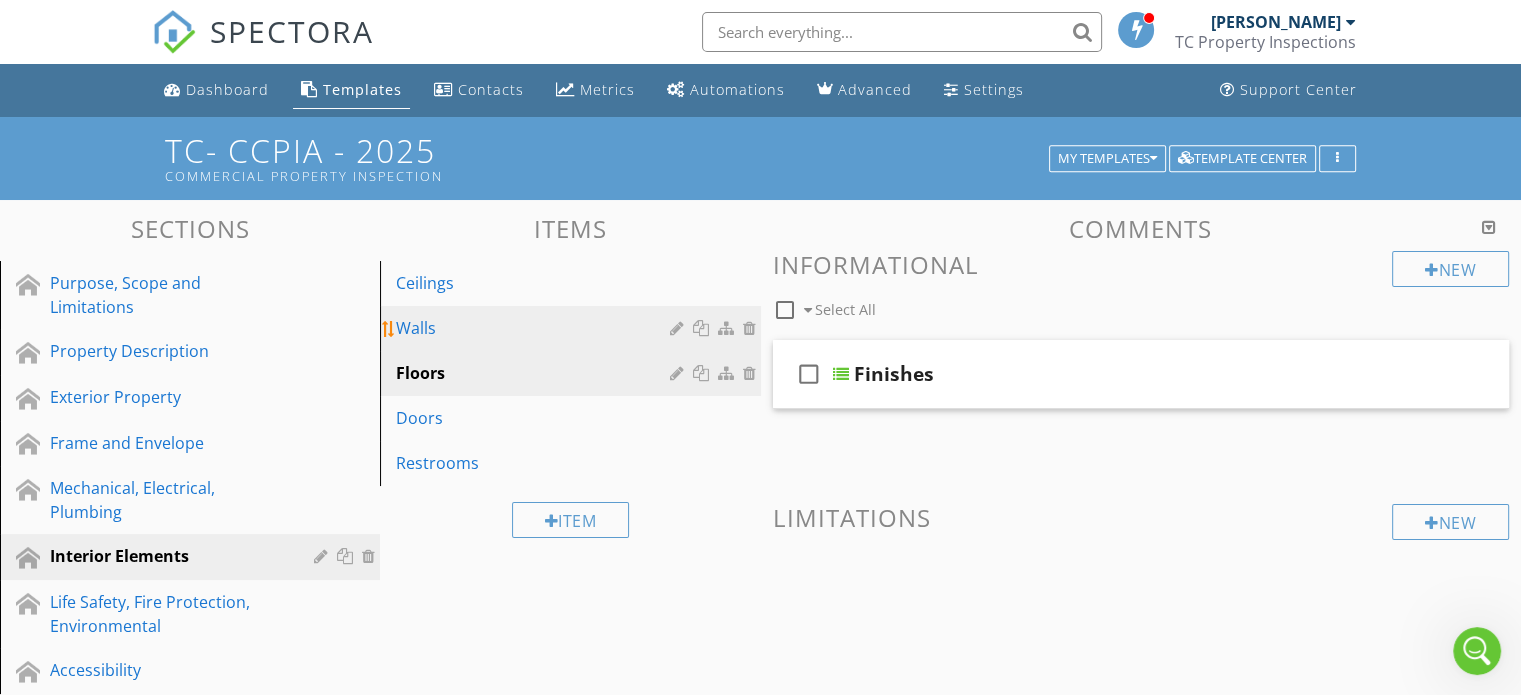 click on "Walls" at bounding box center (535, 328) 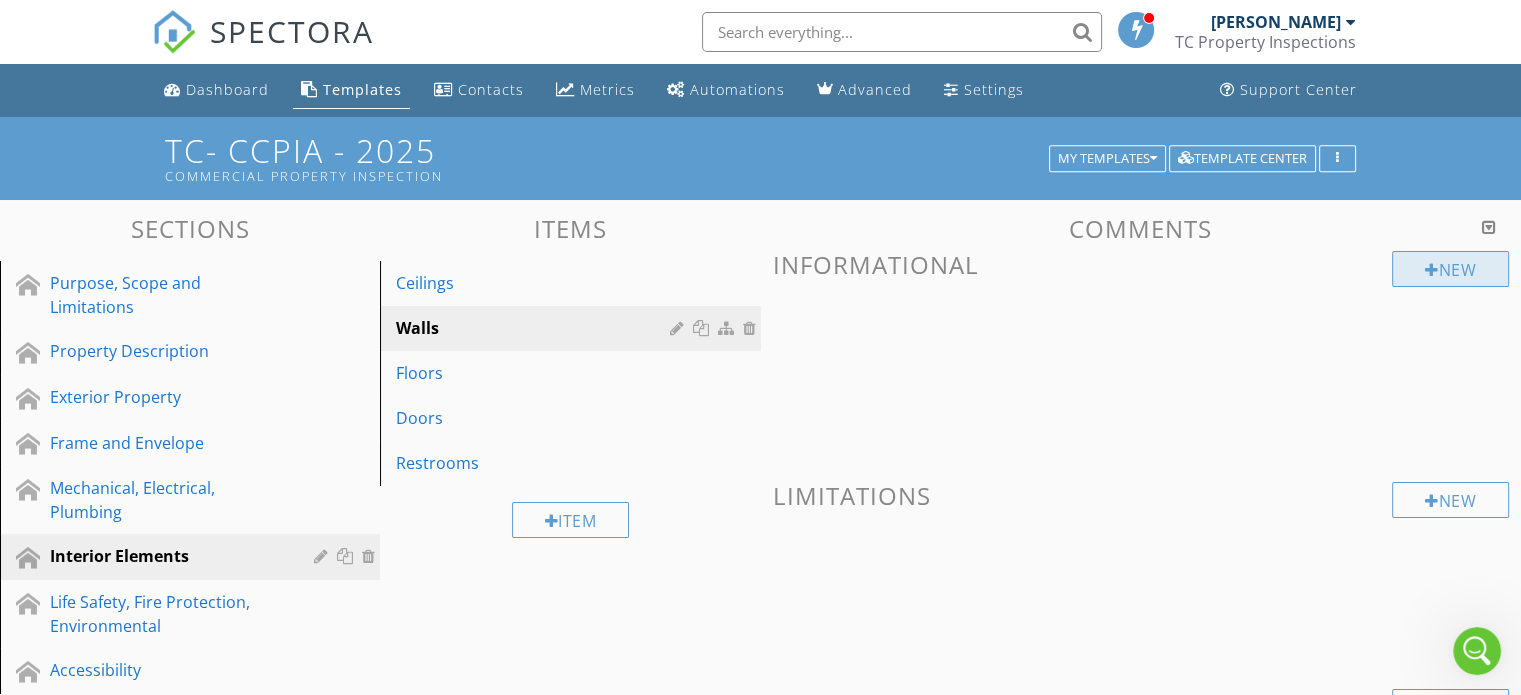 click on "New" at bounding box center [1450, 269] 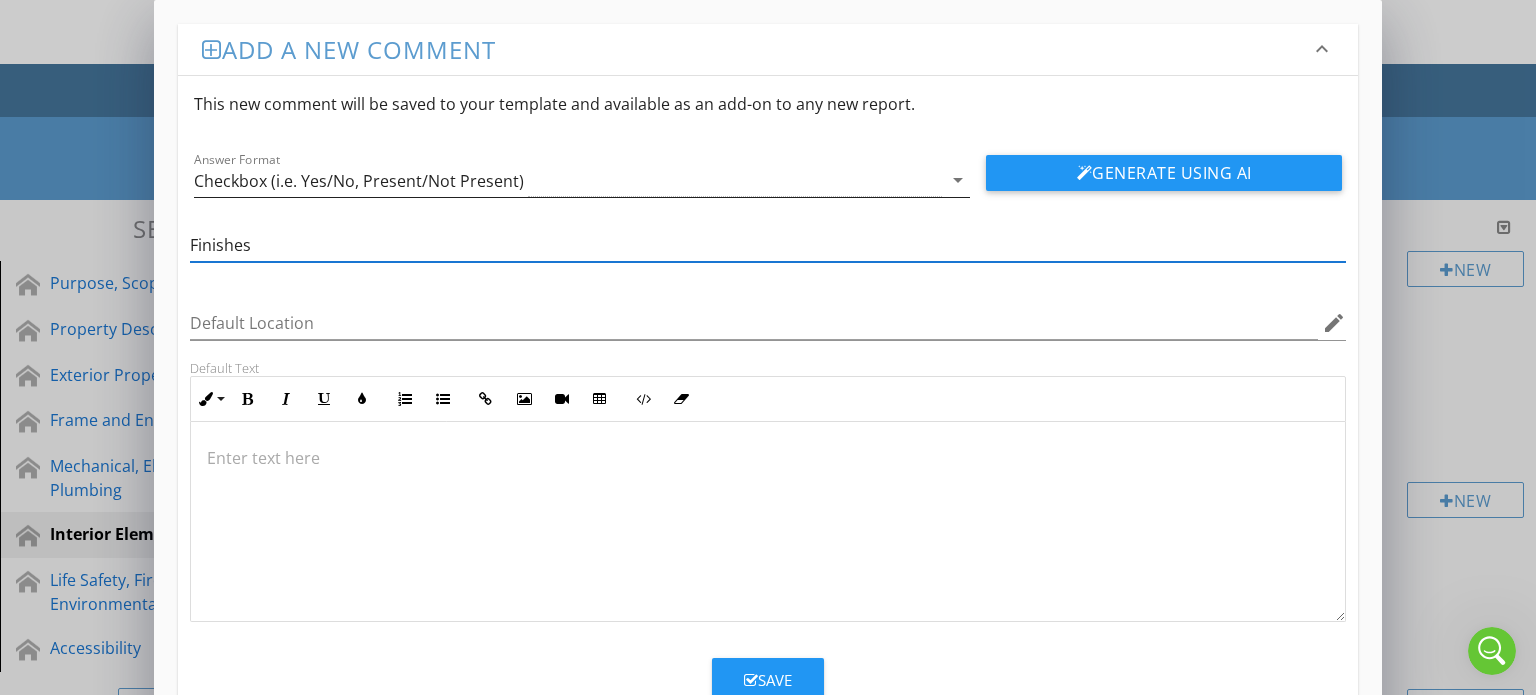 type on "Finishes" 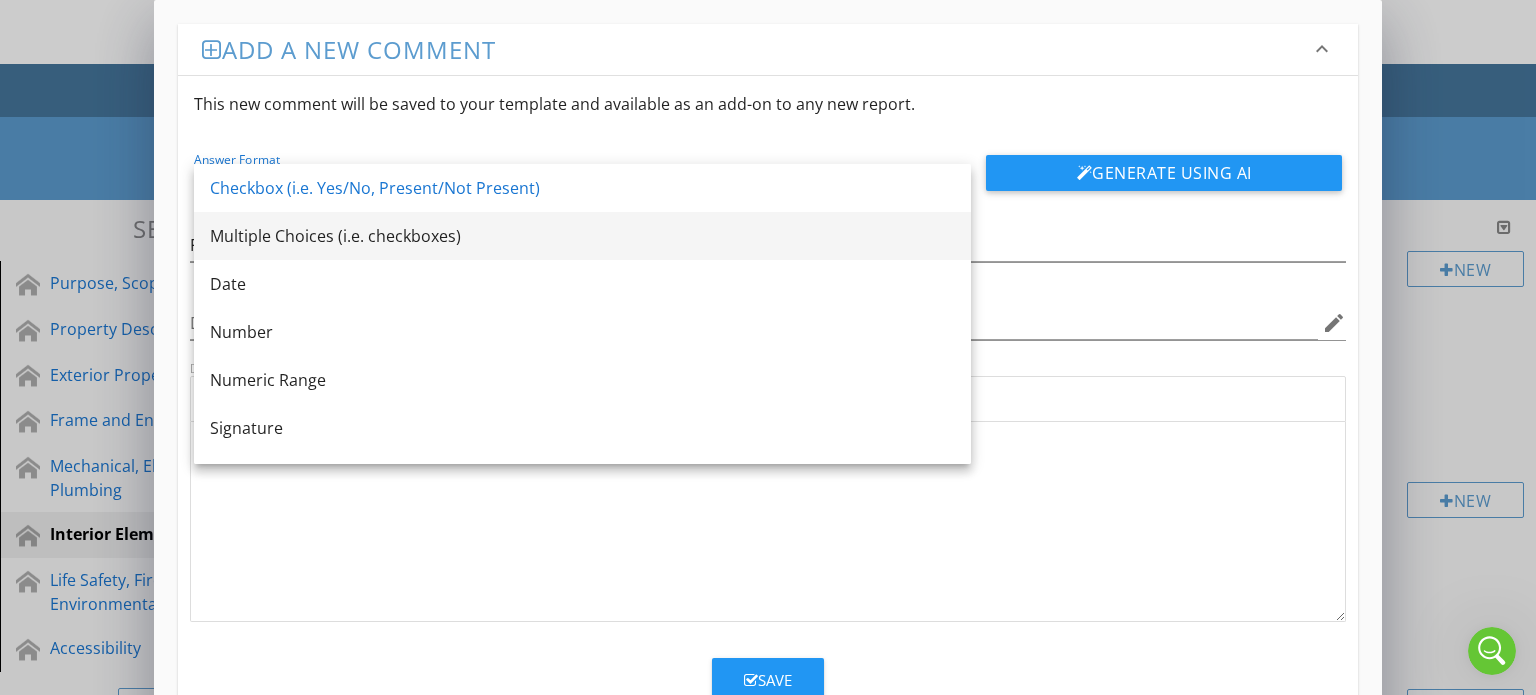 click on "Multiple Choices (i.e. checkboxes)" at bounding box center (582, 236) 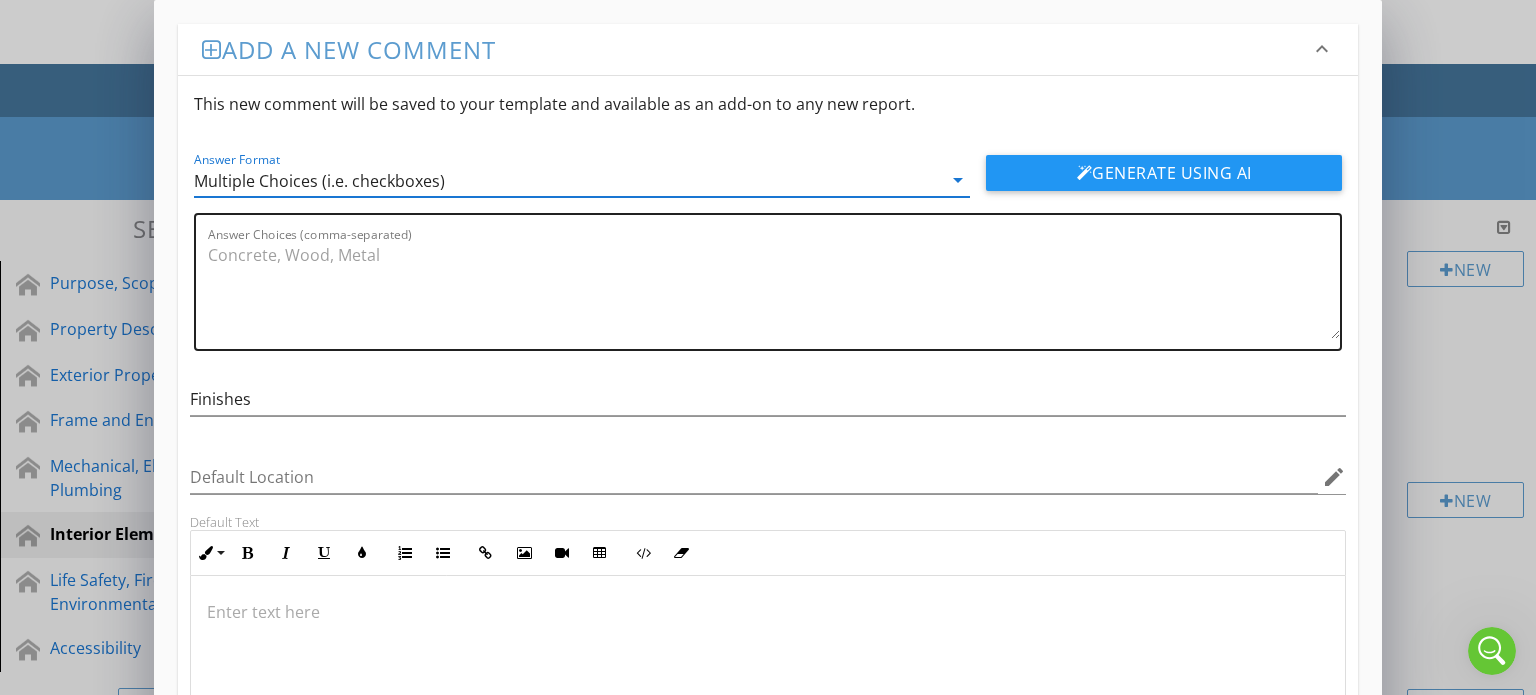 click on "Answer Choices (comma-separated)" at bounding box center (774, 289) 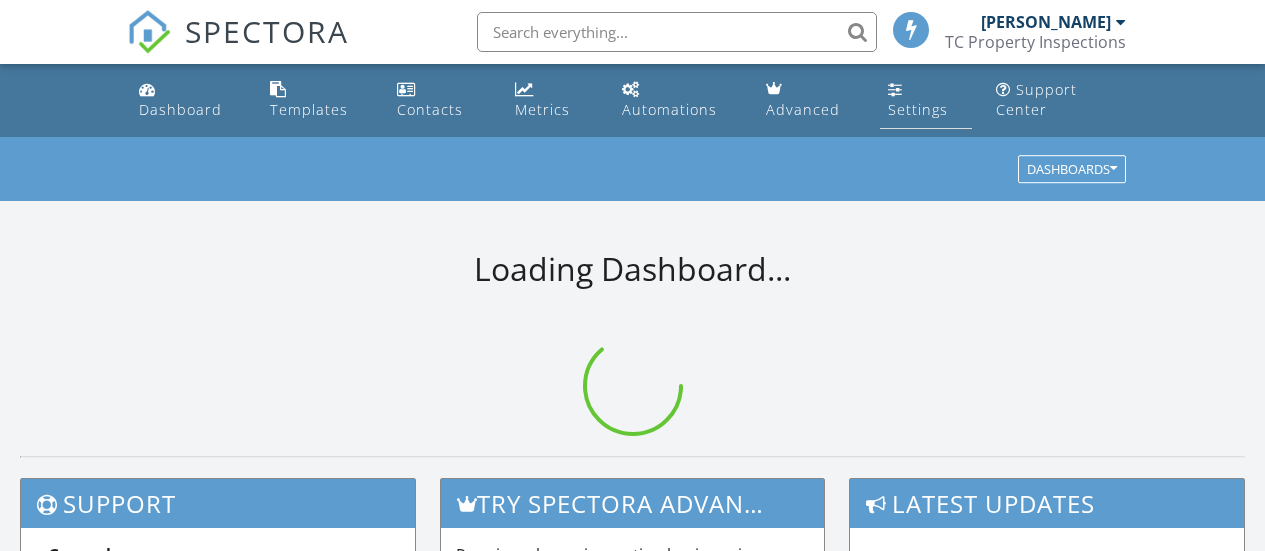 scroll, scrollTop: 0, scrollLeft: 0, axis: both 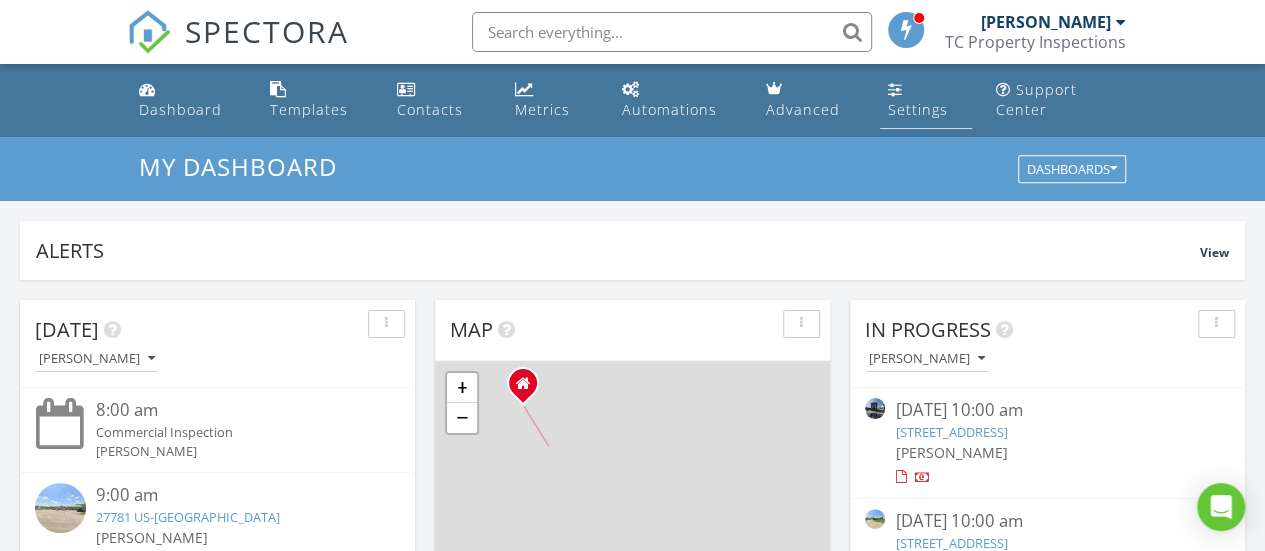 click on "Settings" at bounding box center (926, 100) 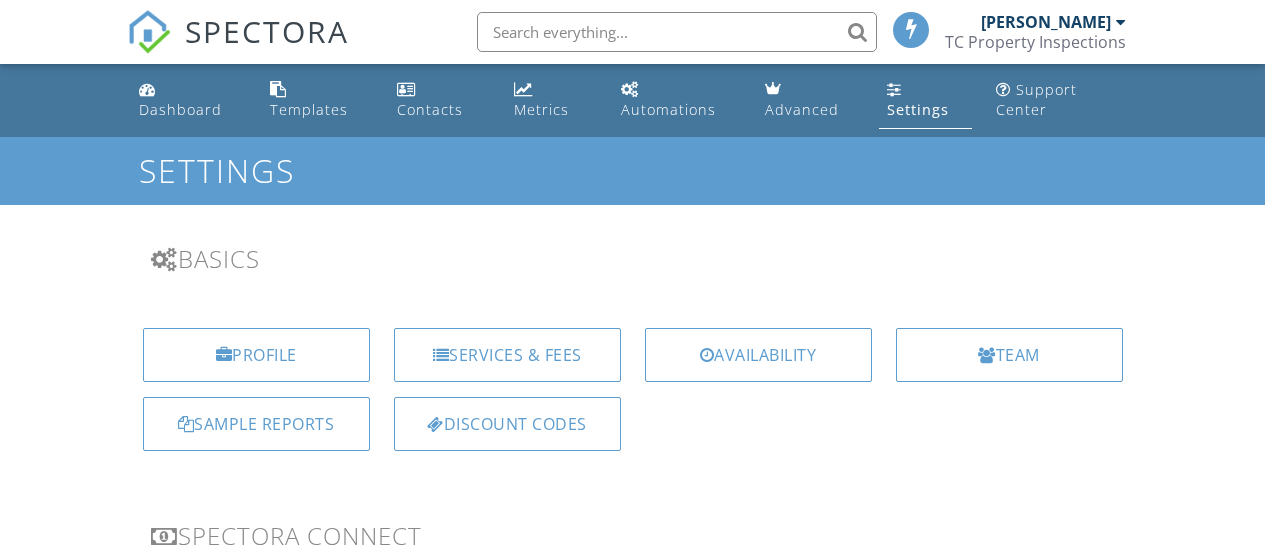 scroll, scrollTop: 0, scrollLeft: 0, axis: both 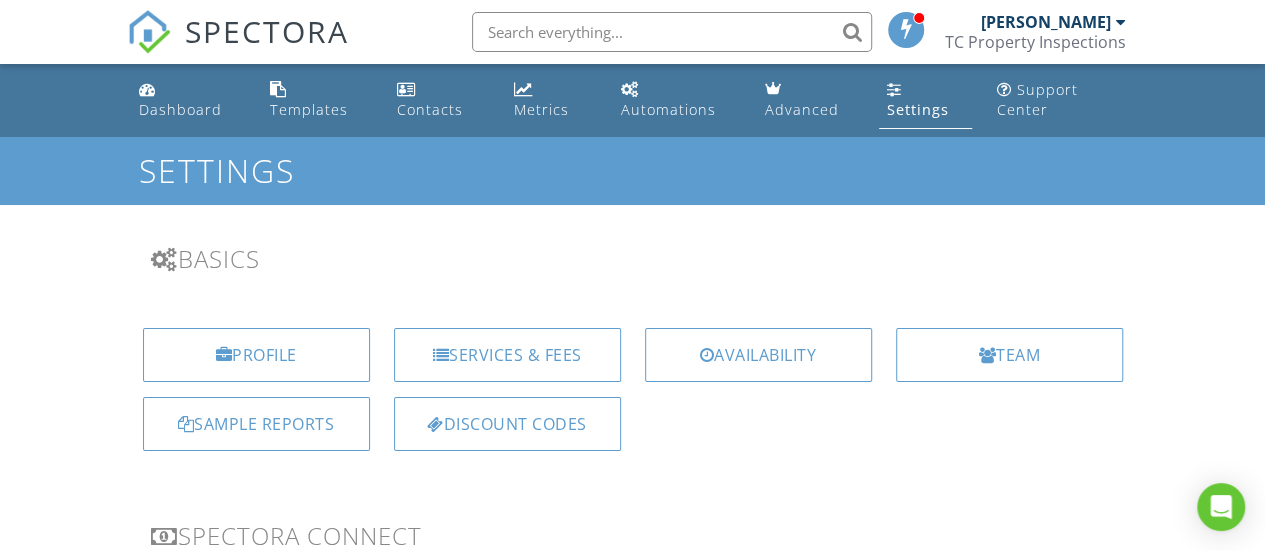 click on "Support Center" at bounding box center (1036, 99) 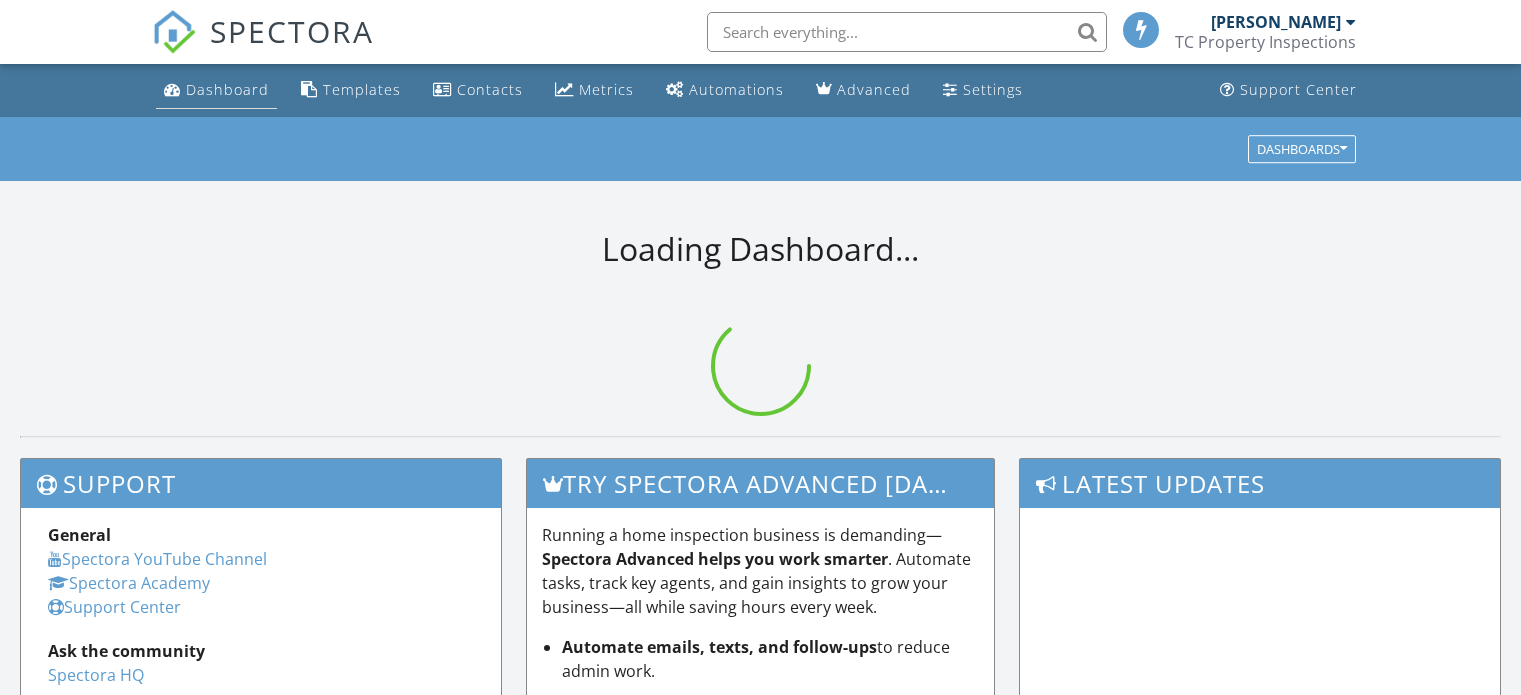 scroll, scrollTop: 0, scrollLeft: 0, axis: both 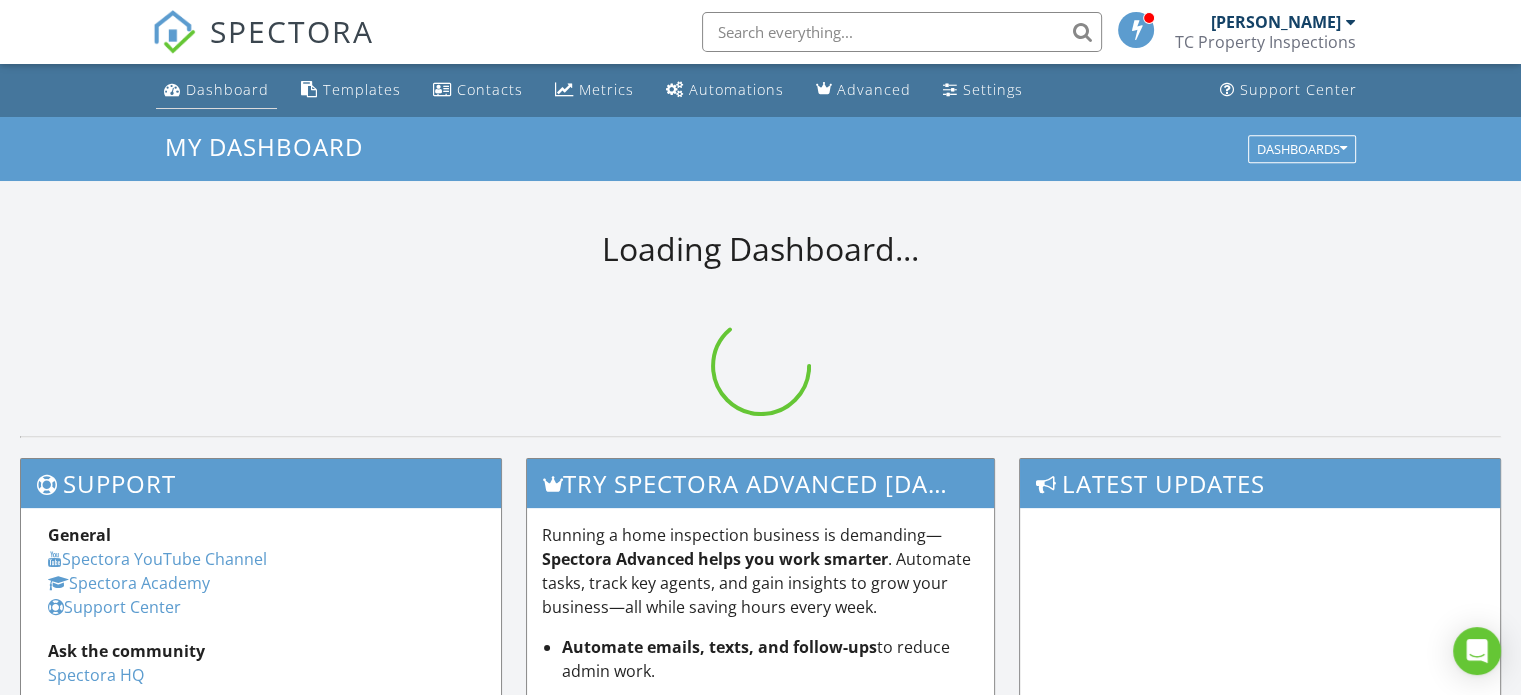 click on "Dashboard" at bounding box center [227, 89] 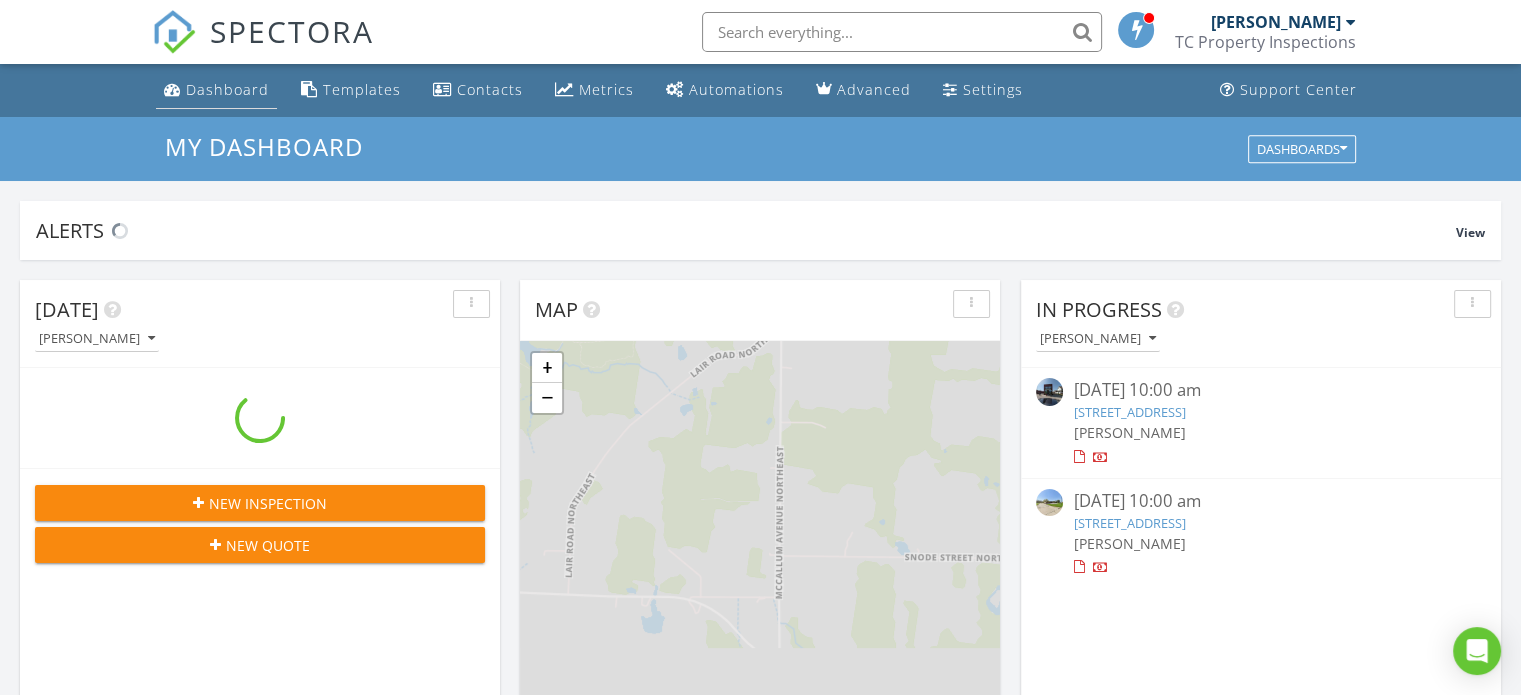 scroll, scrollTop: 9, scrollLeft: 10, axis: both 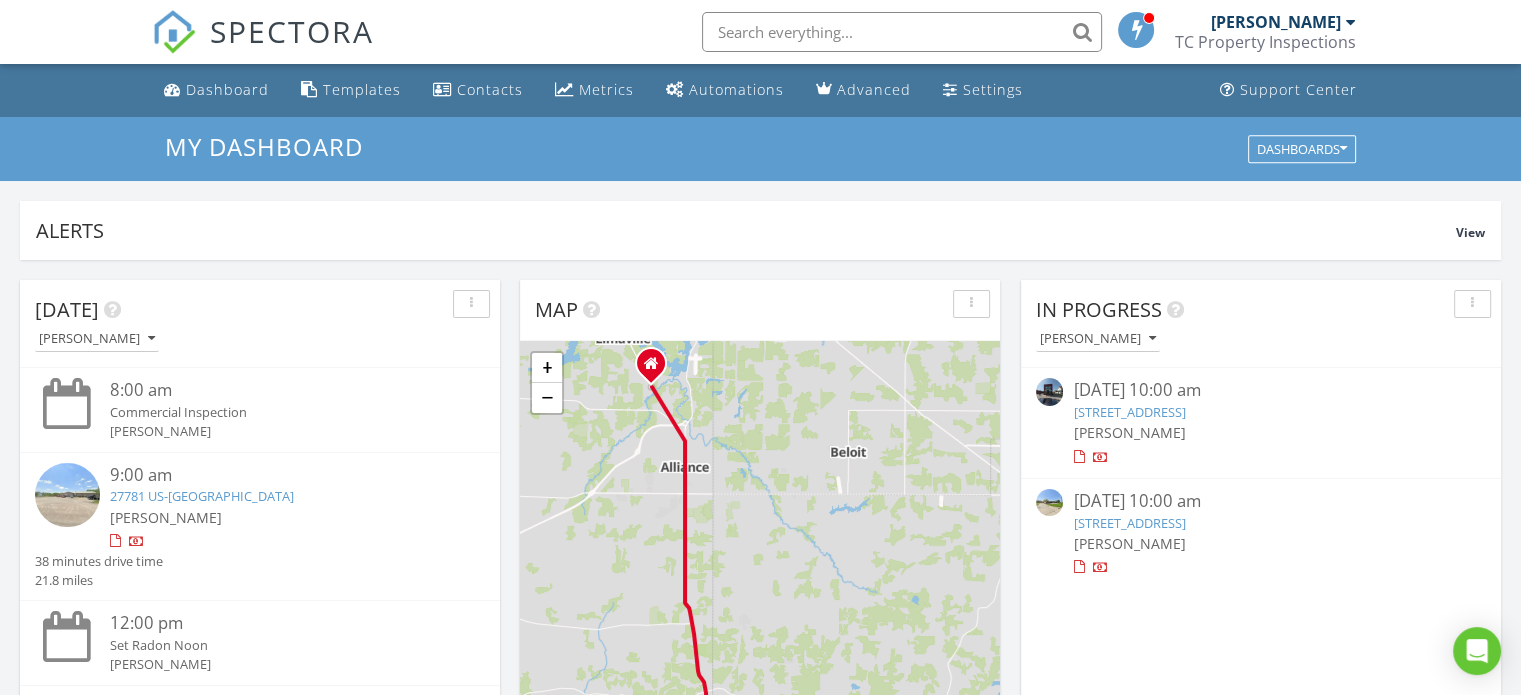 click on "[PERSON_NAME]
TC Property Inspections" at bounding box center [1265, 32] 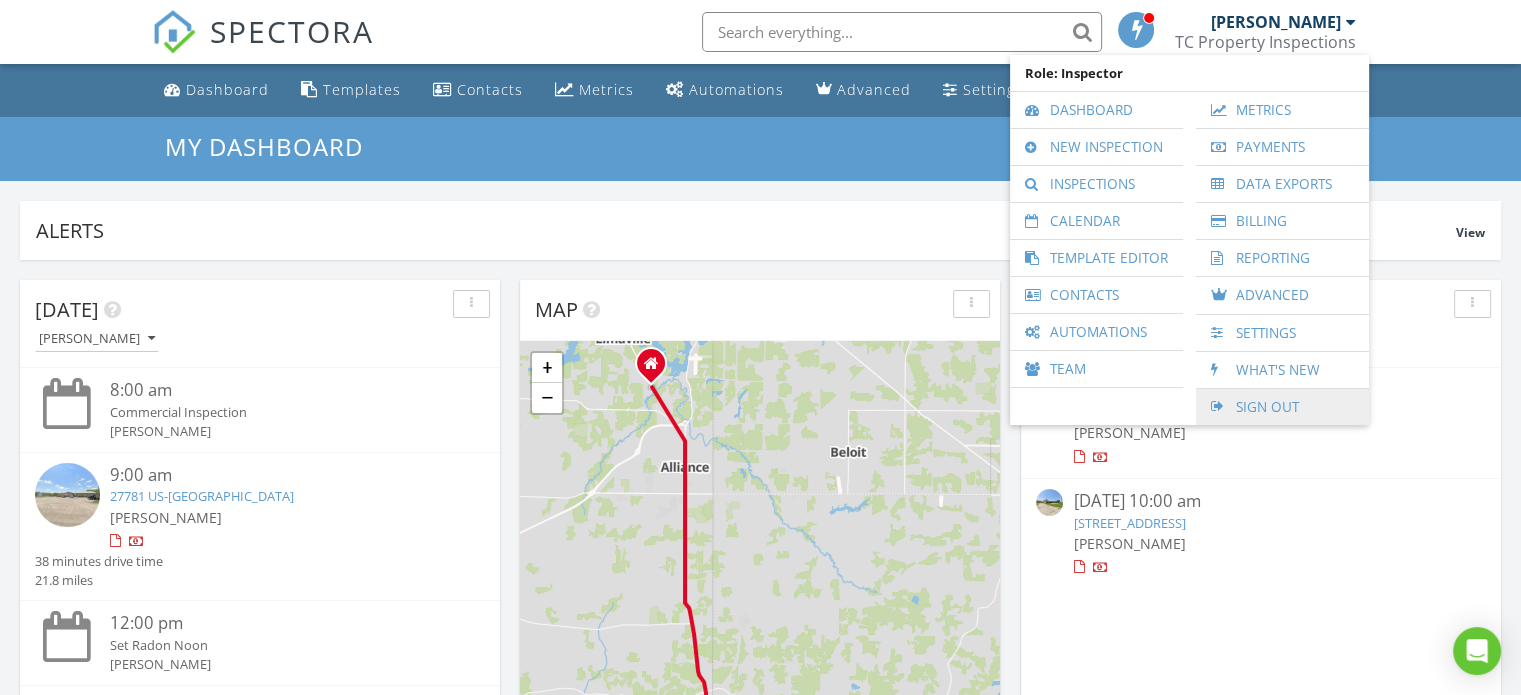click on "Sign Out" at bounding box center (1282, 407) 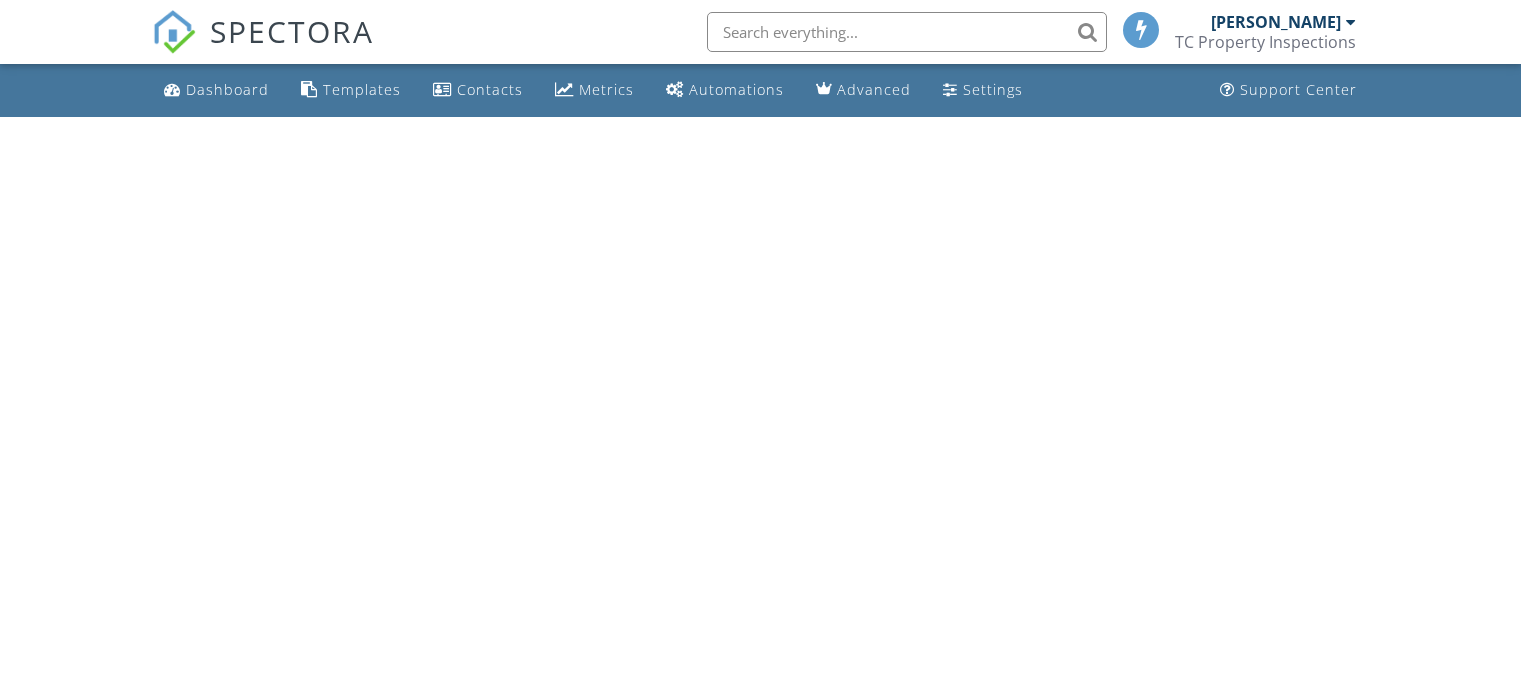 scroll, scrollTop: 0, scrollLeft: 0, axis: both 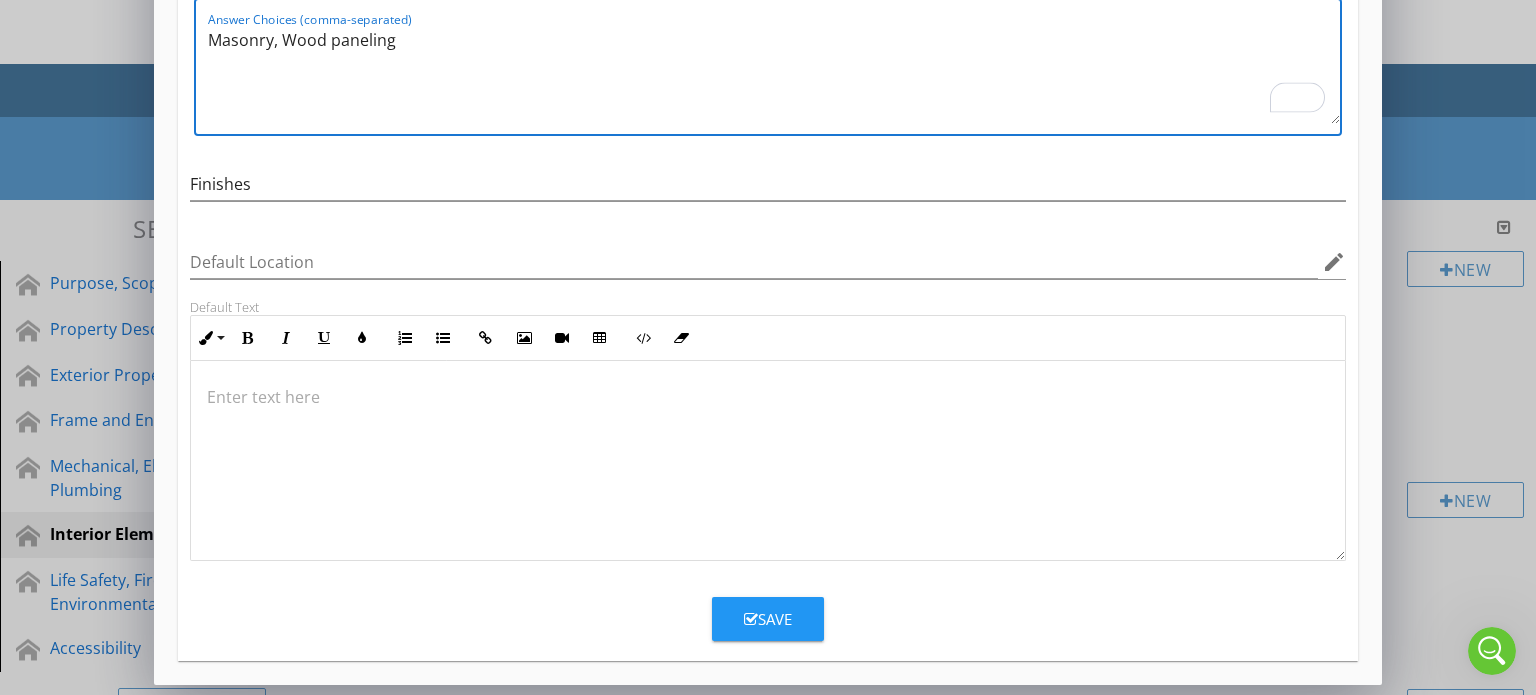 type on "Masonry, Wood paneling" 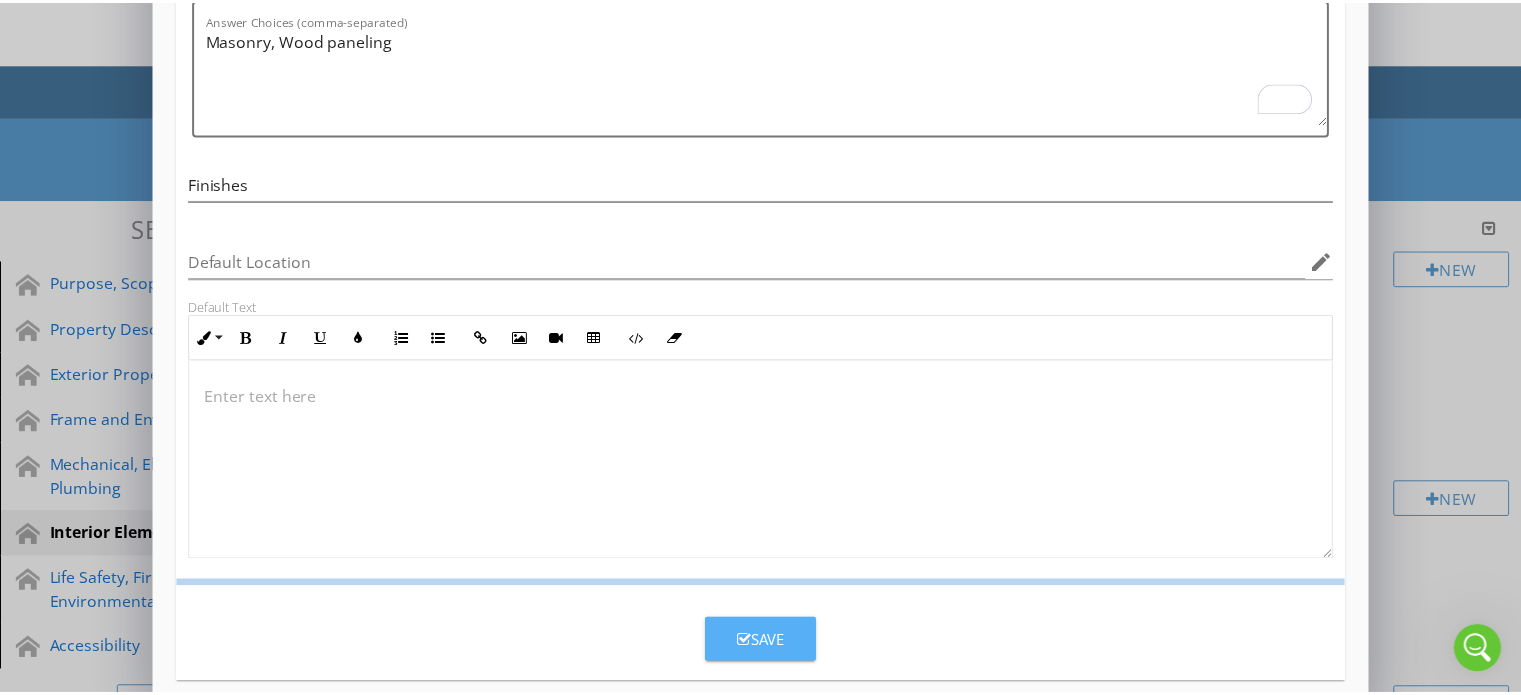 scroll, scrollTop: 119, scrollLeft: 0, axis: vertical 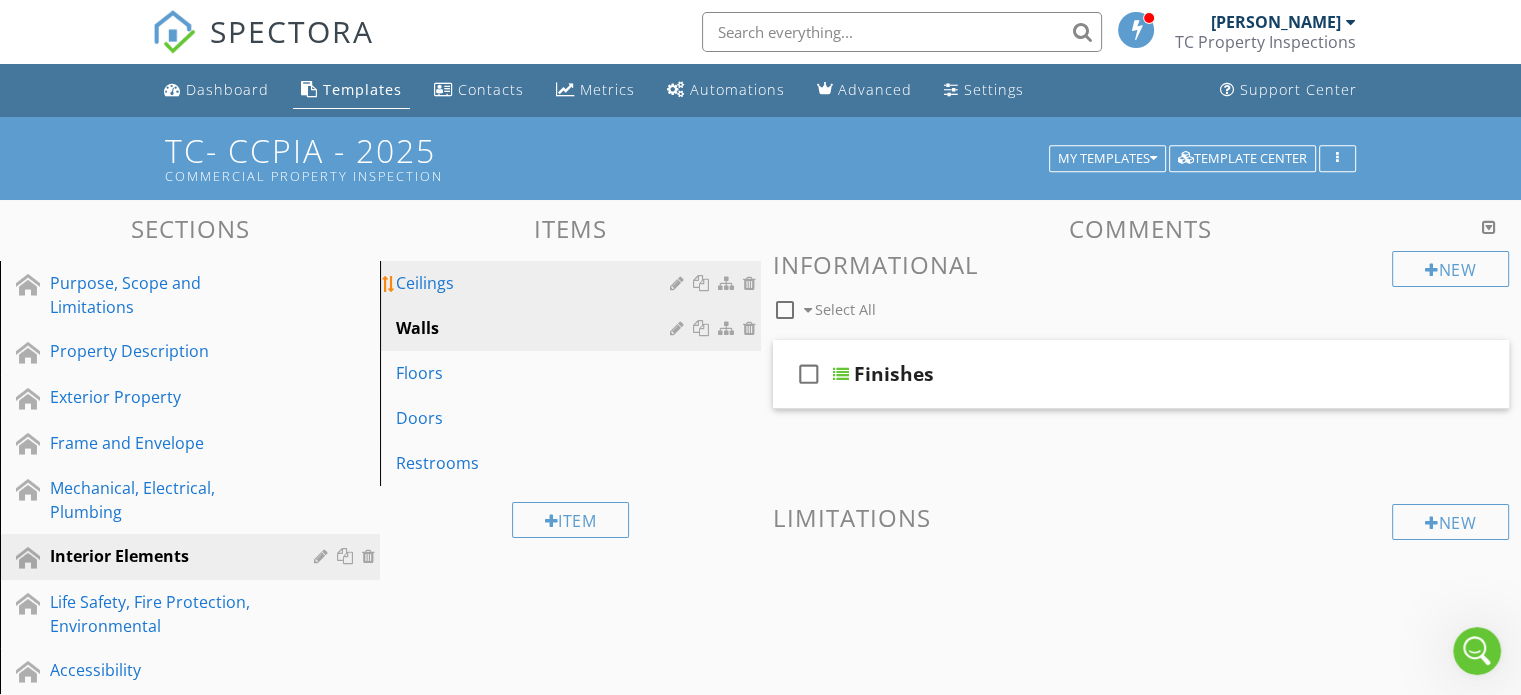 click on "Ceilings" at bounding box center (535, 283) 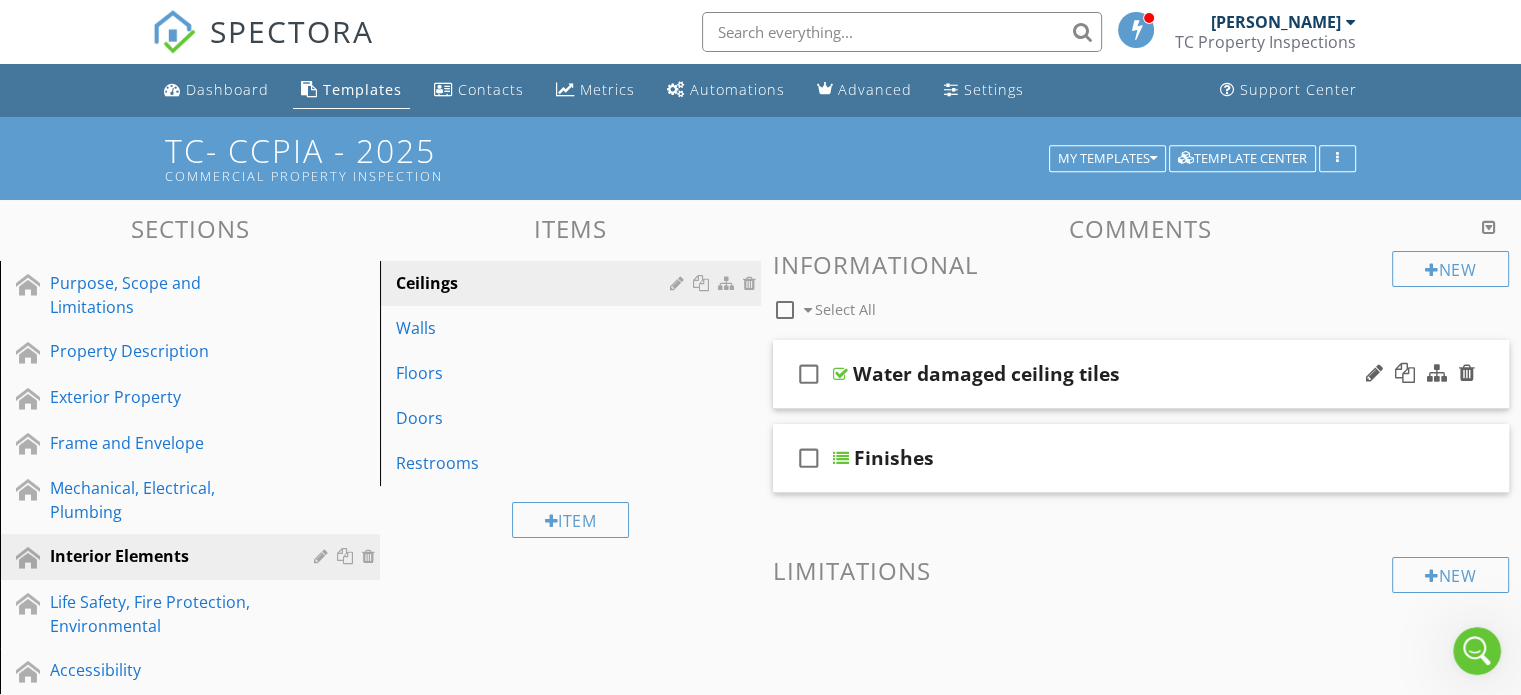 click on "Water damaged ceiling tiles" at bounding box center [986, 374] 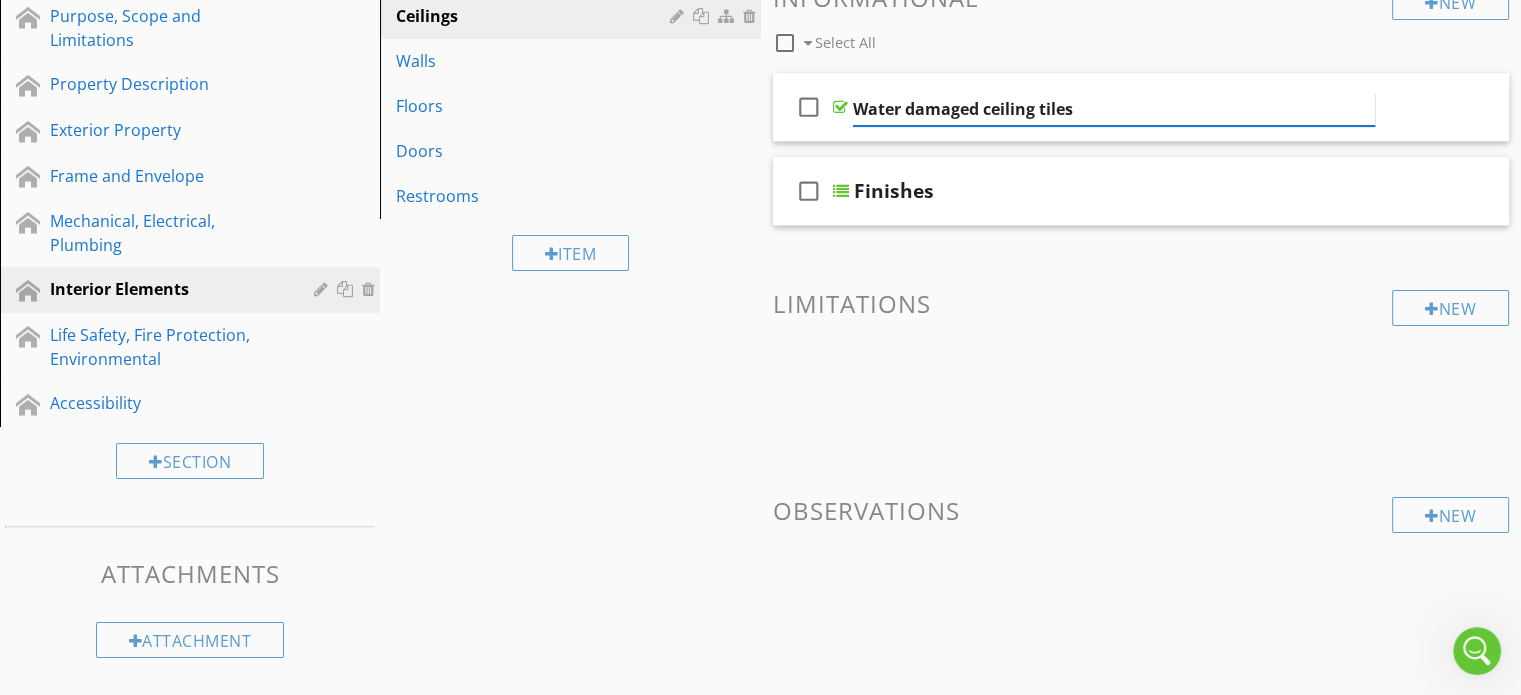 scroll, scrollTop: 296, scrollLeft: 0, axis: vertical 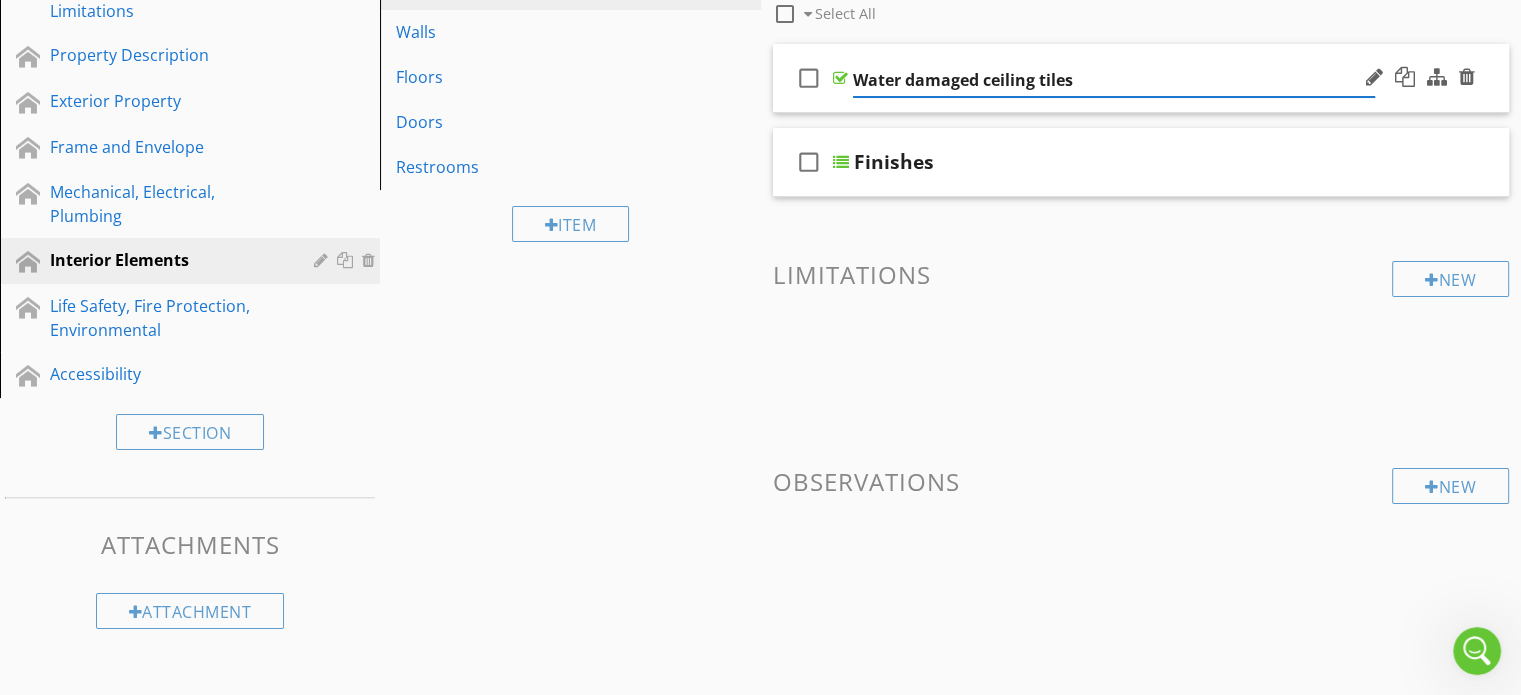 click on "check_box_outline_blank         Water damaged ceiling tiles" at bounding box center [1141, 78] 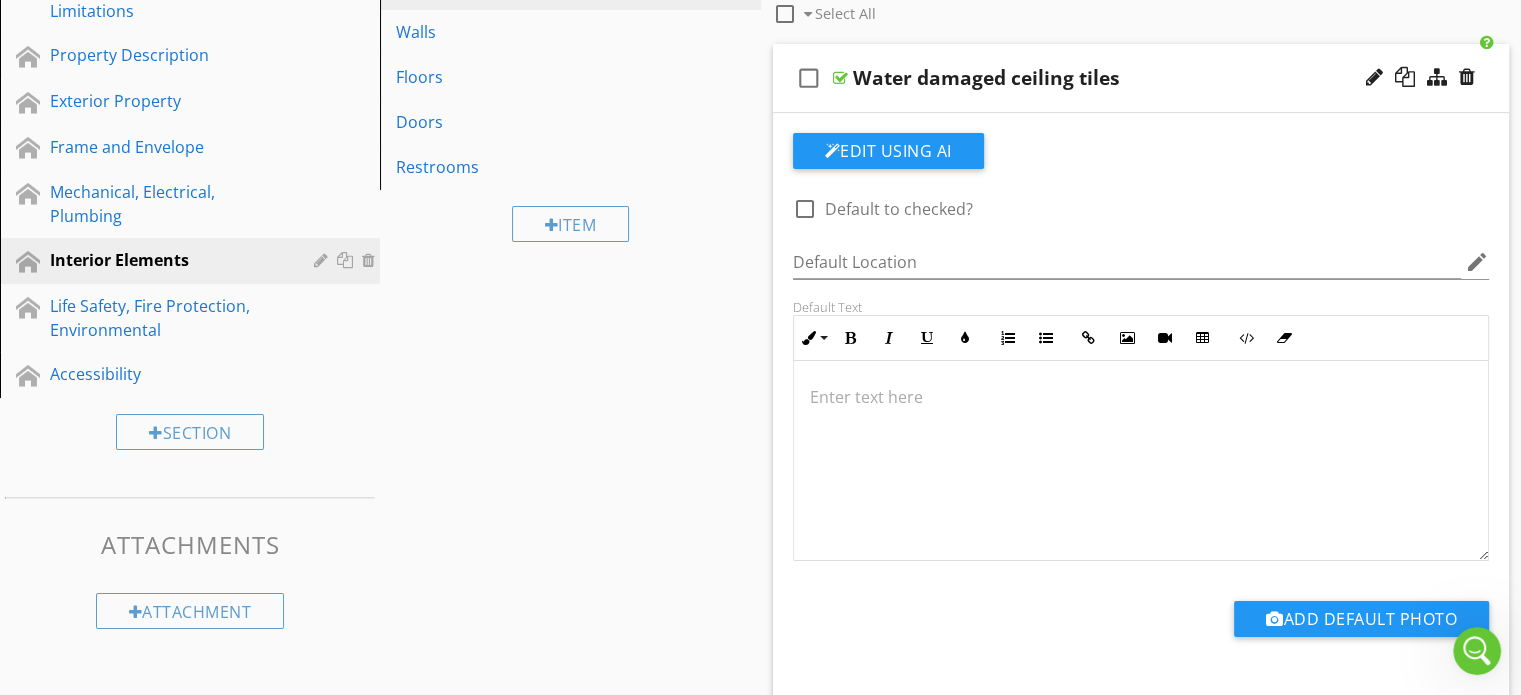 click on "Water damaged ceiling tiles" at bounding box center (1114, 78) 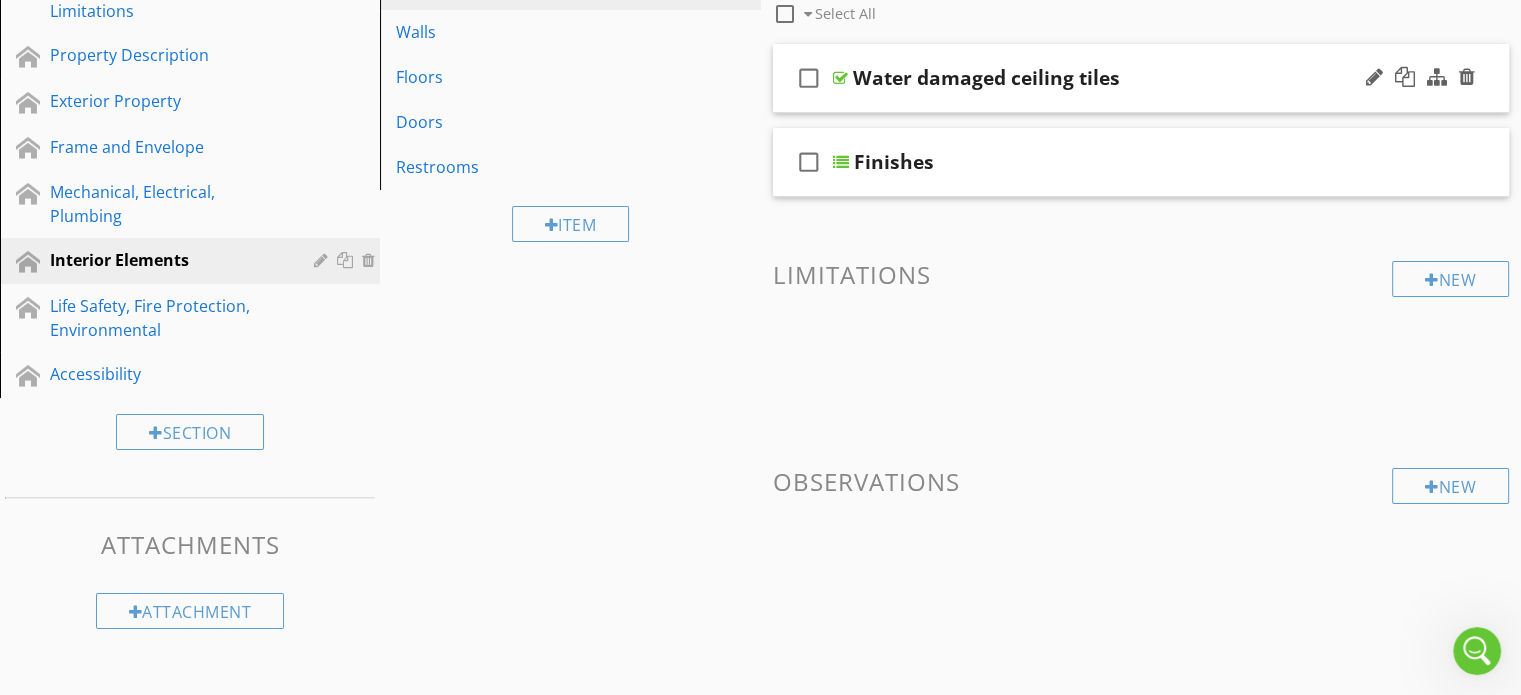 type 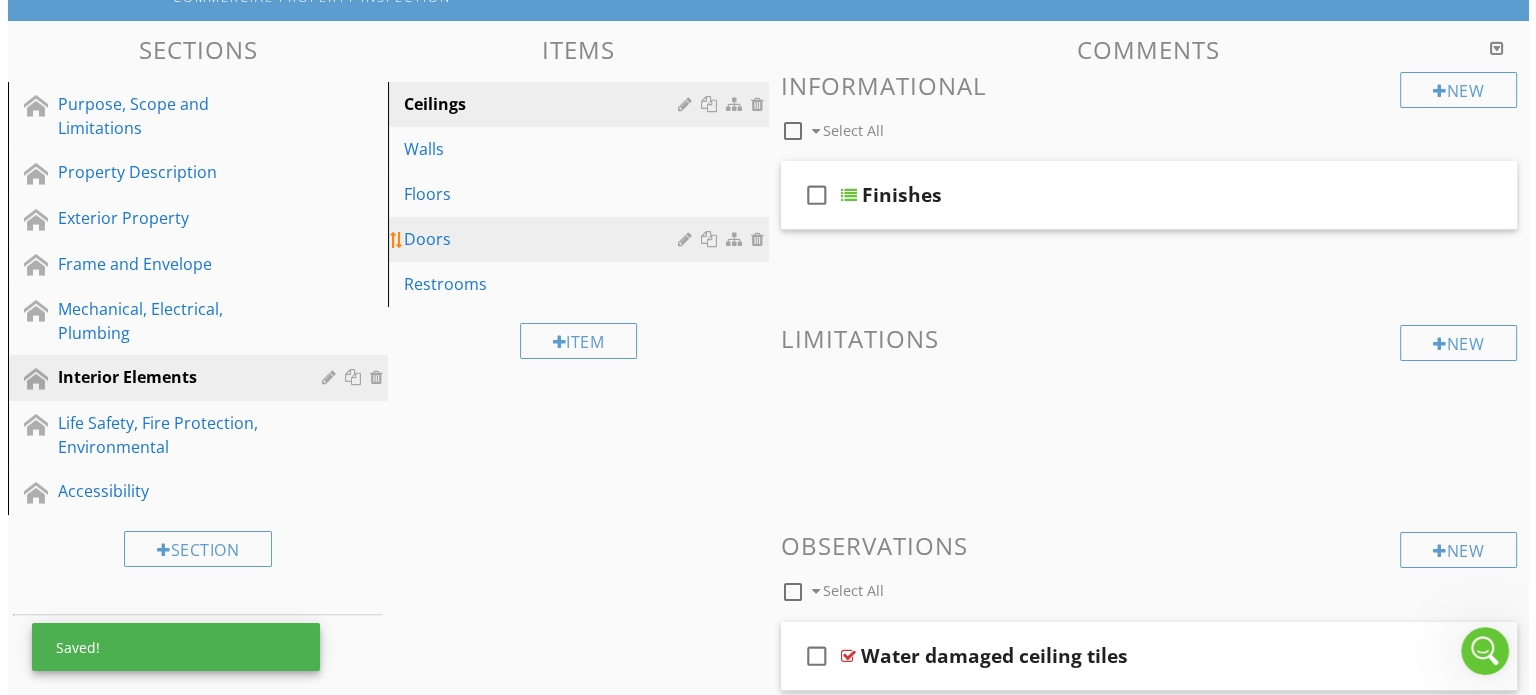 scroll, scrollTop: 200, scrollLeft: 0, axis: vertical 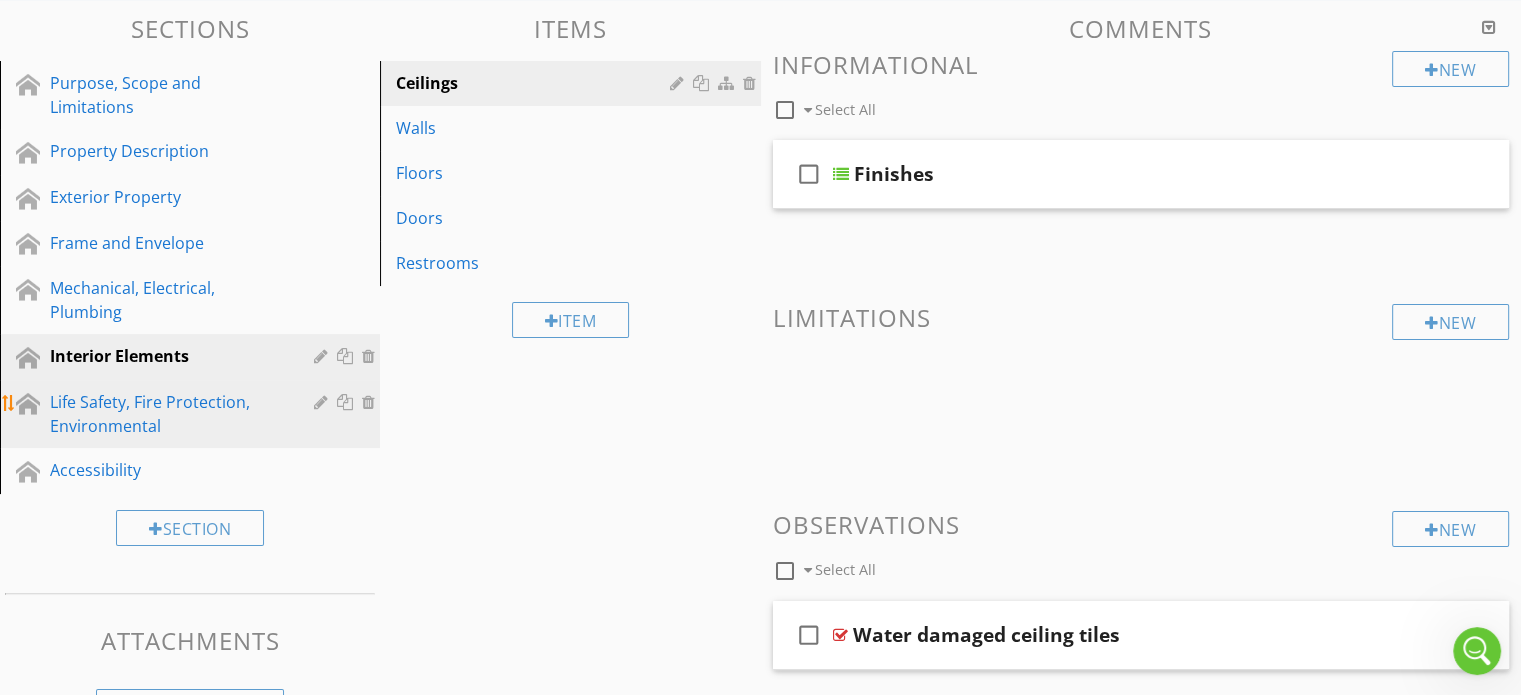 click on "Life Safety, Fire Protection, Environmental" at bounding box center (167, 414) 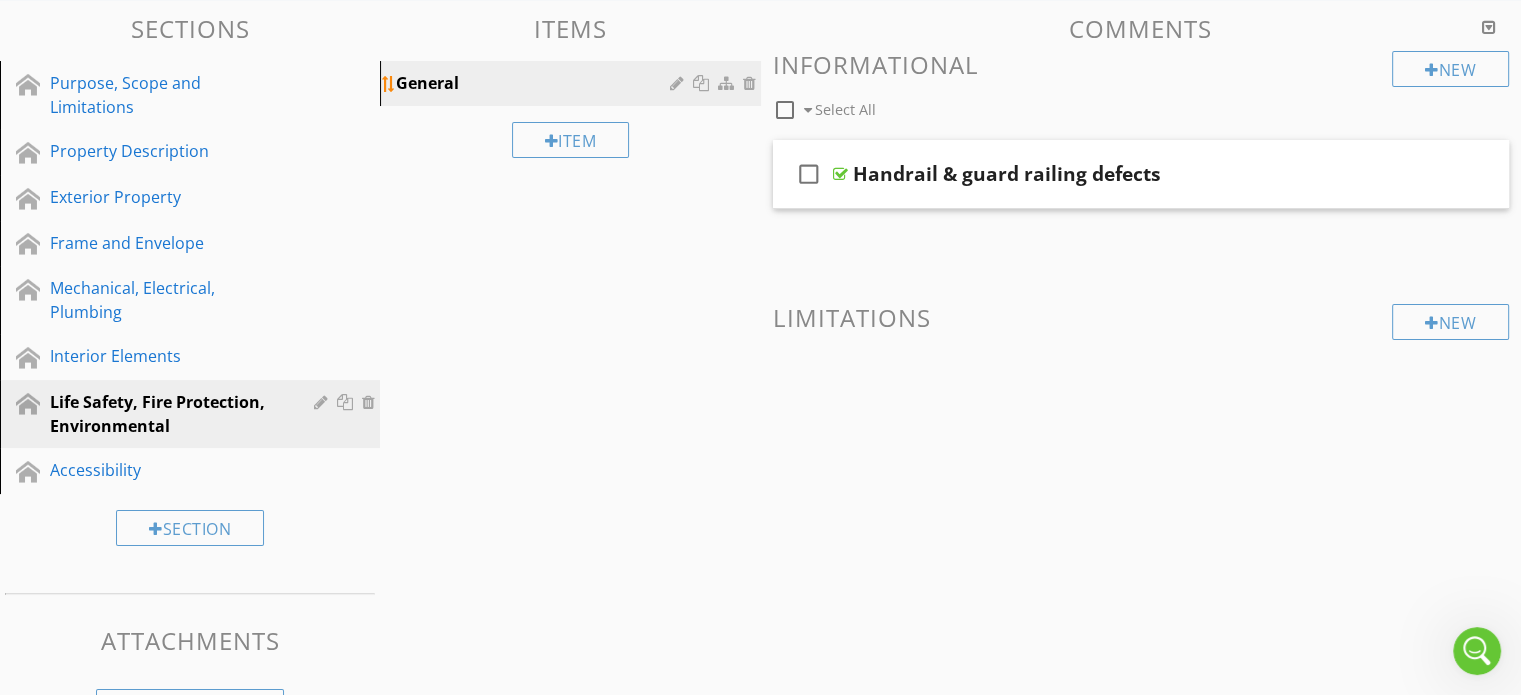 click at bounding box center [679, 83] 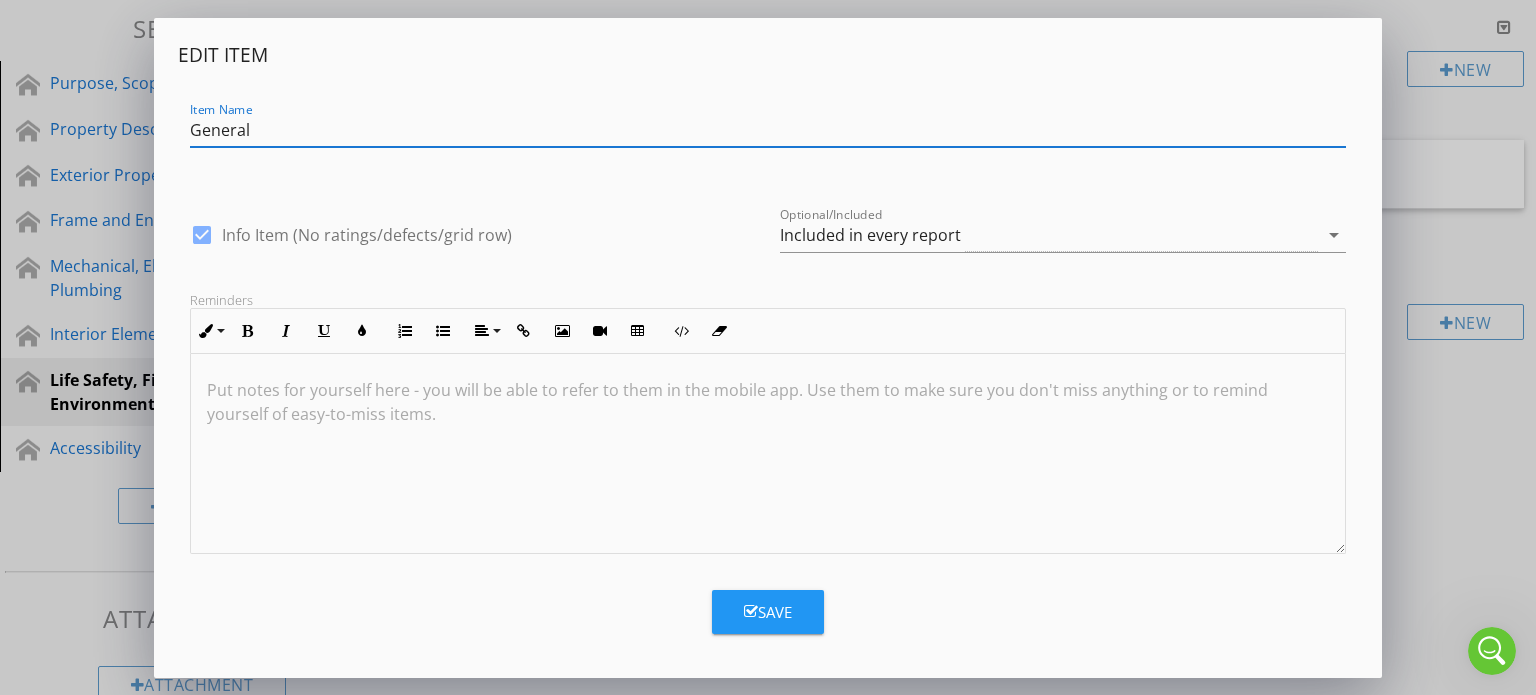 click at bounding box center [202, 235] 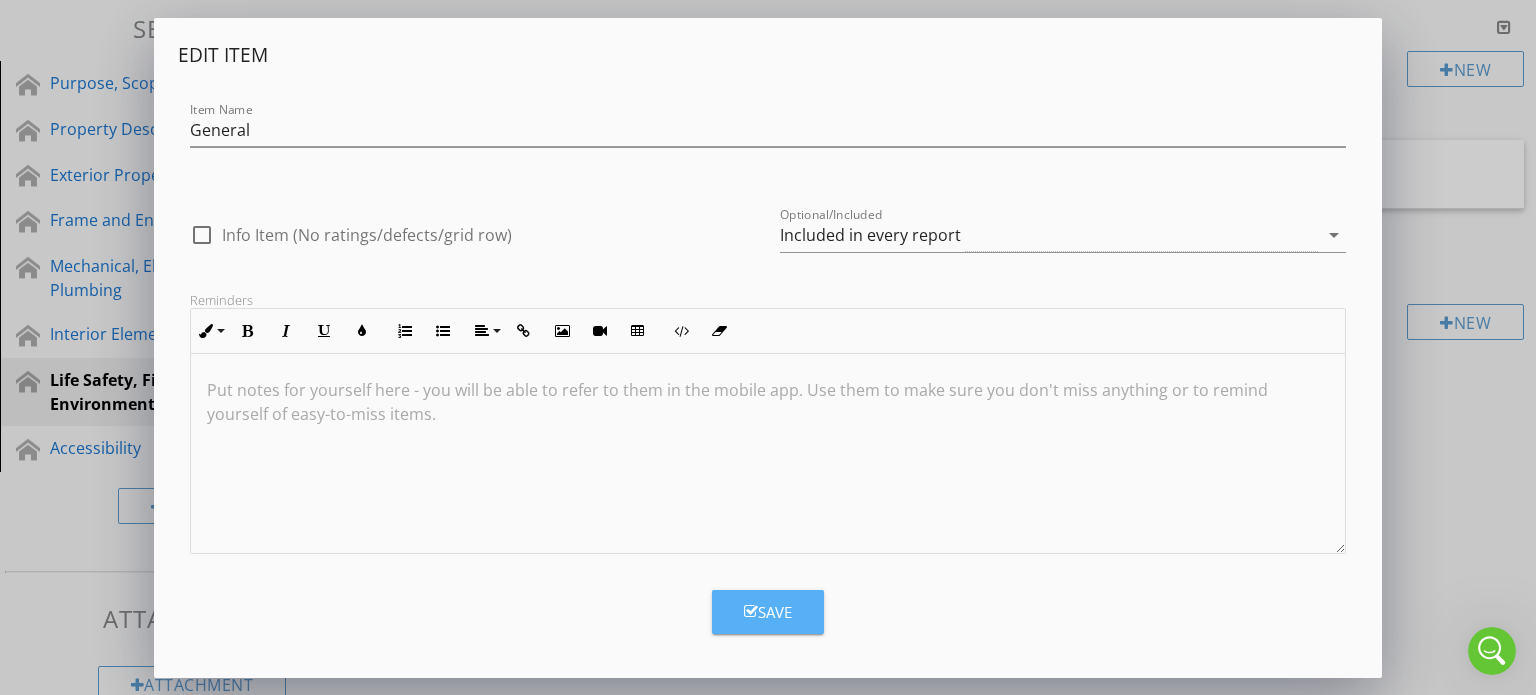 click on "Save" at bounding box center (768, 612) 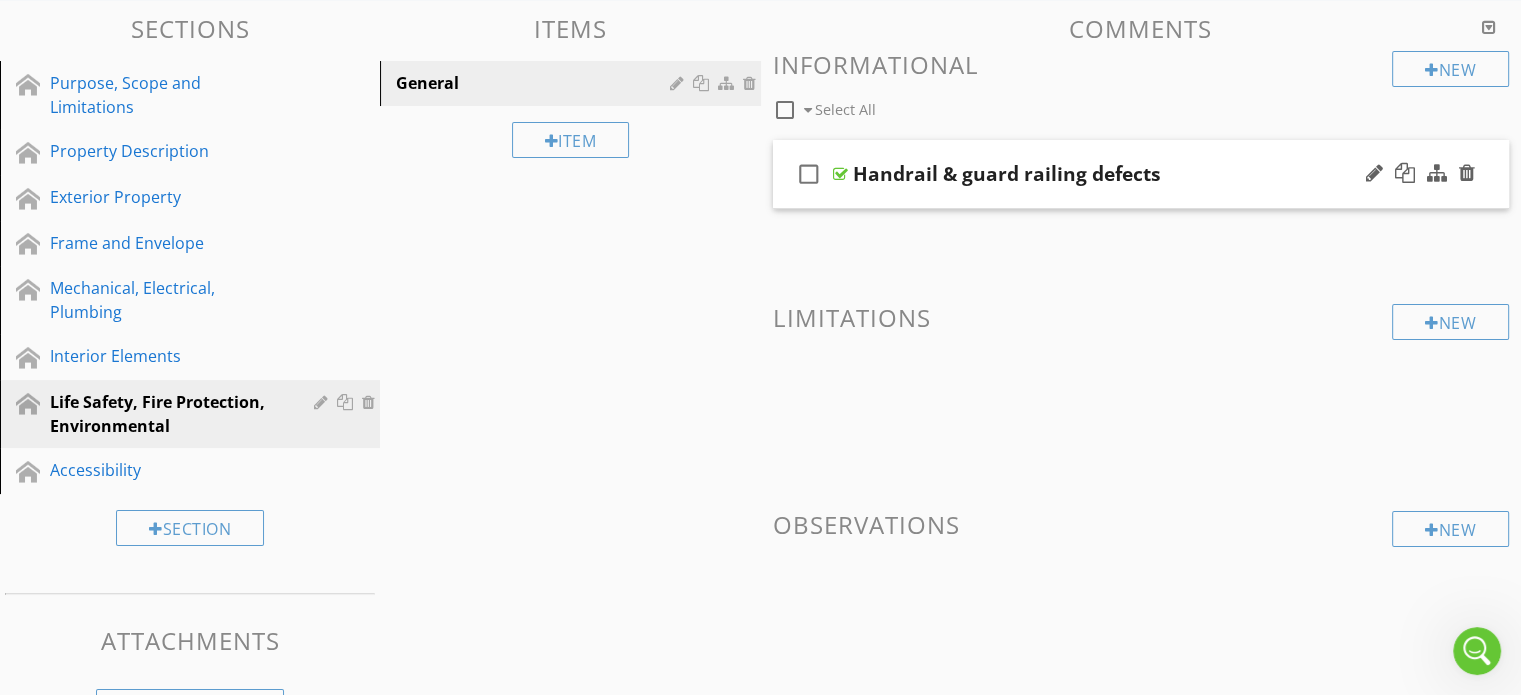 type 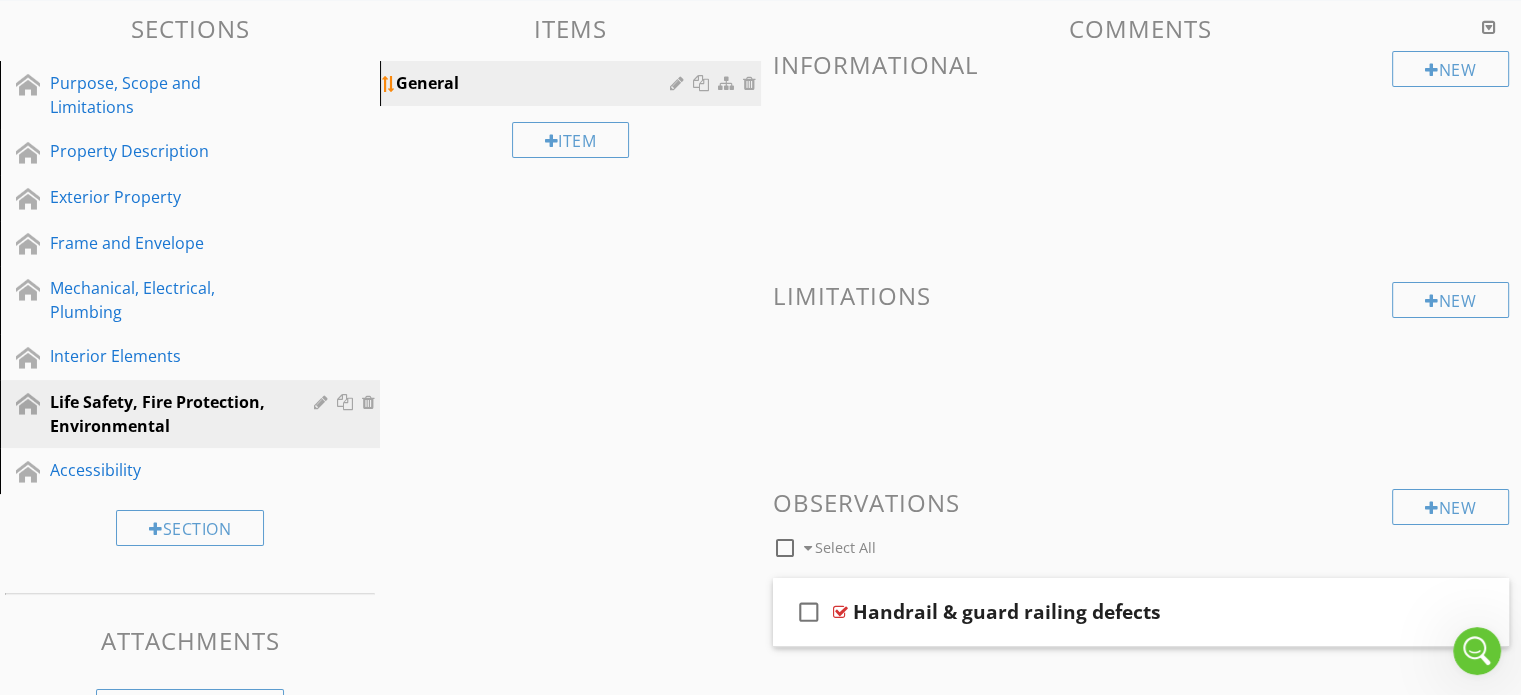 click at bounding box center (679, 83) 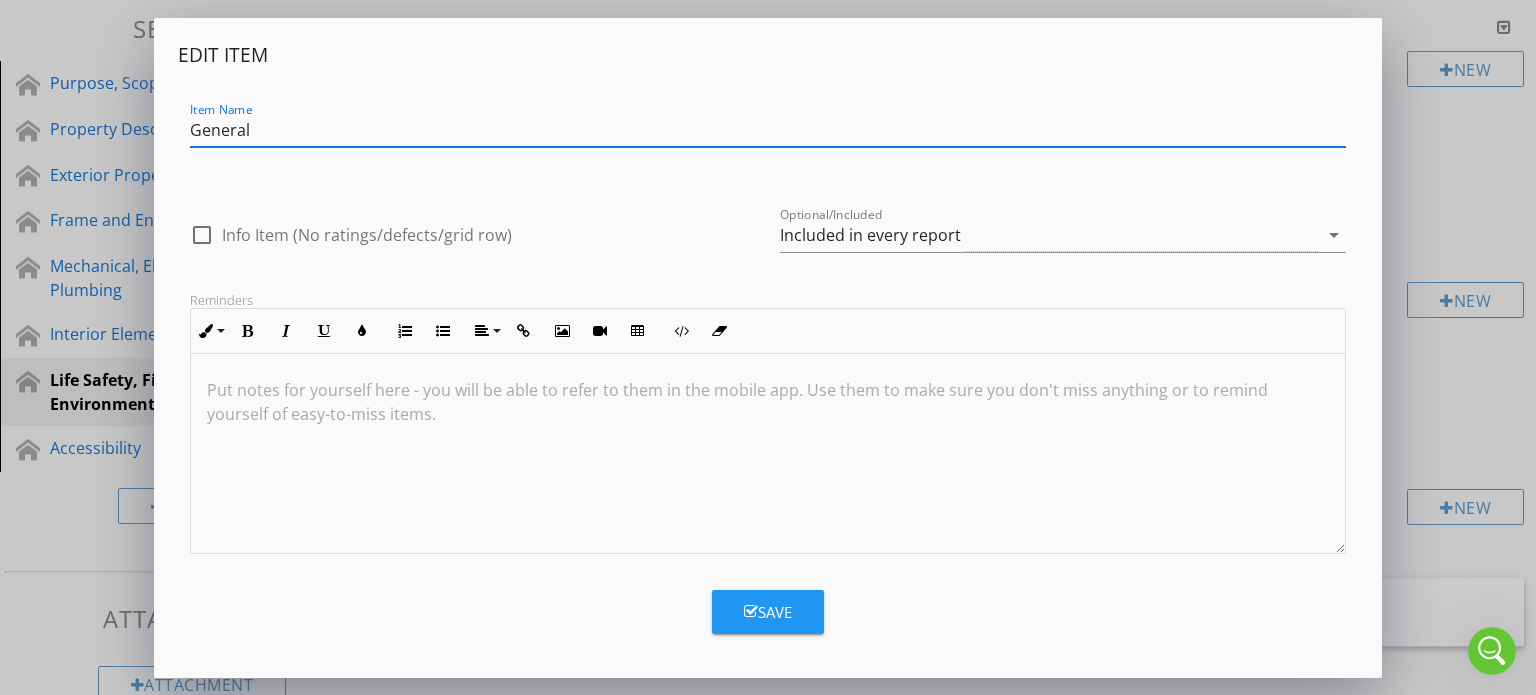 drag, startPoint x: 303, startPoint y: 123, endPoint x: 182, endPoint y: 120, distance: 121.037186 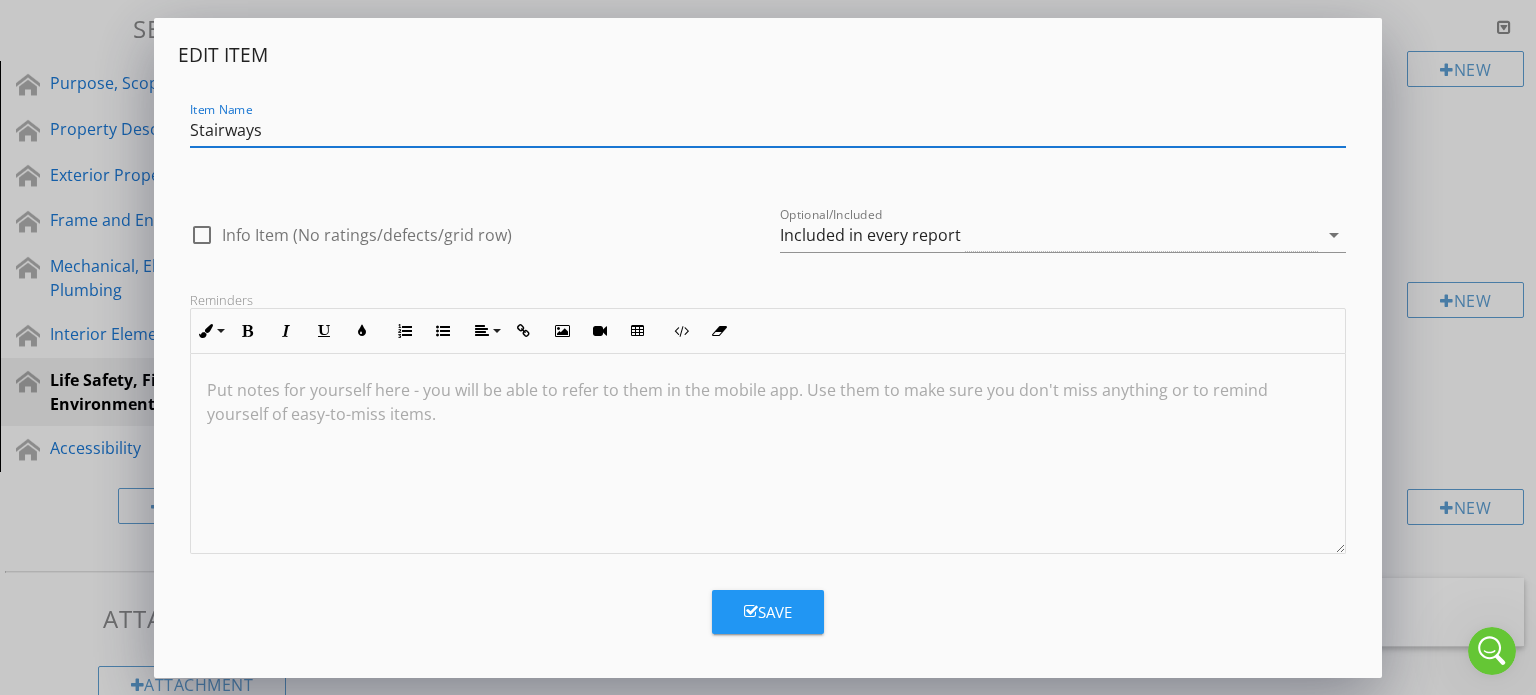 type on "Stairways" 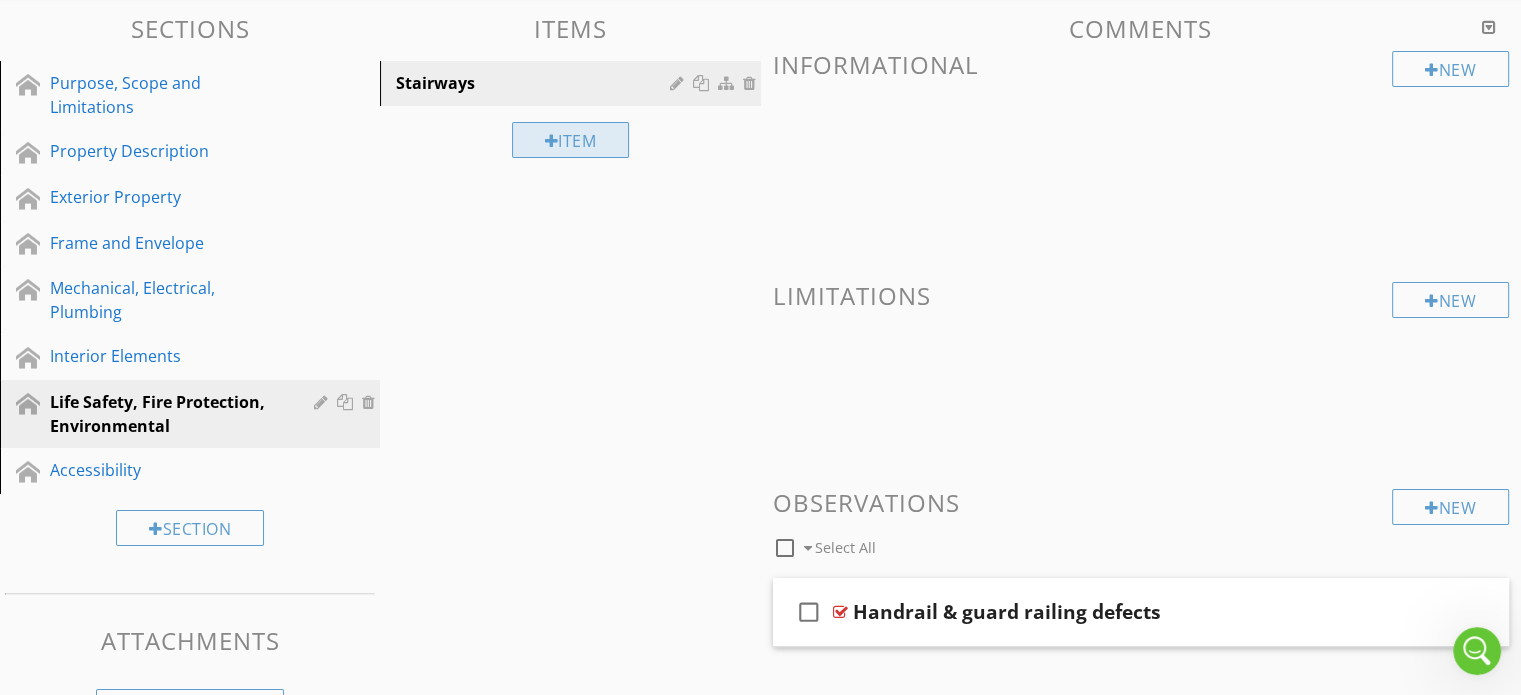 click at bounding box center [552, 141] 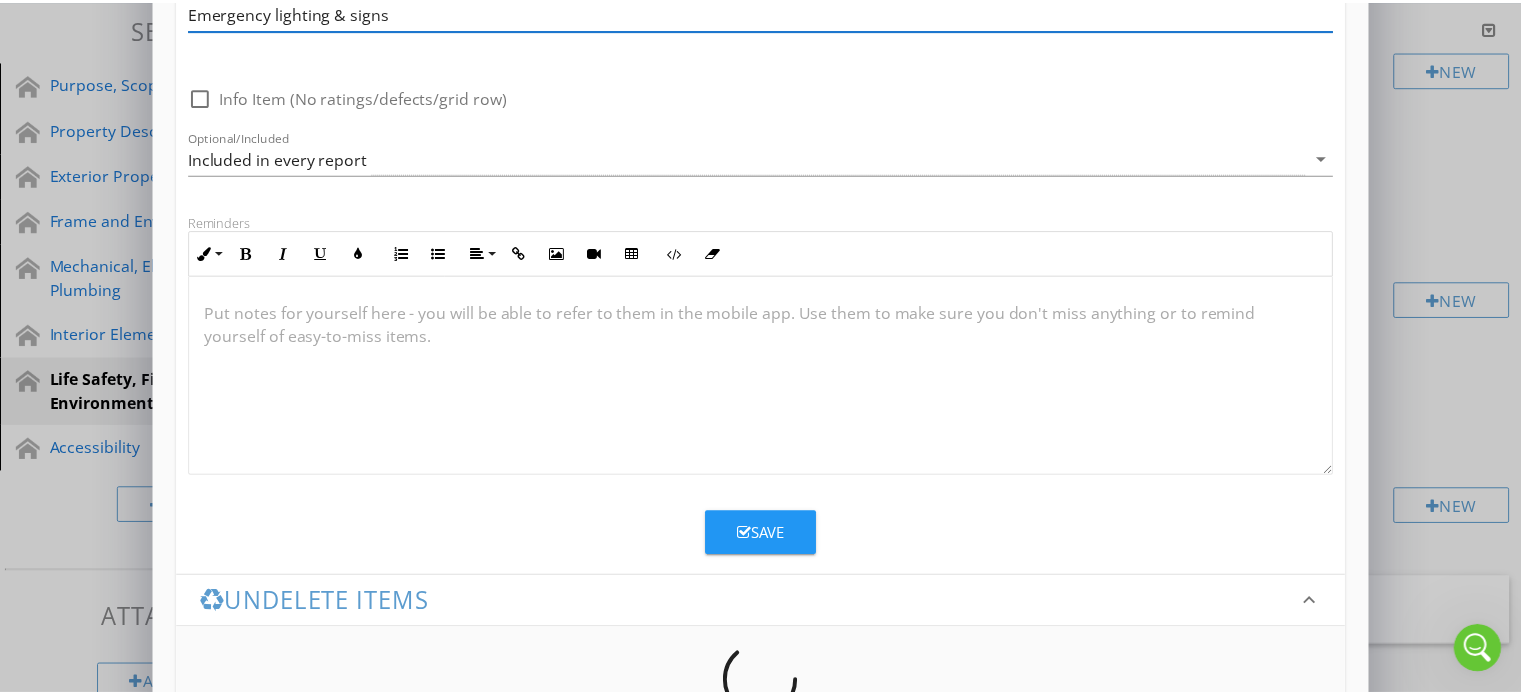 scroll, scrollTop: 200, scrollLeft: 0, axis: vertical 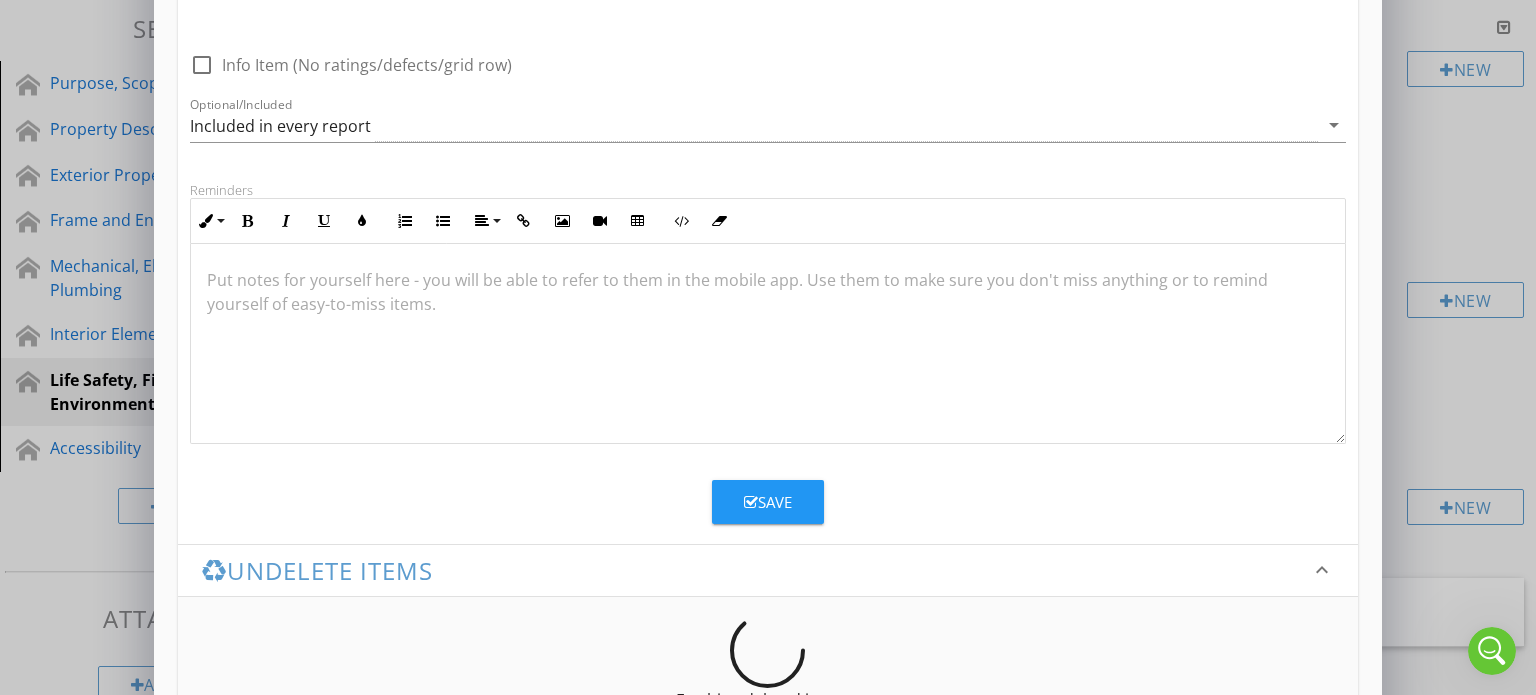 type on "Emergency lighting & signs" 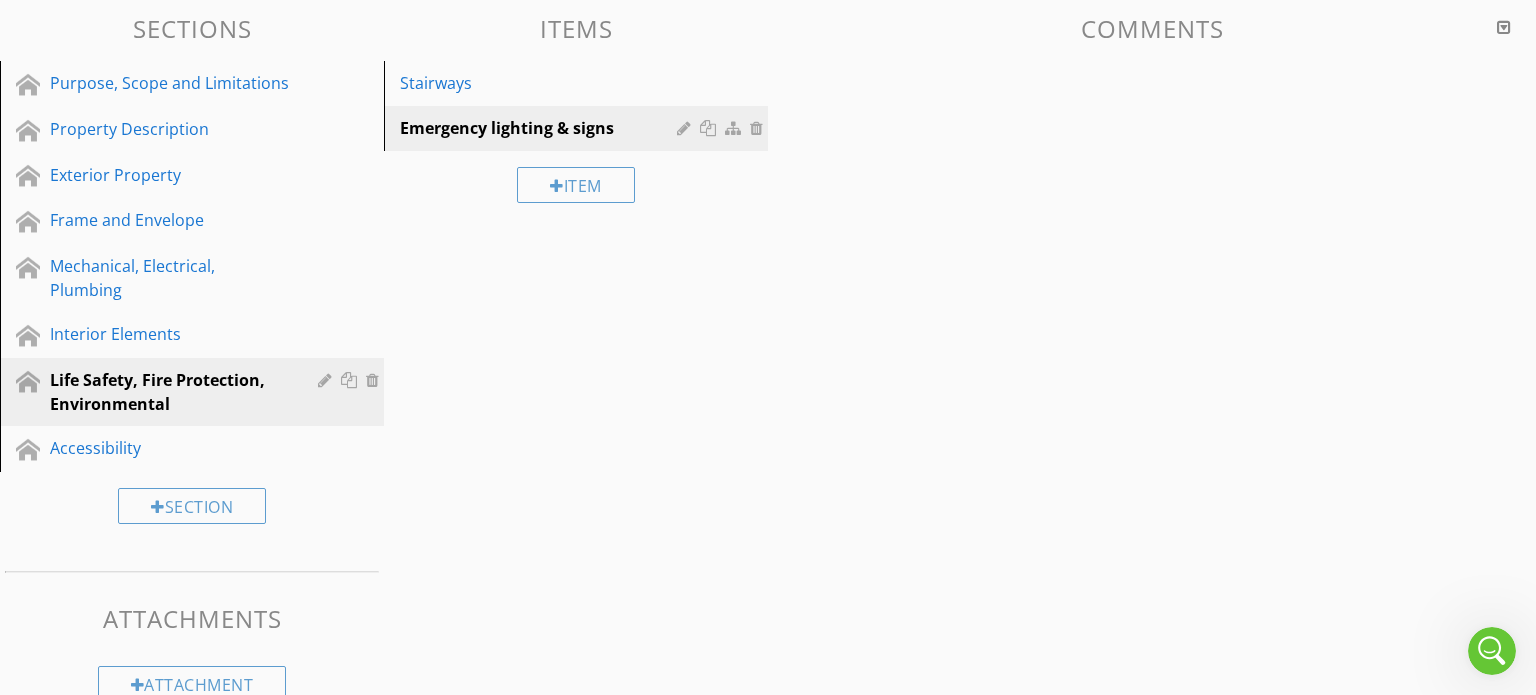 scroll, scrollTop: 172, scrollLeft: 0, axis: vertical 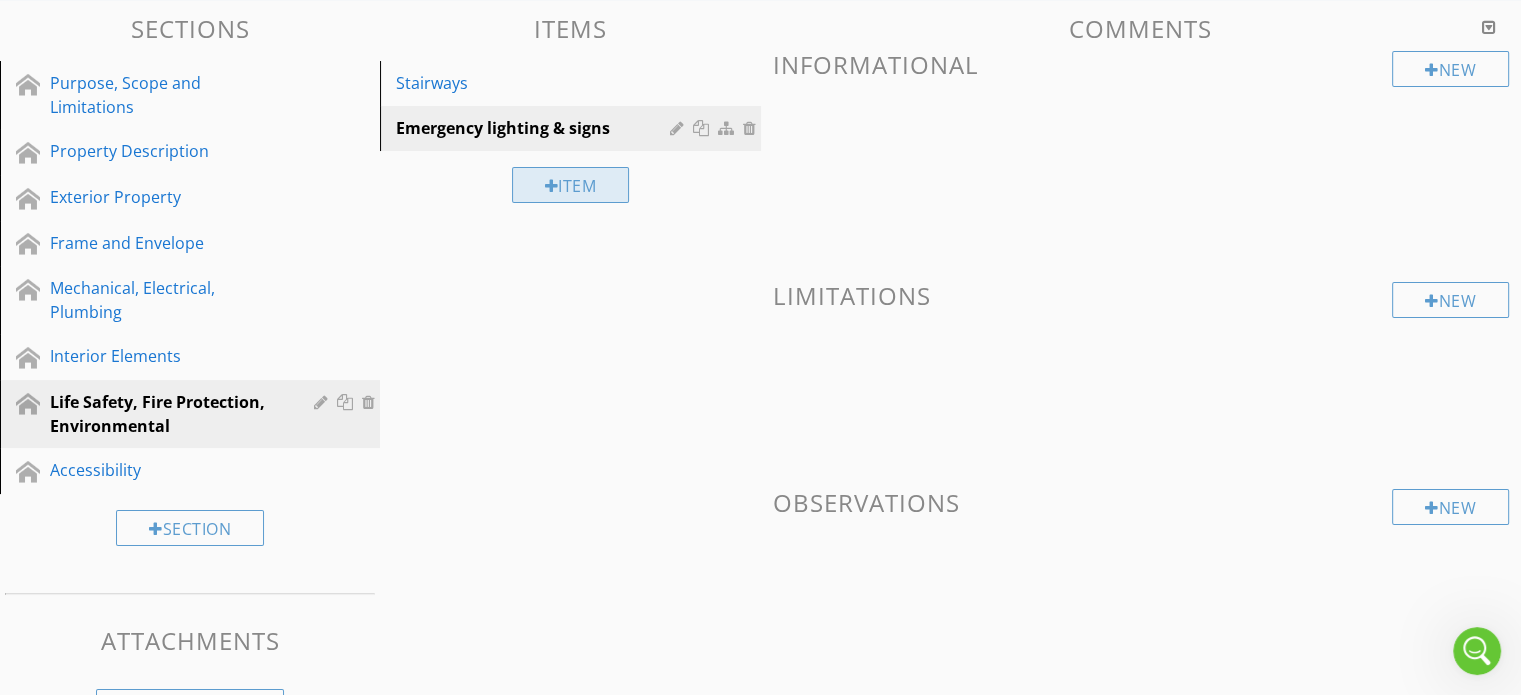click on "Item" at bounding box center (571, 185) 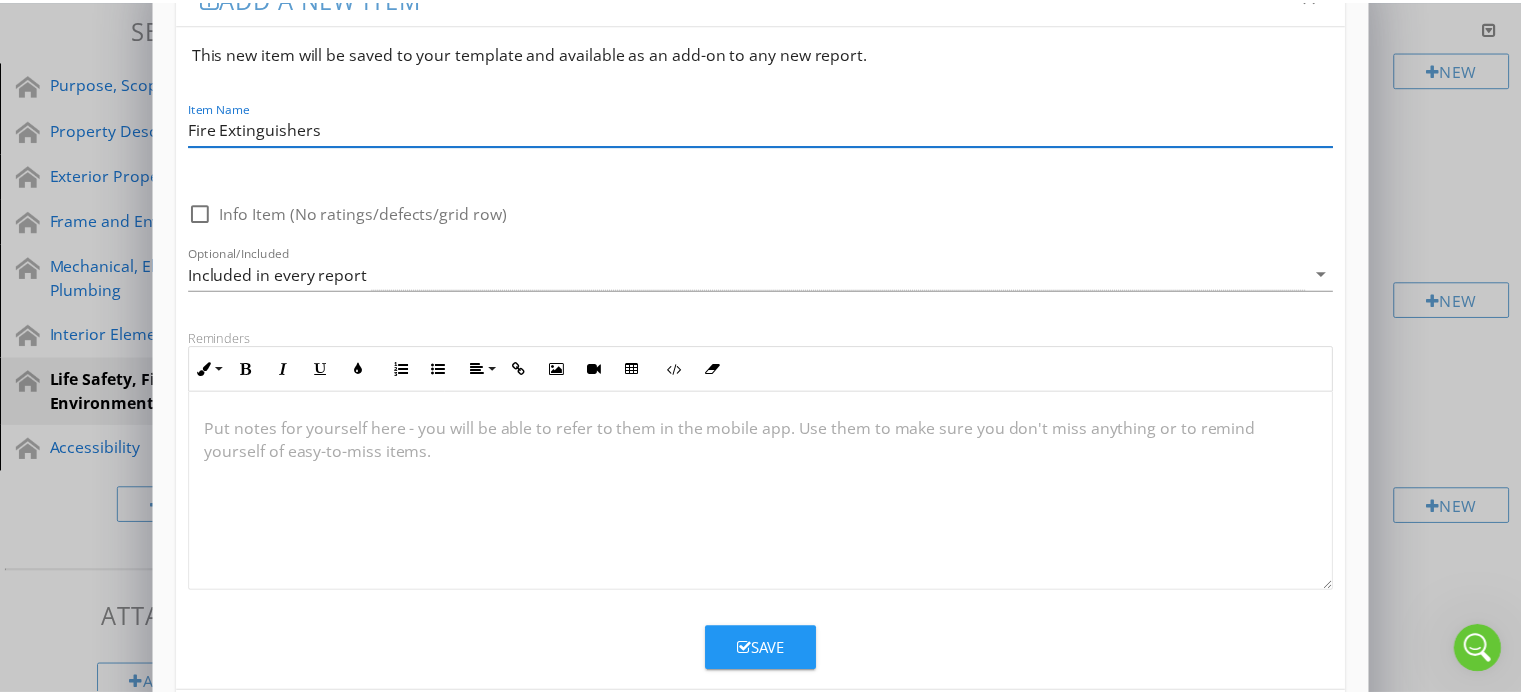 scroll, scrollTop: 200, scrollLeft: 0, axis: vertical 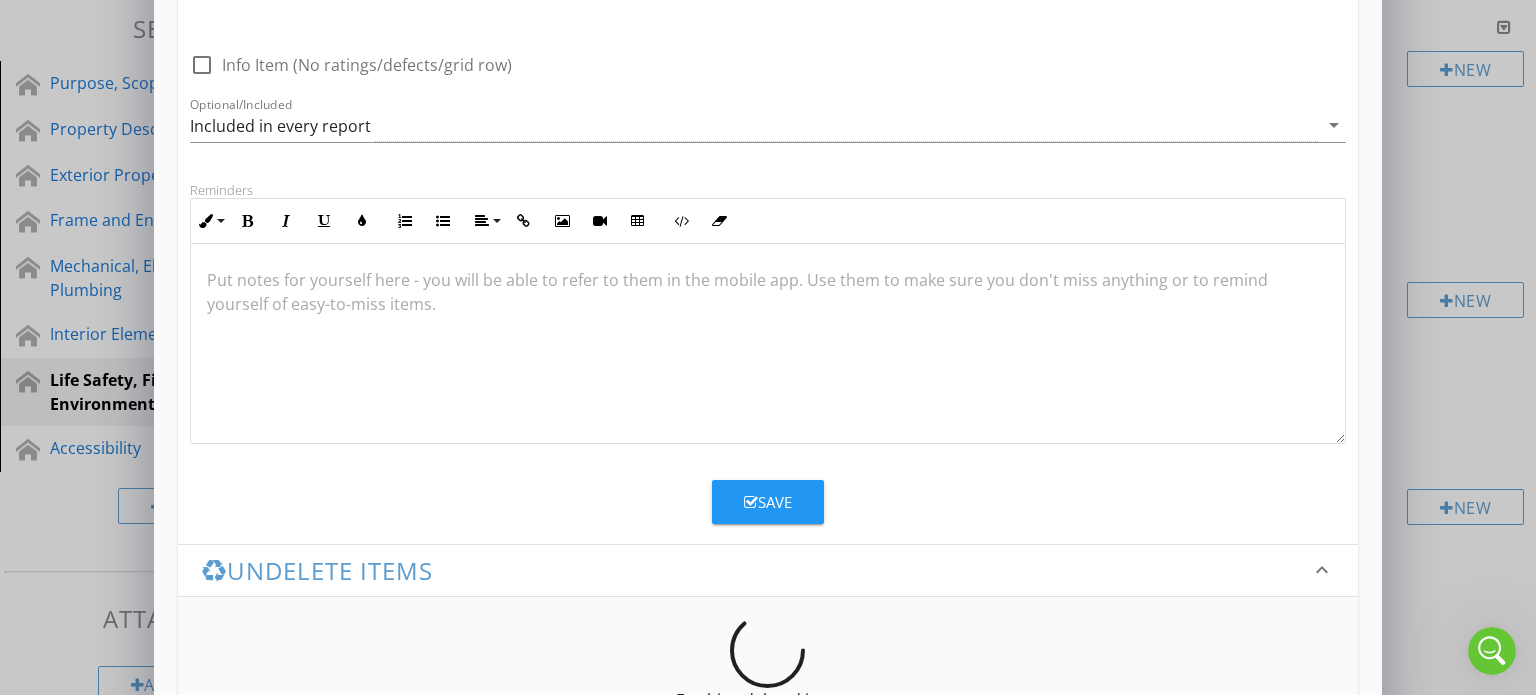 type on "Fire Extinguishers" 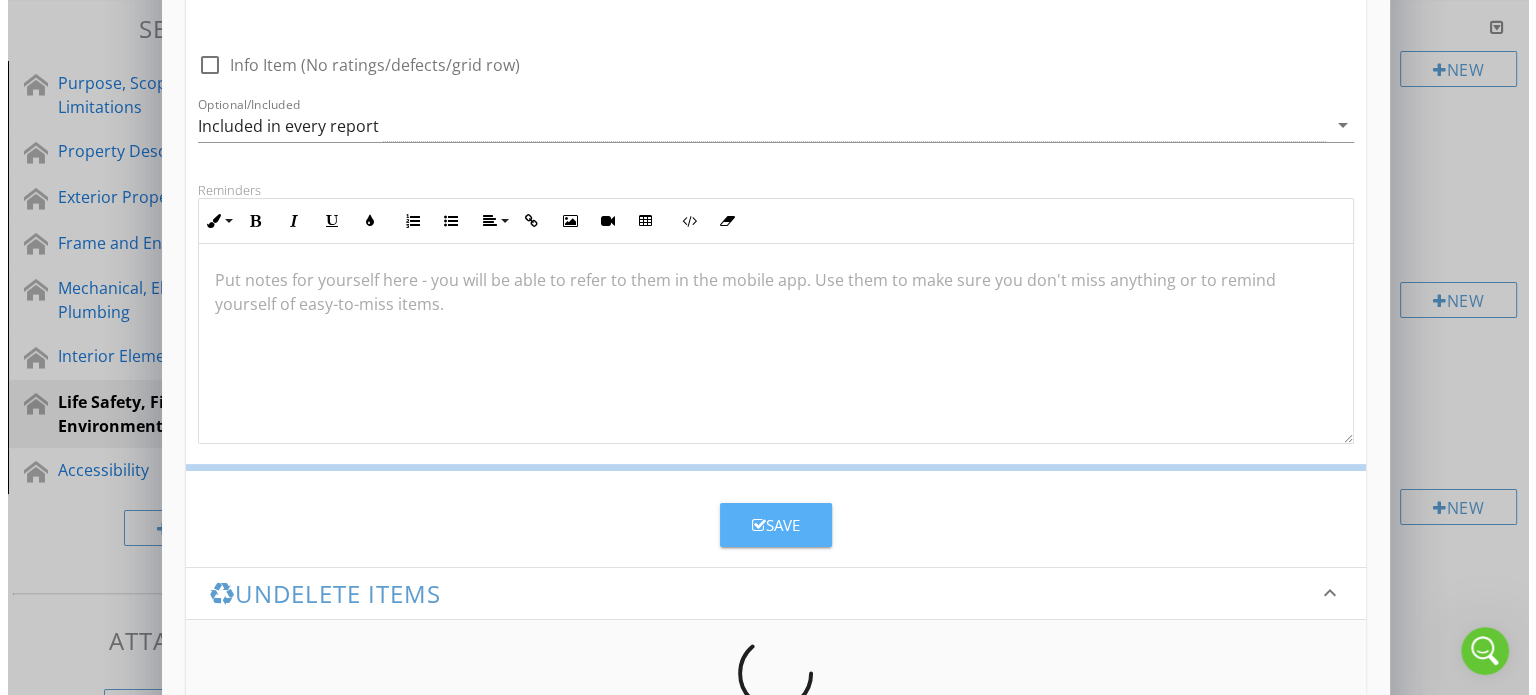 scroll, scrollTop: 172, scrollLeft: 0, axis: vertical 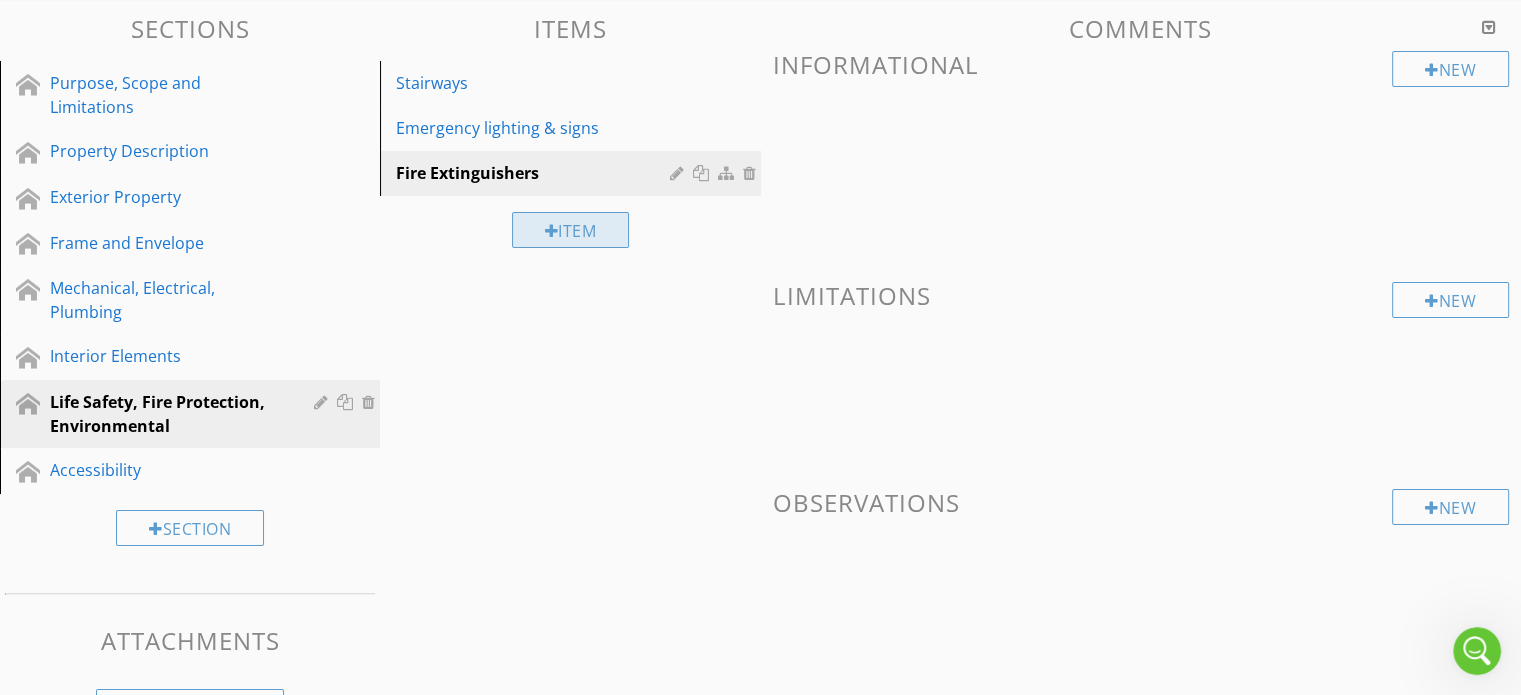 click on "Item" at bounding box center [571, 230] 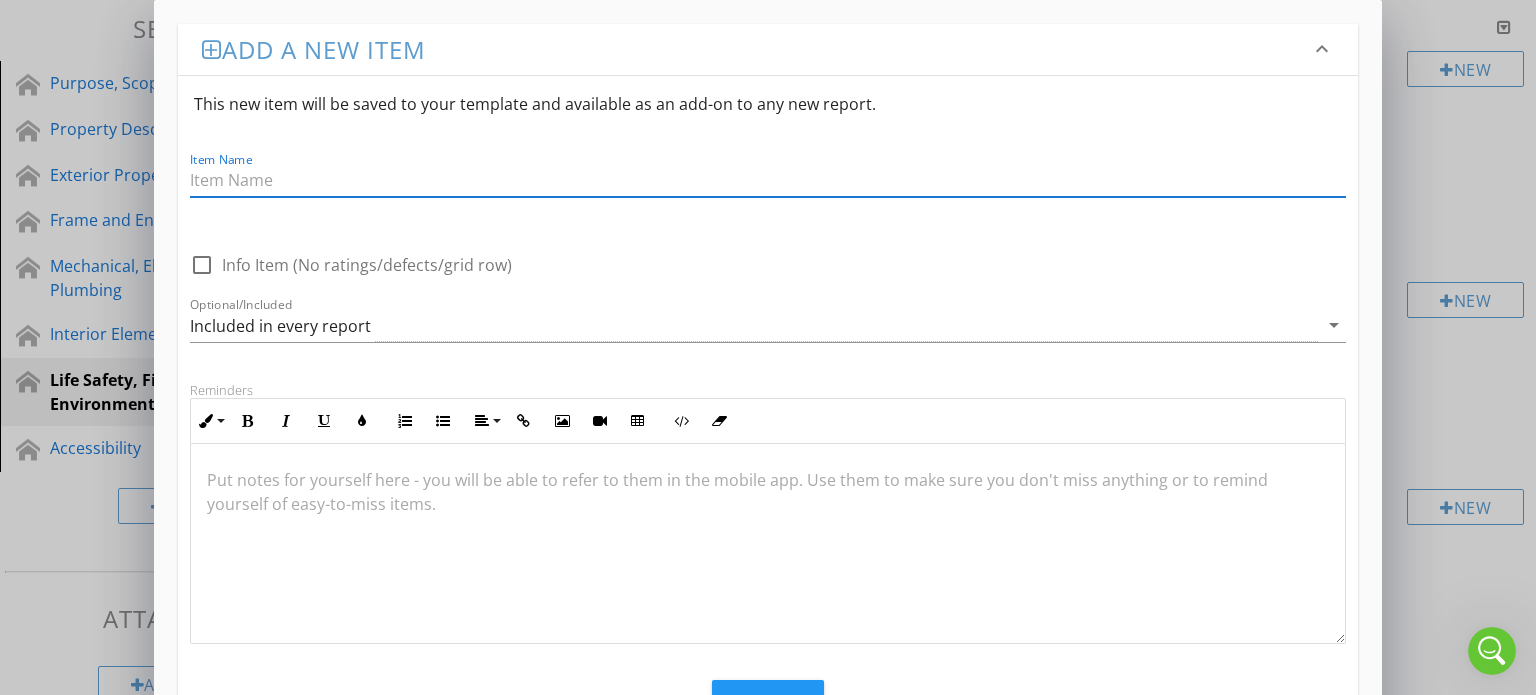 click at bounding box center [768, 180] 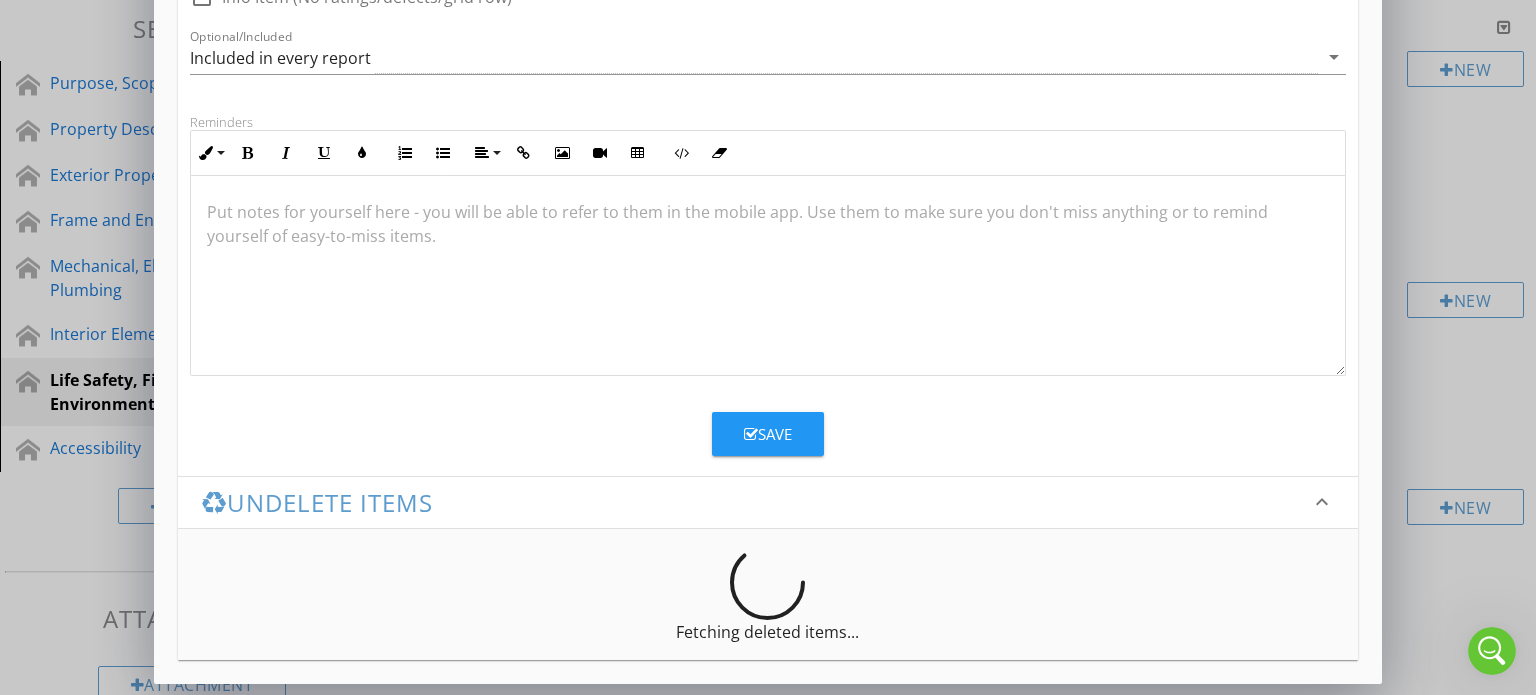type on "Alarm Systems" 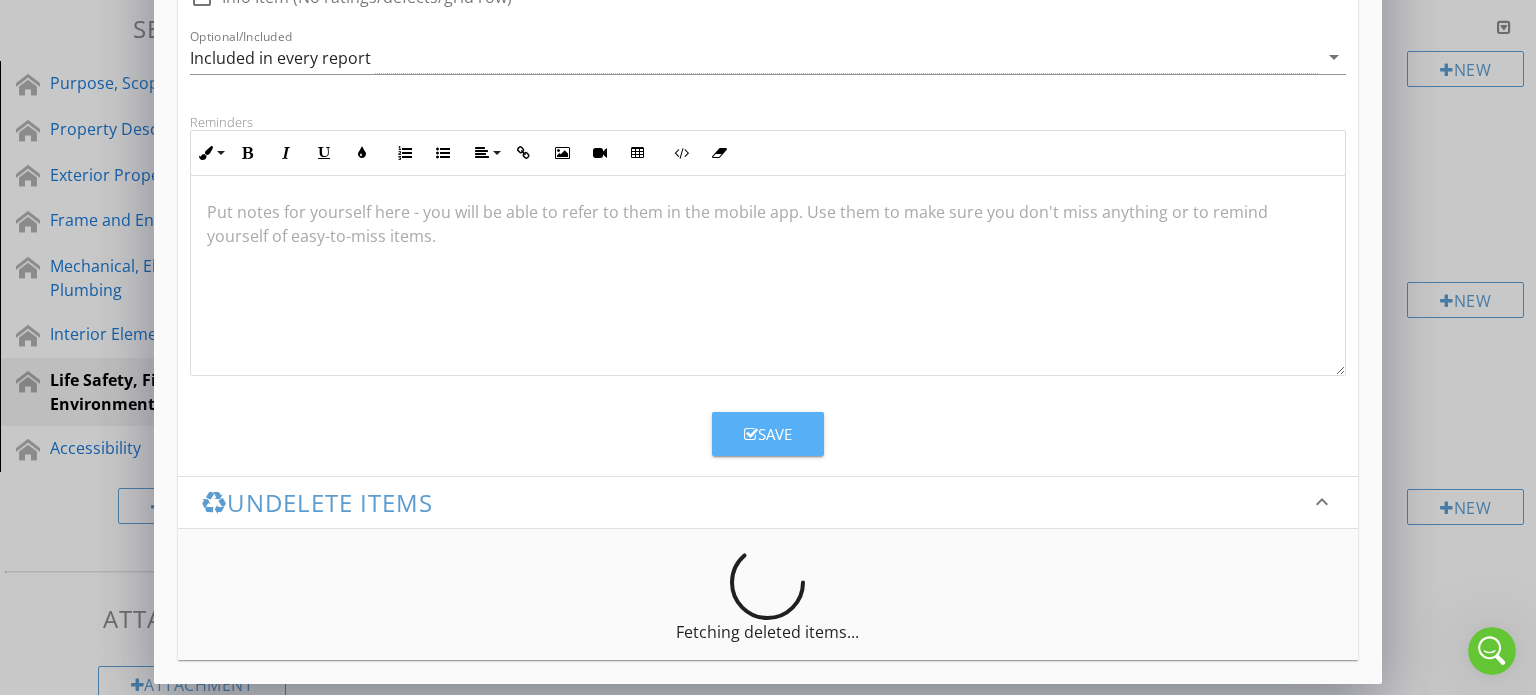click on "Save" at bounding box center (768, 434) 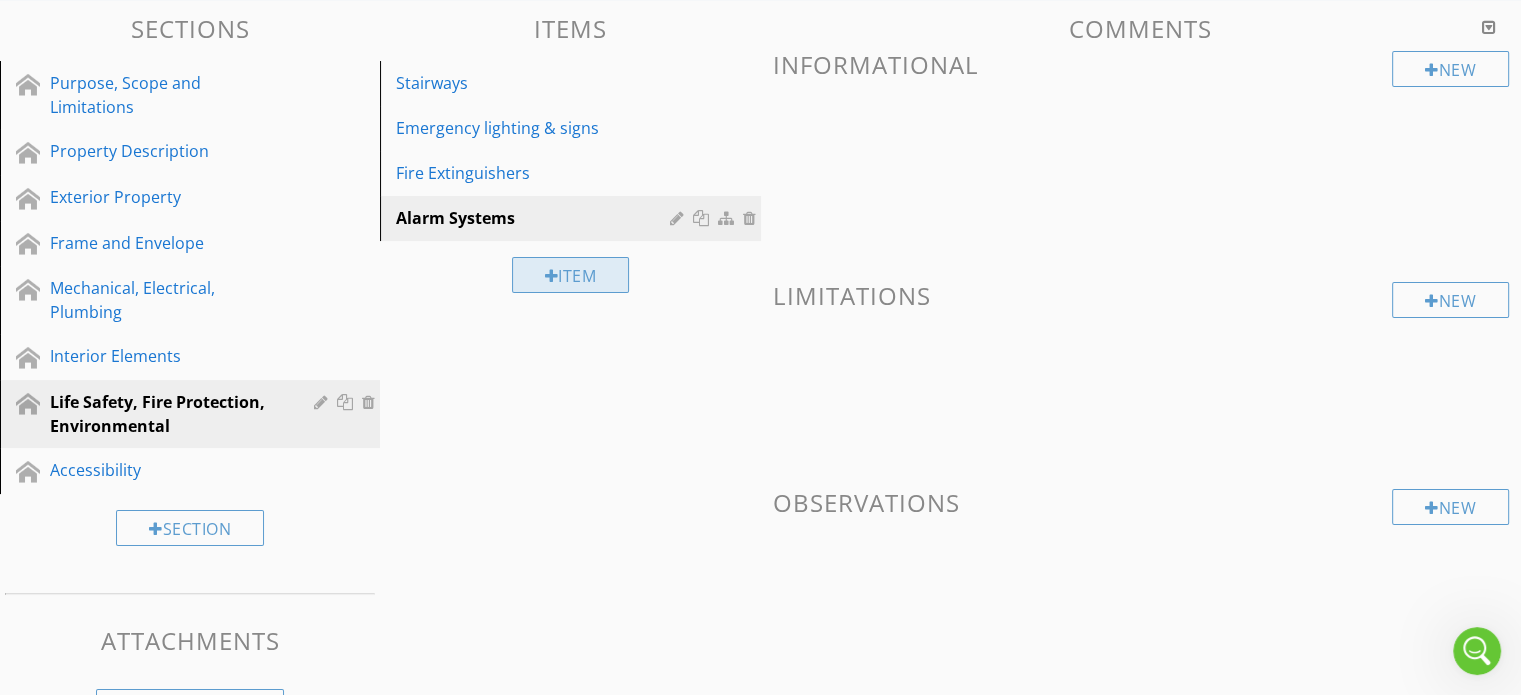 click on "Item" at bounding box center [571, 275] 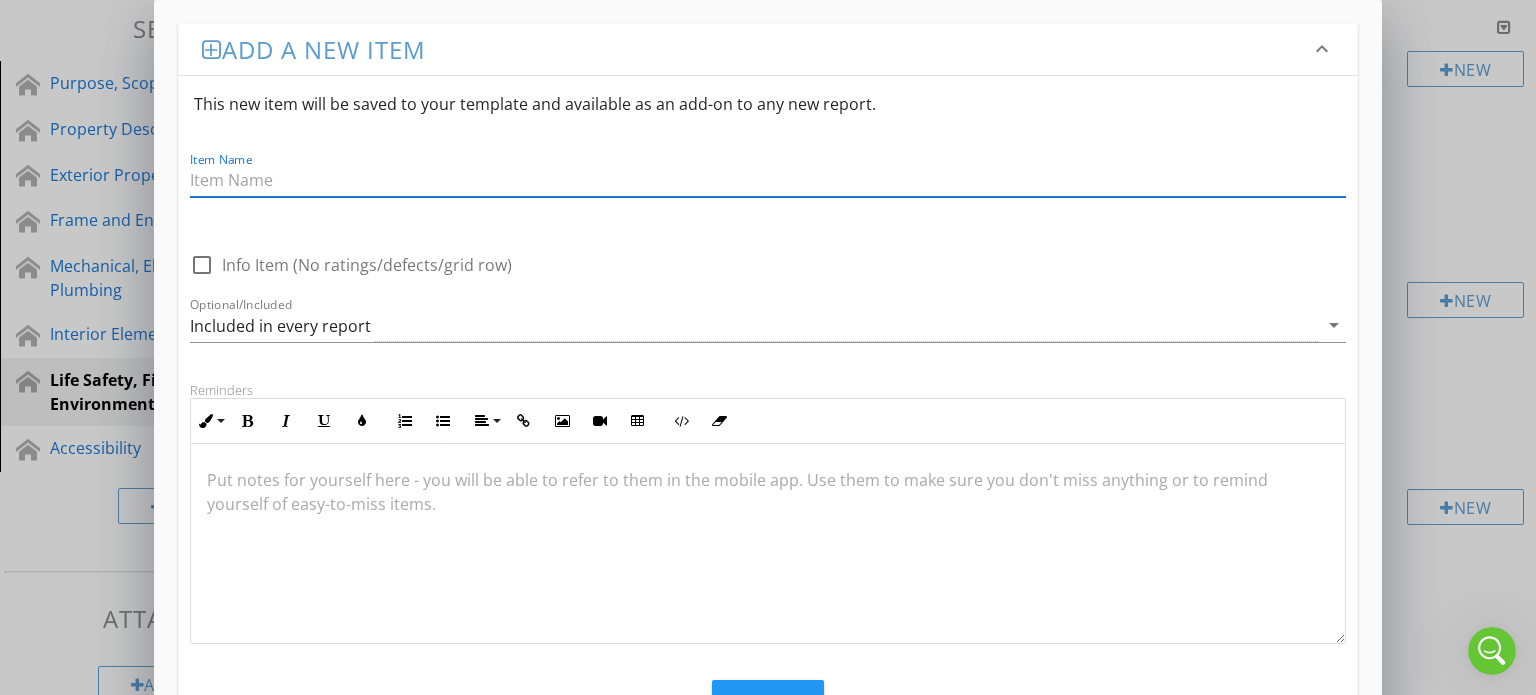 click at bounding box center (768, 180) 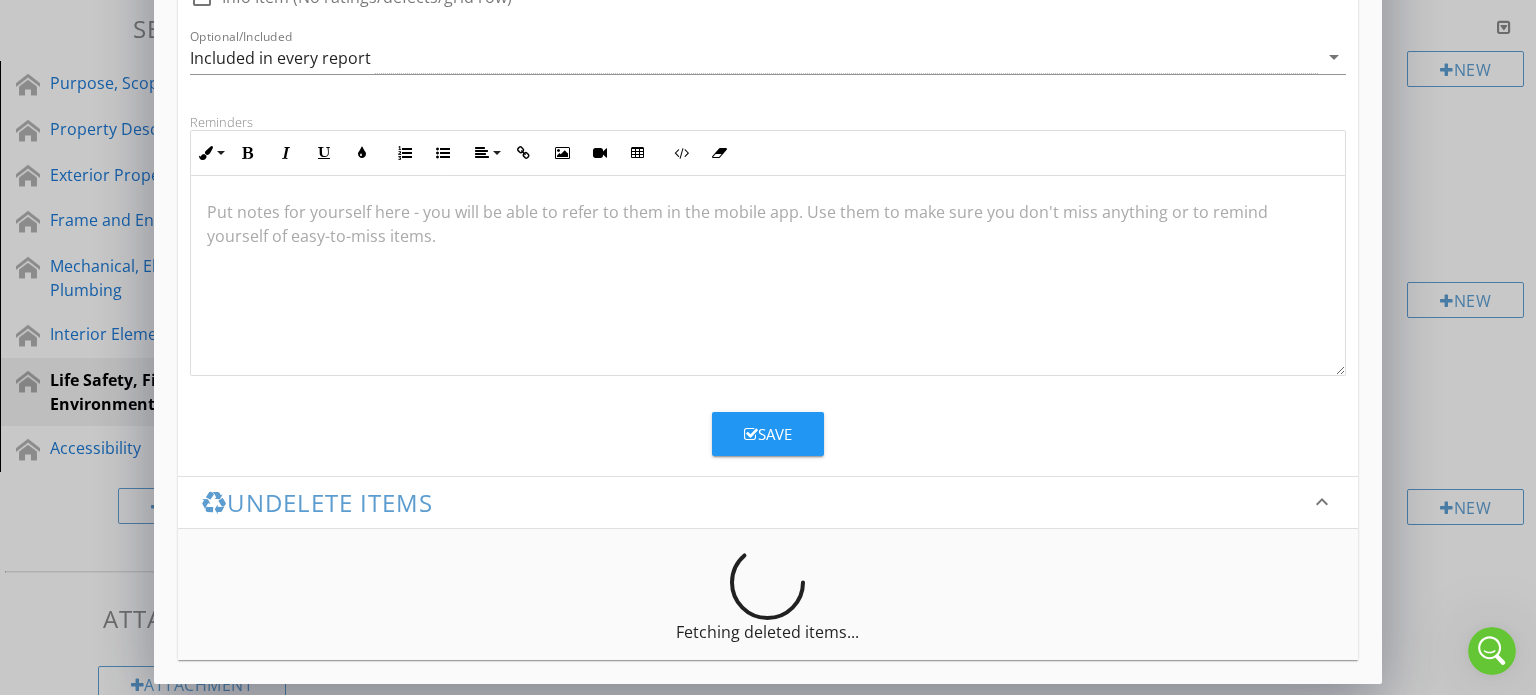 type on "Environmental" 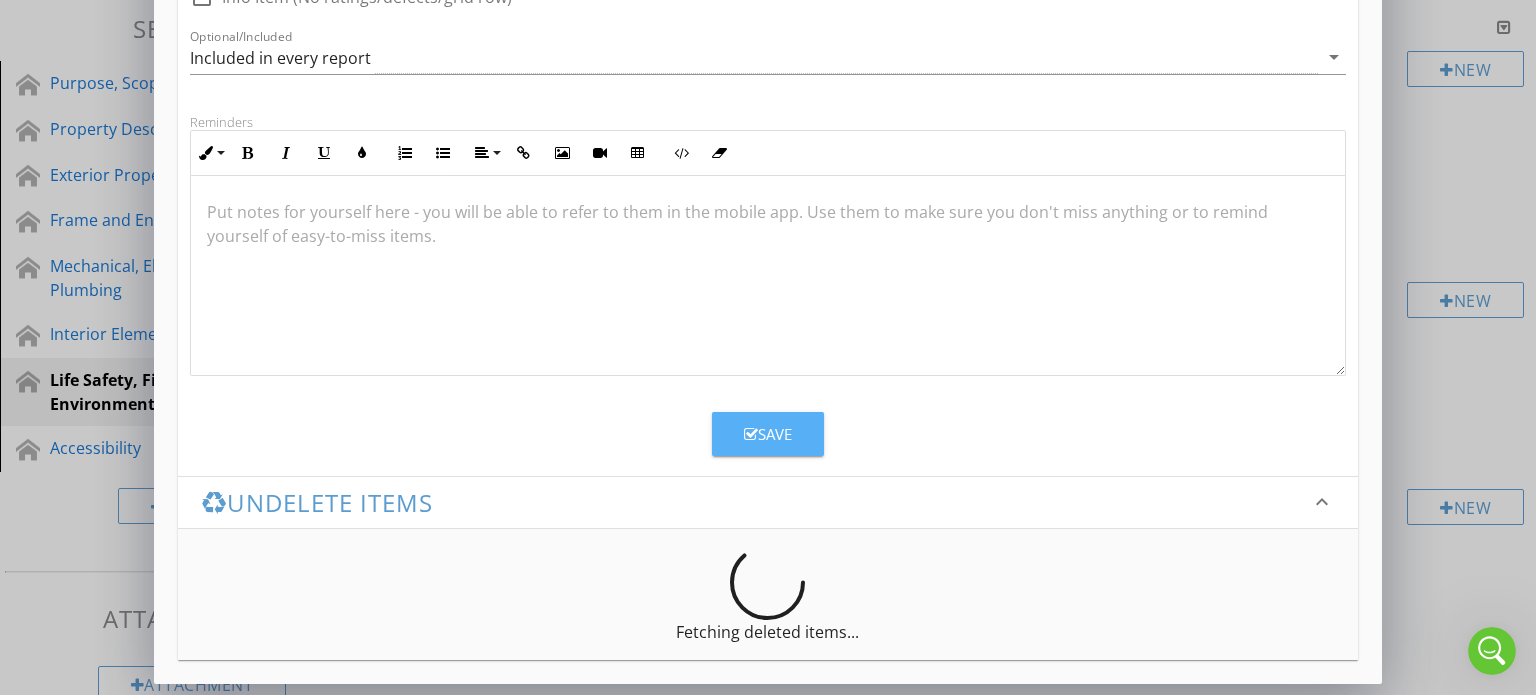 click on "Save" at bounding box center (768, 434) 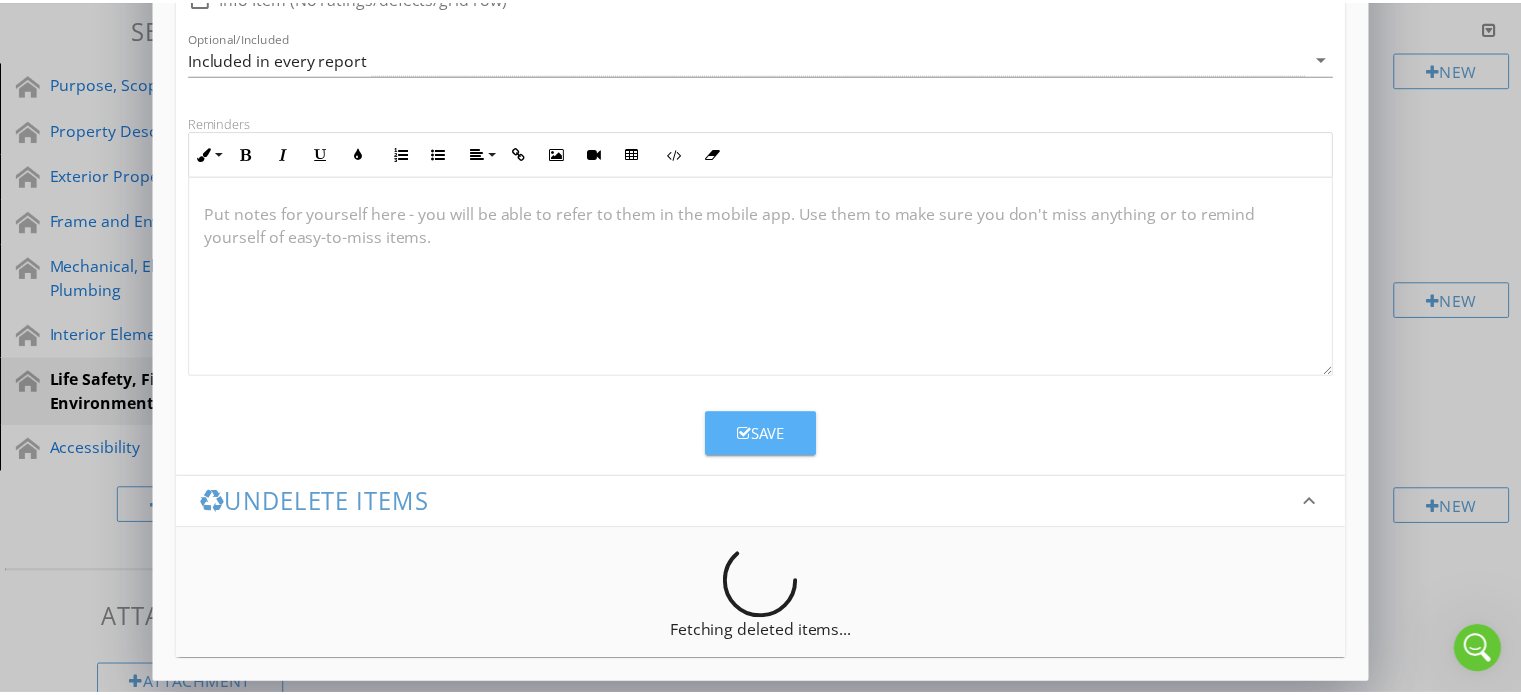 scroll, scrollTop: 172, scrollLeft: 0, axis: vertical 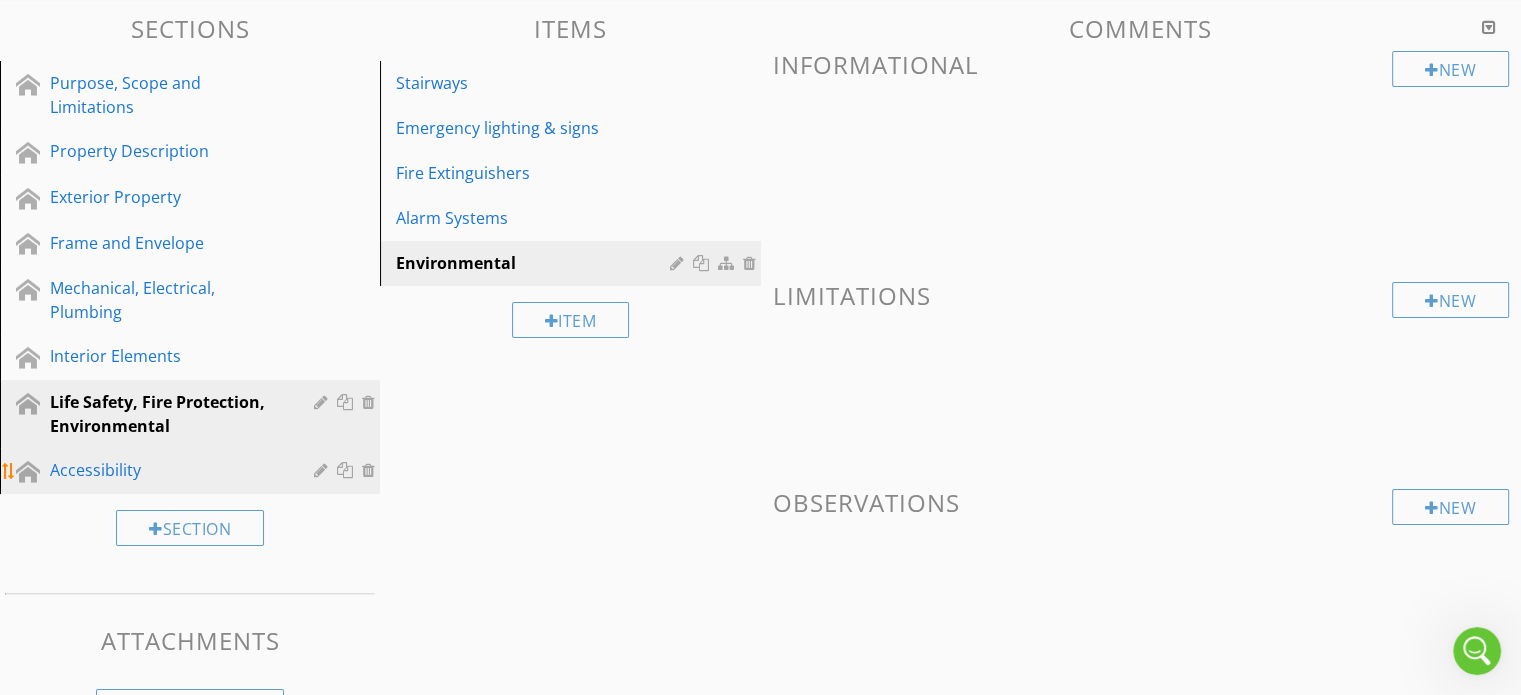 click on "Accessibility" at bounding box center [167, 470] 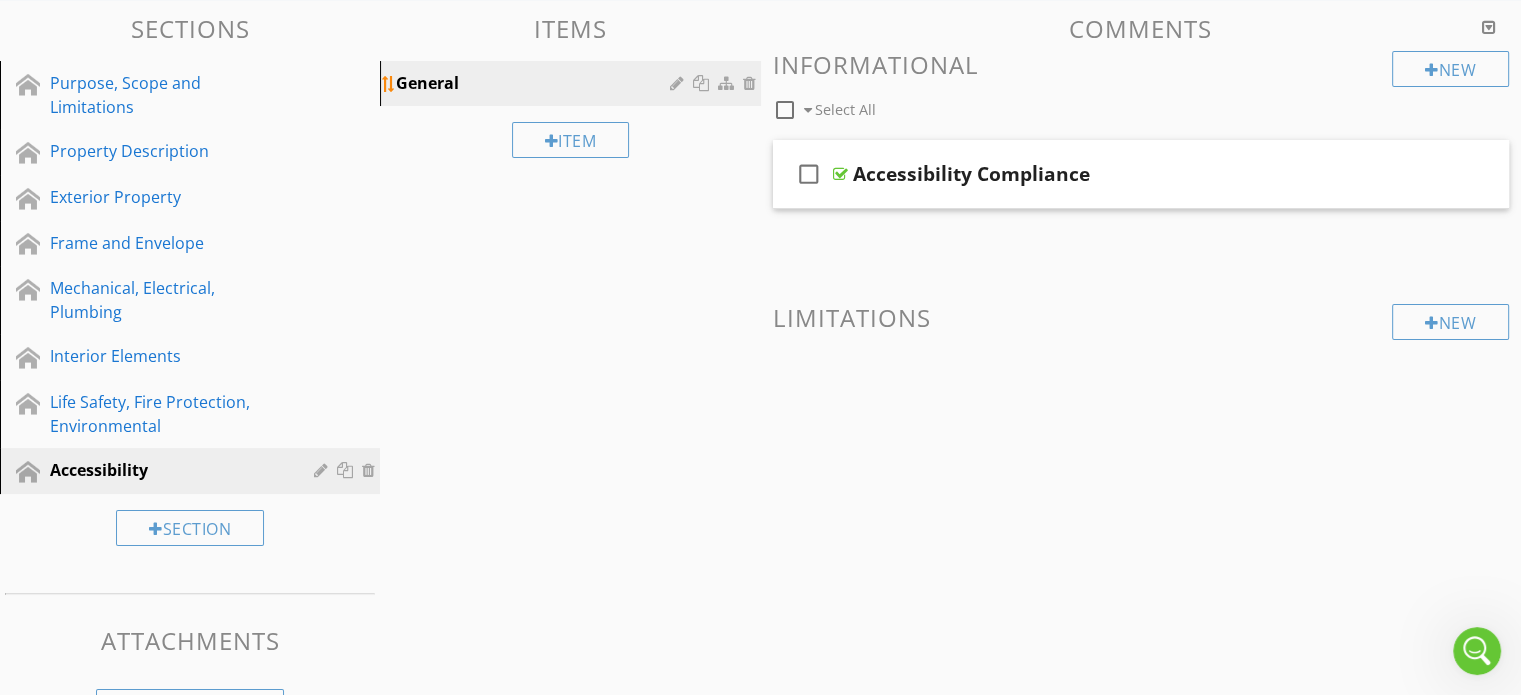 click at bounding box center [679, 83] 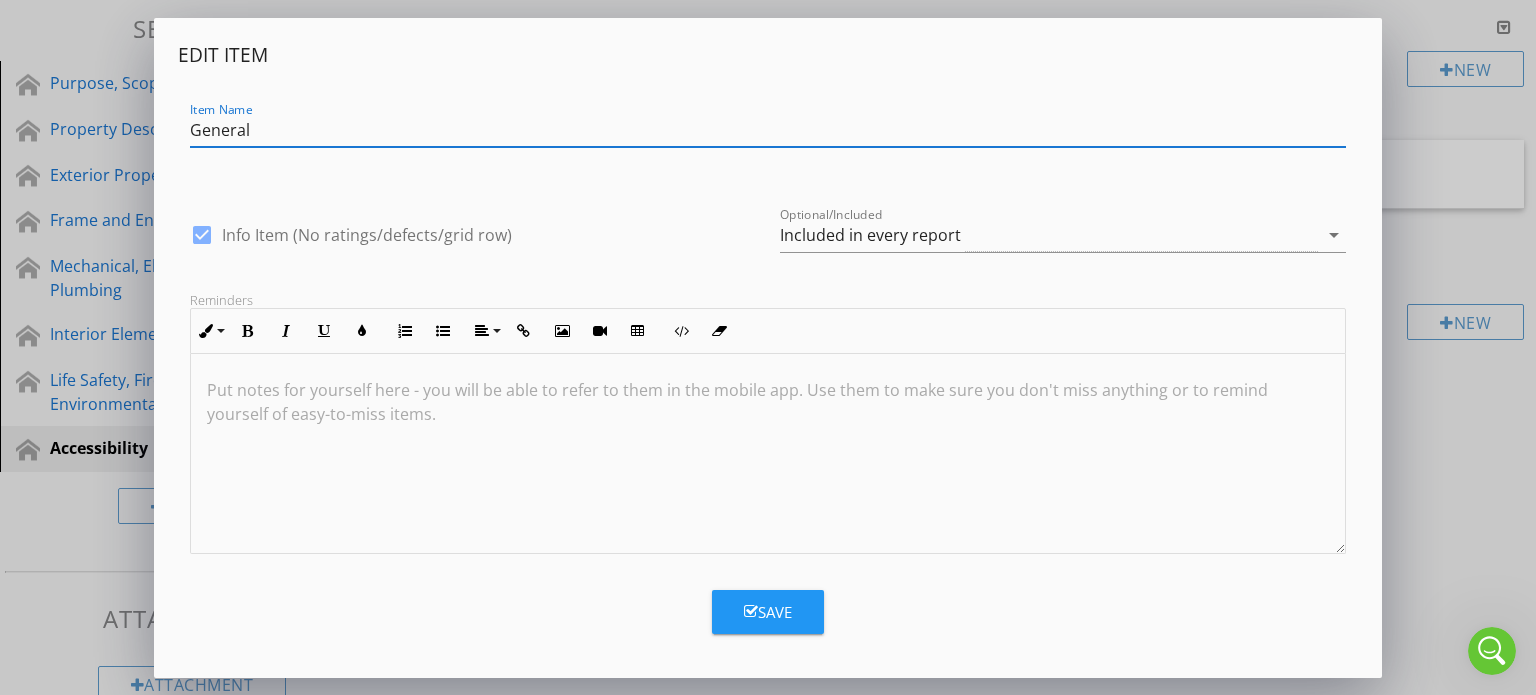 drag, startPoint x: 279, startPoint y: 132, endPoint x: 154, endPoint y: 123, distance: 125.32358 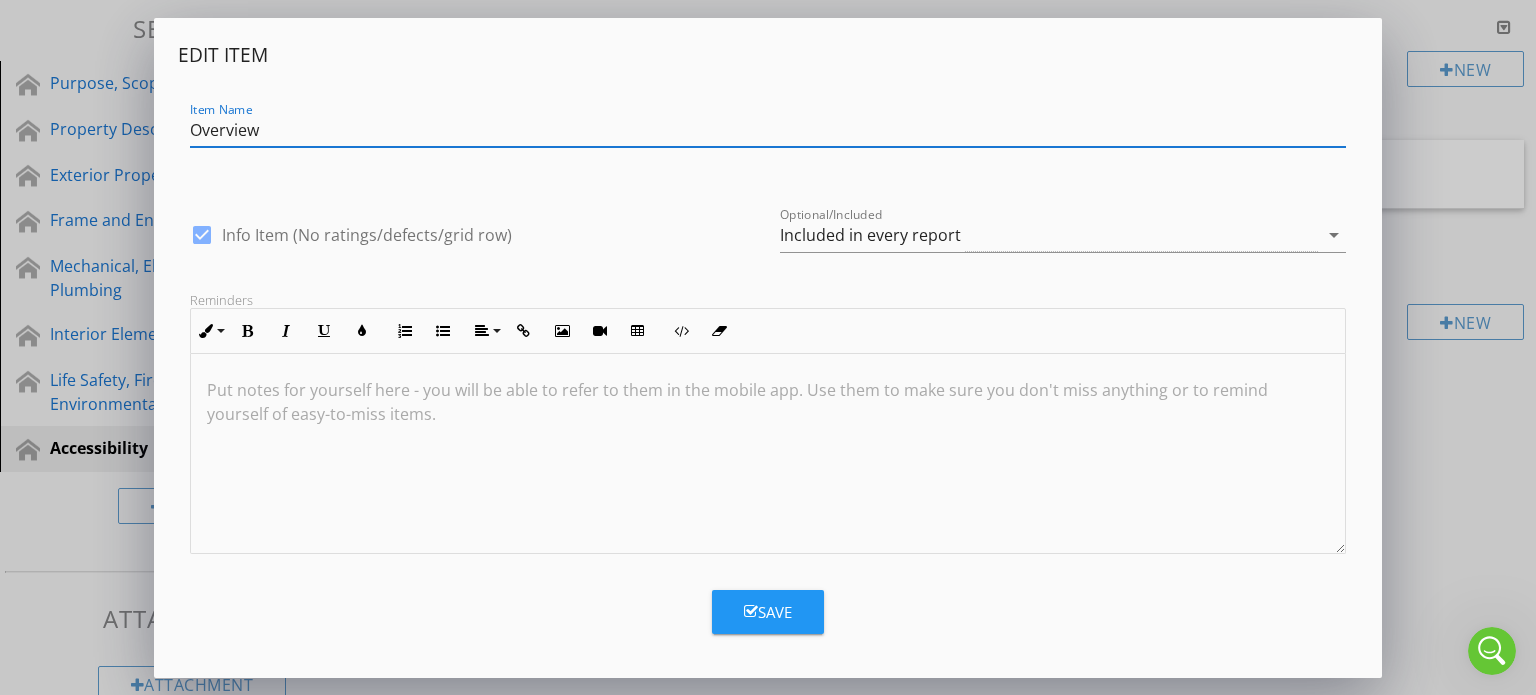 type on "Overview" 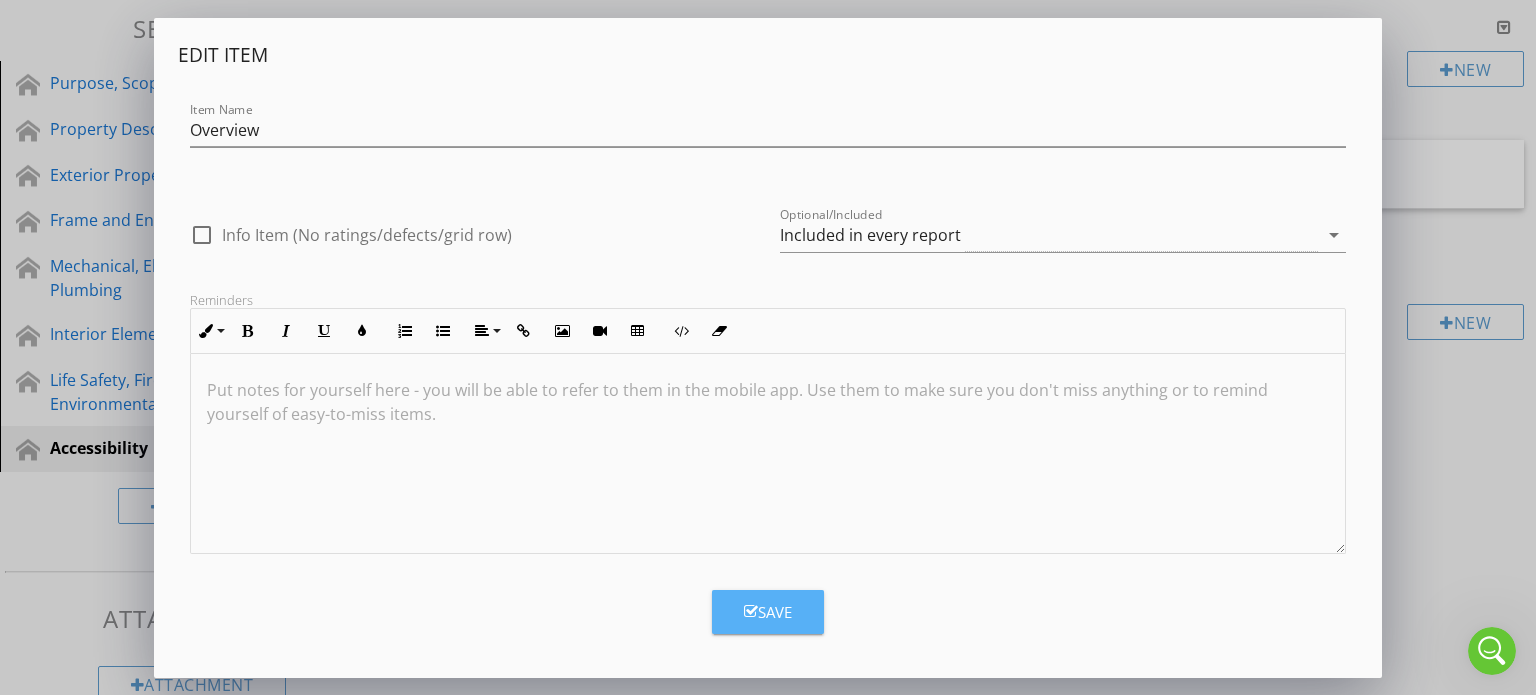 click on "Save" at bounding box center [768, 612] 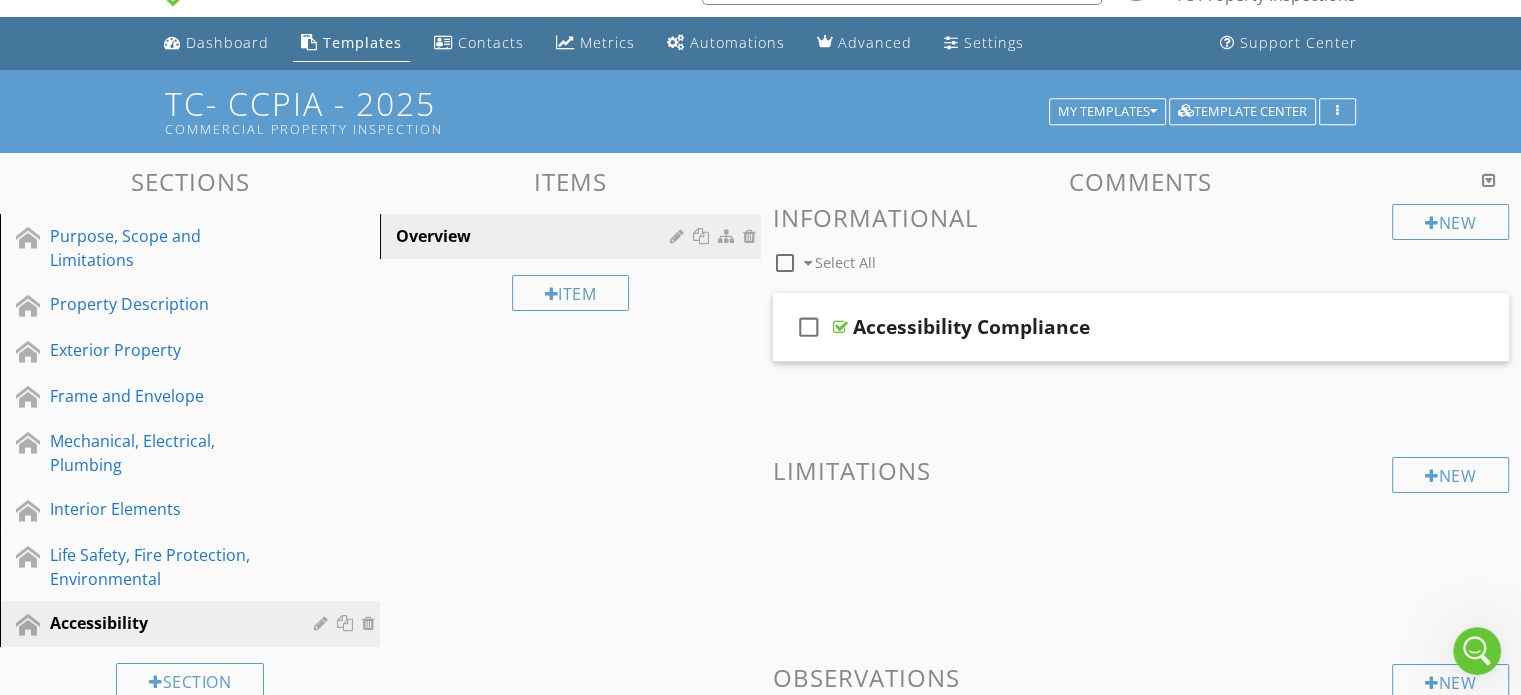 scroll, scrollTop: 0, scrollLeft: 0, axis: both 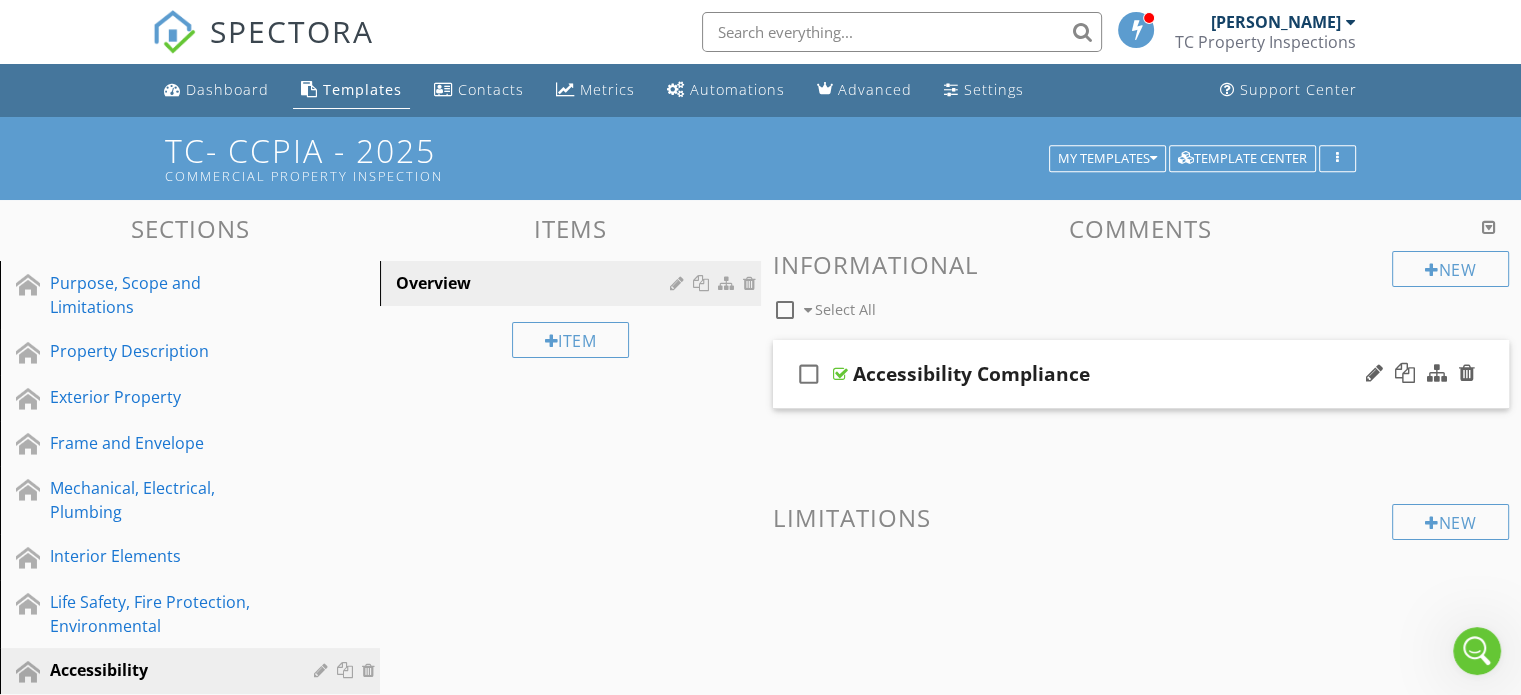 click on "Accessibility Compliance" at bounding box center [1114, 374] 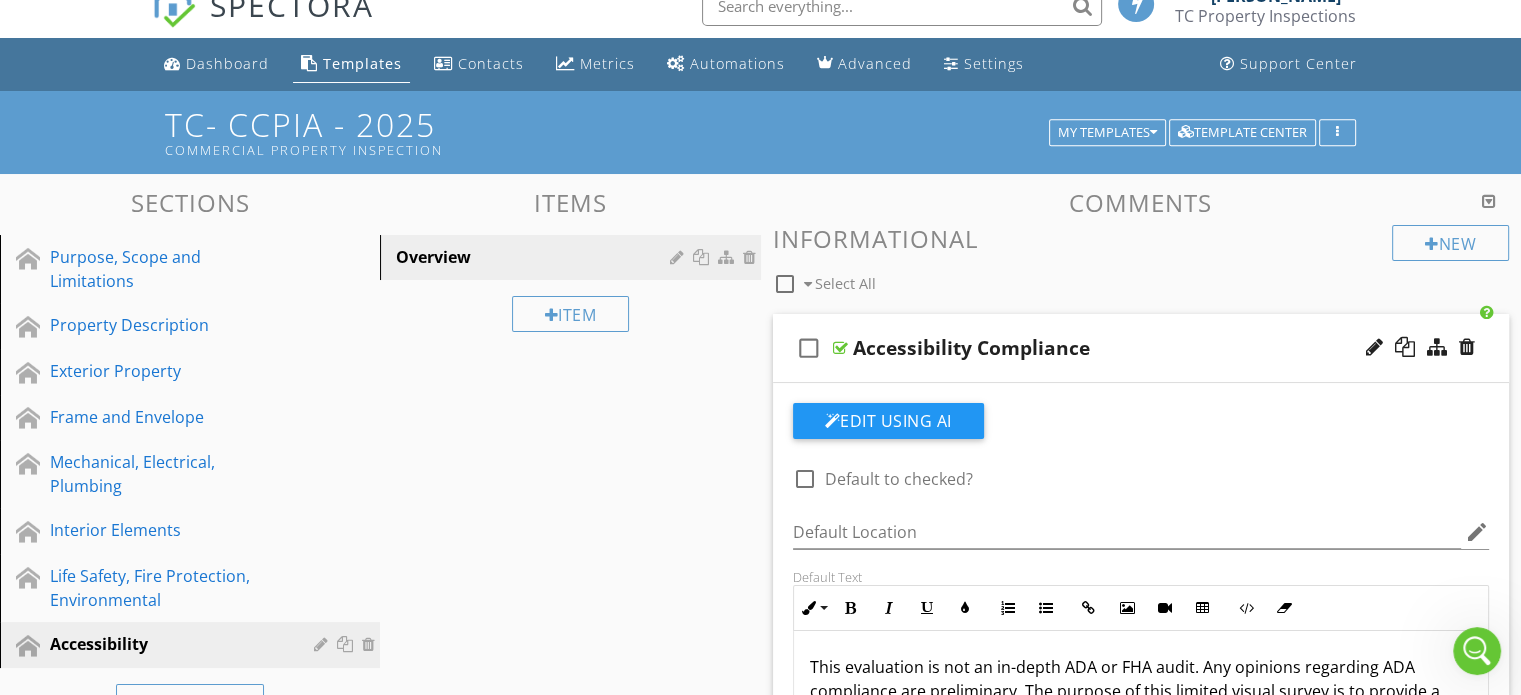 scroll, scrollTop: 100, scrollLeft: 0, axis: vertical 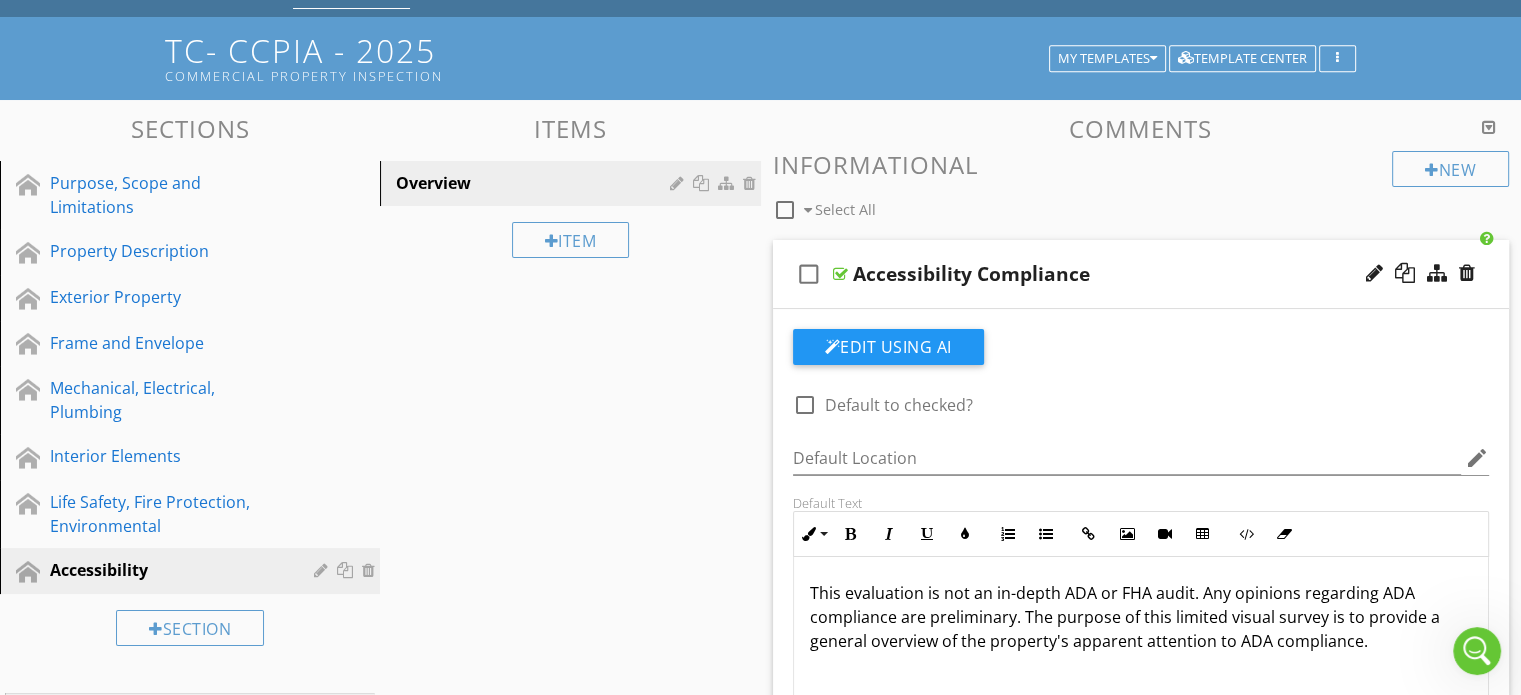 click at bounding box center [805, 405] 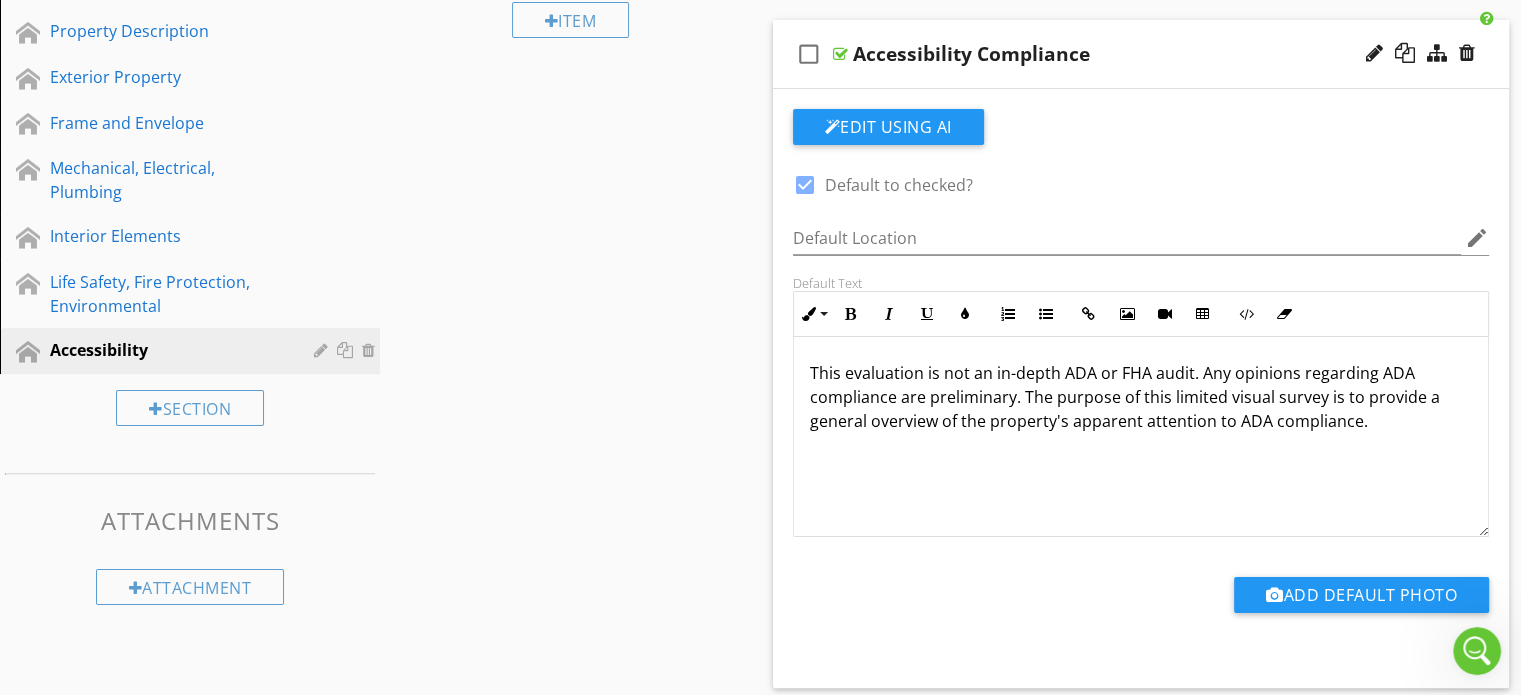 scroll, scrollTop: 100, scrollLeft: 0, axis: vertical 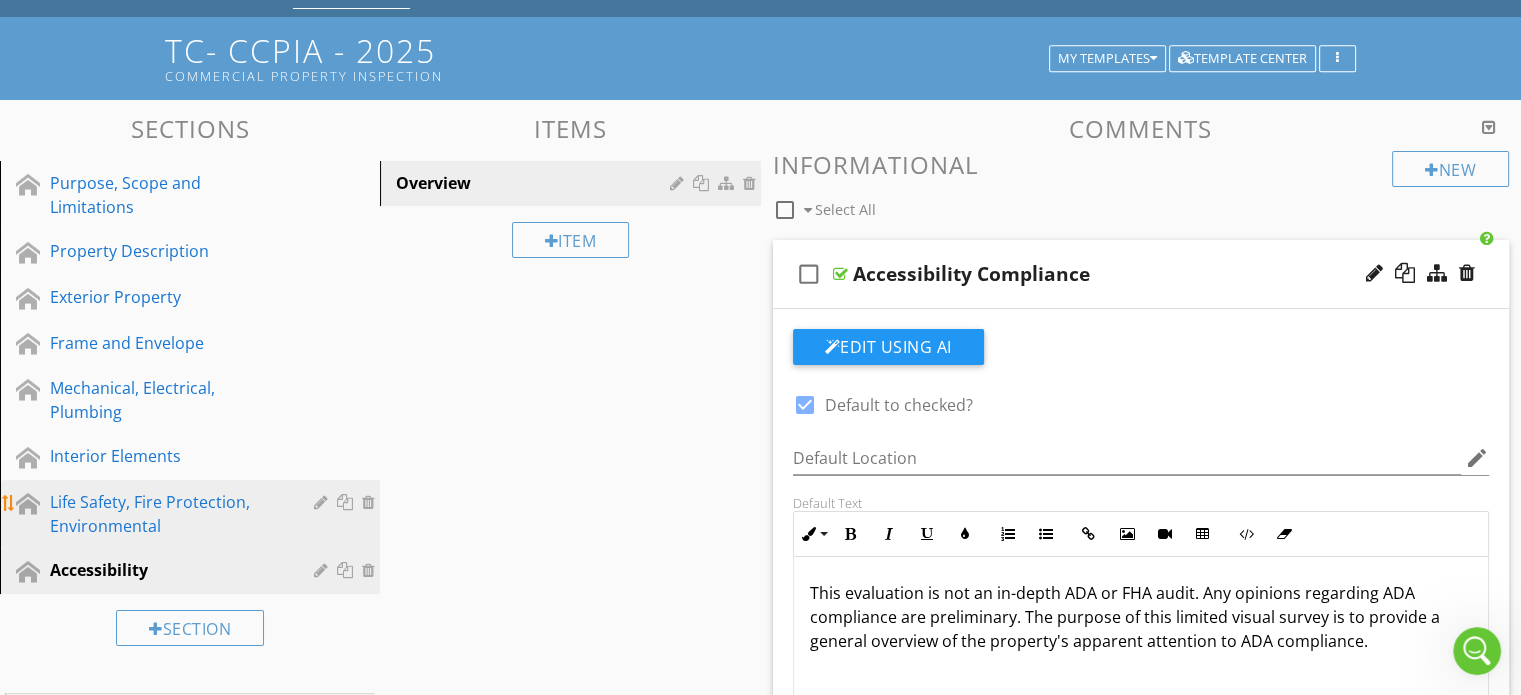 drag, startPoint x: 176, startPoint y: 483, endPoint x: 151, endPoint y: 462, distance: 32.649654 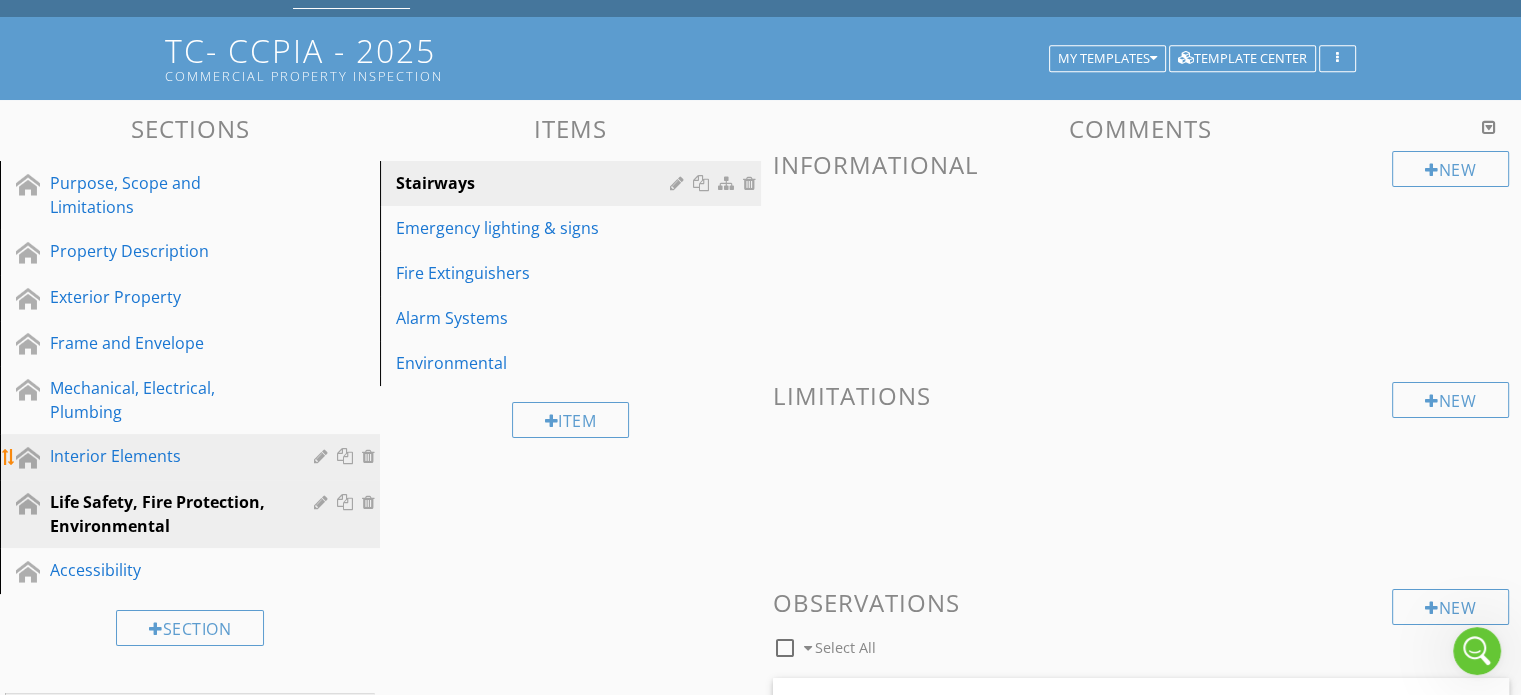 click on "Interior Elements" at bounding box center (167, 456) 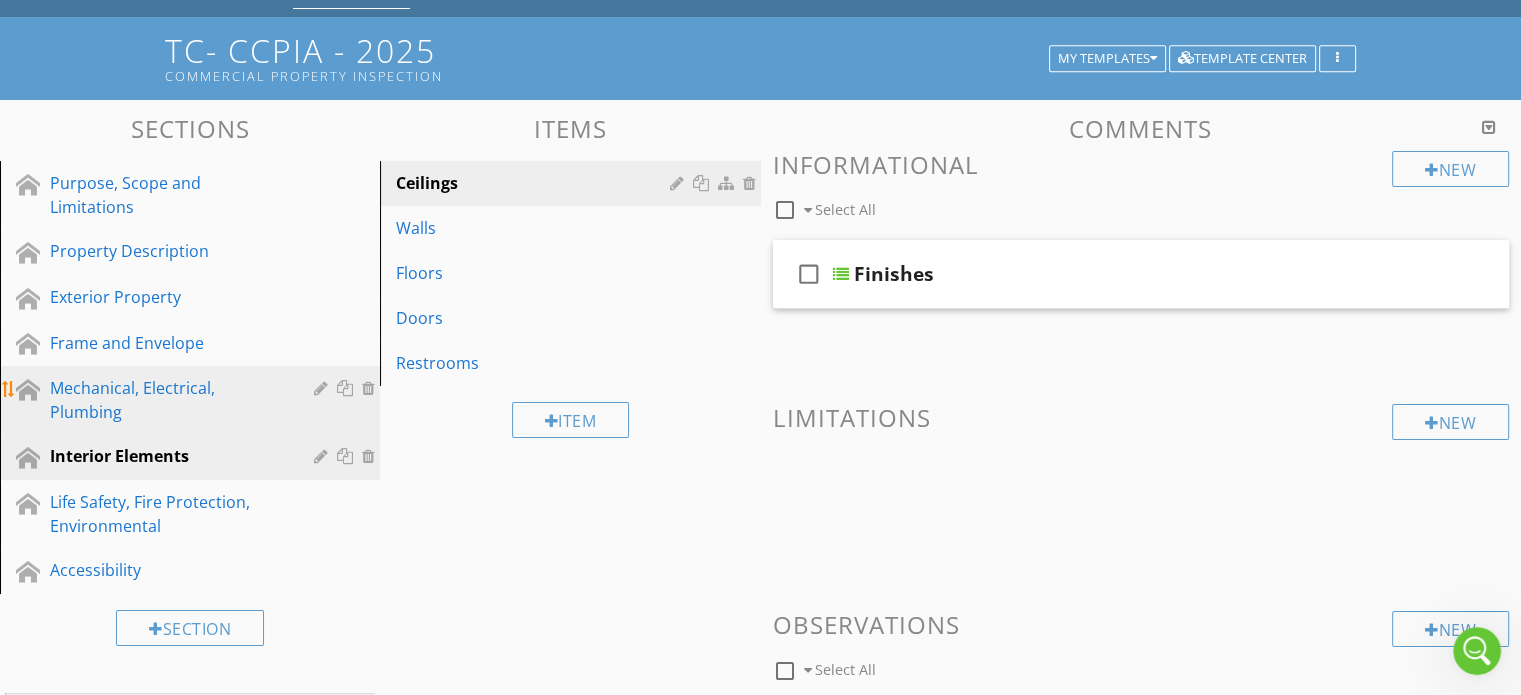 click on "Mechanical, Electrical, Plumbing" at bounding box center (167, 400) 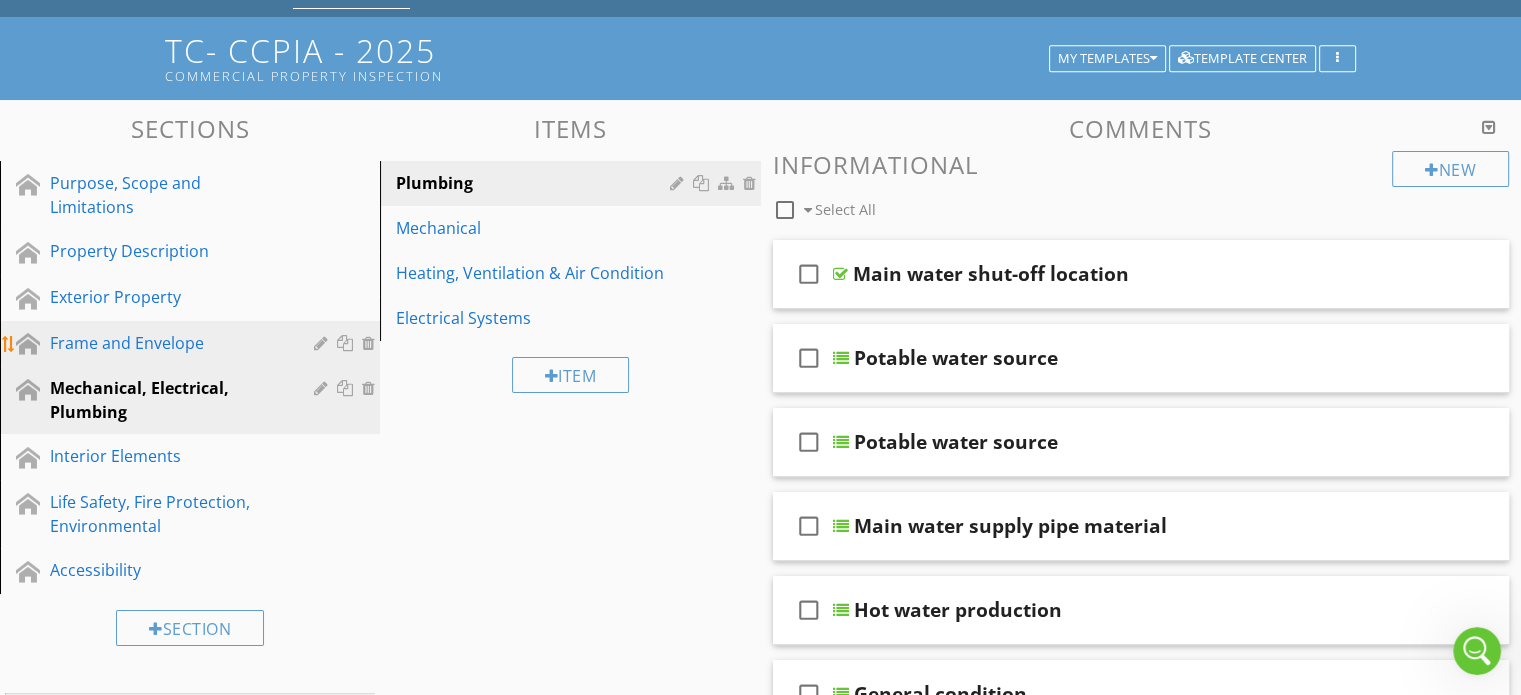 click on "Frame and Envelope" at bounding box center [167, 343] 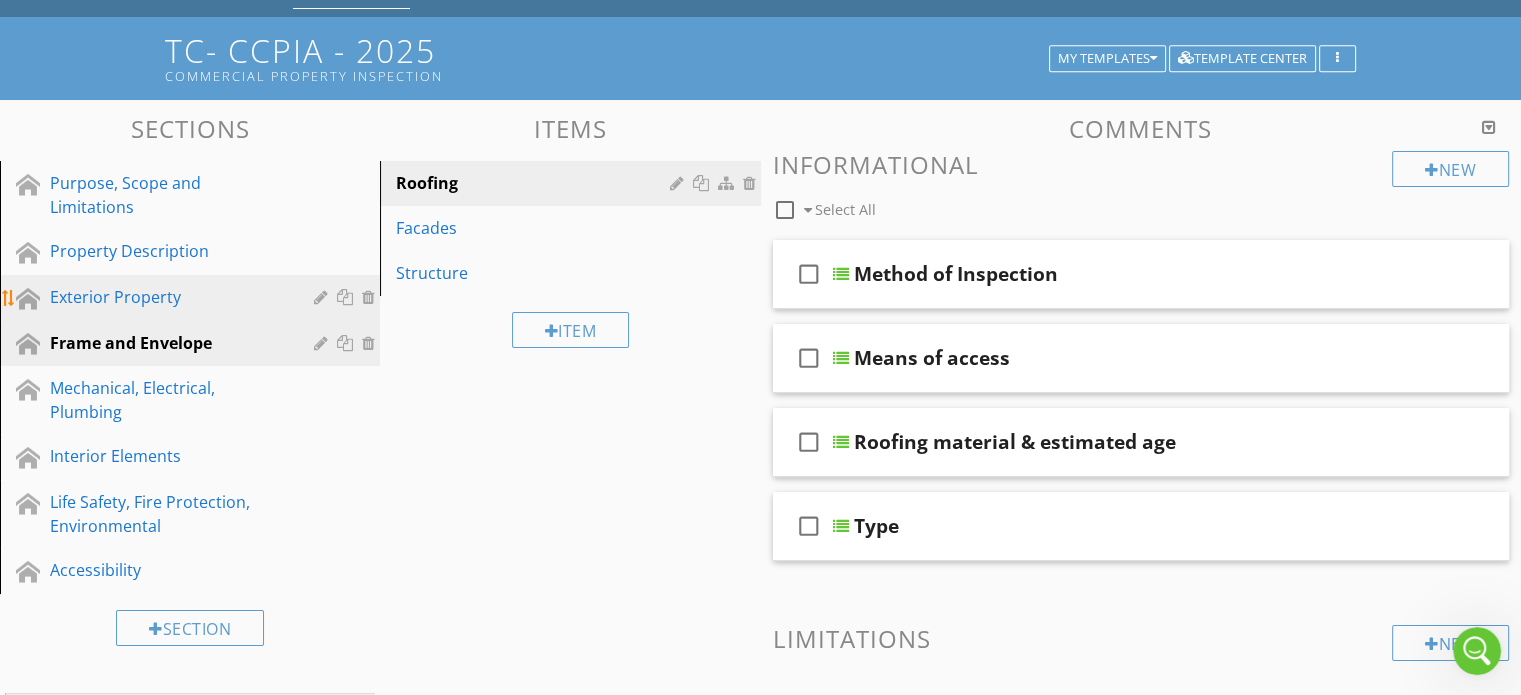 click on "Exterior Property" at bounding box center [167, 297] 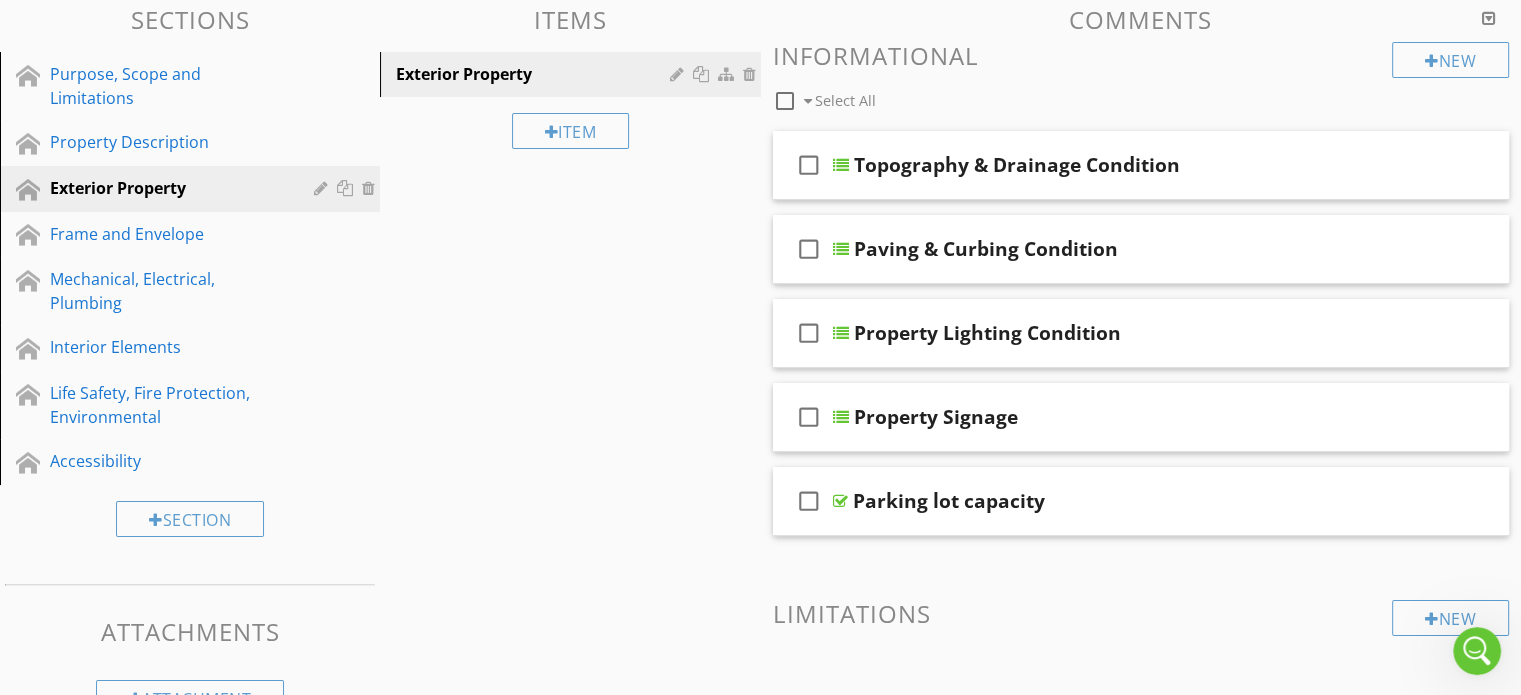 scroll, scrollTop: 0, scrollLeft: 0, axis: both 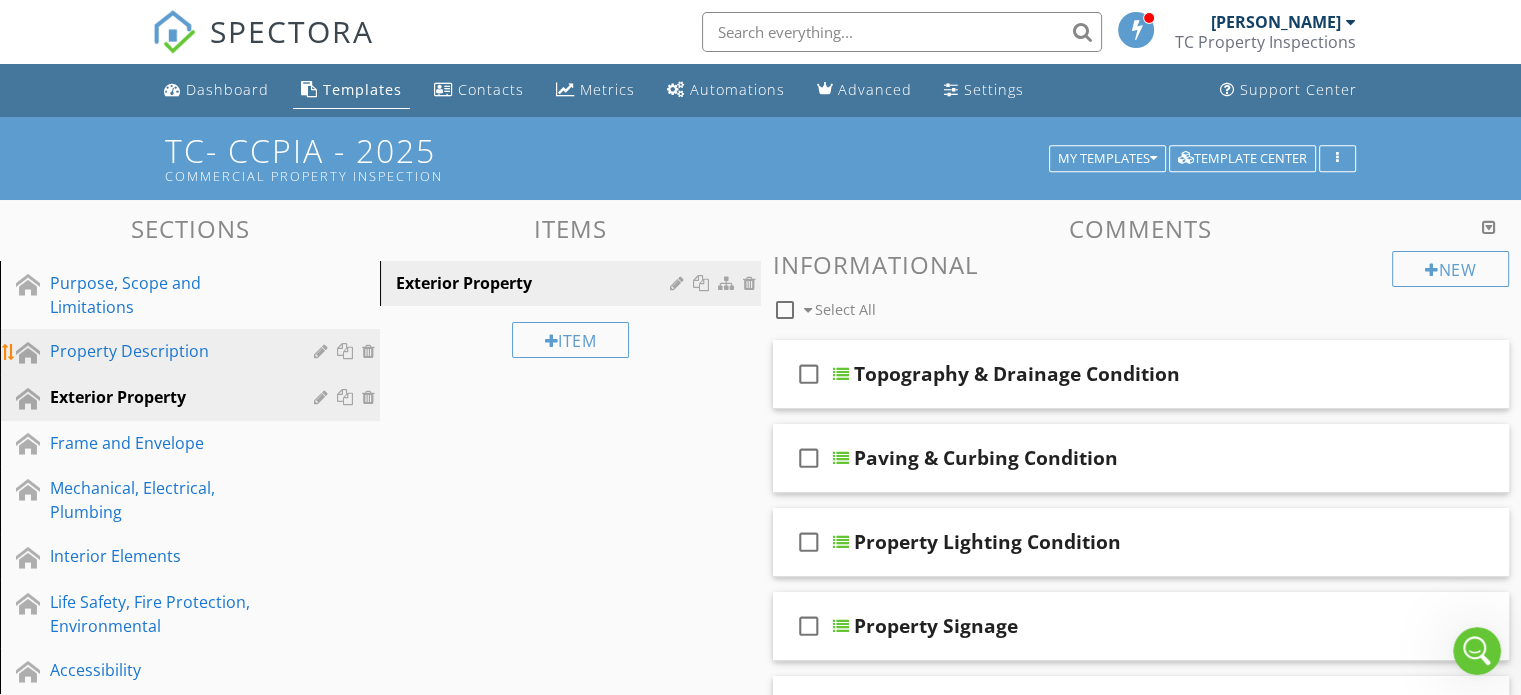 click on "Property Description" at bounding box center (167, 351) 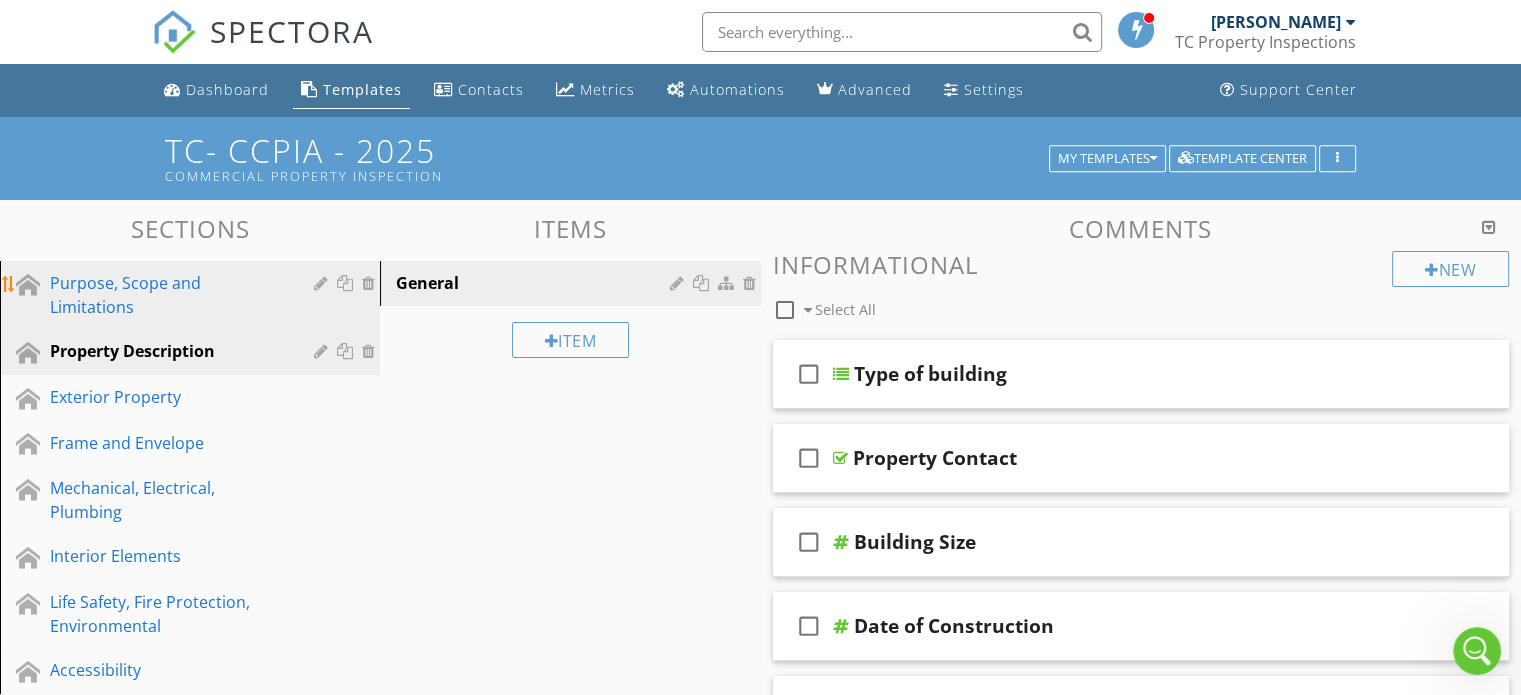 click on "Purpose, Scope and Limitations" at bounding box center [167, 295] 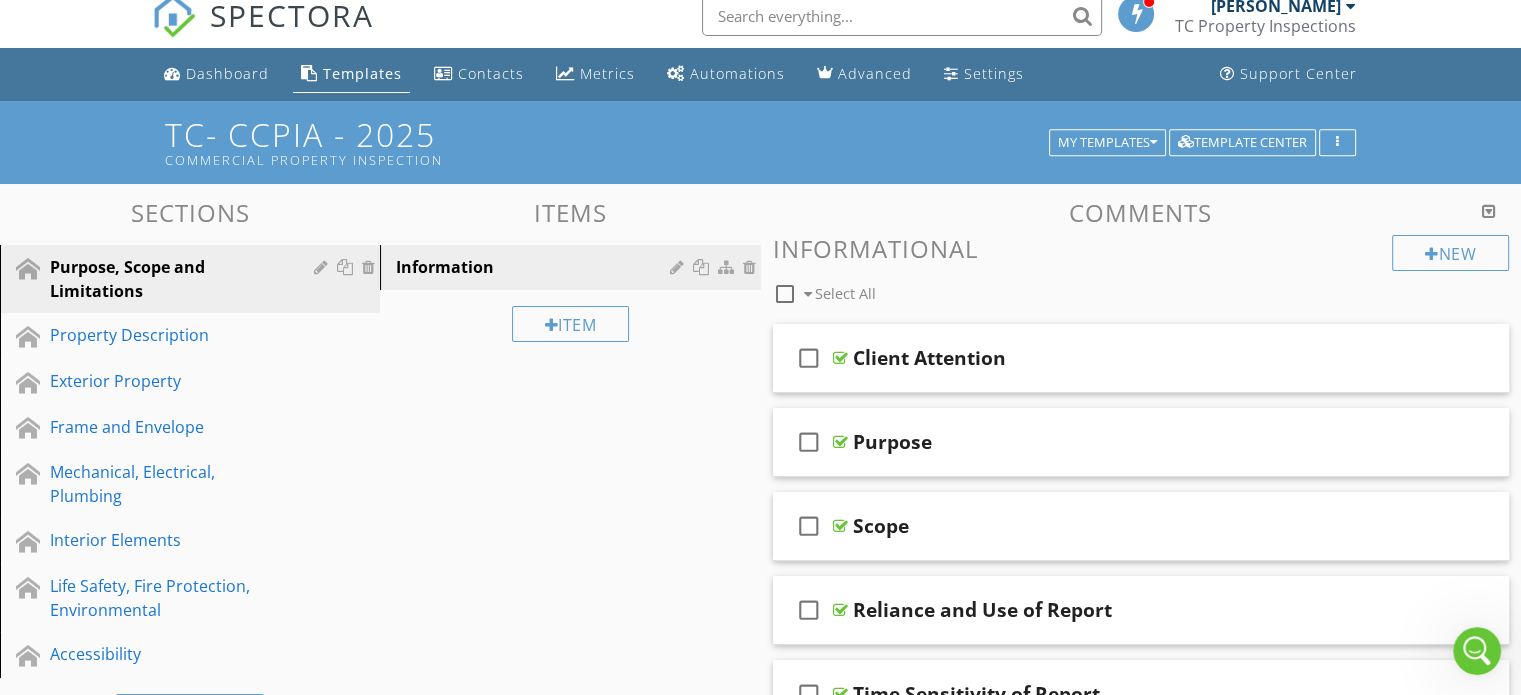 scroll, scrollTop: 0, scrollLeft: 0, axis: both 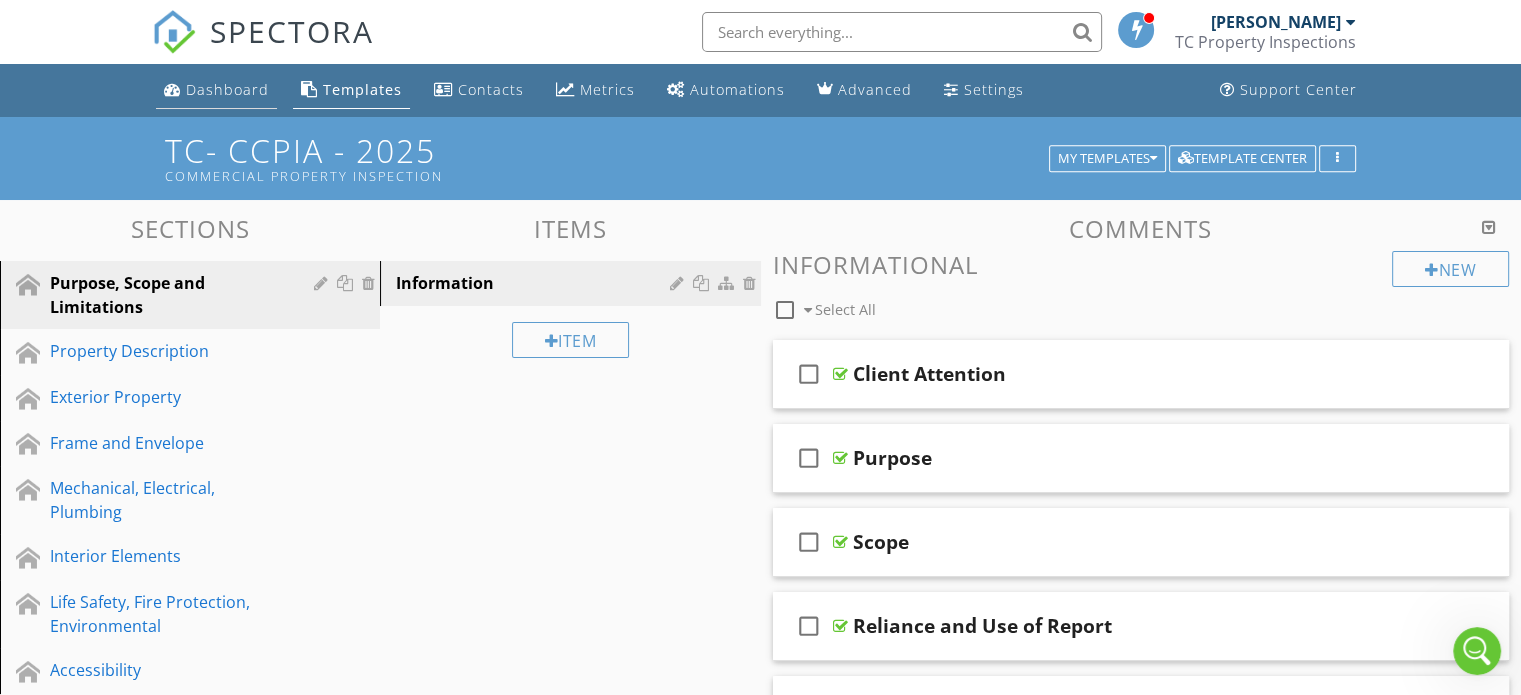 click on "Dashboard" at bounding box center [227, 89] 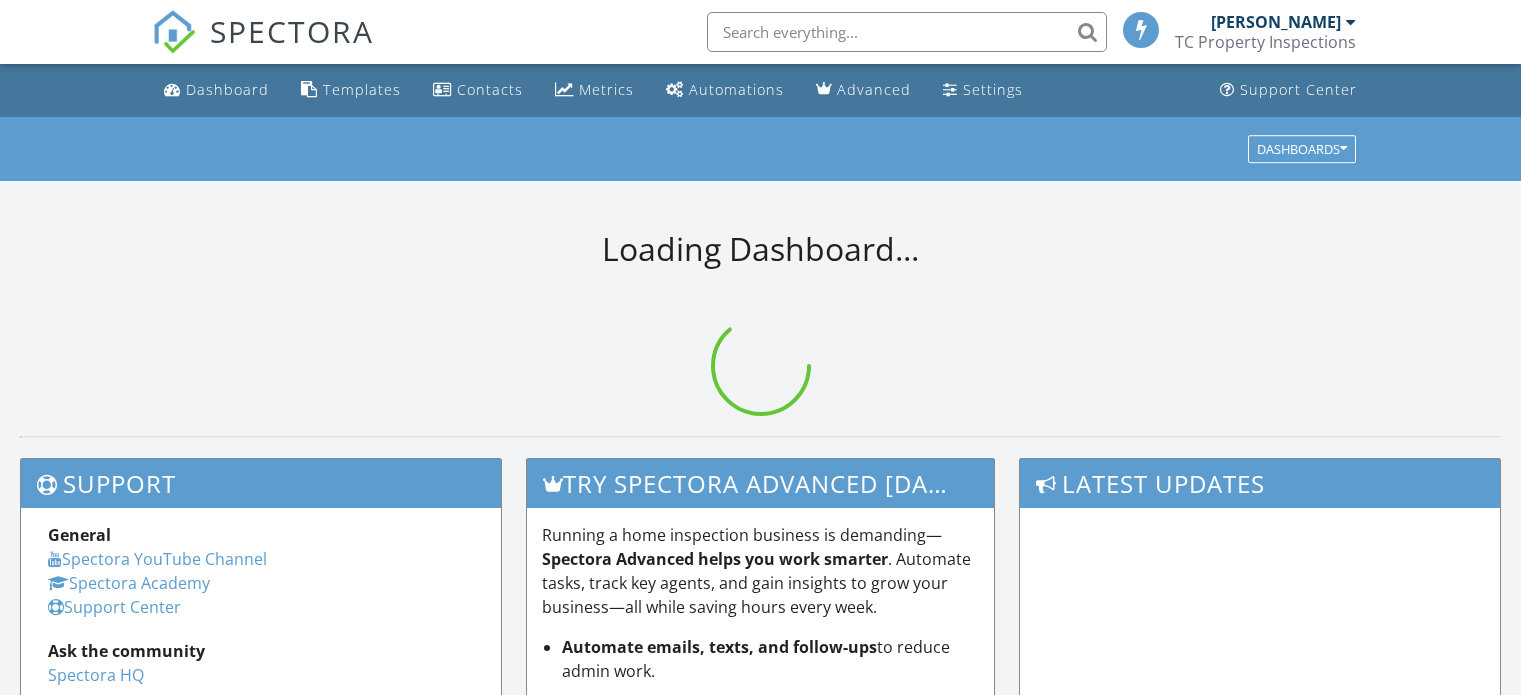 scroll, scrollTop: 0, scrollLeft: 0, axis: both 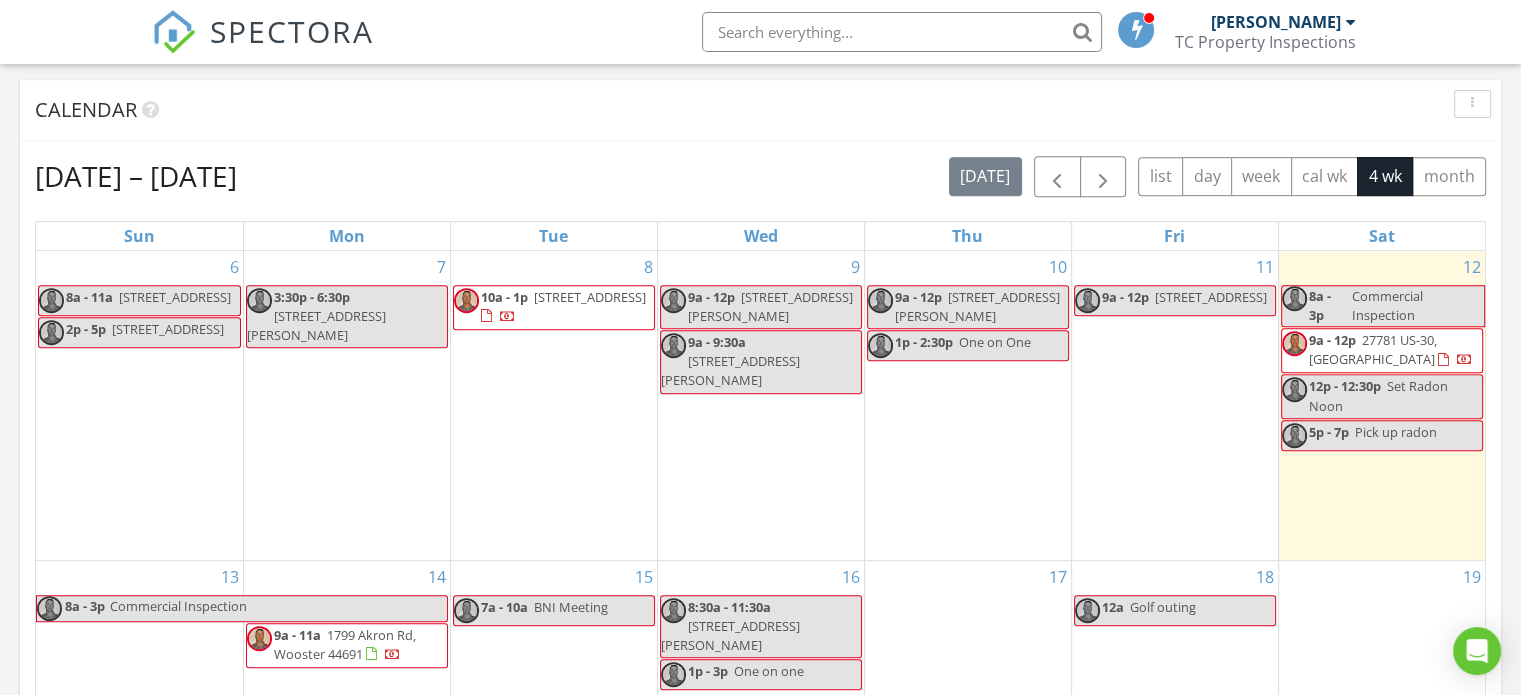 click at bounding box center (1465, 362) 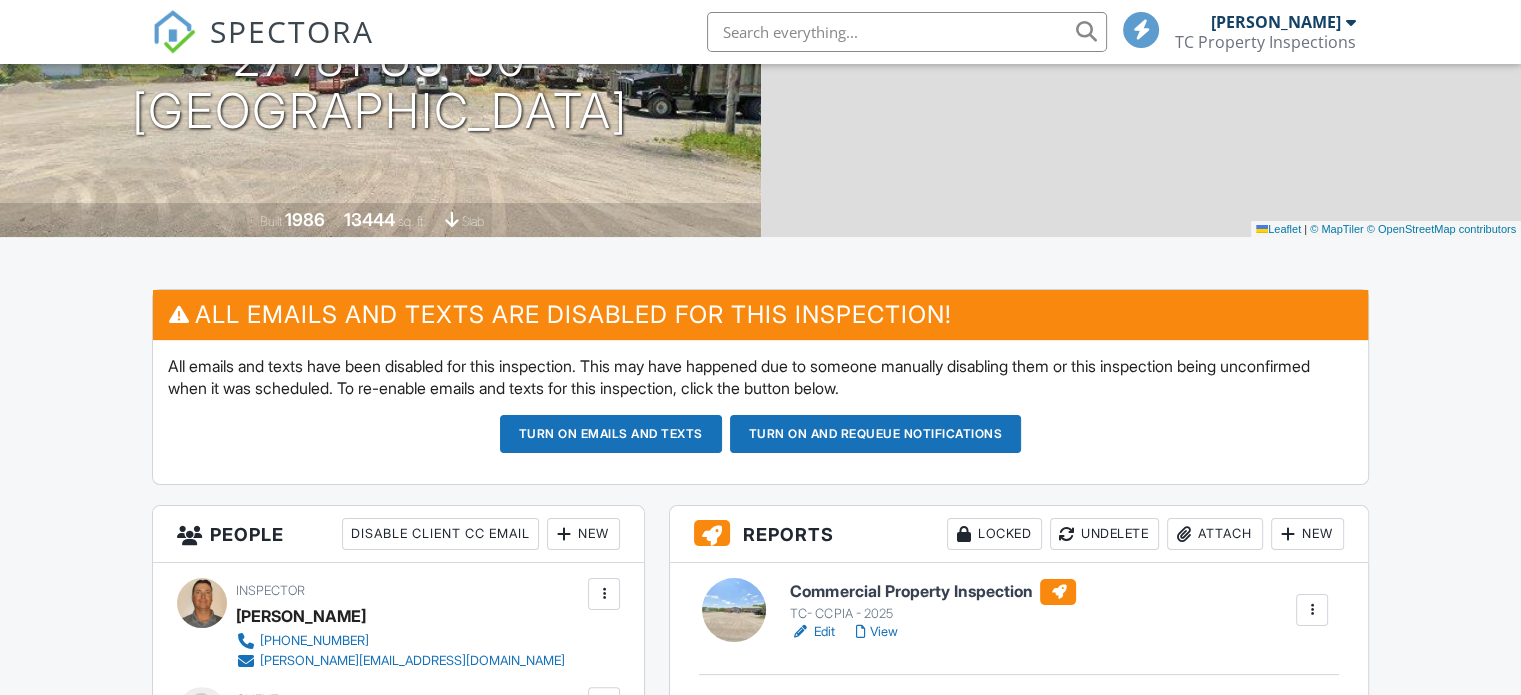 scroll, scrollTop: 306, scrollLeft: 0, axis: vertical 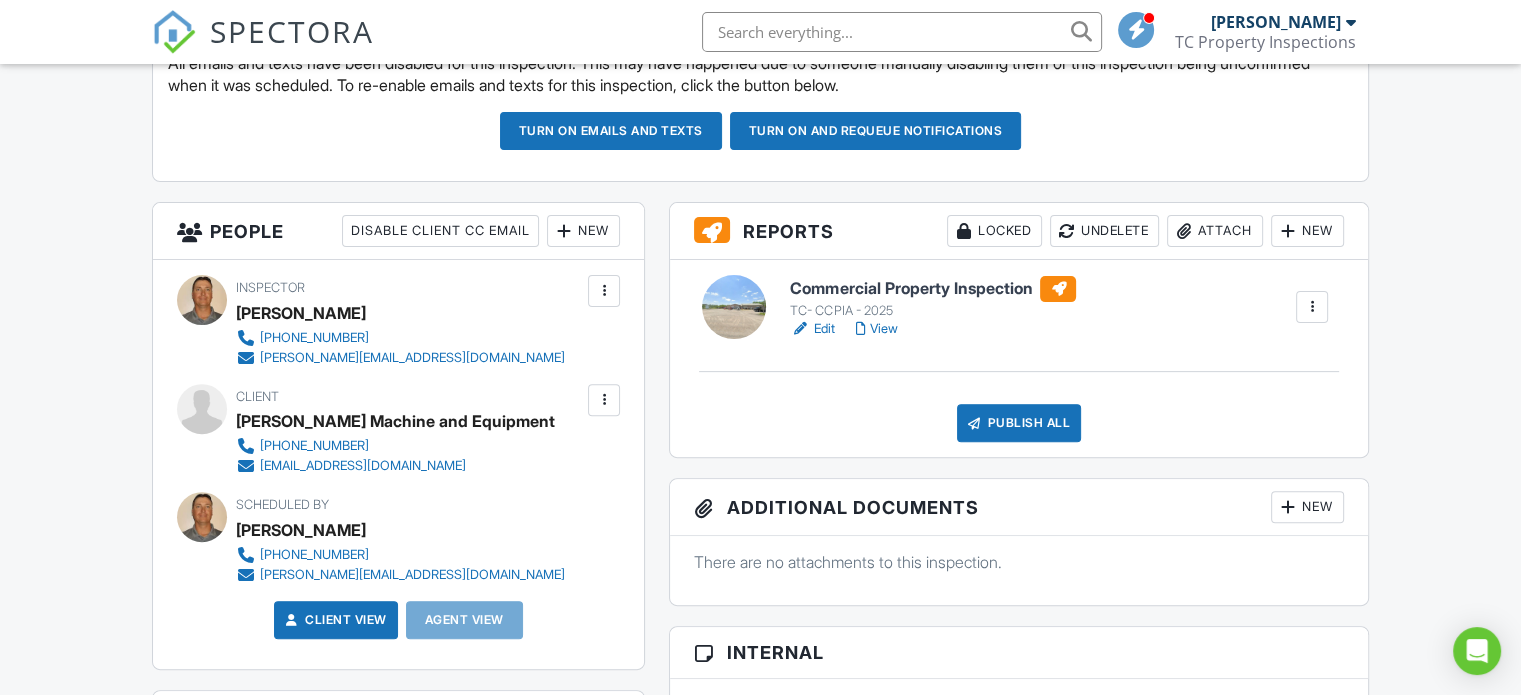 click at bounding box center (1312, 307) 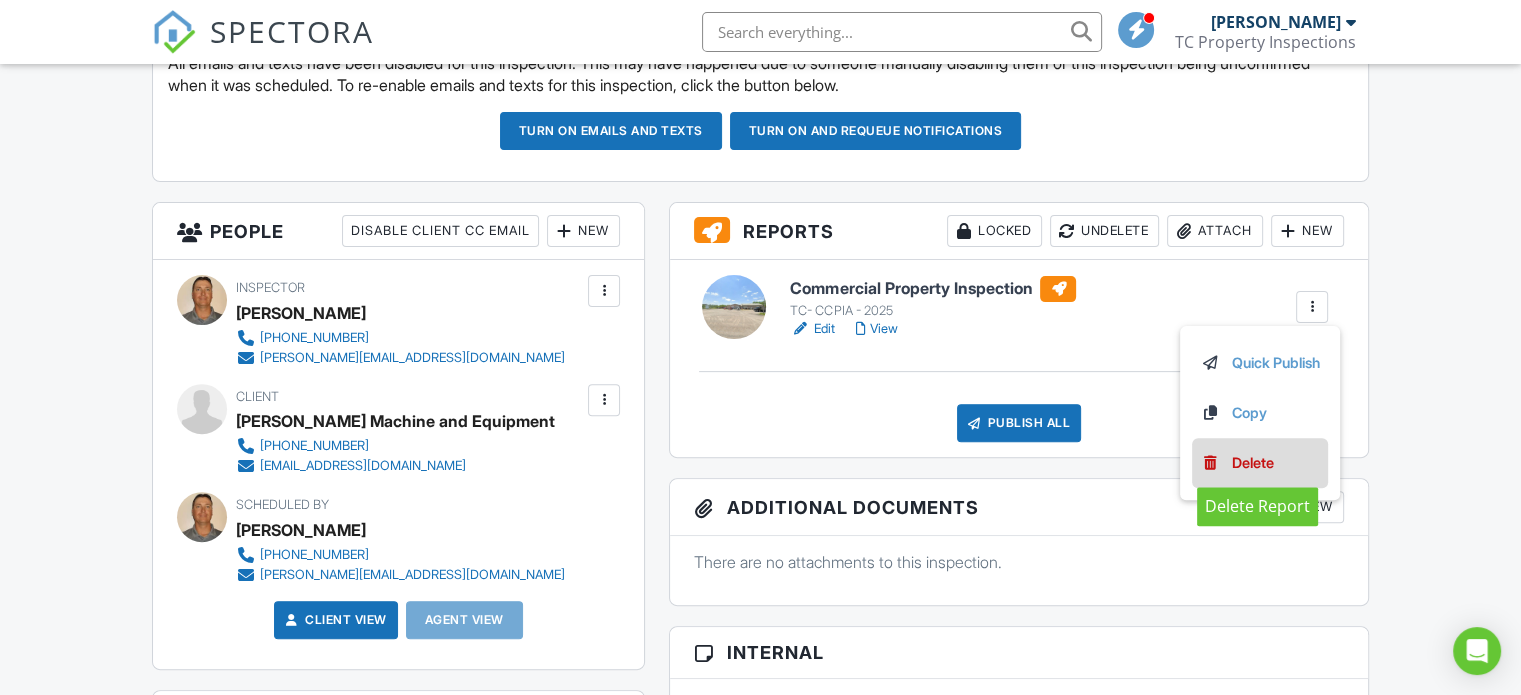 click on "Delete" at bounding box center [1253, 463] 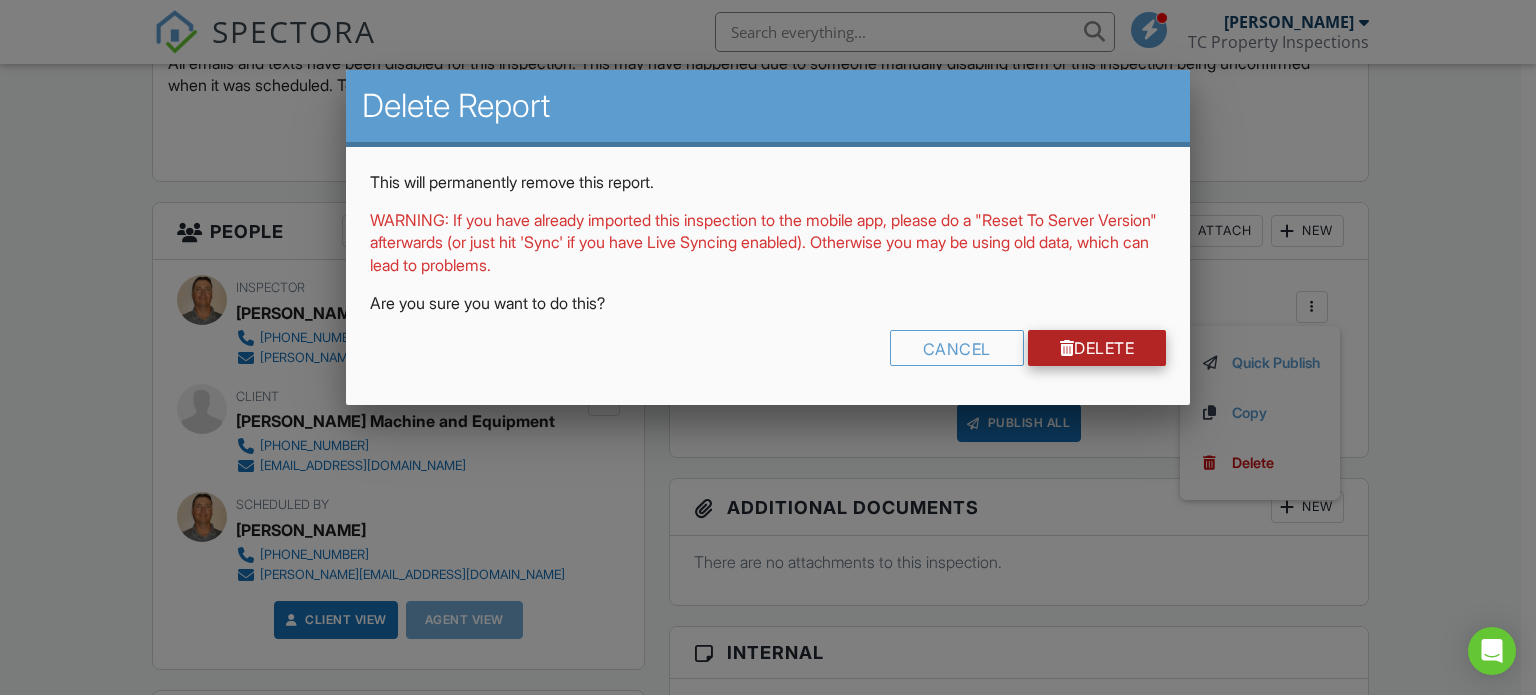 click at bounding box center [1067, 348] 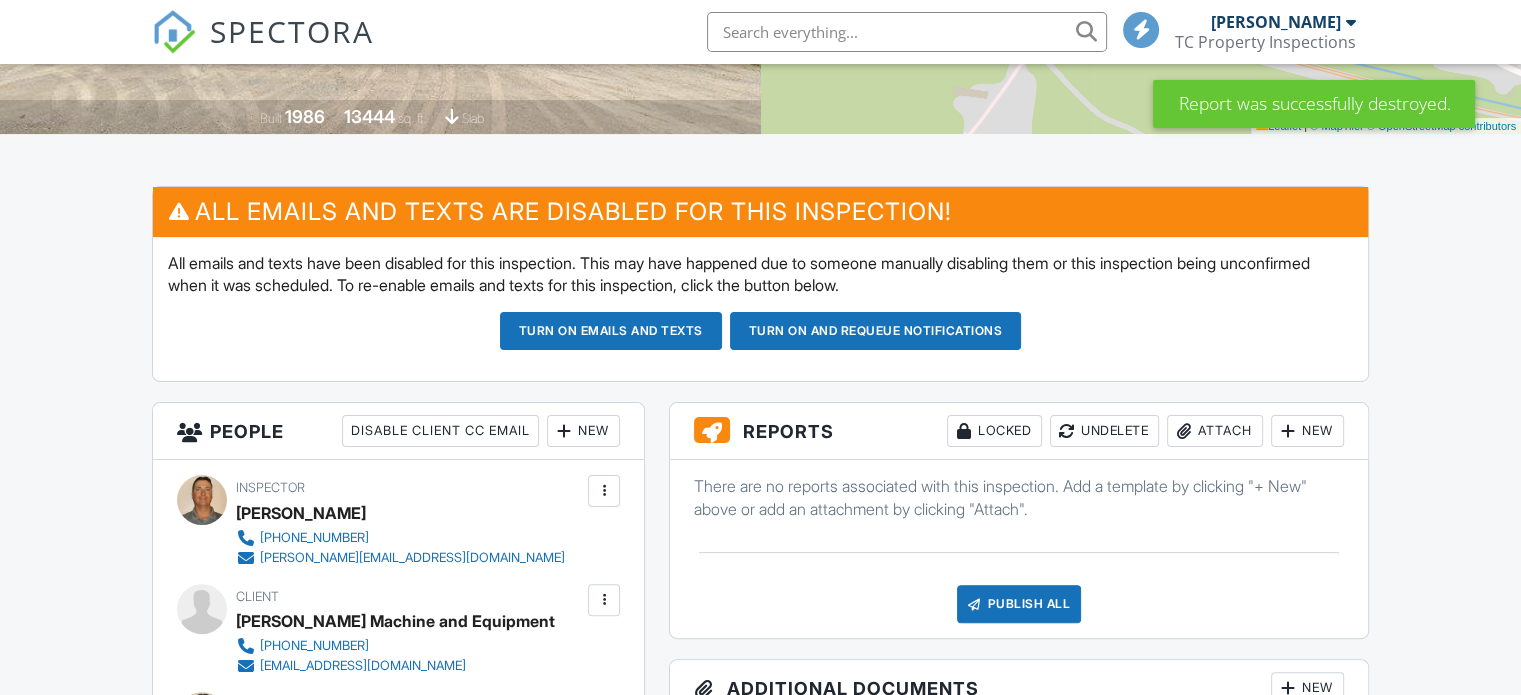scroll, scrollTop: 600, scrollLeft: 0, axis: vertical 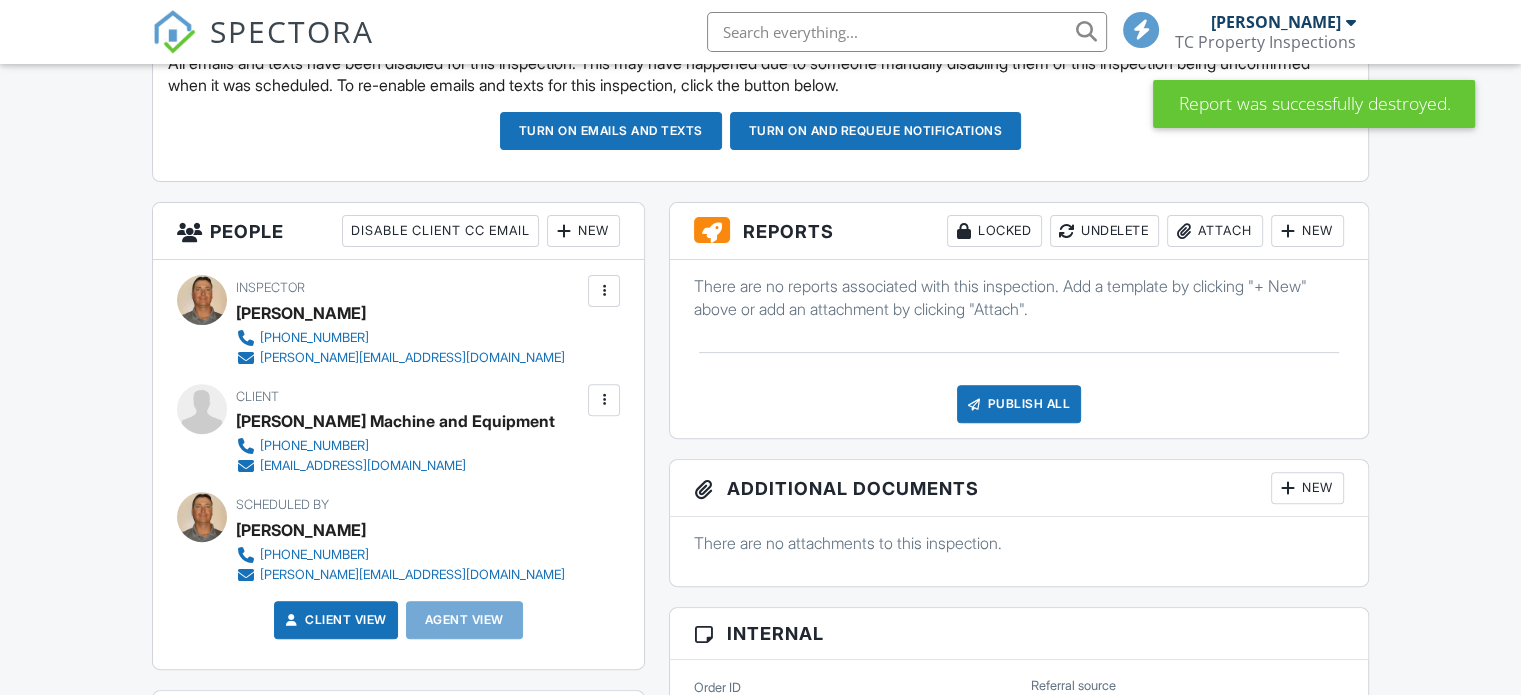 click at bounding box center [1288, 231] 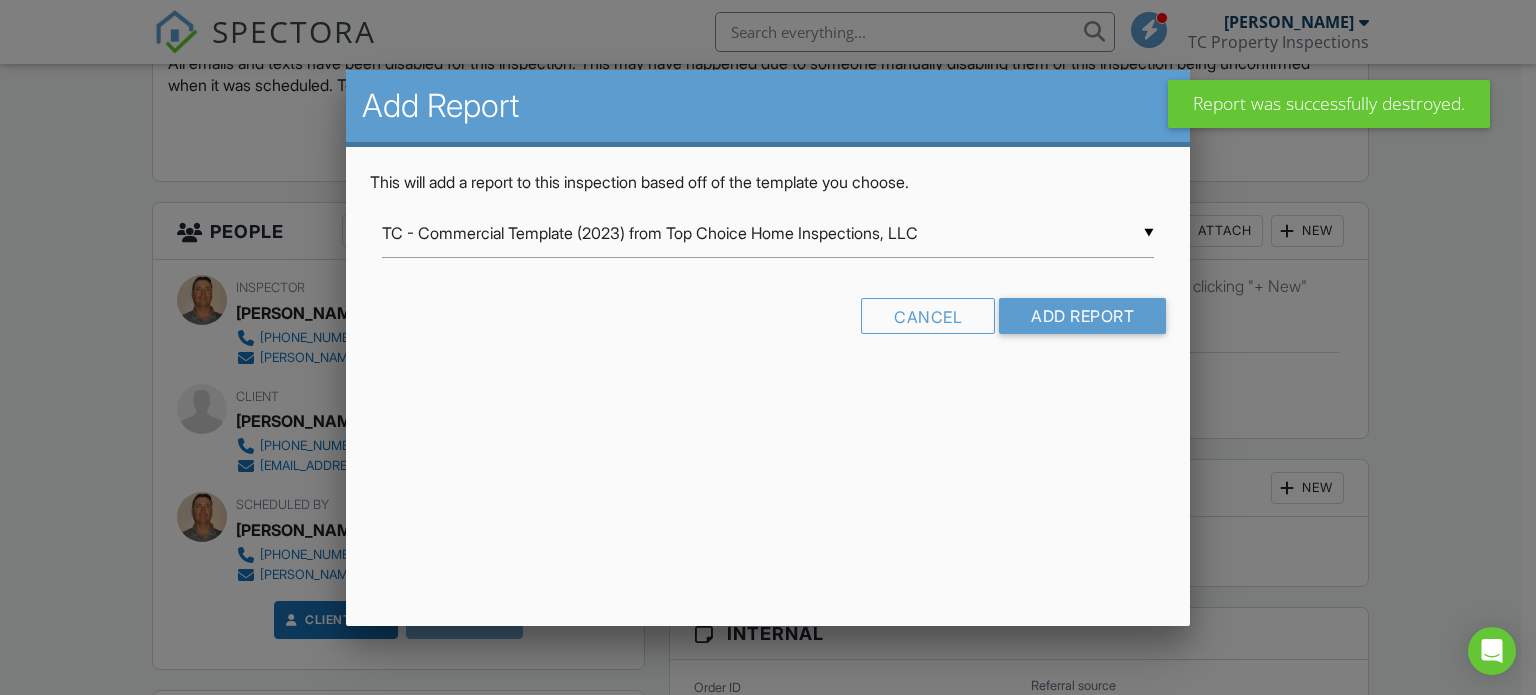 click on "▼ TC - Commercial Template (2023) from Top Choice Home Inspections, LLC TC - Commercial Template (2023) from Top Choice Home Inspections, LLC TOP CHOICE - Infrared survey TOP CHOICE - Mold Inspection Asbestos Survey CCPIA Template from Certified Commercial Property Inspectors Association InterNACHI Narrative Library 1.9: Residential from [GEOGRAPHIC_DATA][PERSON_NAME] [PERSON_NAME] Commercial Copy NPMA-33 (Original) INL Commercial Narrative Library (Updated) from [PERSON_NAME] (Safe Copy) CCPIA Template from Certified Commercial Property Inspectors Association (Safety Copy) INL Commercial Master for Spectora from [GEOGRAPHIC_DATA][PERSON_NAME] TC- CCPIA - 2025 TC - CCPIA COMMERCIAL [DATE] TC - Commercial Template (2024) TC - Sewer Lateral Inspection TOP CHOICE - Private Well System Inspection TOP CHOICE Residential [DATE] TC - Commercial Template (2023) from Top Choice Home Inspections, LLC
TOP CHOICE - Infrared survey
TOP CHOICE - Mold Inspection
Asbestos Survey
[GEOGRAPHIC_DATA] 1.9: Residential from [GEOGRAPHIC_DATA][PERSON_NAME]" at bounding box center [768, 233] 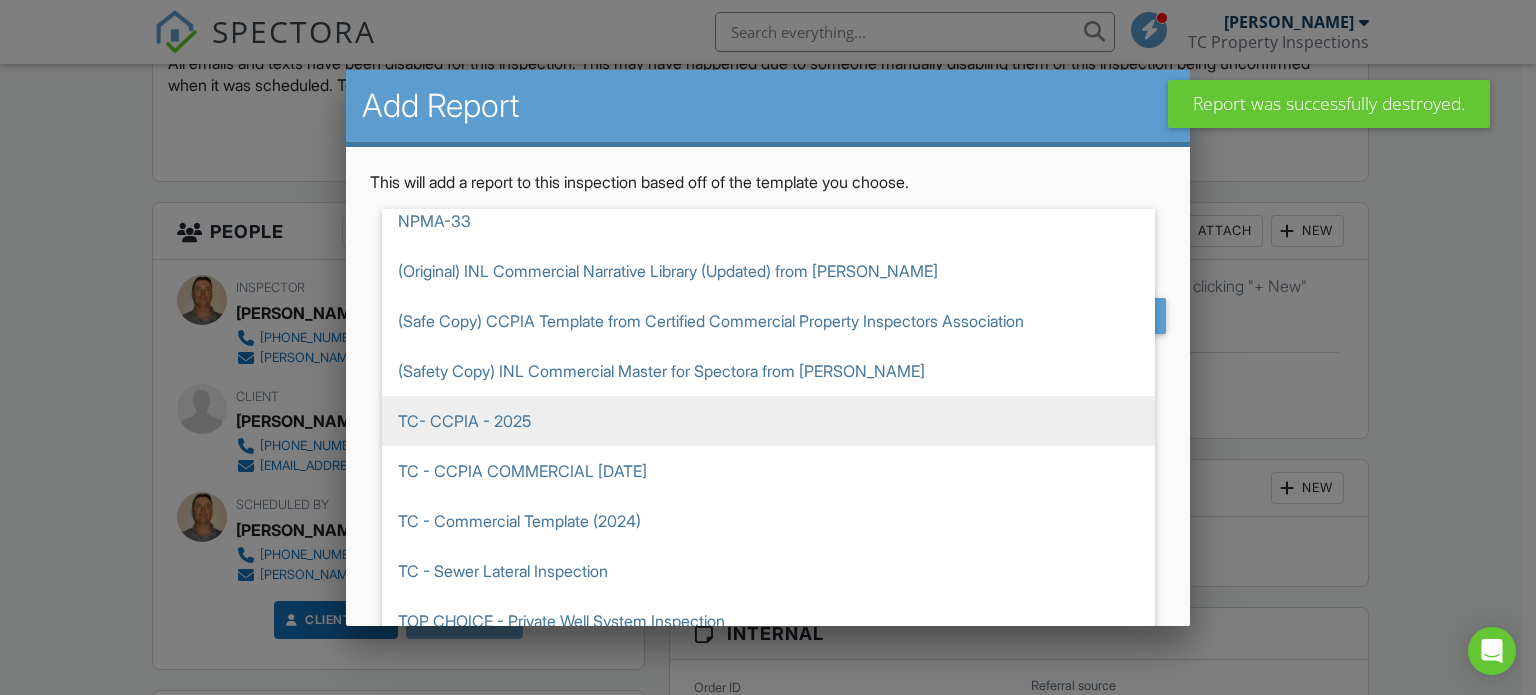 click on "TC- CCPIA - 2025" at bounding box center [768, 421] 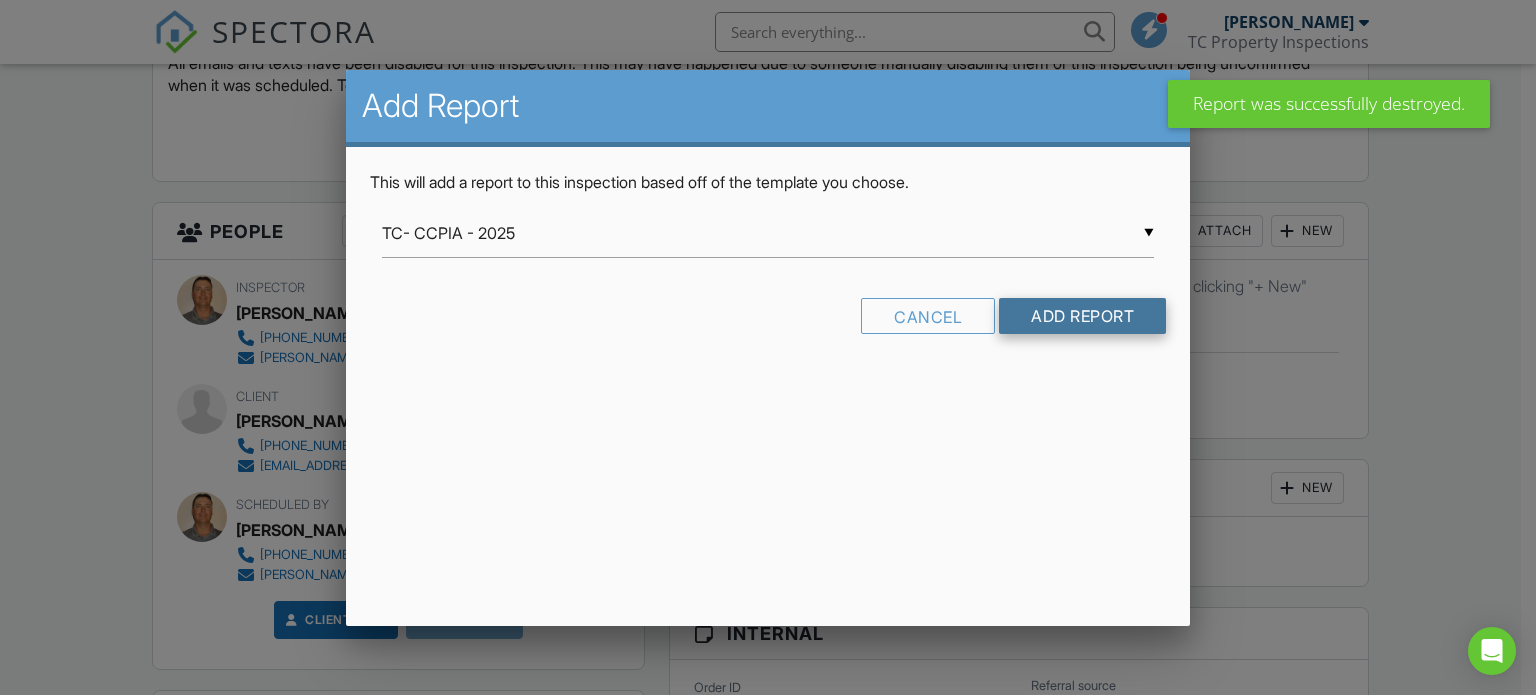 click on "Add Report" at bounding box center [1082, 316] 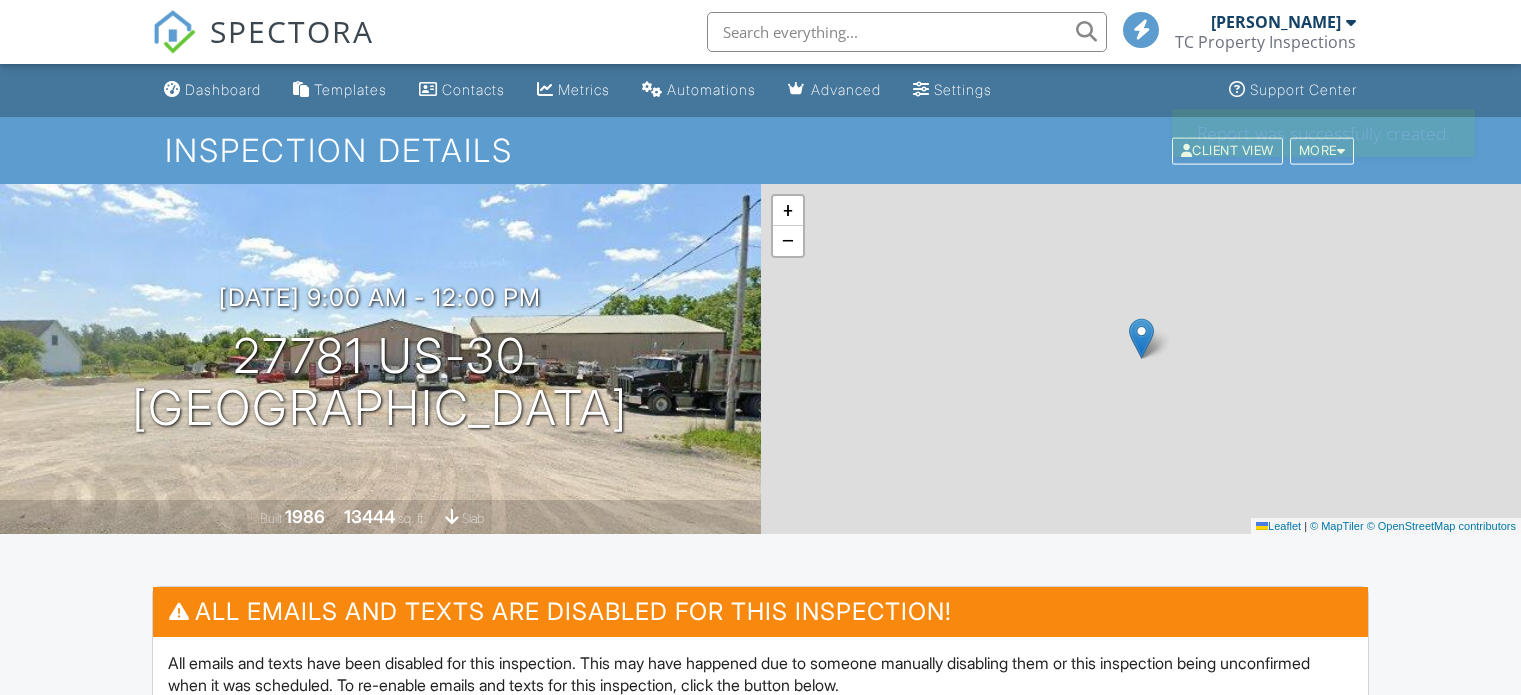 scroll, scrollTop: 0, scrollLeft: 0, axis: both 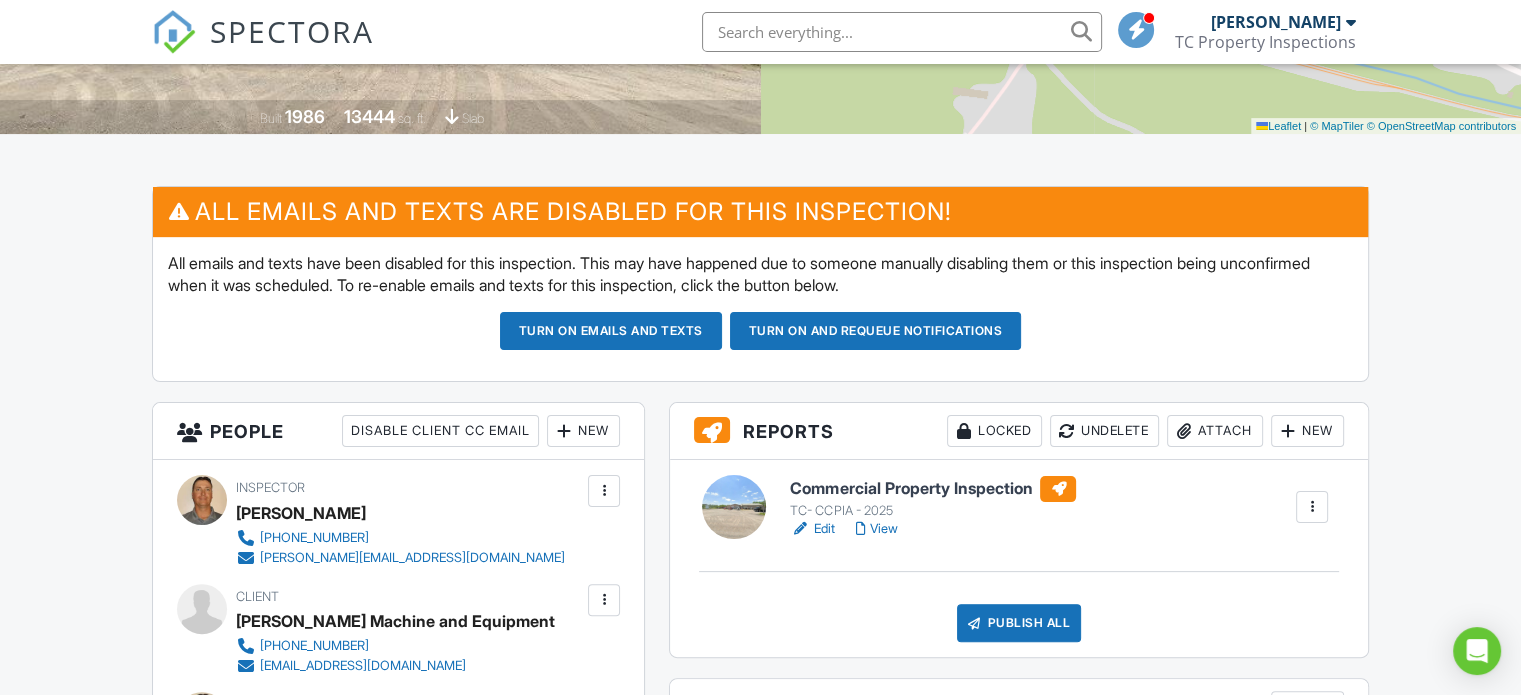 click on "View" at bounding box center (876, 529) 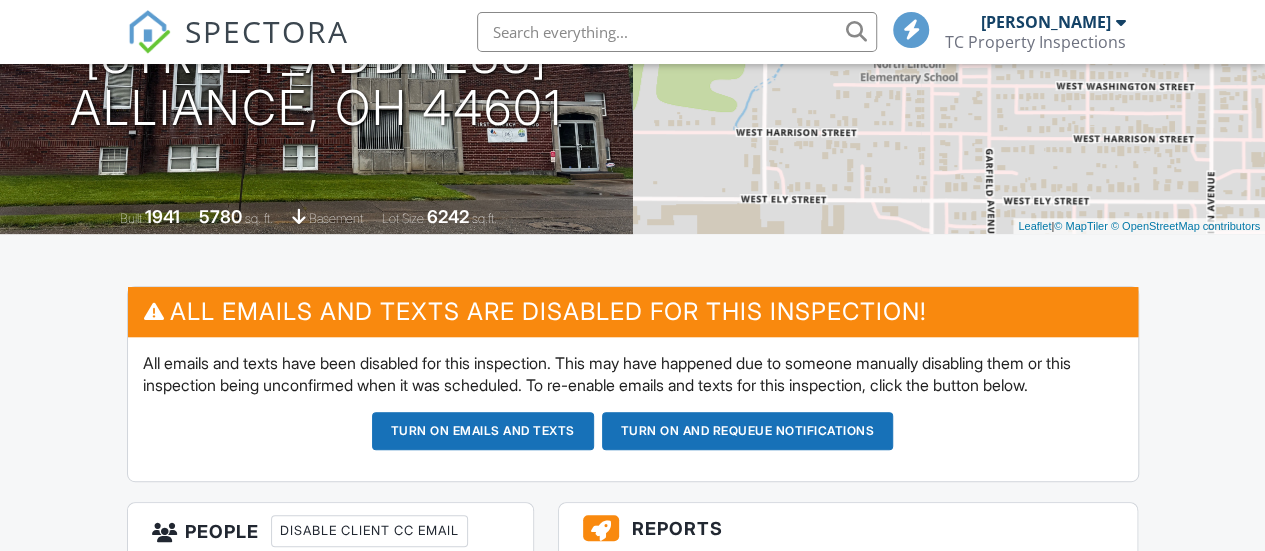 scroll, scrollTop: 600, scrollLeft: 0, axis: vertical 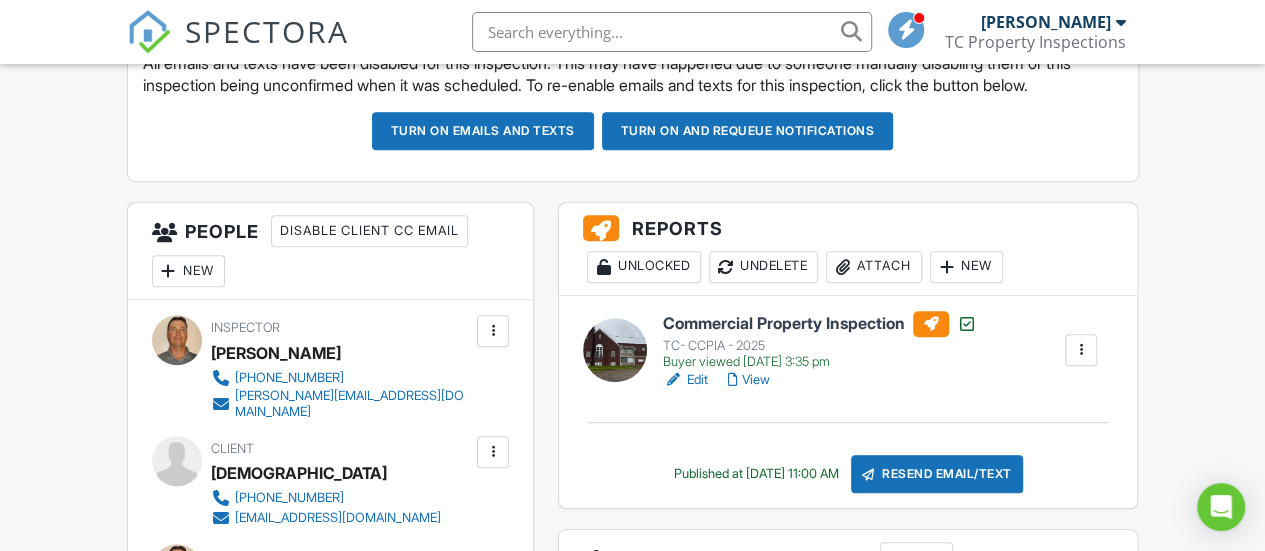 click on "Edit" at bounding box center (685, 380) 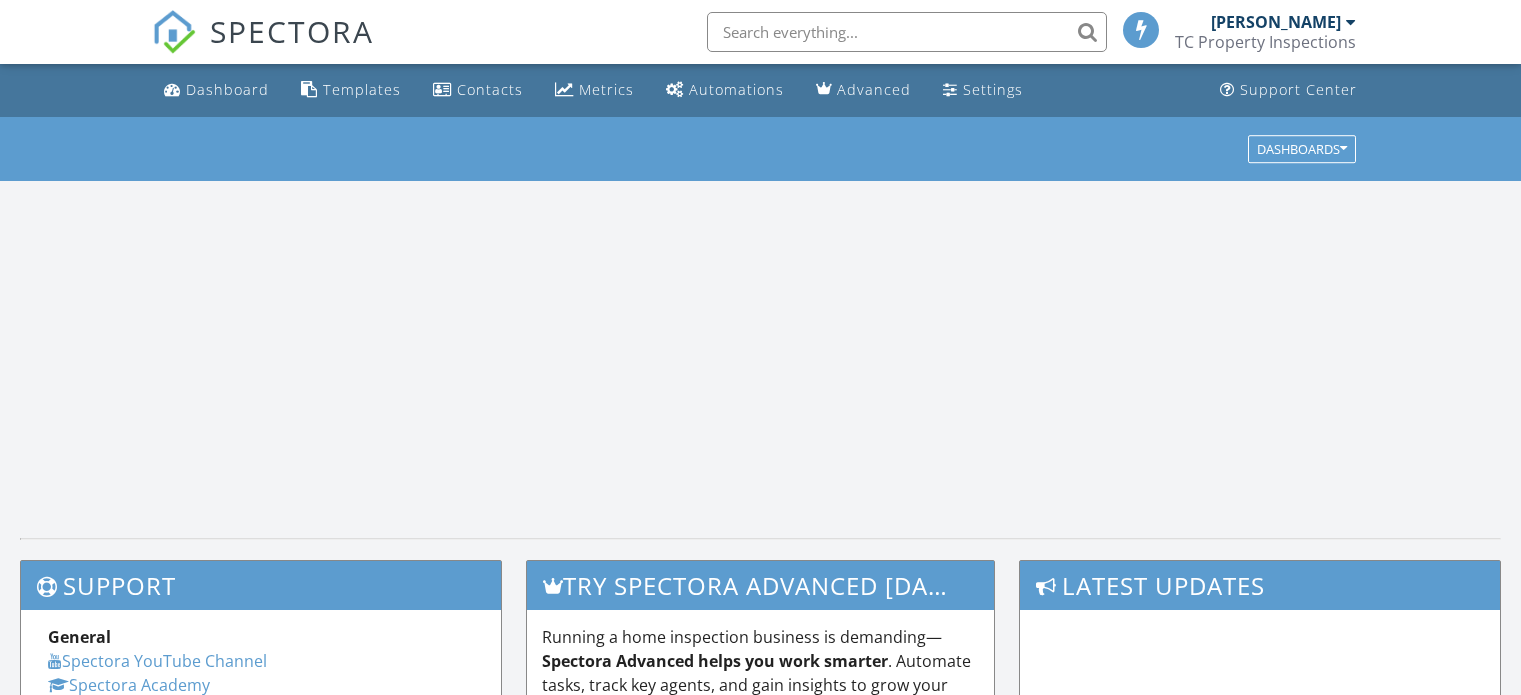 scroll, scrollTop: 0, scrollLeft: 0, axis: both 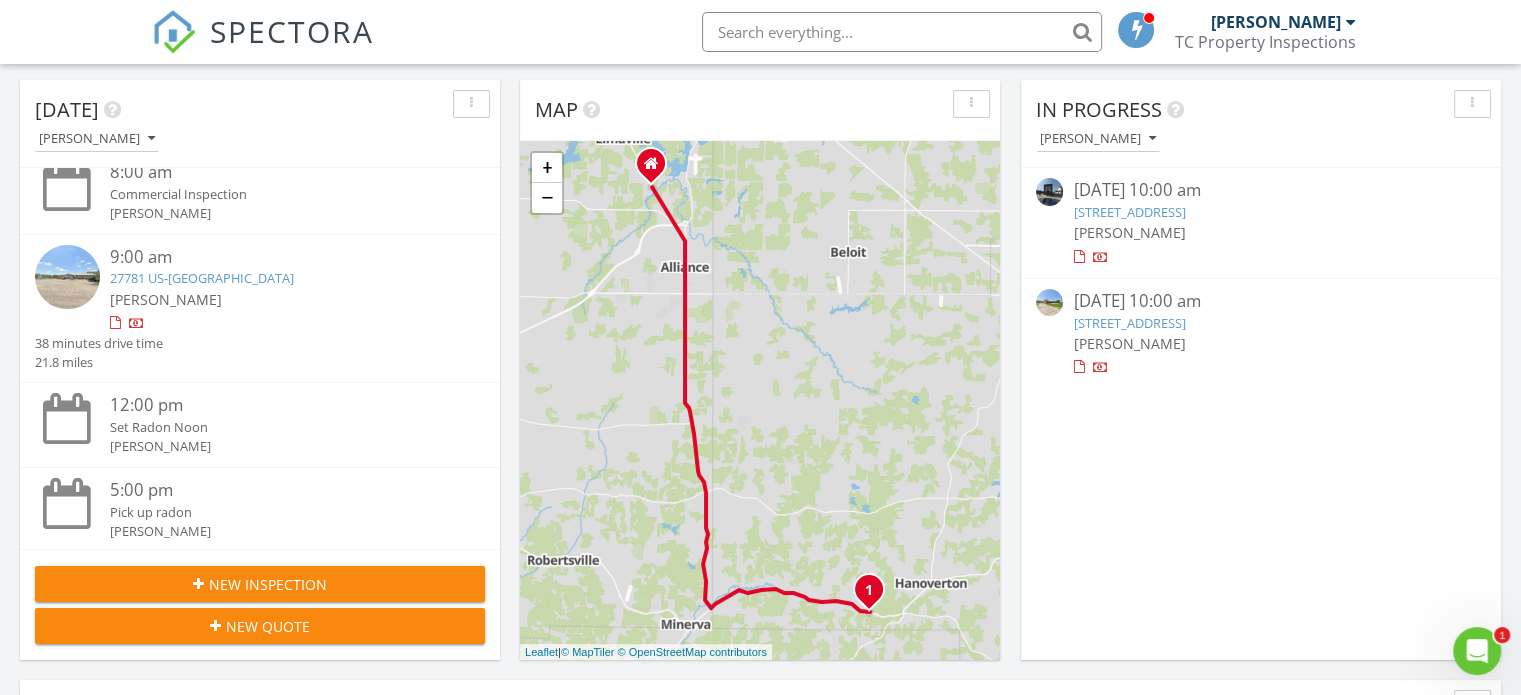 click on "27781 US-[GEOGRAPHIC_DATA]" at bounding box center [202, 278] 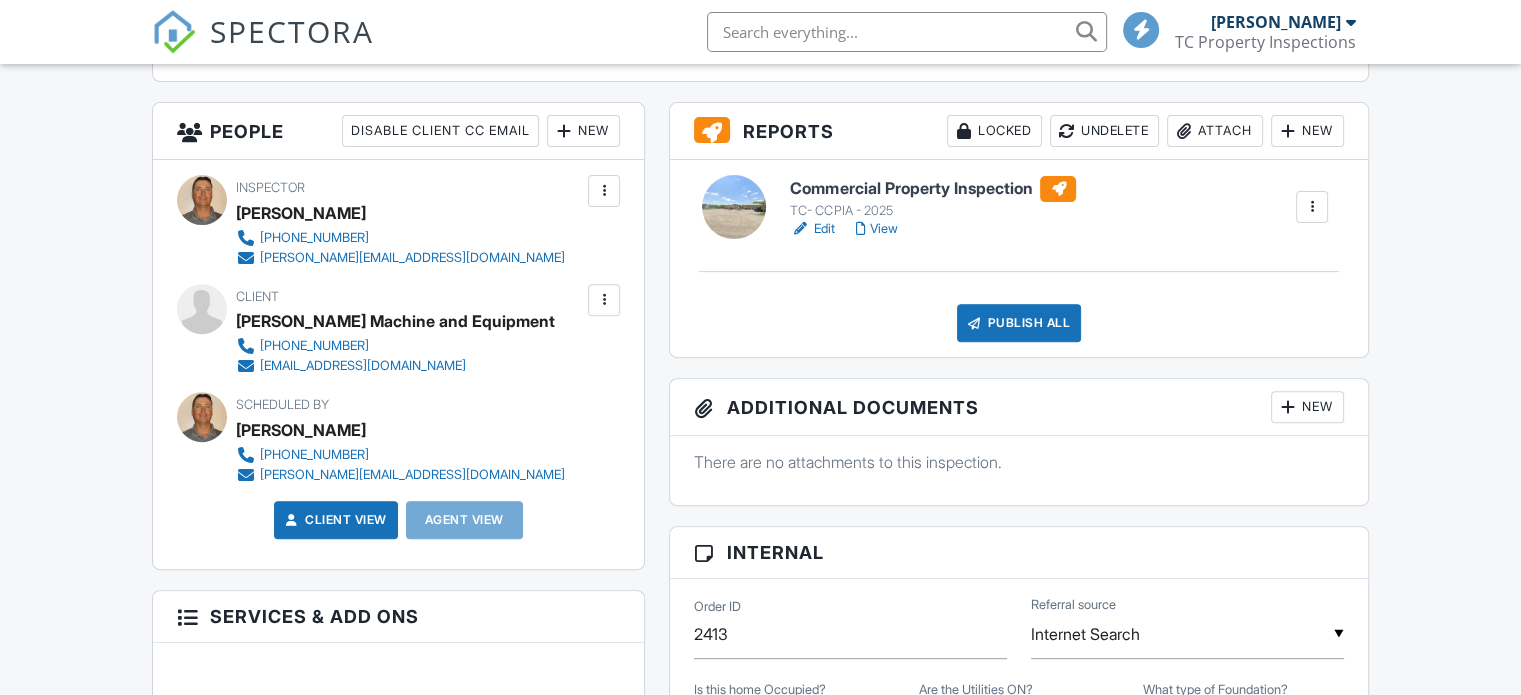 scroll, scrollTop: 1000, scrollLeft: 0, axis: vertical 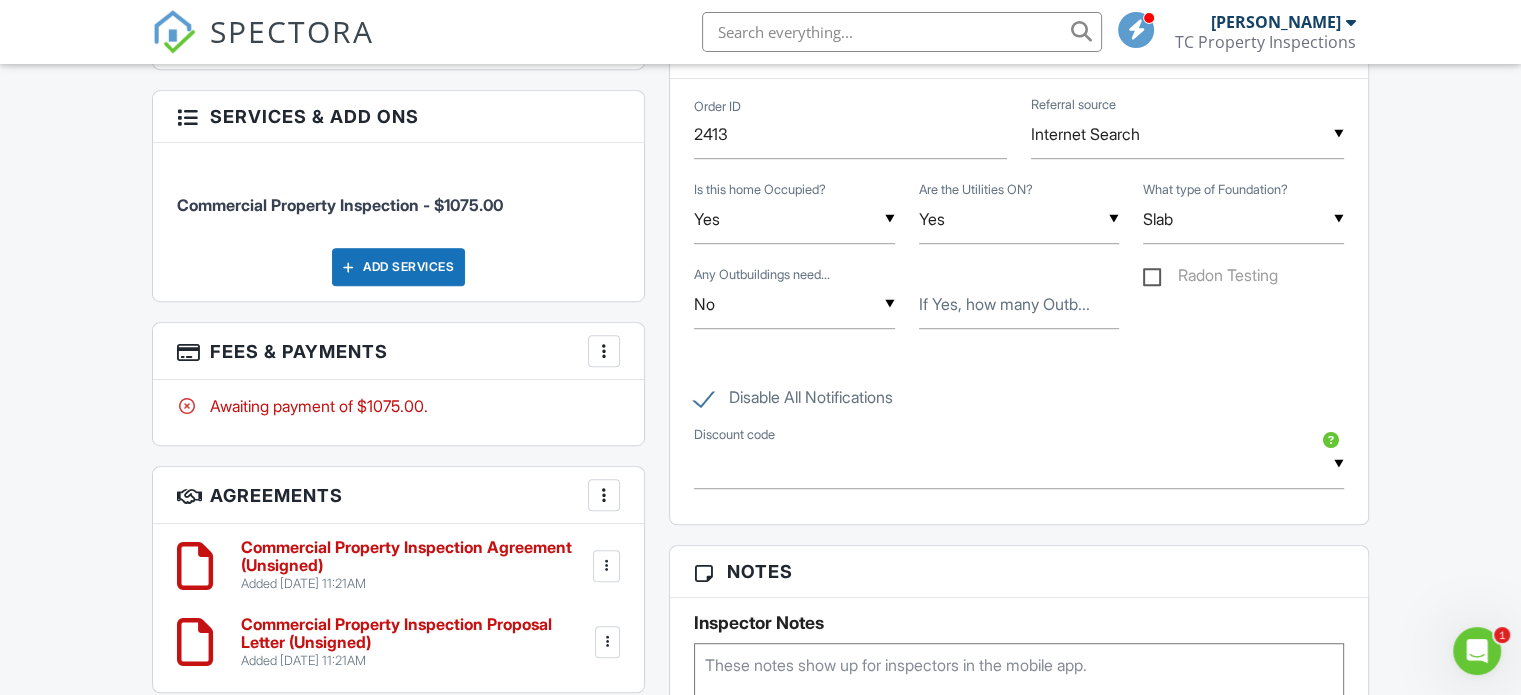 click at bounding box center (604, 351) 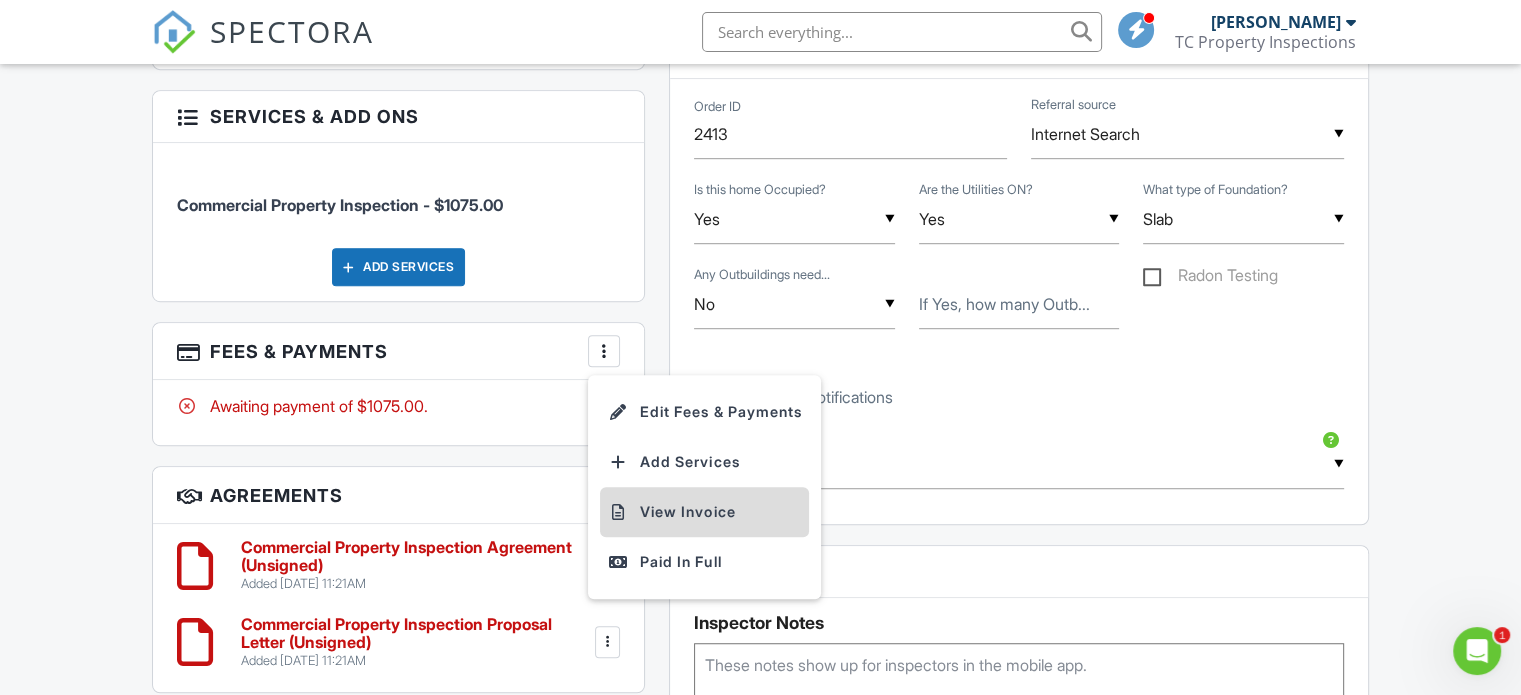 click on "View Invoice" at bounding box center (704, 512) 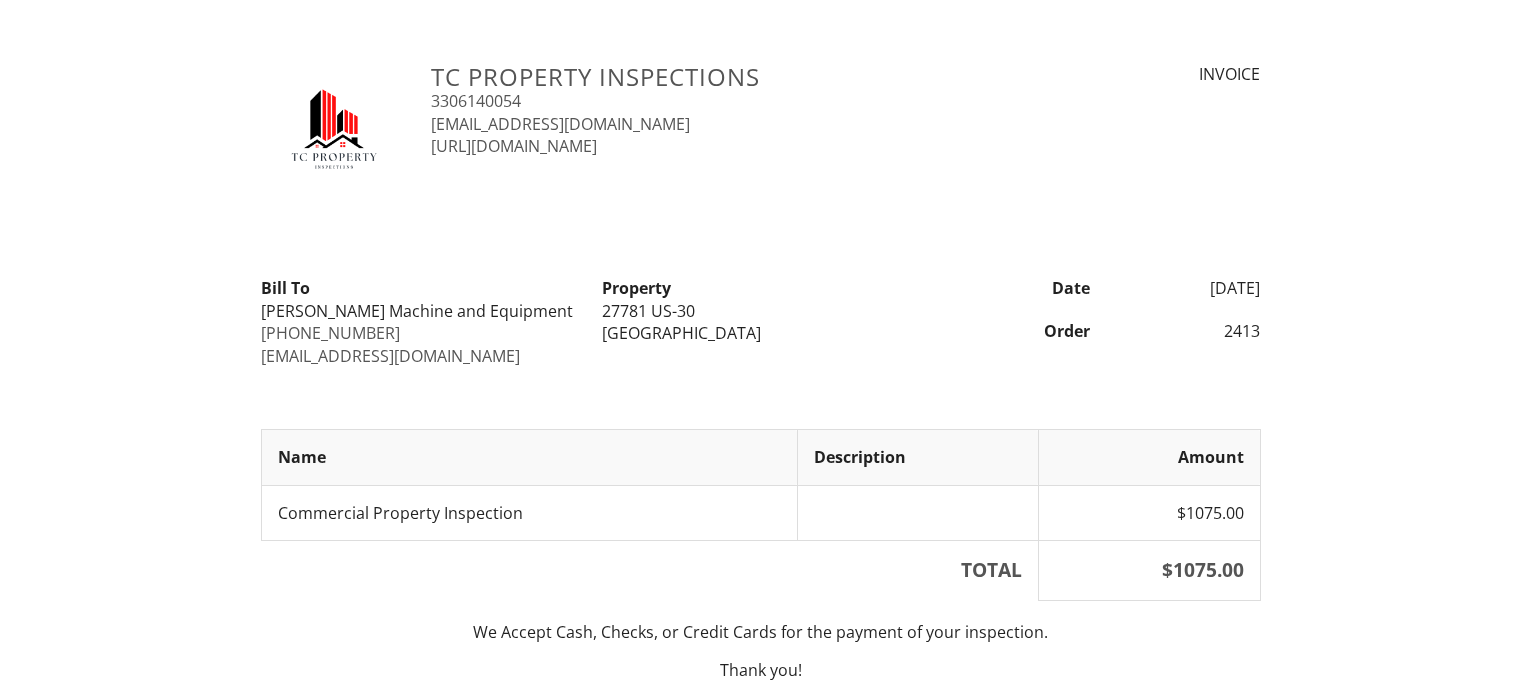 scroll, scrollTop: 0, scrollLeft: 0, axis: both 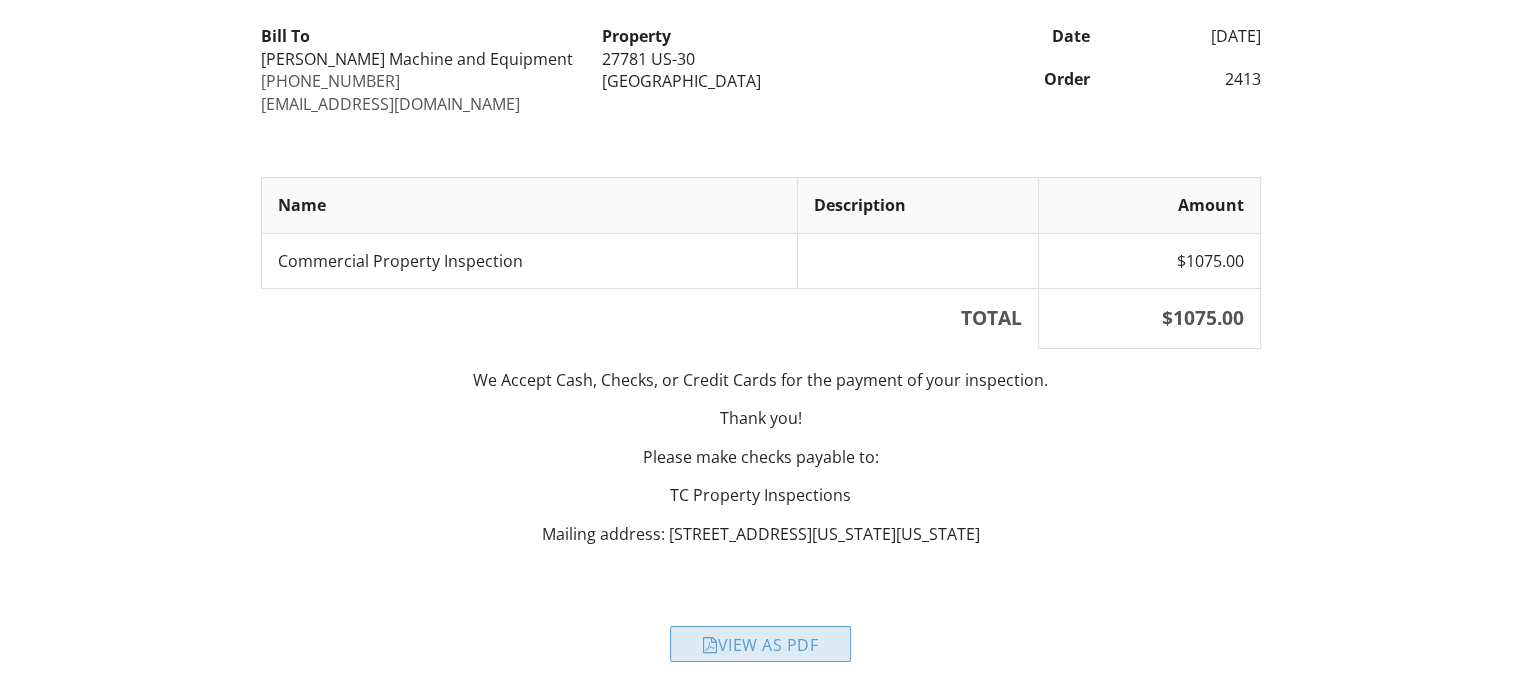 click on "View as PDF" at bounding box center (760, 644) 